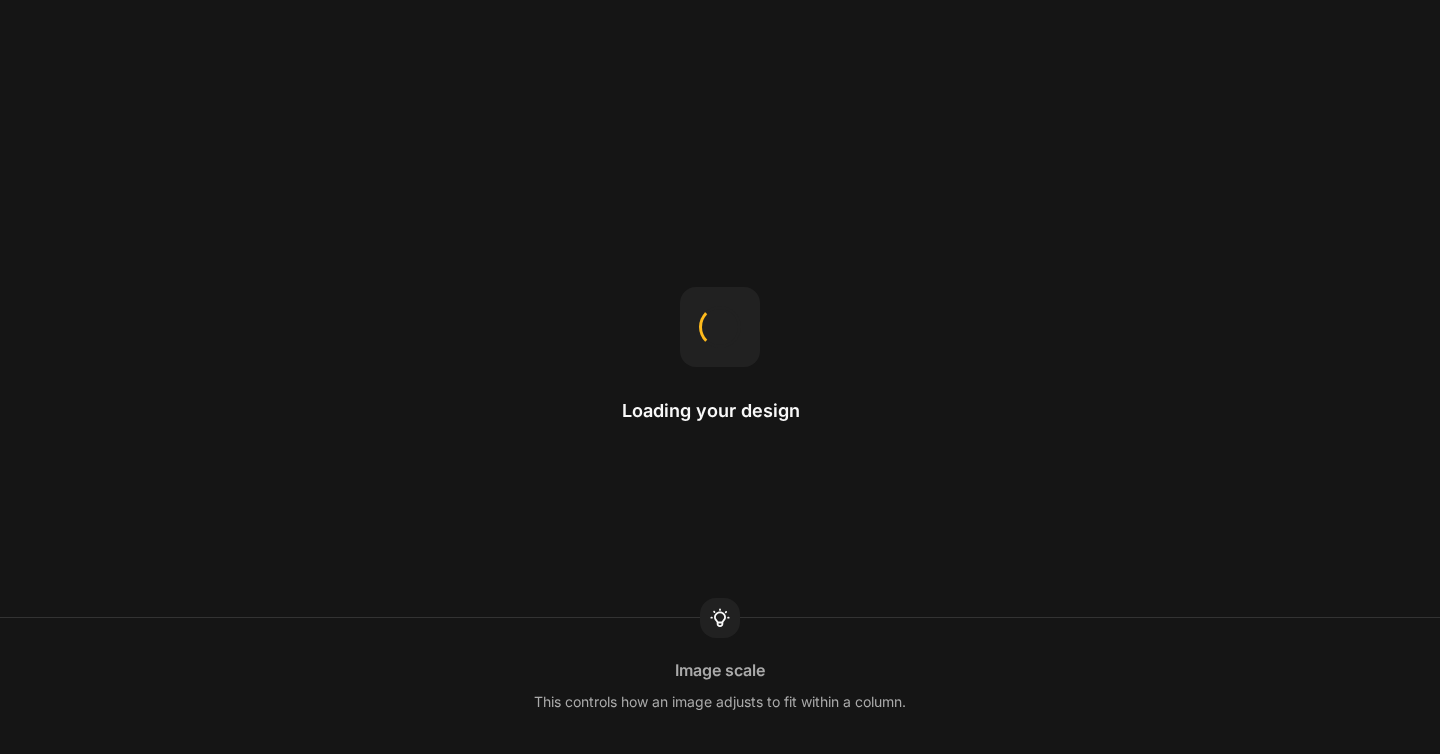 scroll, scrollTop: 0, scrollLeft: 0, axis: both 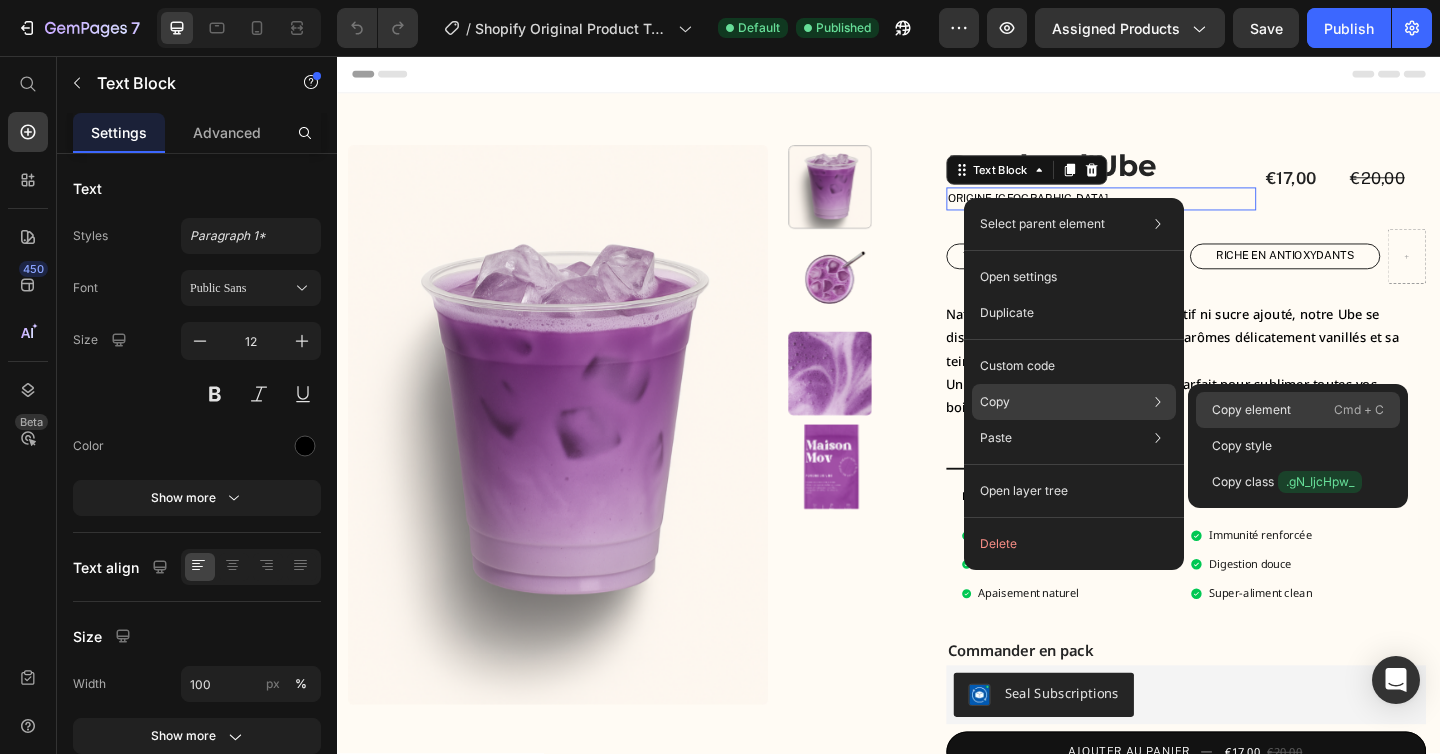 click on "Copy element" at bounding box center (1251, 410) 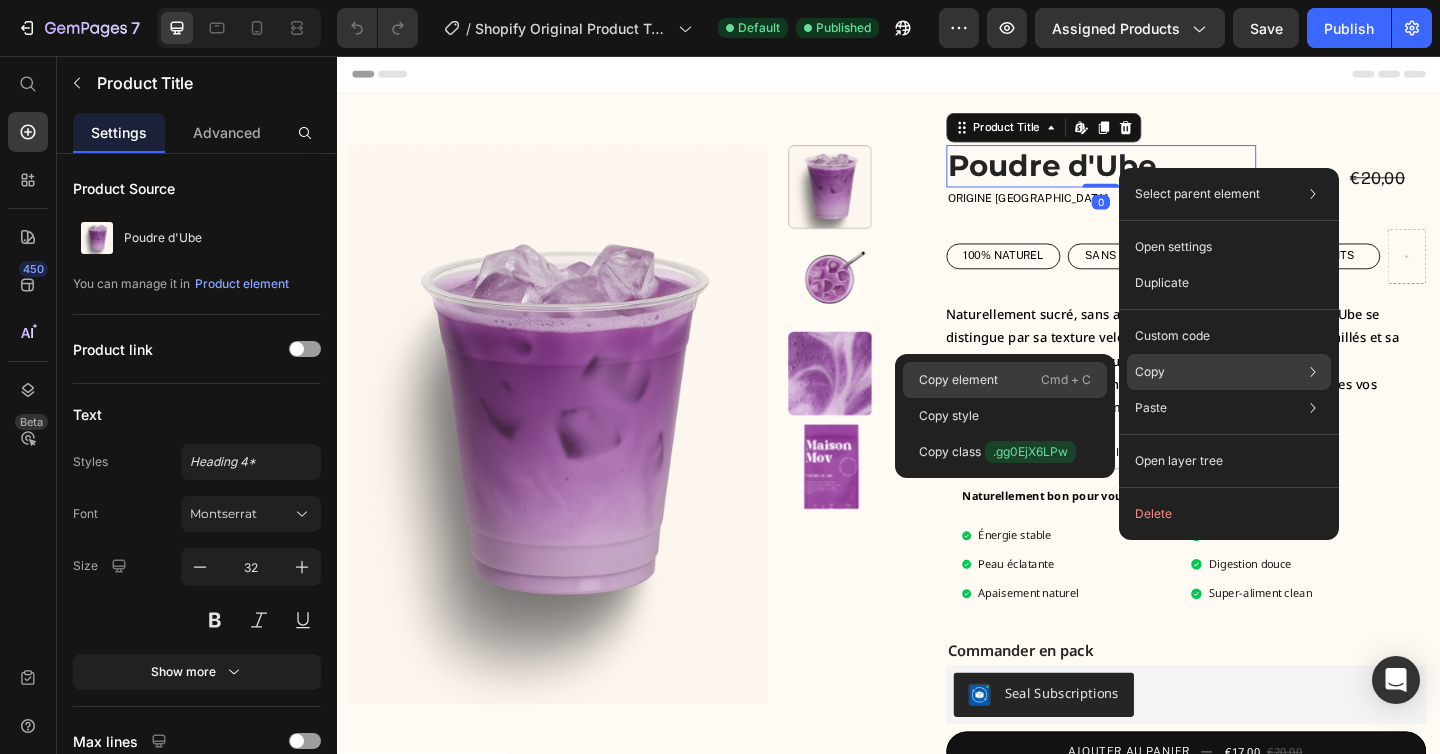 click on "Copy element" at bounding box center [958, 380] 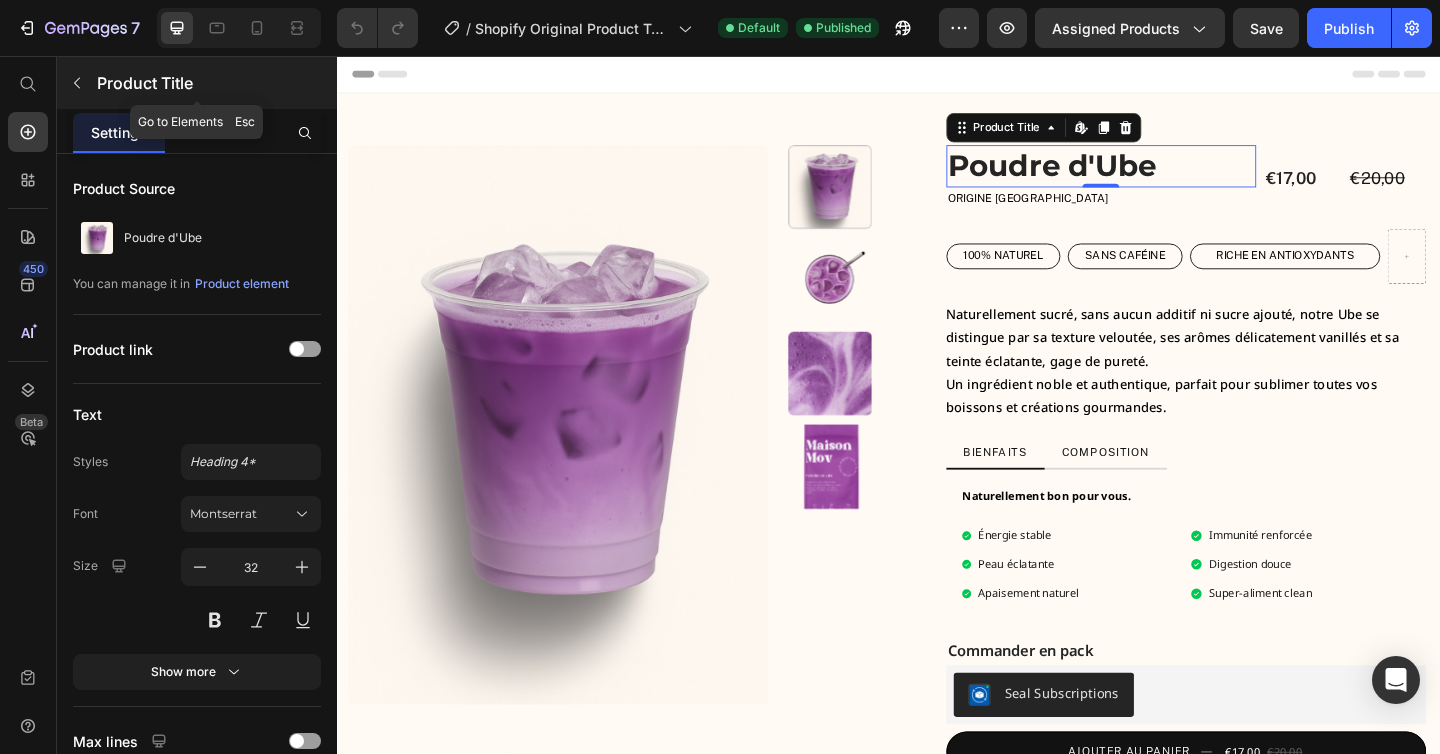 click 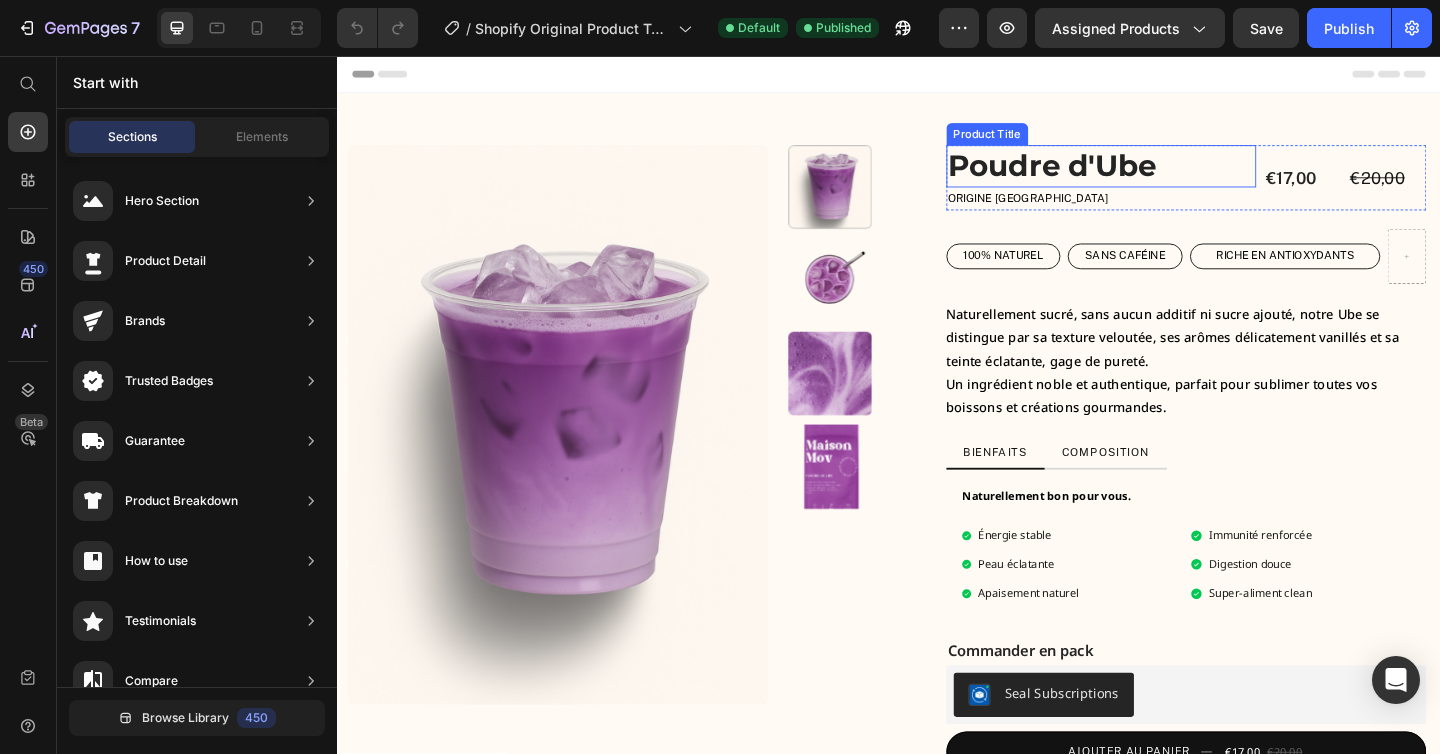 click on "Poudre d'Ube" at bounding box center [1169, 176] 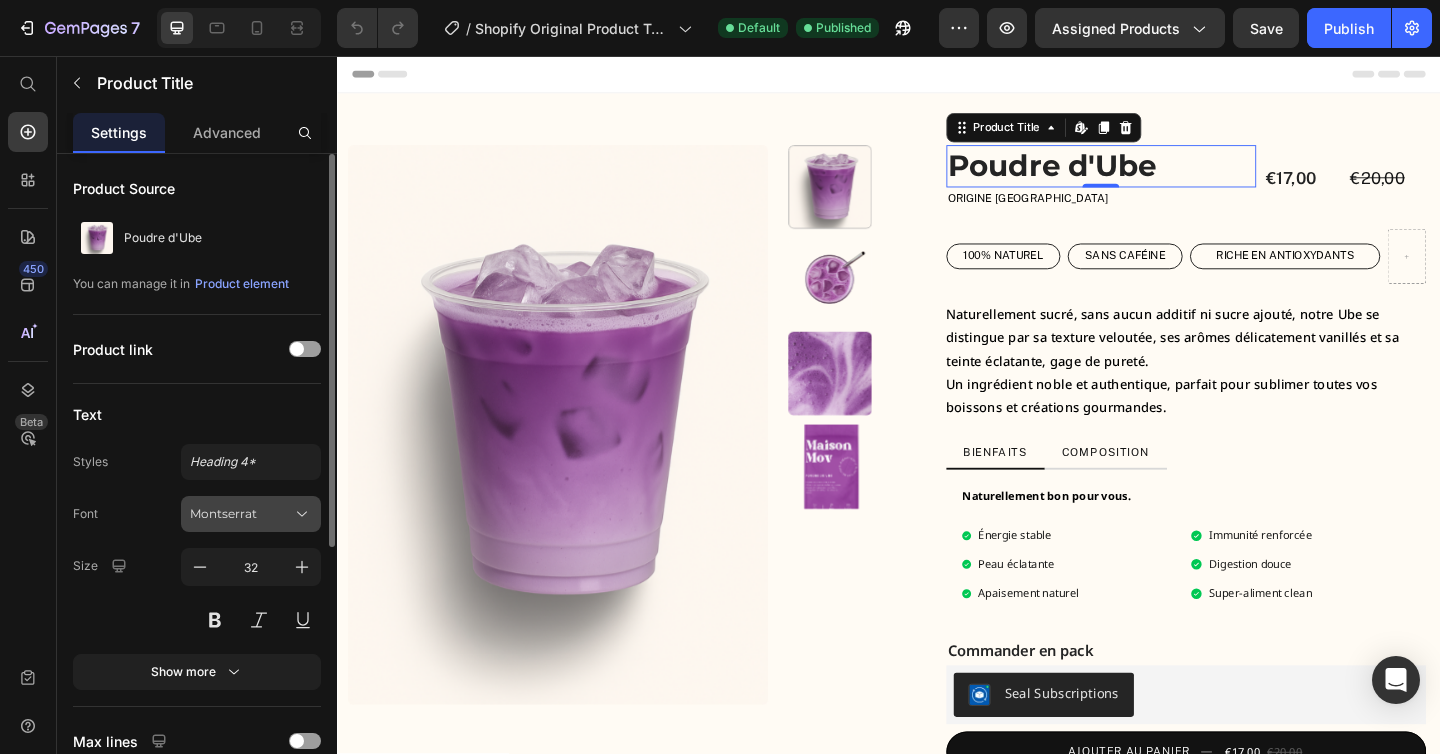 click on "Montserrat" at bounding box center (241, 514) 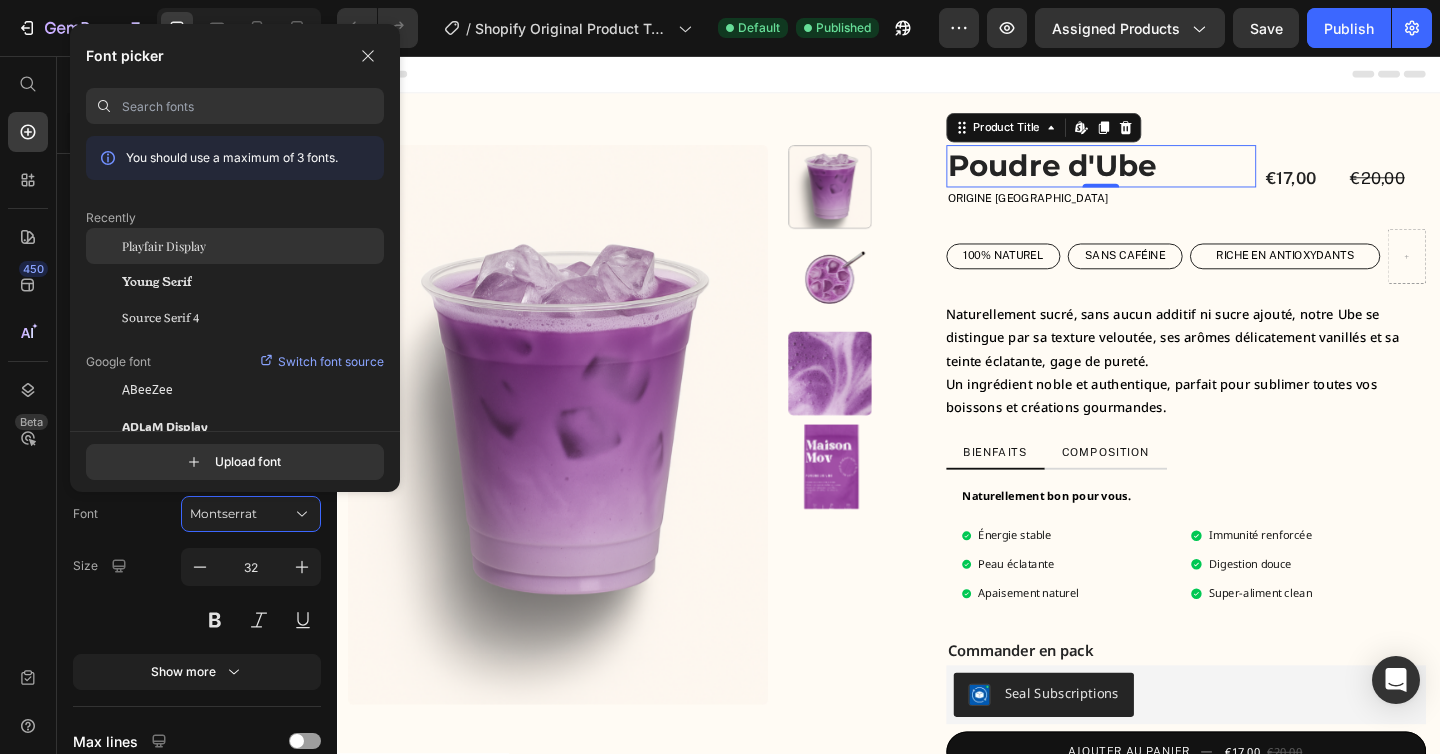 click on "Playfair Display" at bounding box center [164, 246] 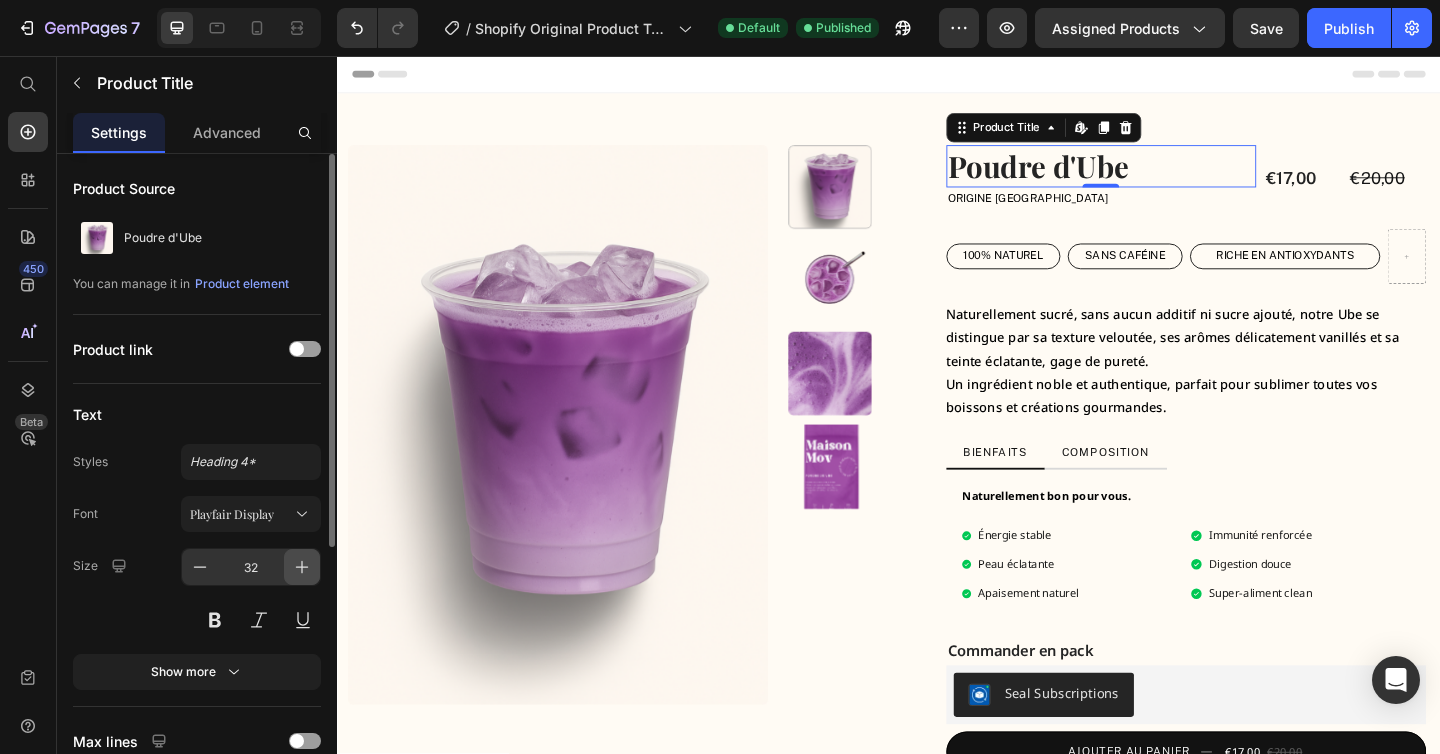 click 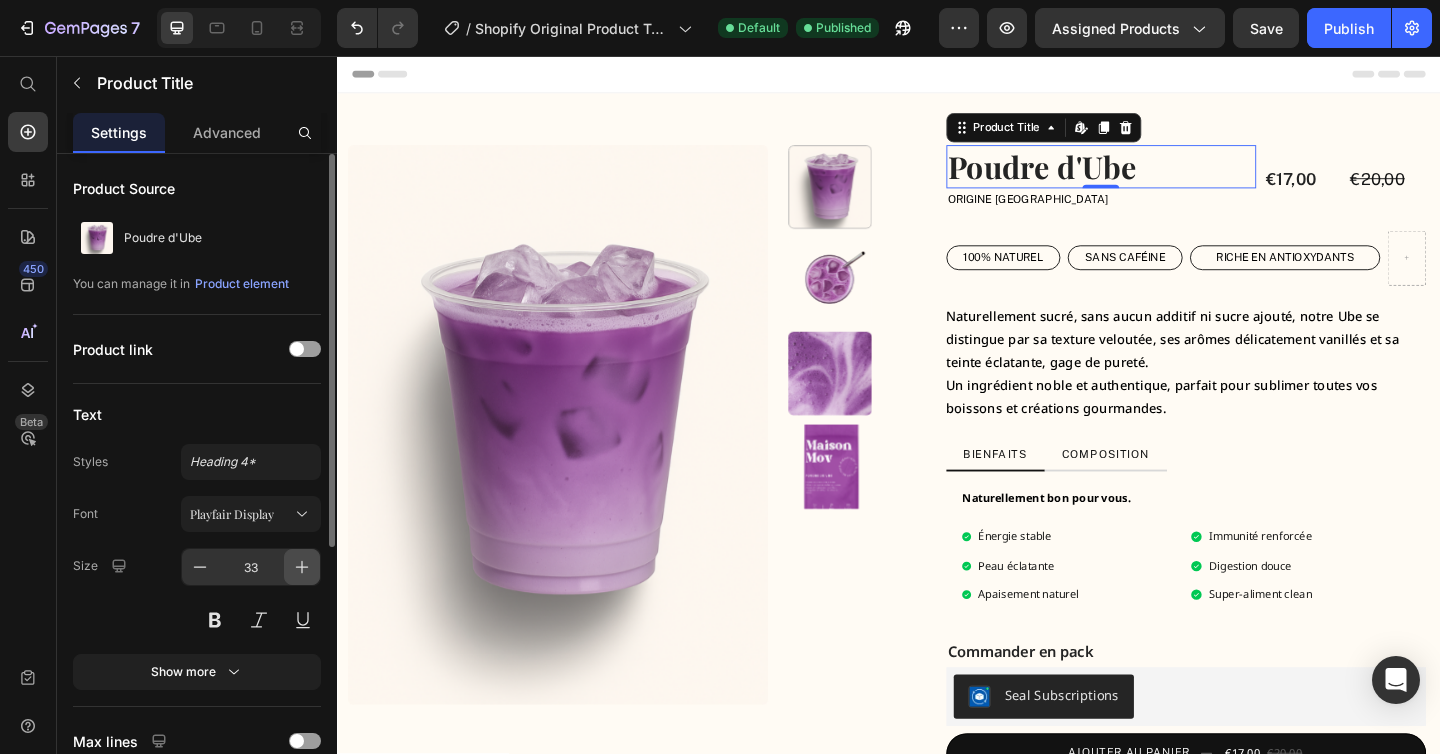 click 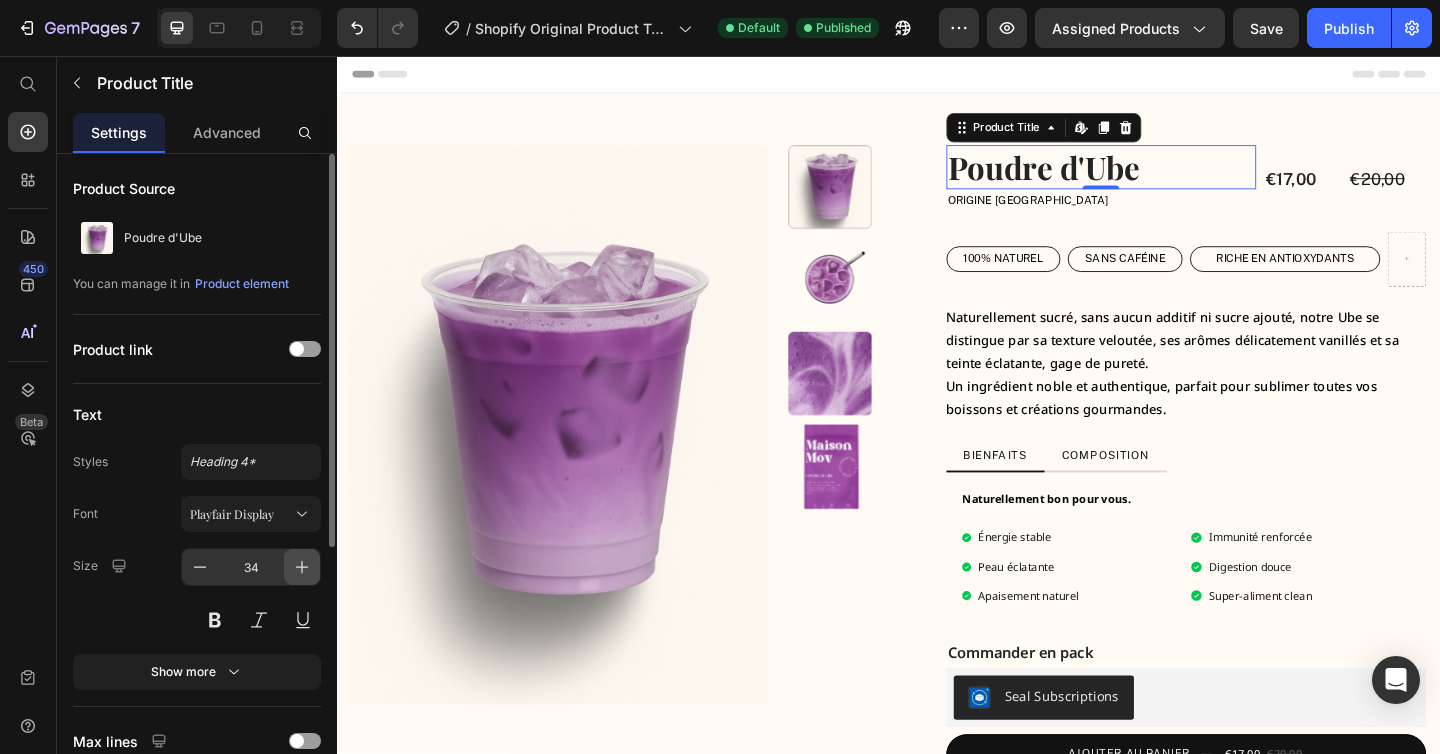 click 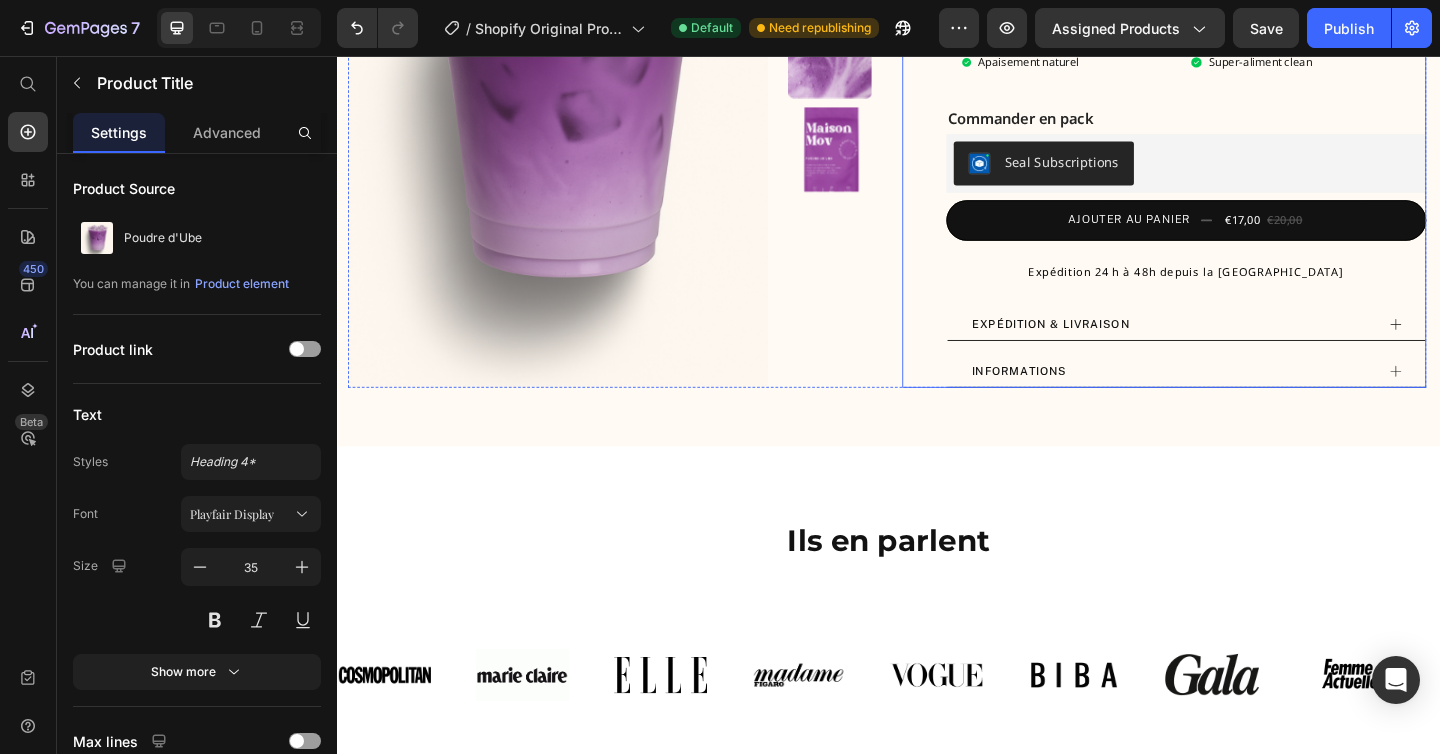 scroll, scrollTop: 528, scrollLeft: 0, axis: vertical 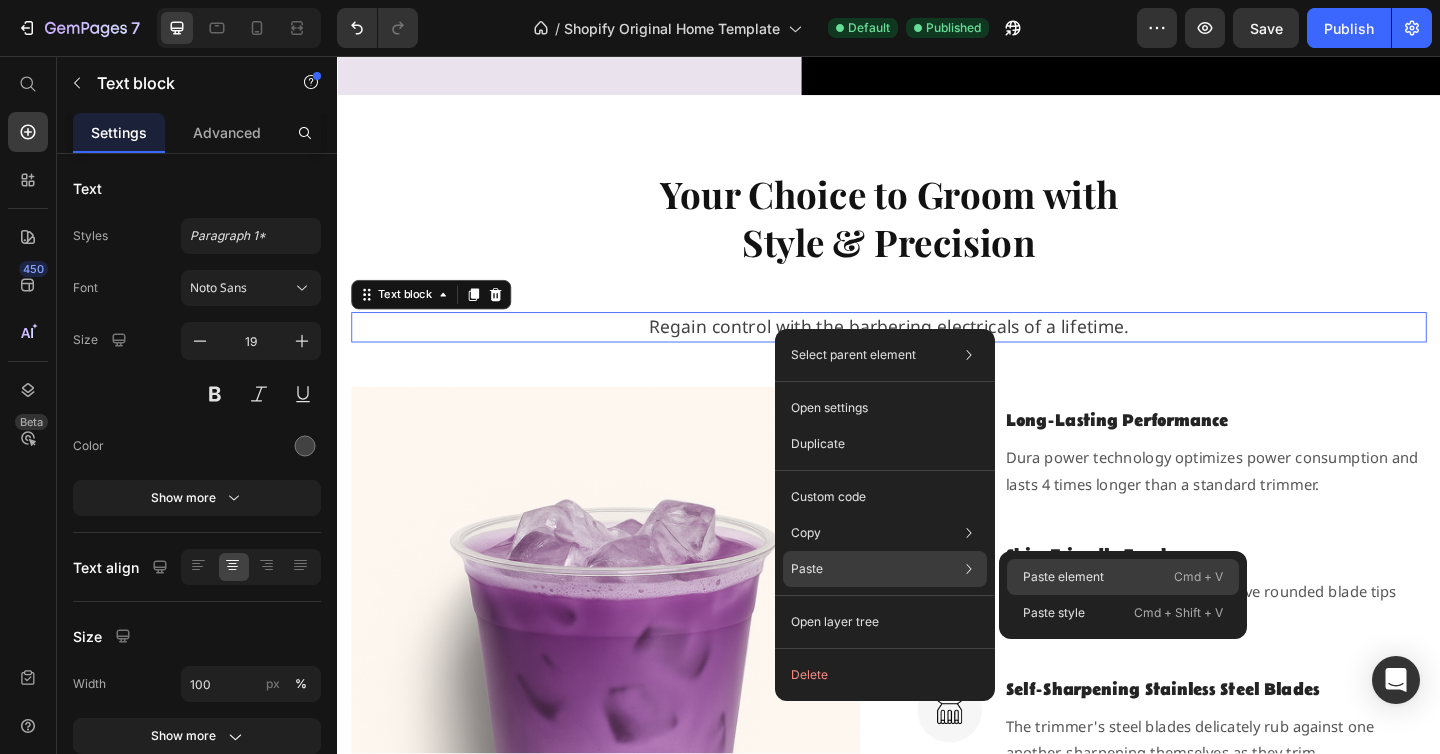 click on "Paste element" at bounding box center (1063, 577) 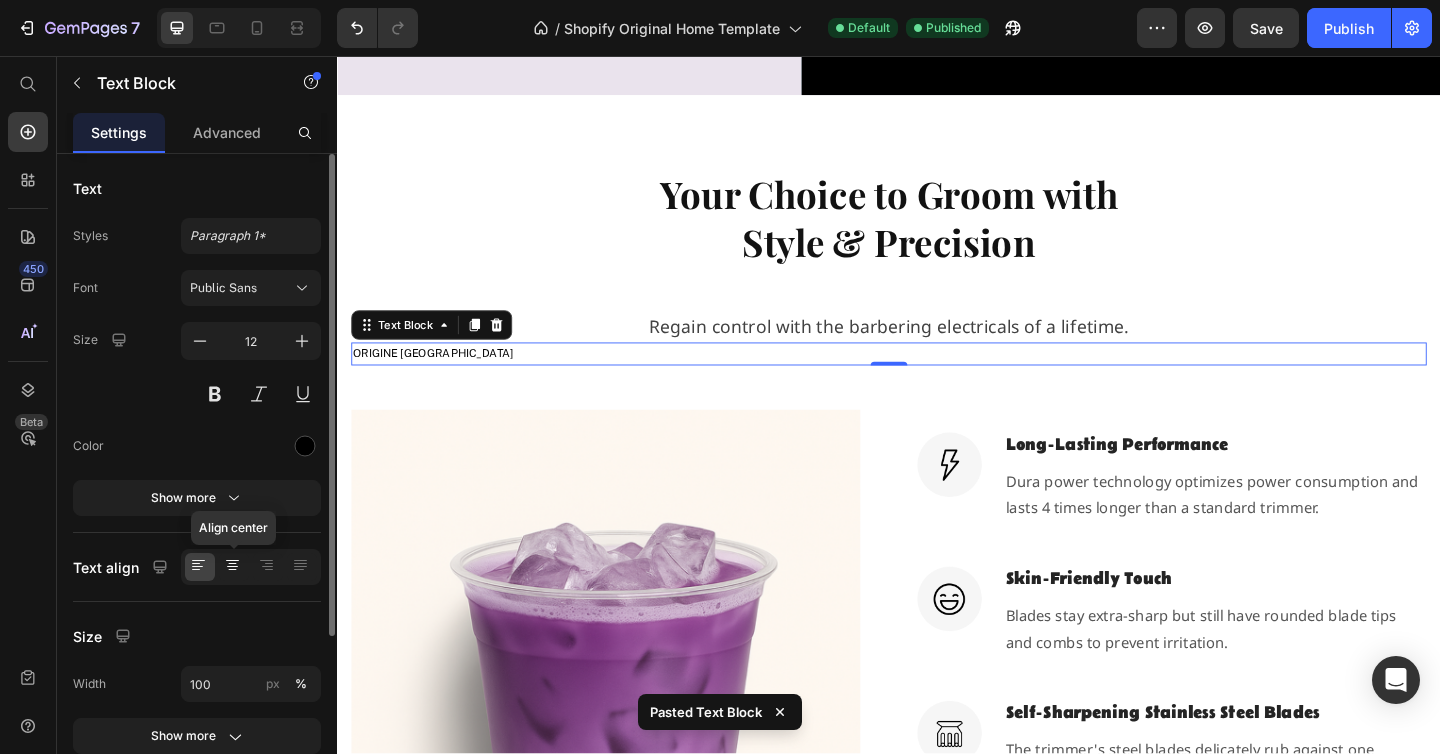 click 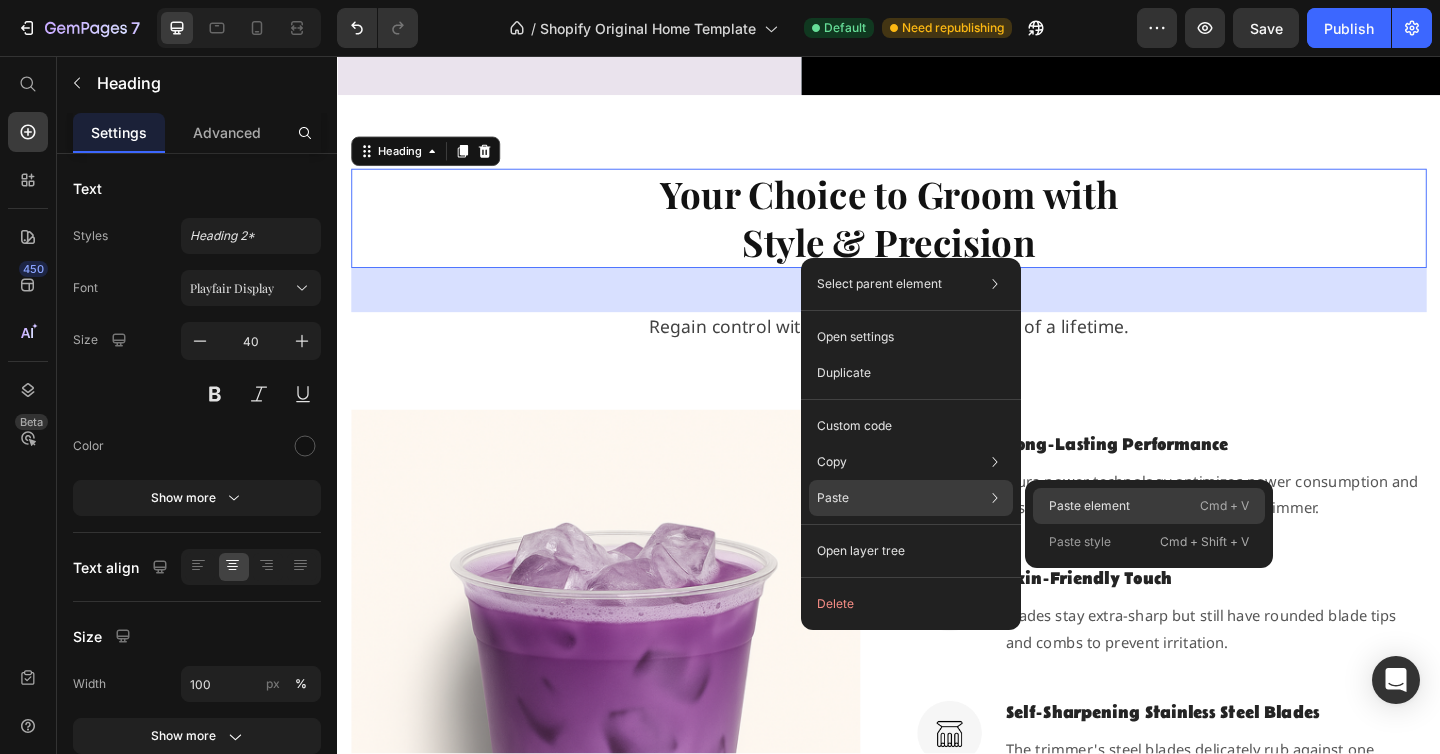 click on "Paste element" at bounding box center (1089, 506) 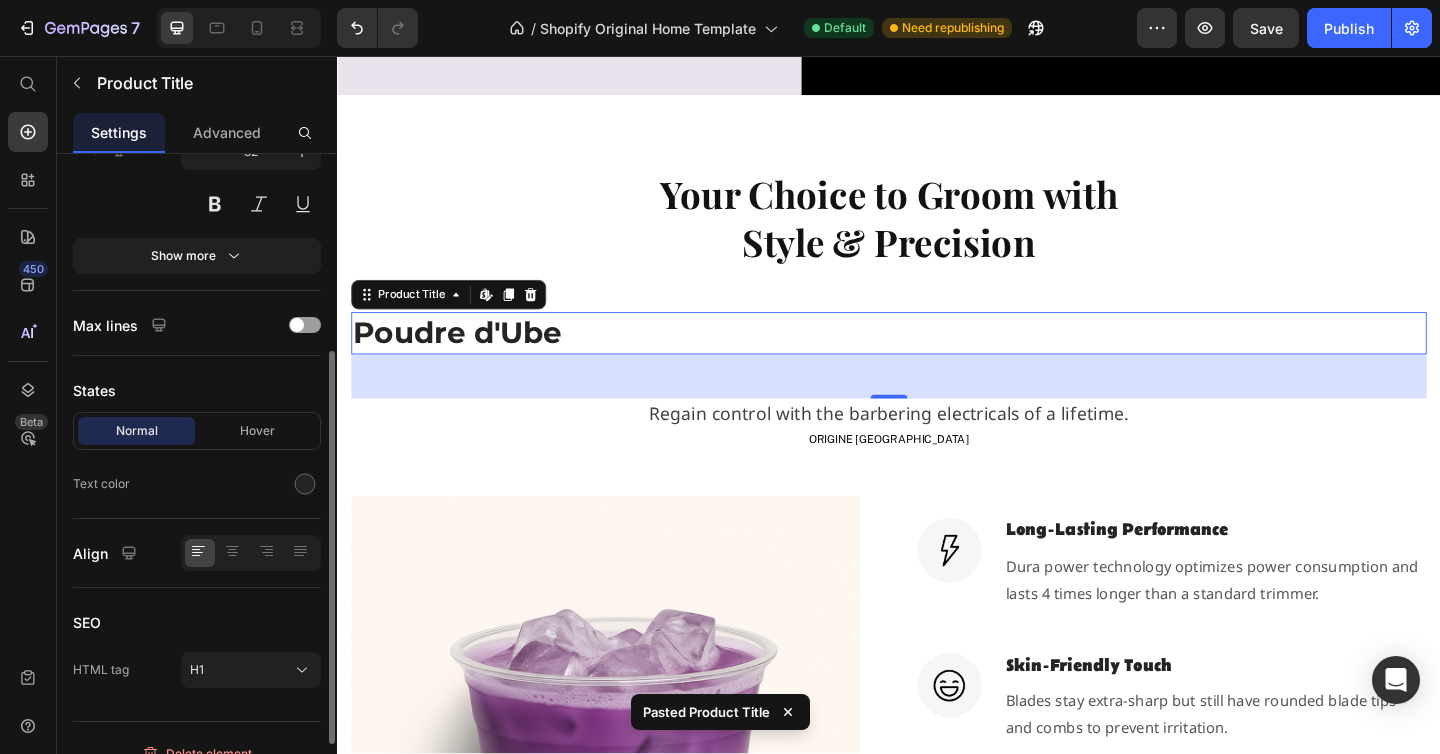 scroll, scrollTop: 441, scrollLeft: 0, axis: vertical 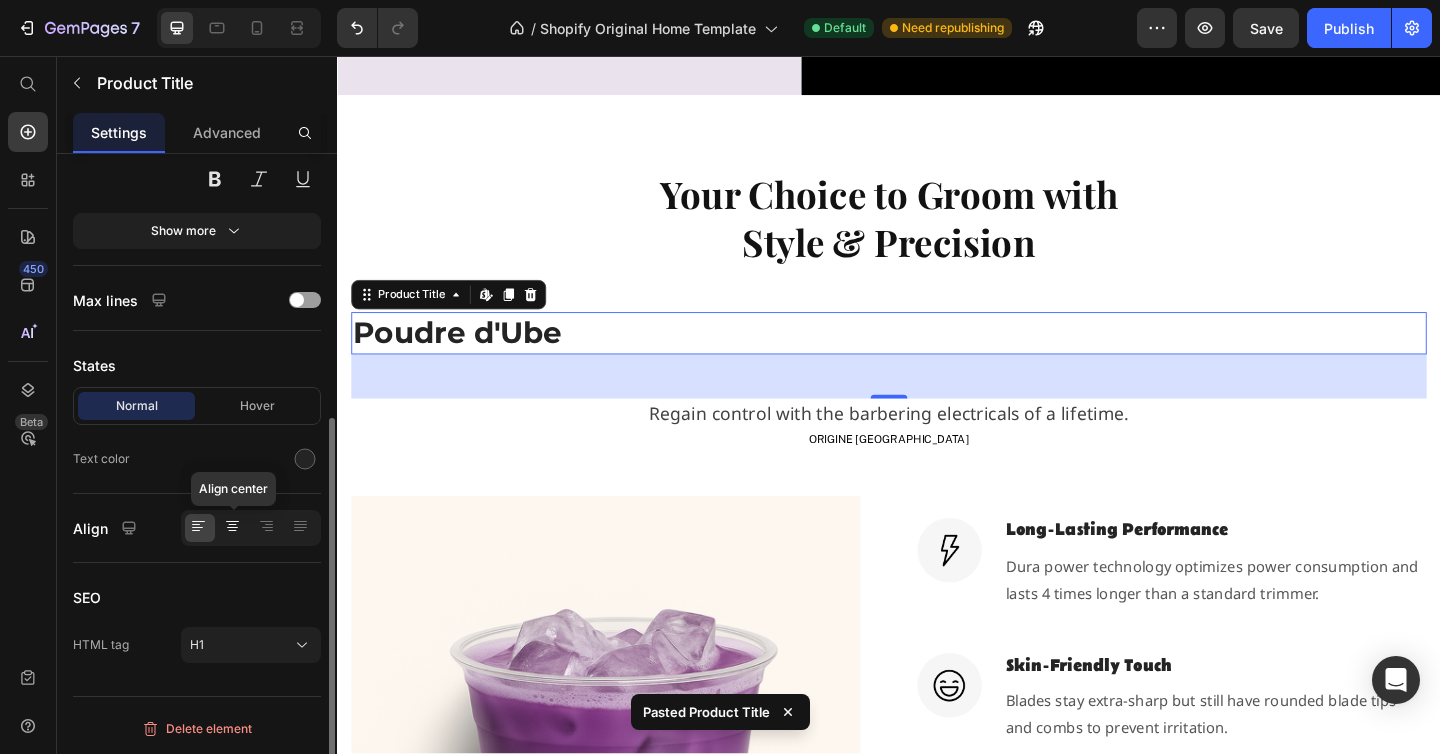 click 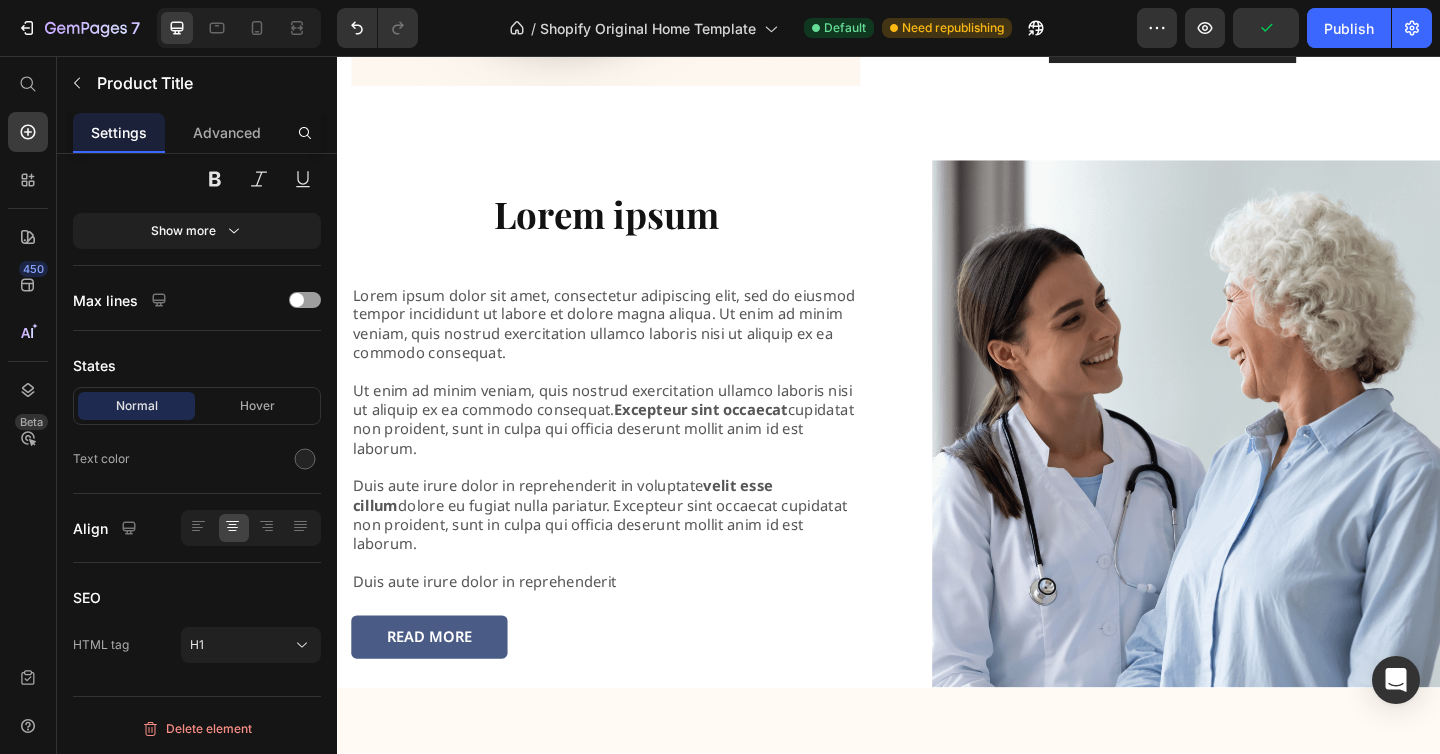scroll, scrollTop: 2345, scrollLeft: 0, axis: vertical 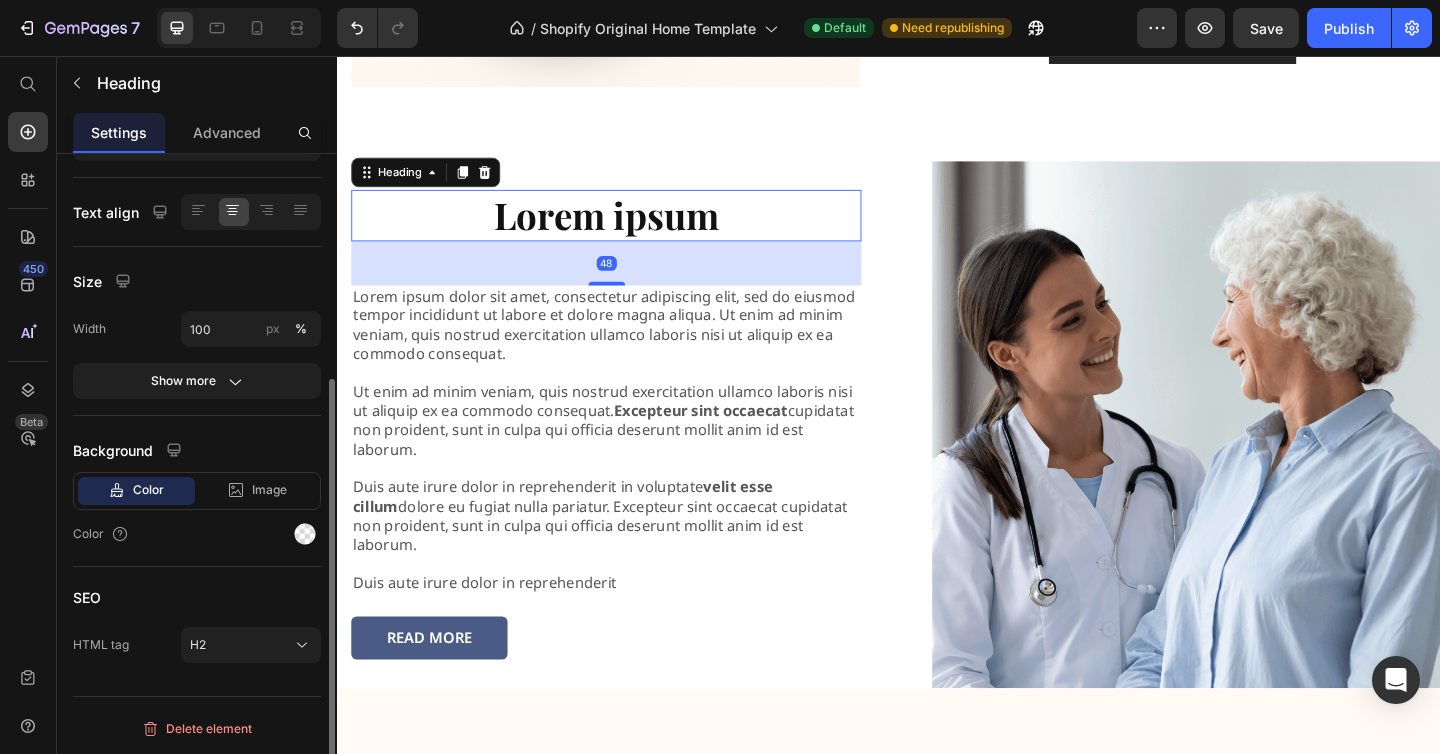 click on "Lorem ipsum" at bounding box center (629, 230) 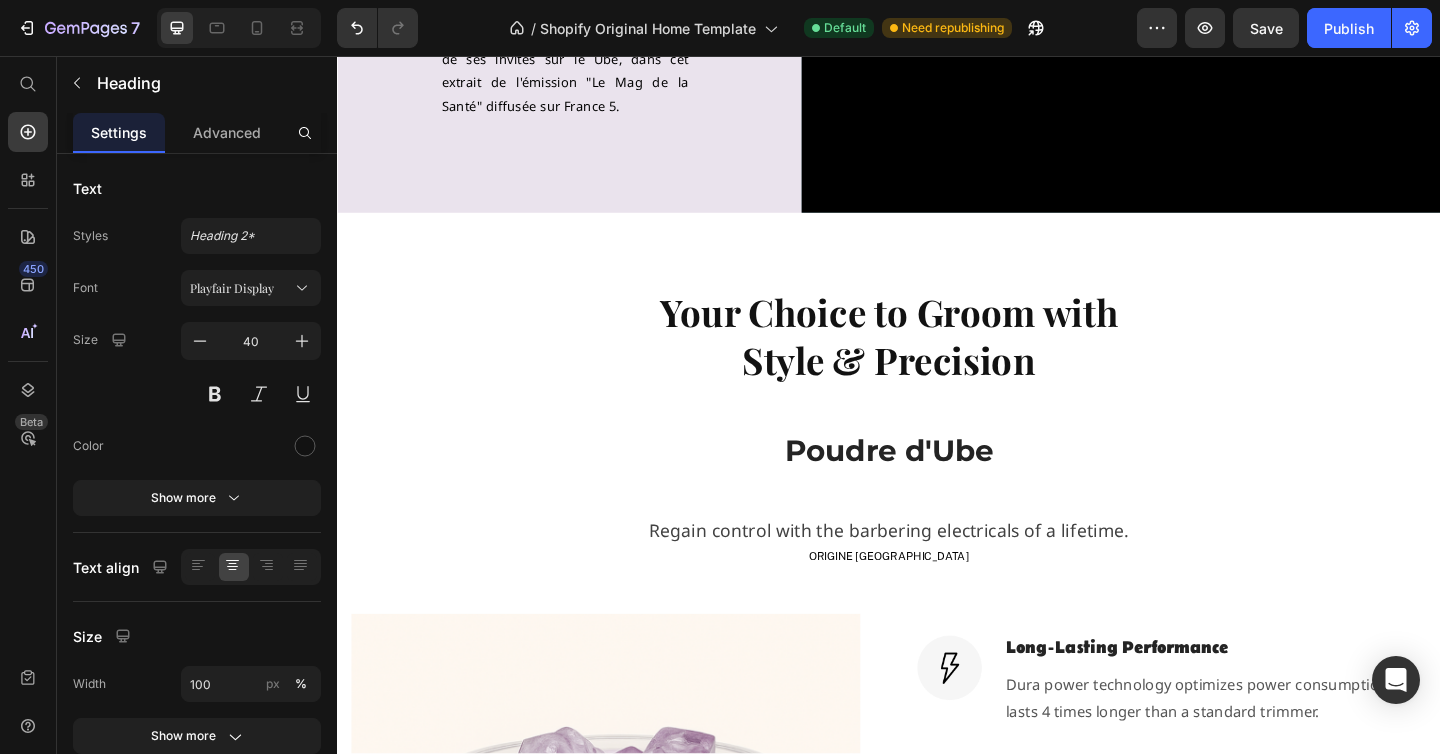 scroll, scrollTop: 1062, scrollLeft: 0, axis: vertical 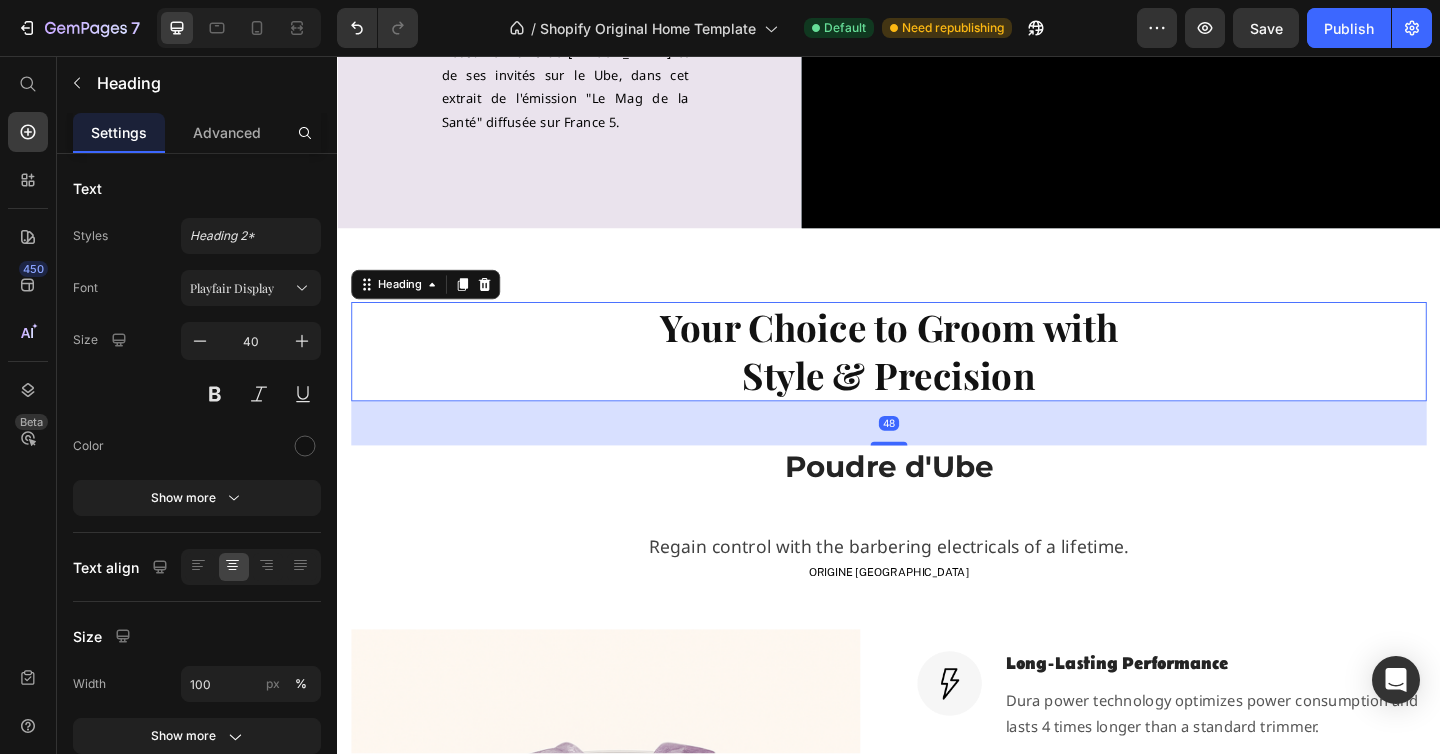 click on "Your Choice to Groom with" at bounding box center (937, 352) 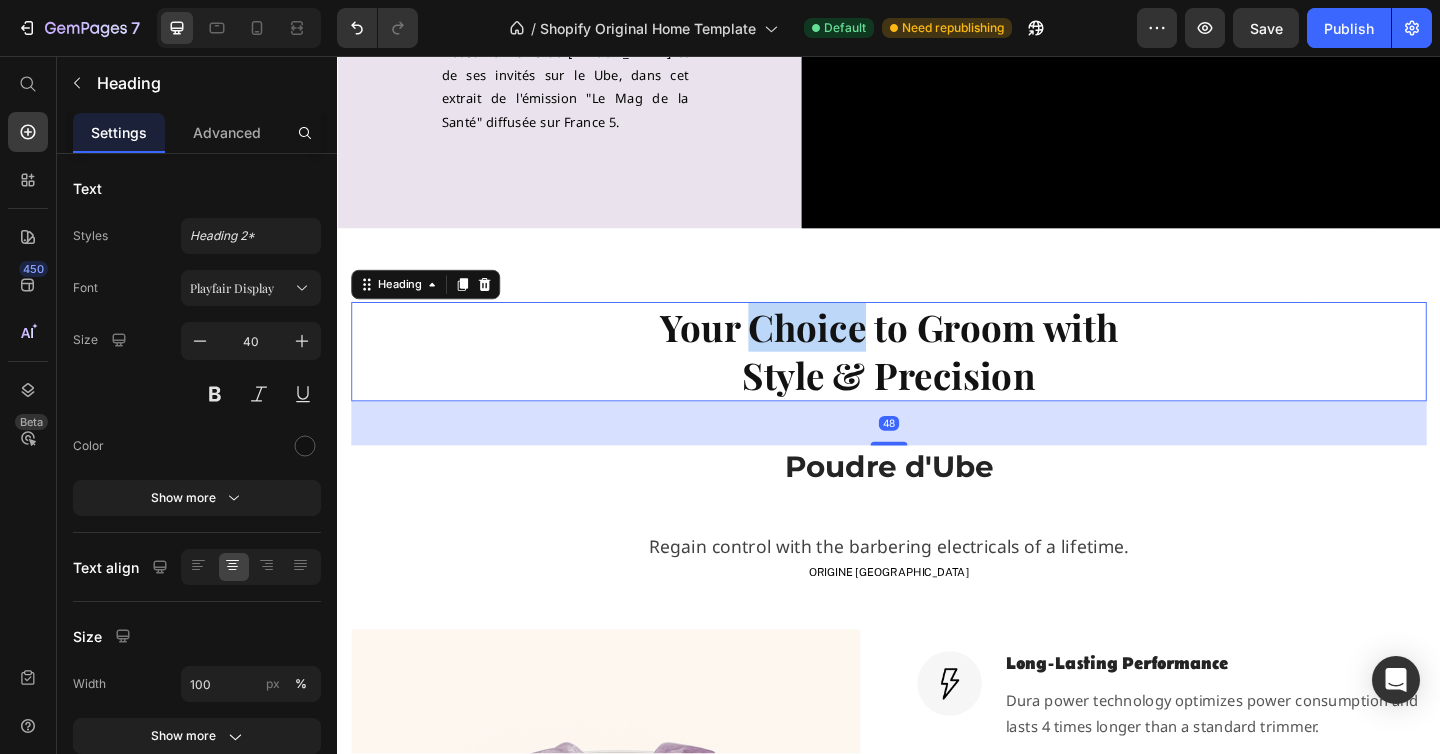 click on "Your Choice to Groom with" at bounding box center [937, 352] 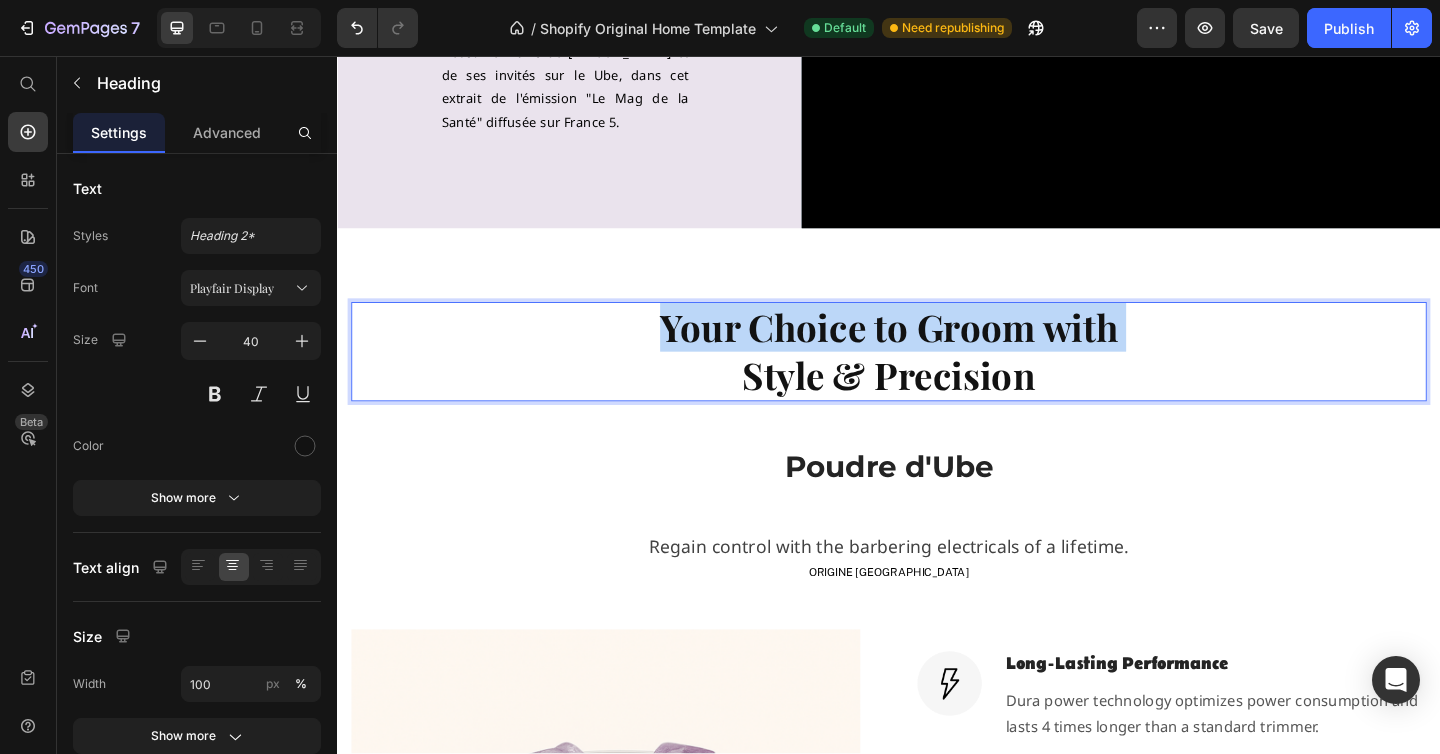 click on "Your Choice to Groom with" at bounding box center [937, 352] 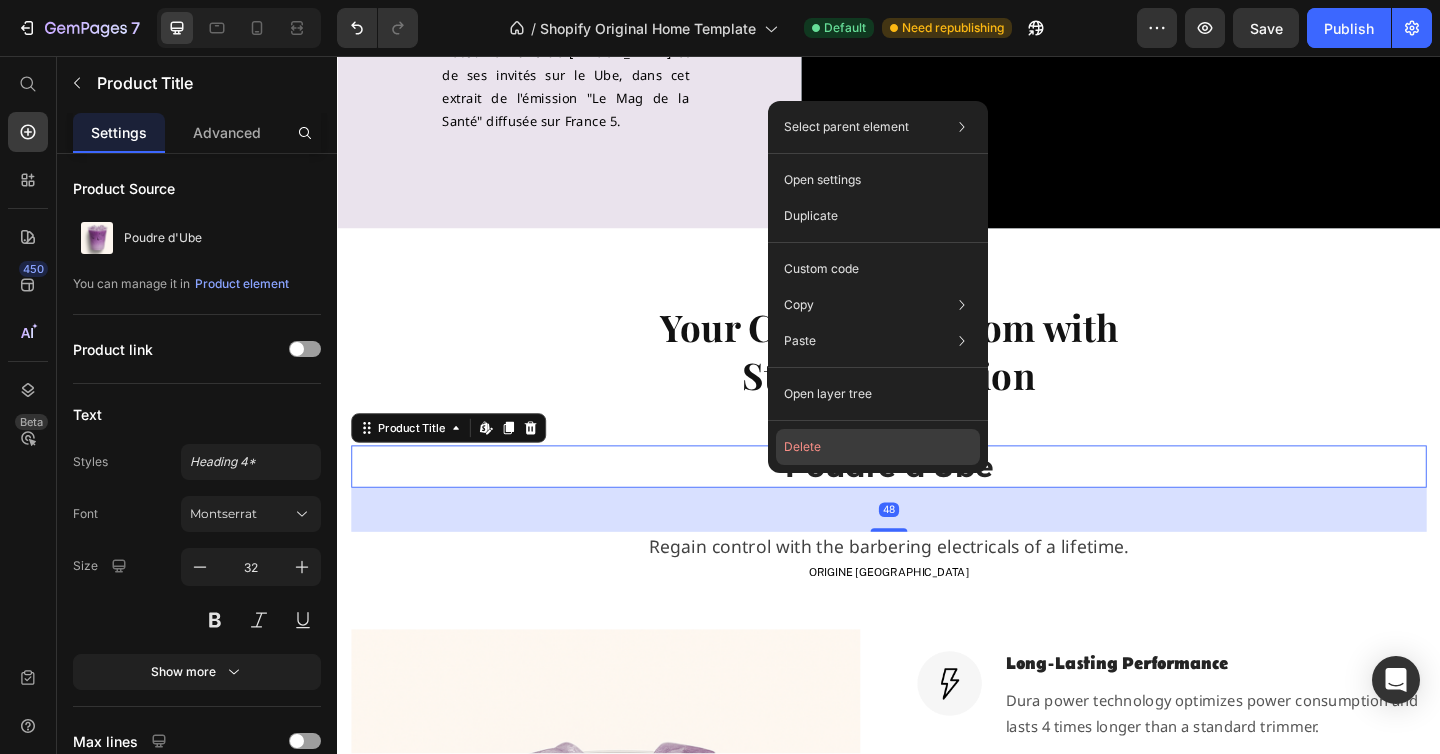 click on "Delete" 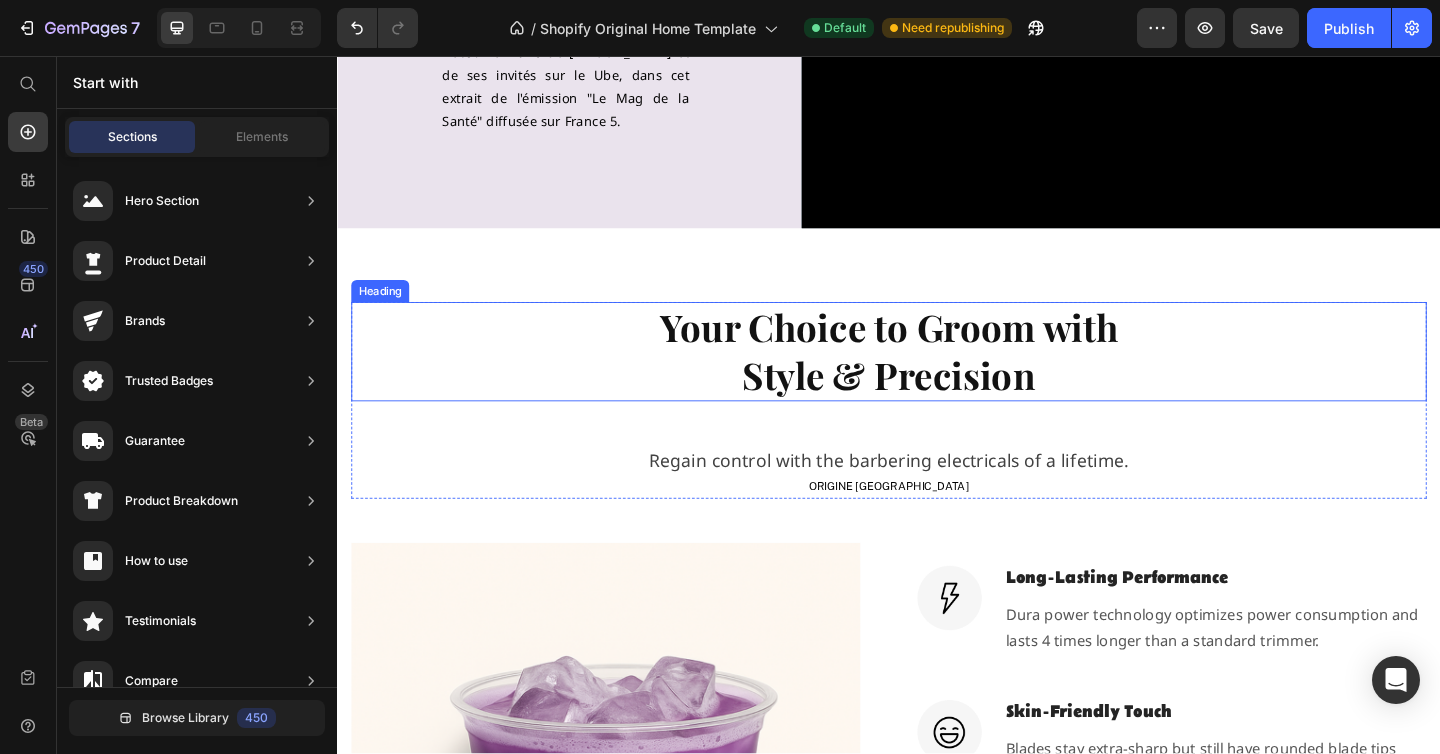 click on "Your Choice to Groom with  Style & Precision" at bounding box center [937, 378] 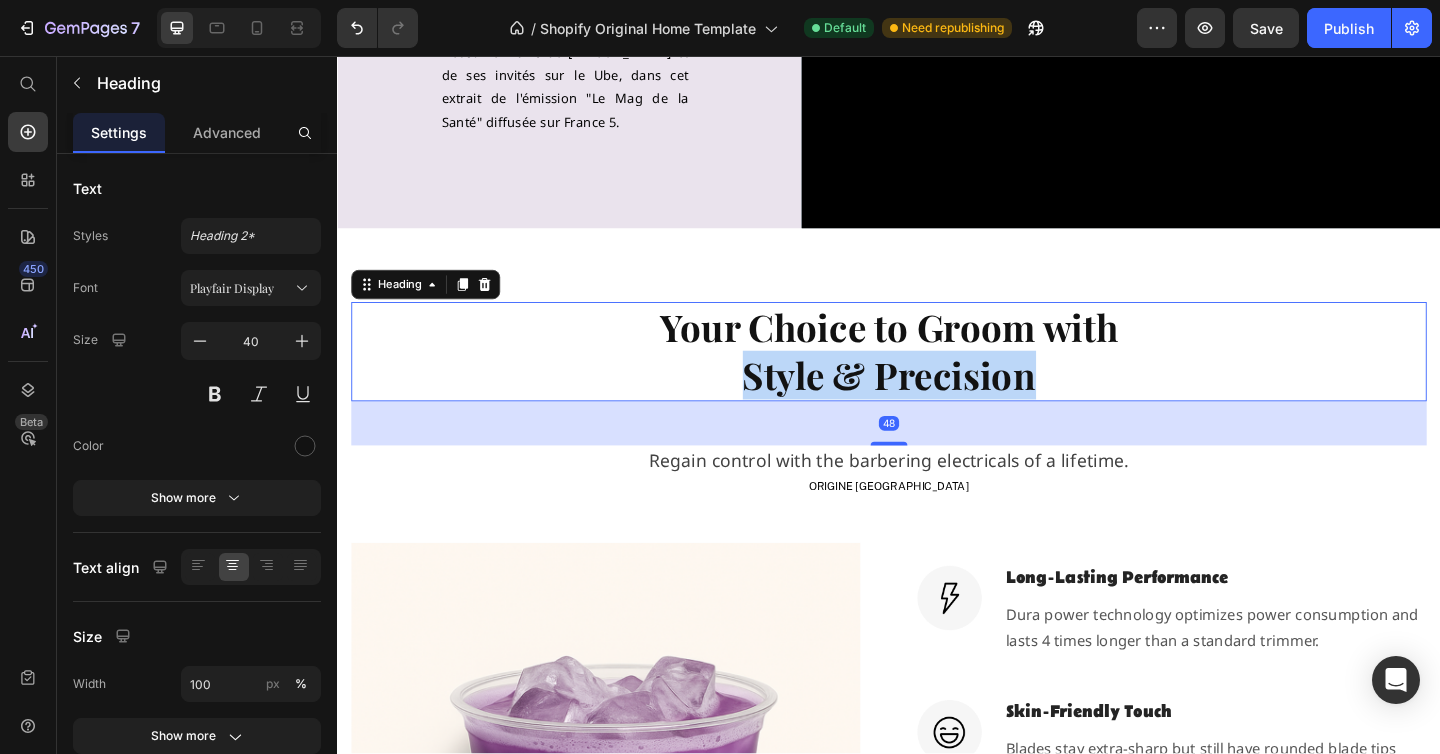 click on "Your Choice to Groom with  Style & Precision" at bounding box center (937, 378) 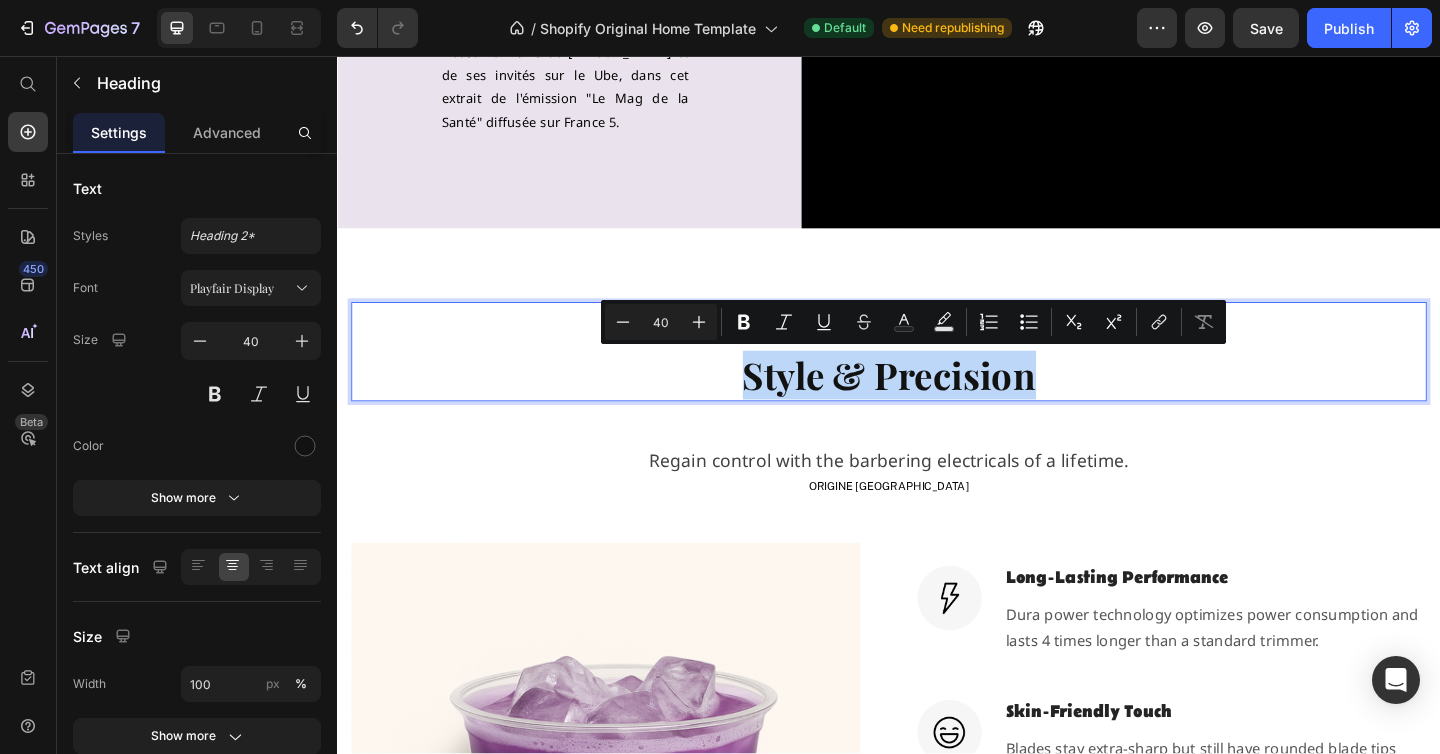 click on "Your Choice to Groom with  Style & Precision" at bounding box center [937, 378] 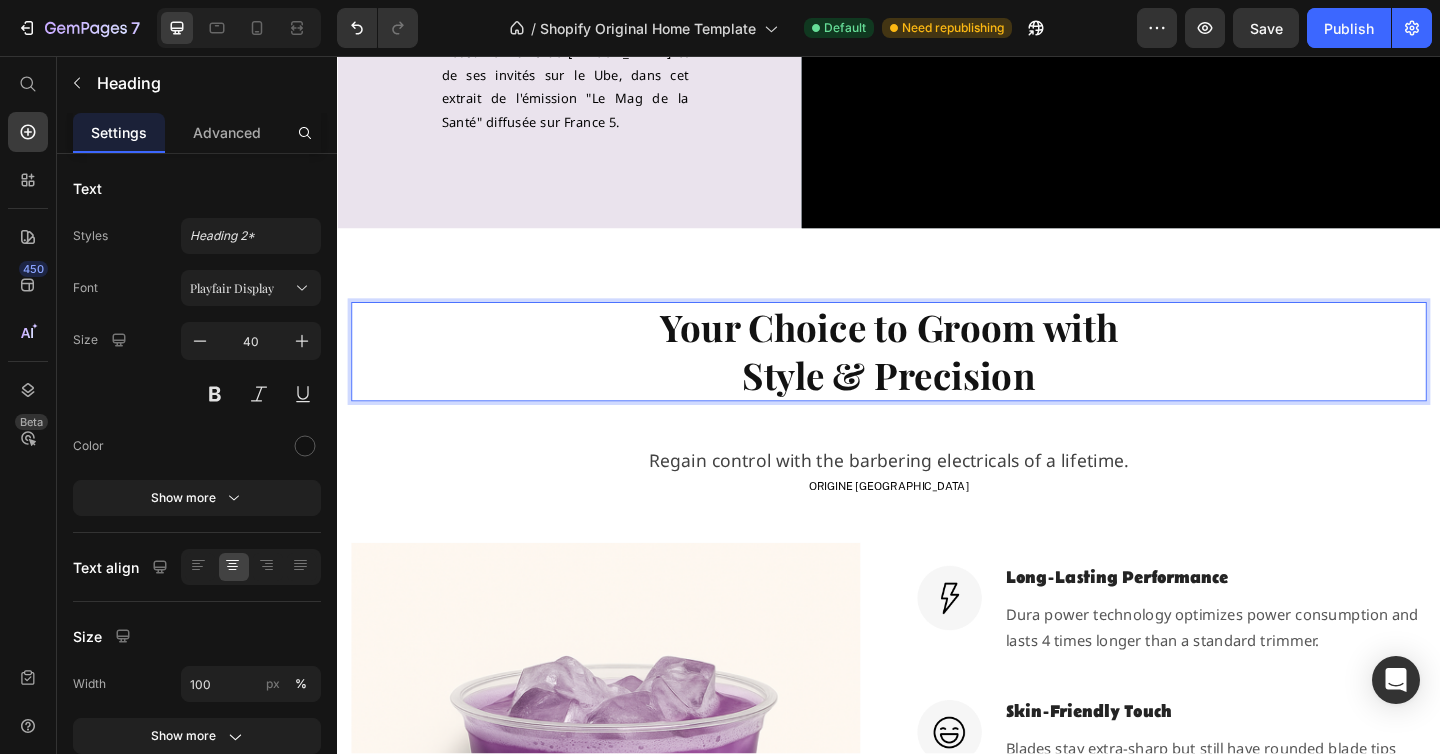 click on "Your Choice to Groom with  Style & Precision" at bounding box center (937, 378) 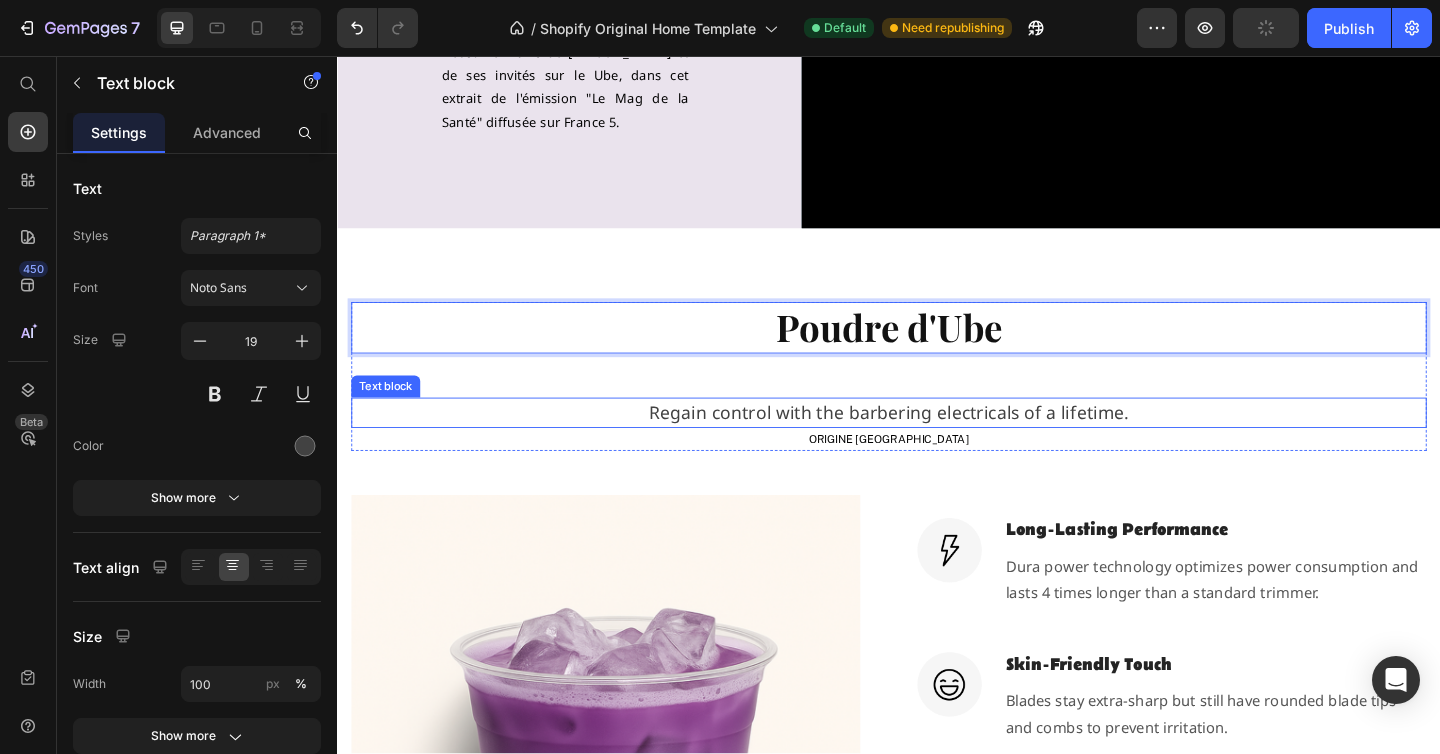 click on "Regain control with the barbering electricals of a lifetime." at bounding box center [937, 444] 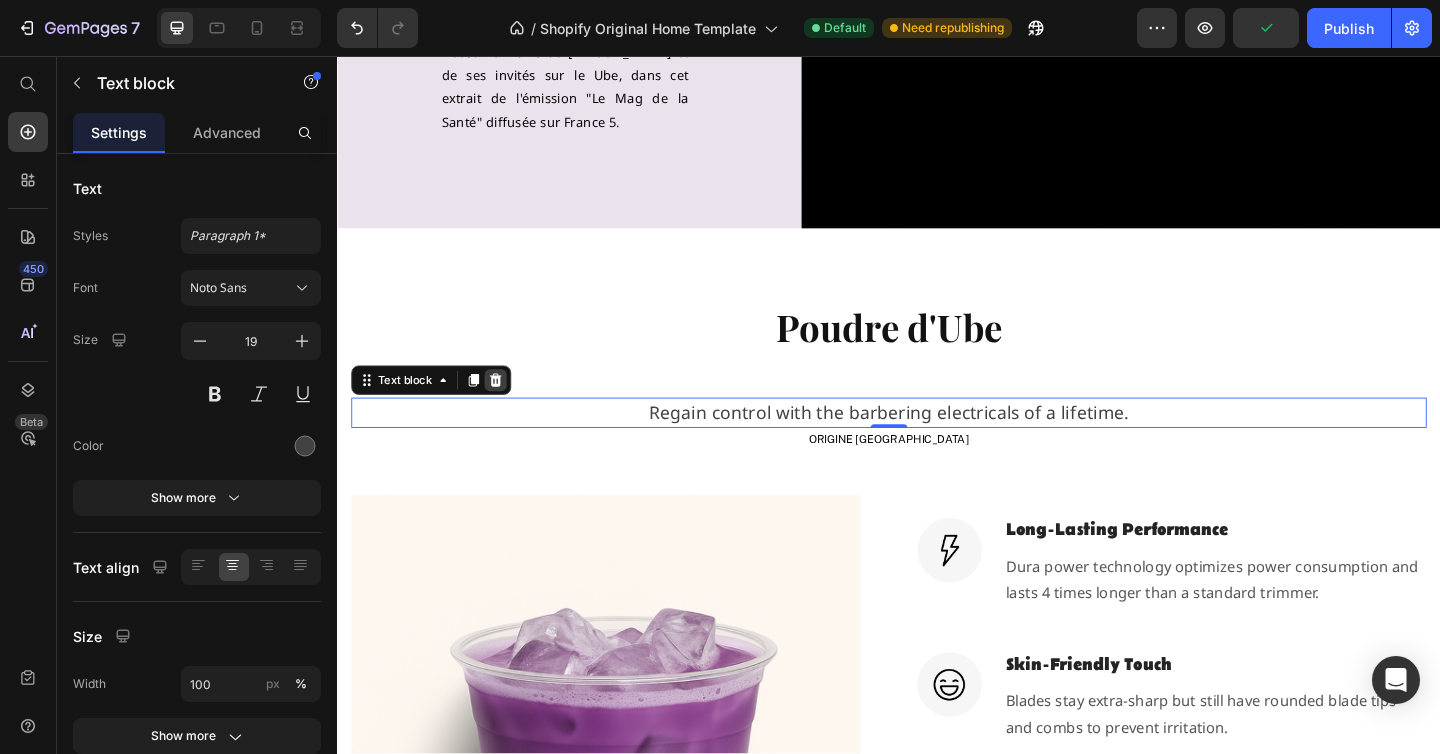 click 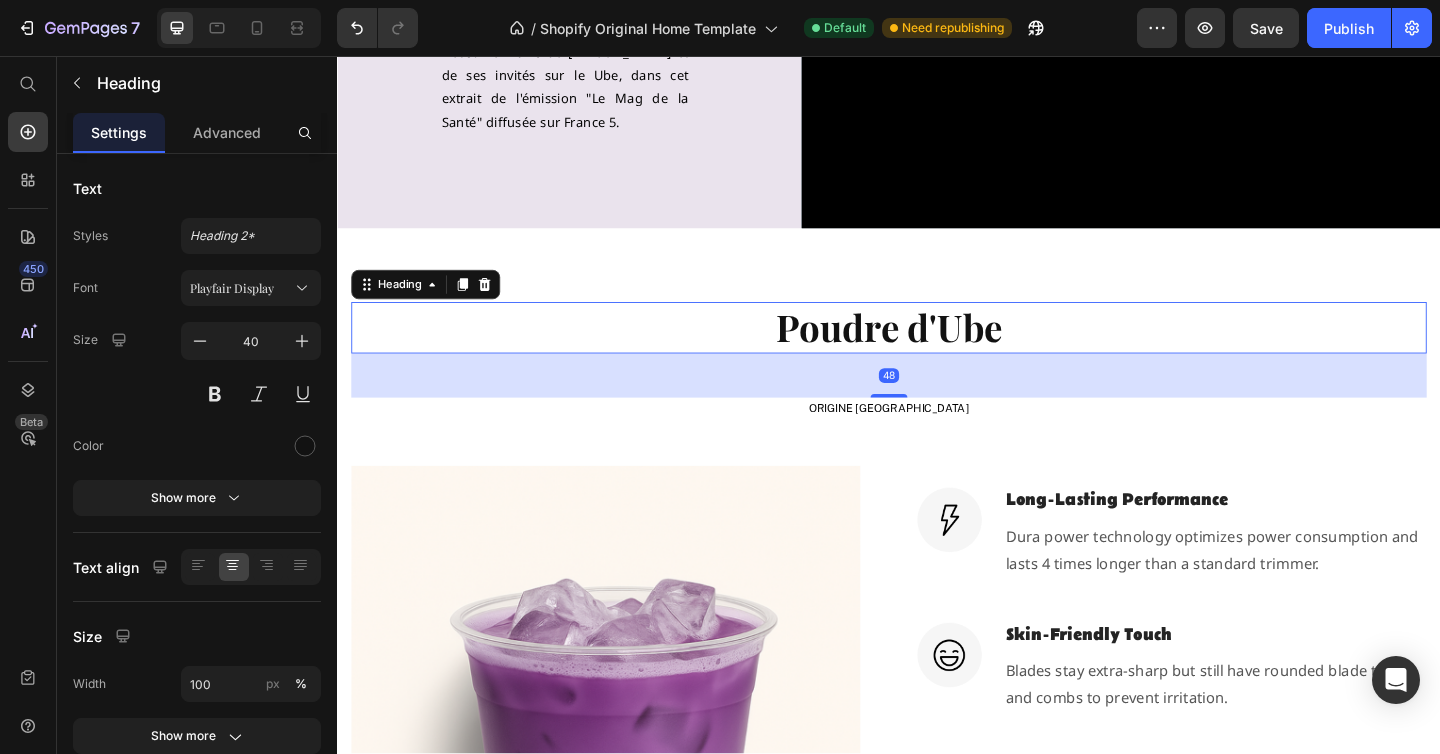 click on "Poudre d'Ube" at bounding box center [937, 352] 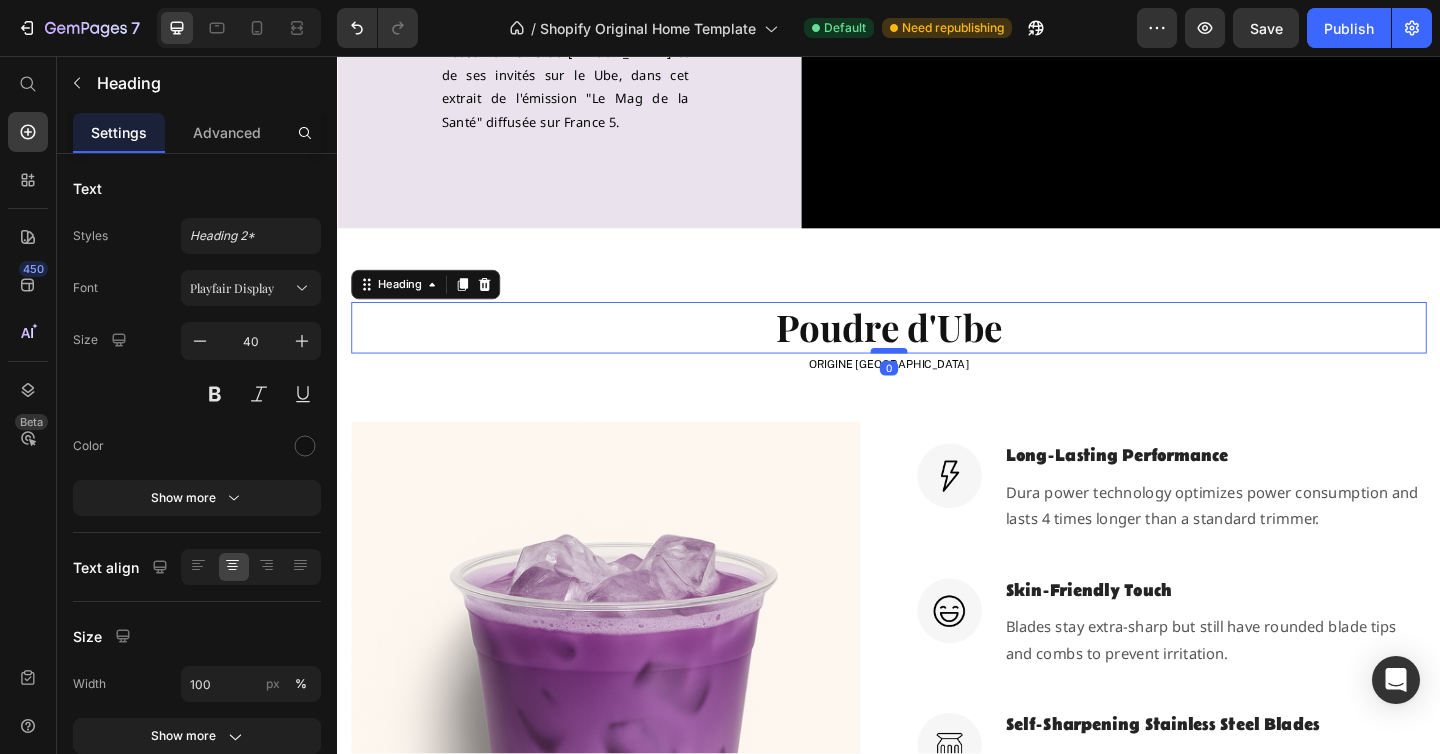 drag, startPoint x: 932, startPoint y: 424, endPoint x: 935, endPoint y: 375, distance: 49.09175 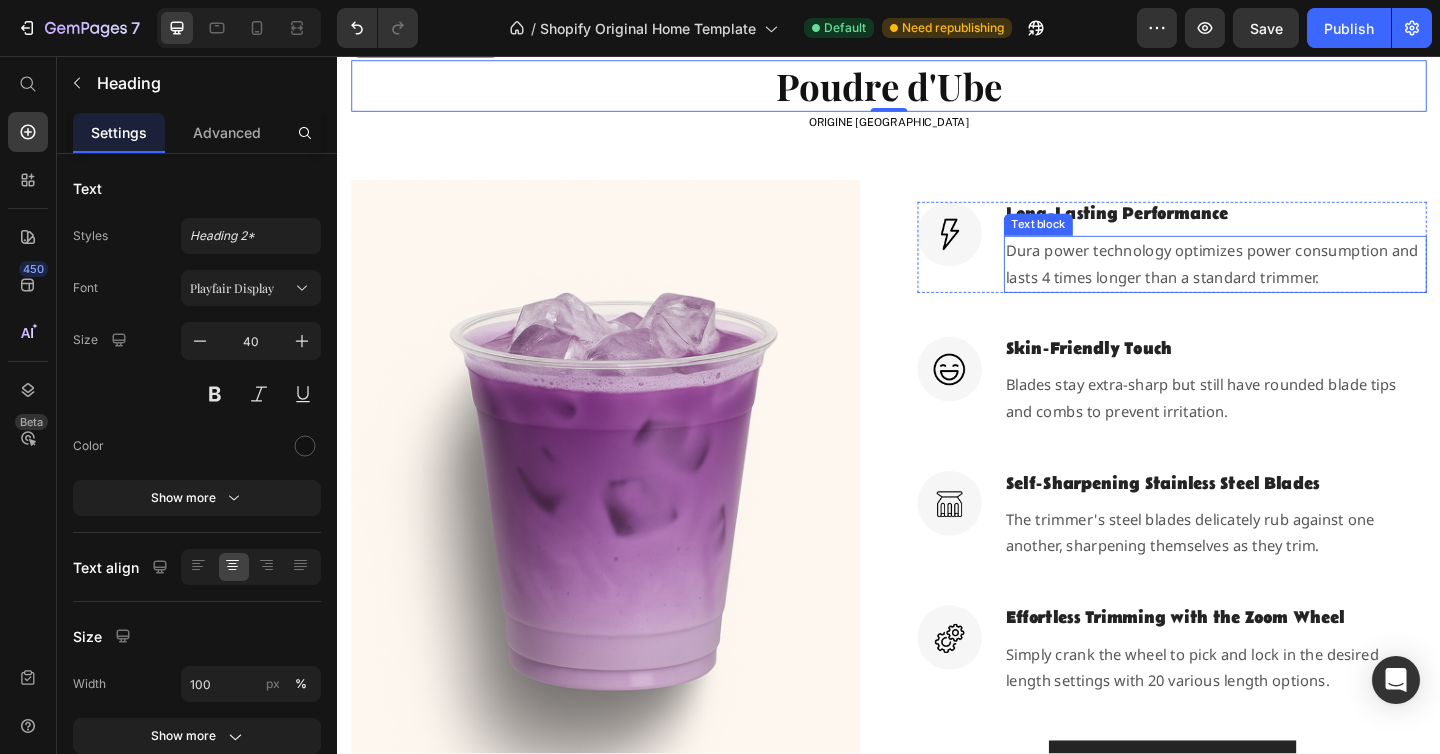 scroll, scrollTop: 1321, scrollLeft: 0, axis: vertical 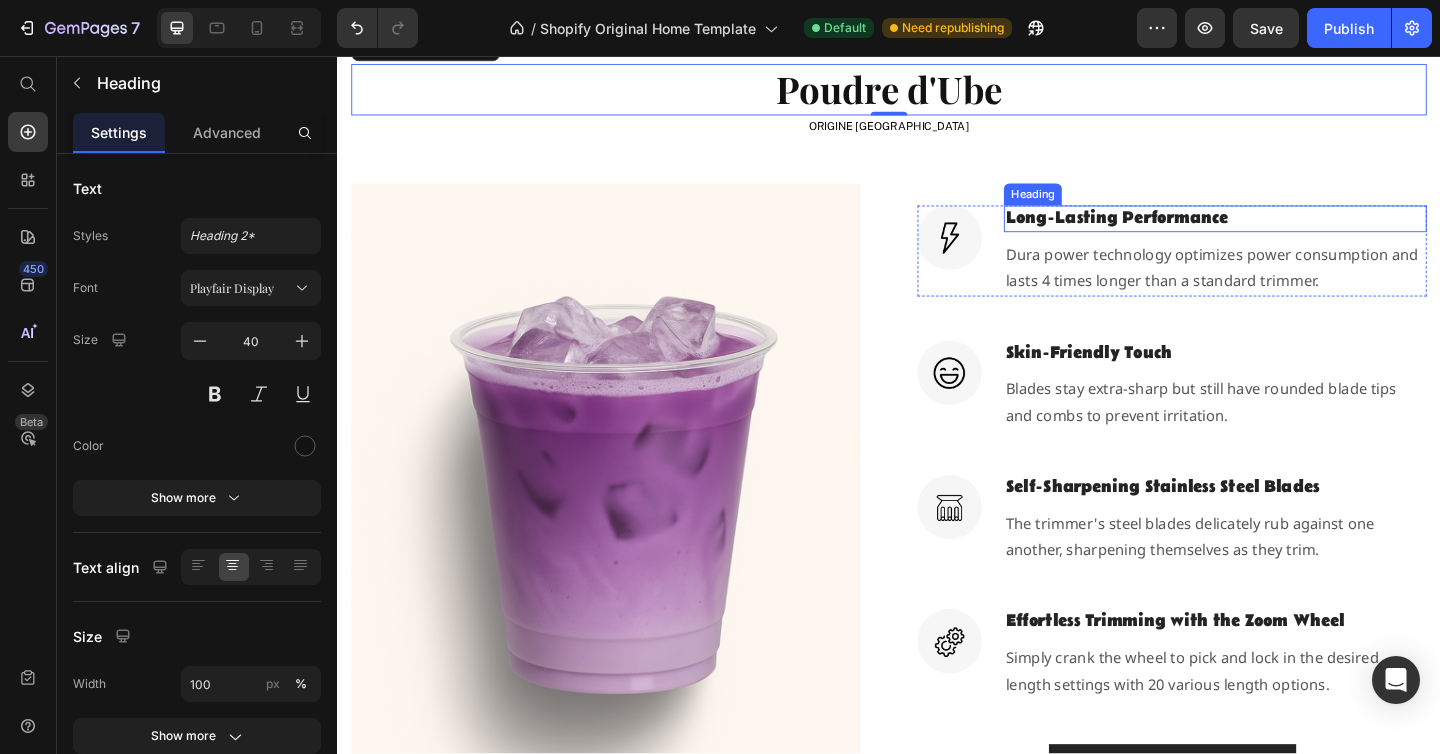 click on "Long-Lasting Performance" at bounding box center (1292, 233) 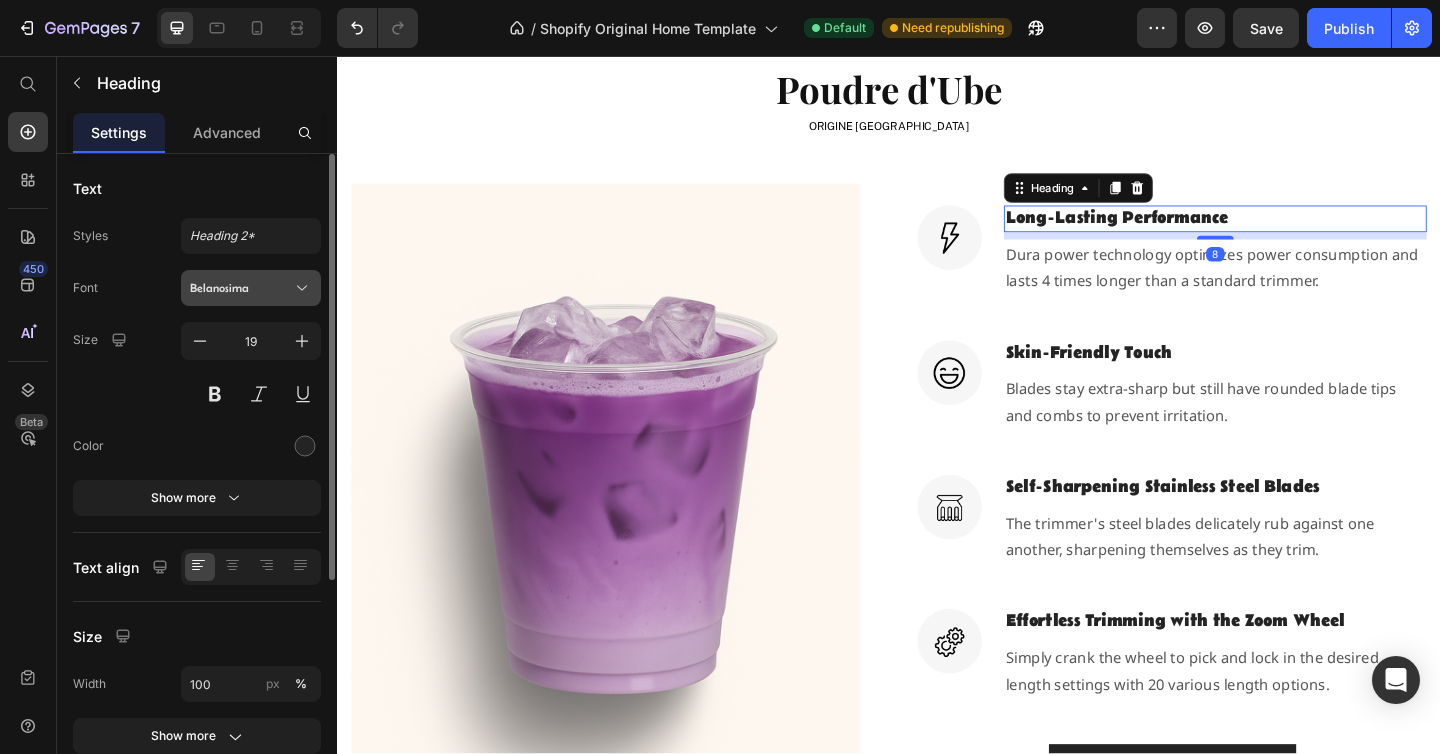 click on "Belanosima" at bounding box center [241, 288] 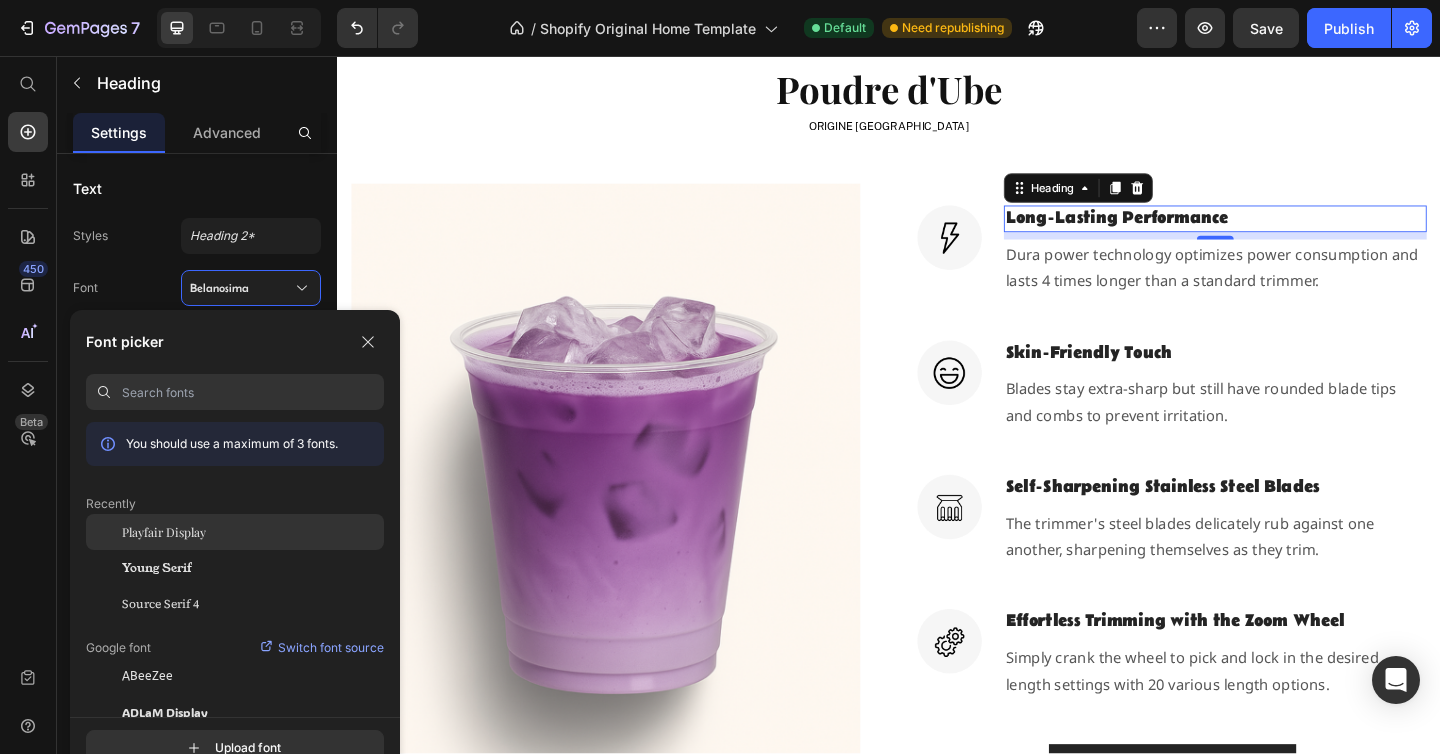 click on "Playfair Display" at bounding box center [164, 532] 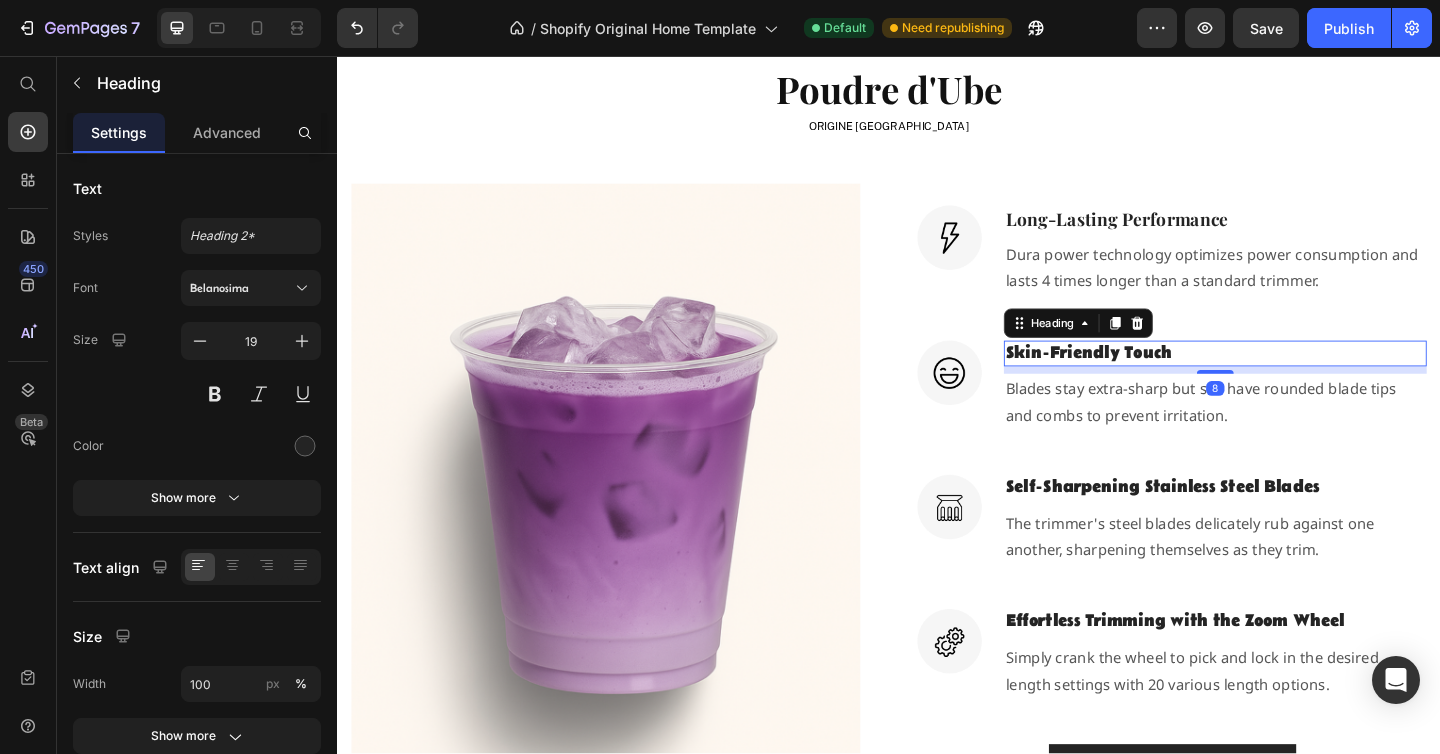 click on "Skin-Friendly Touch" at bounding box center [1292, 380] 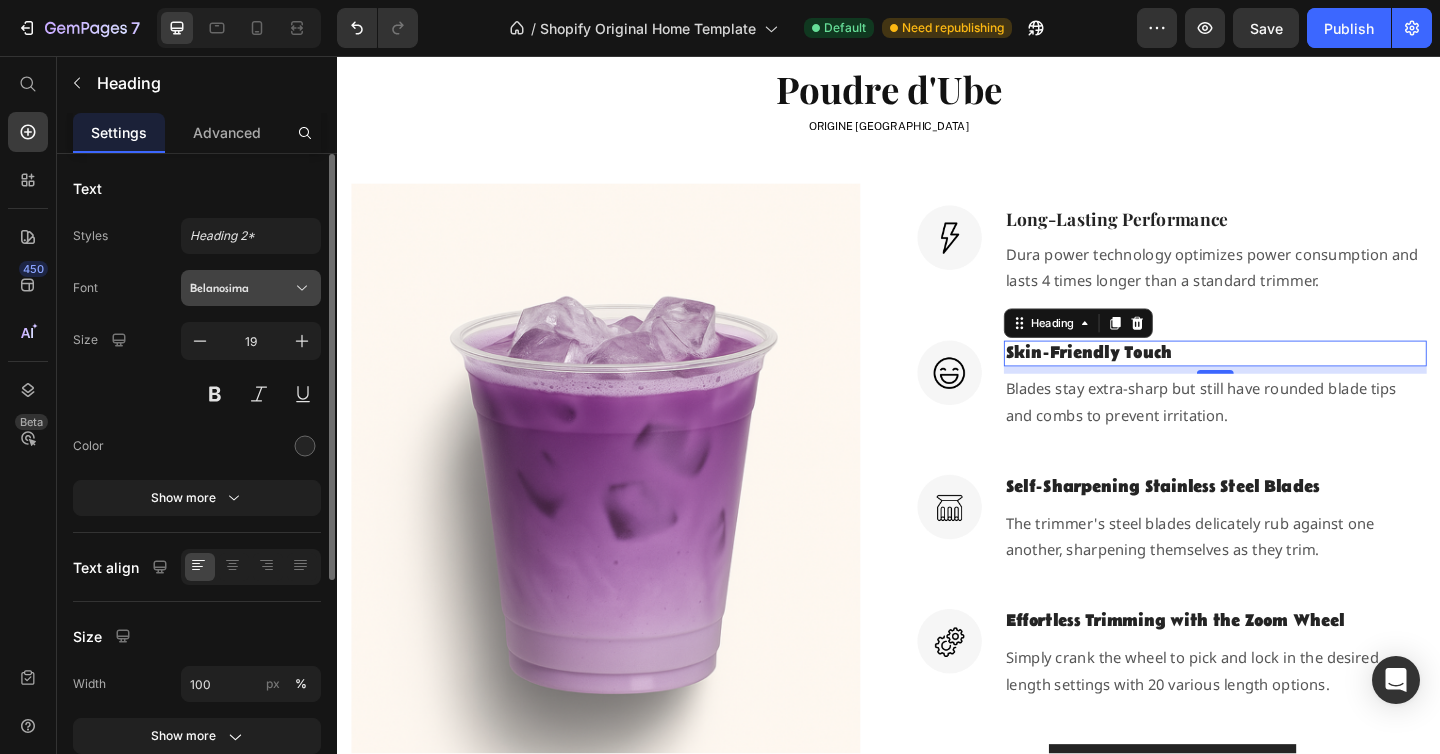 click on "Belanosima" at bounding box center (241, 288) 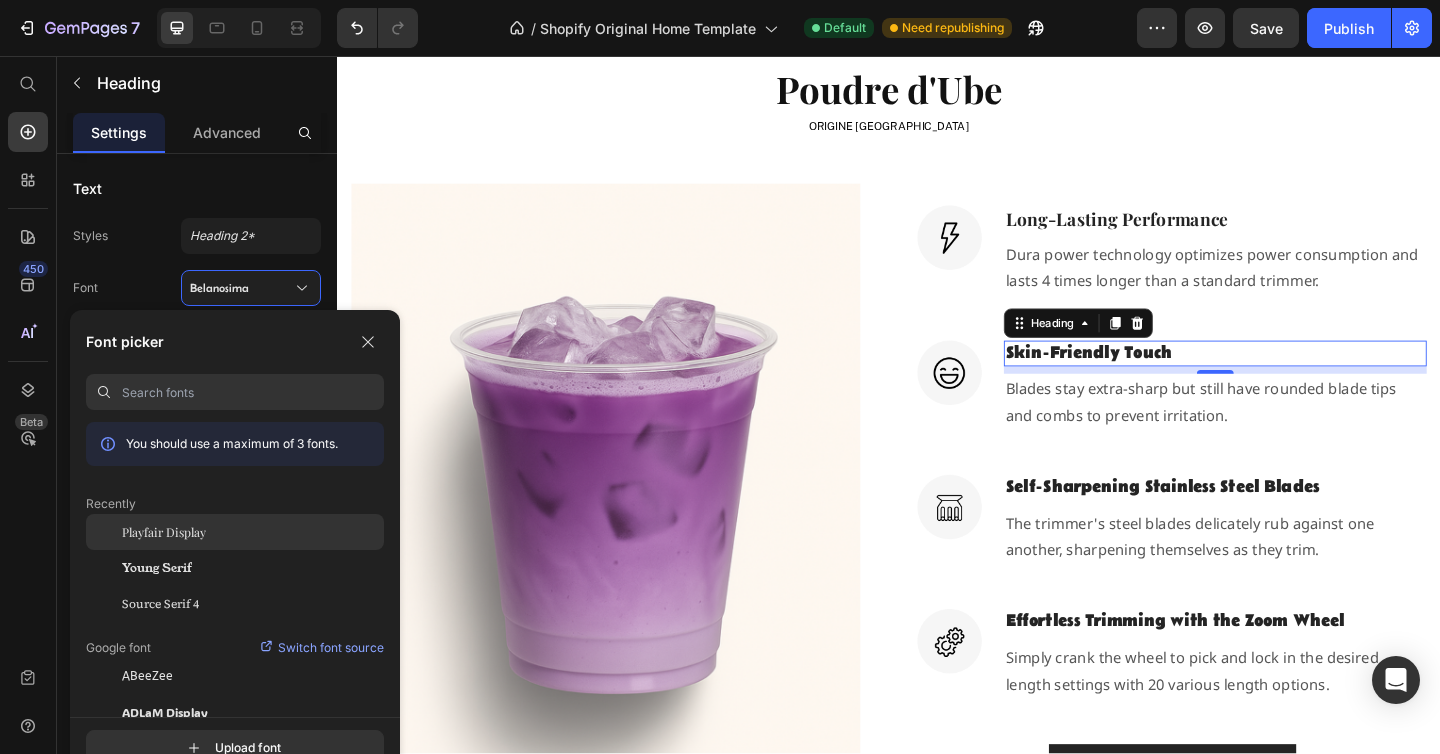 click on "Playfair Display" at bounding box center (164, 532) 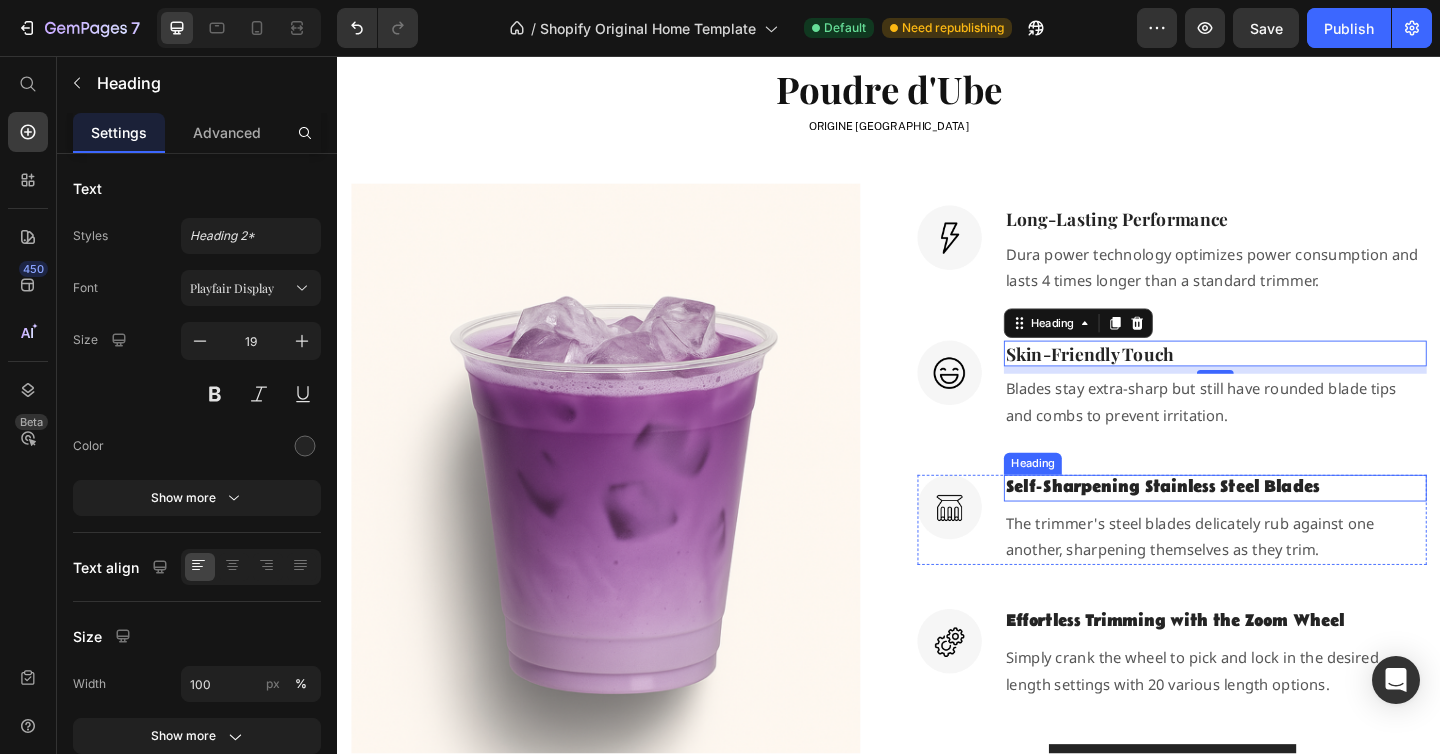 click on "Self-Sharpening Stainless Steel Blades" at bounding box center (1292, 526) 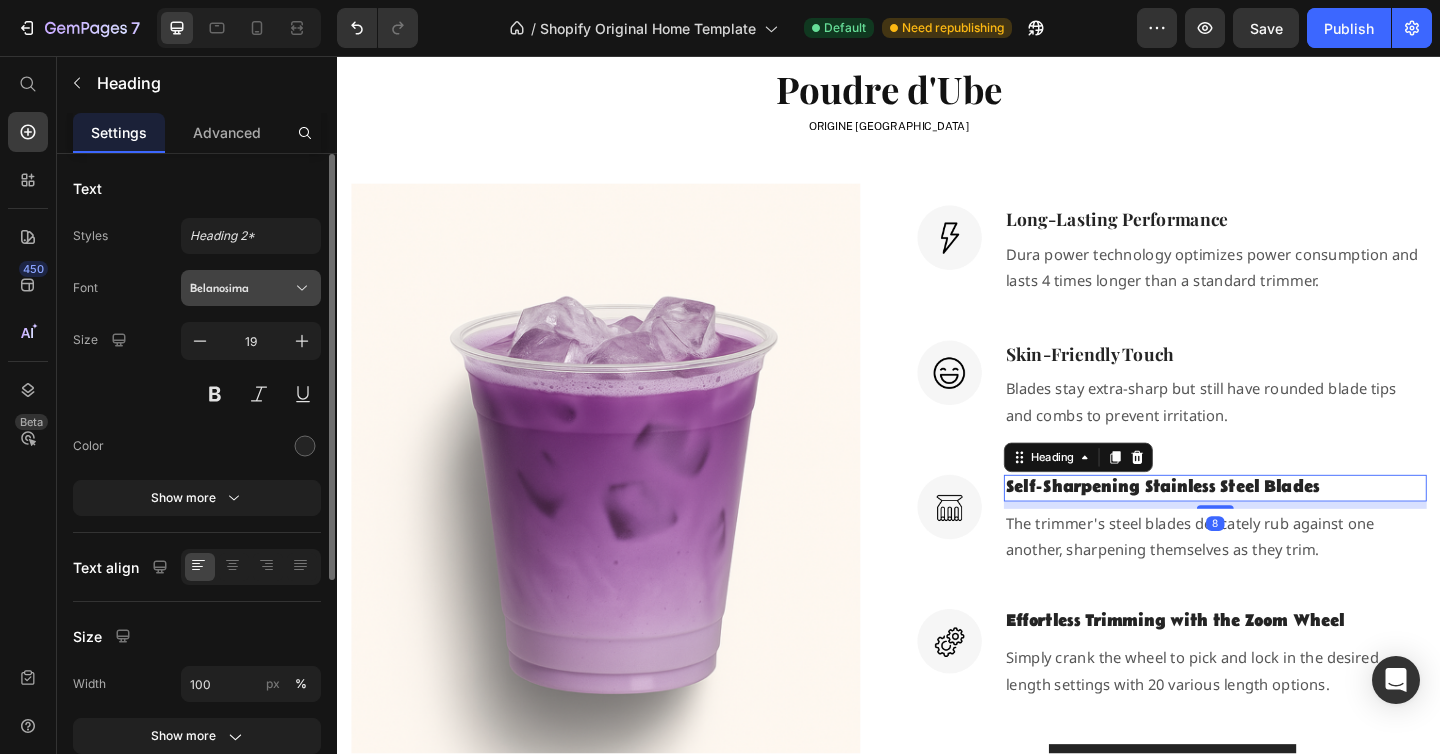 click on "Belanosima" at bounding box center (241, 288) 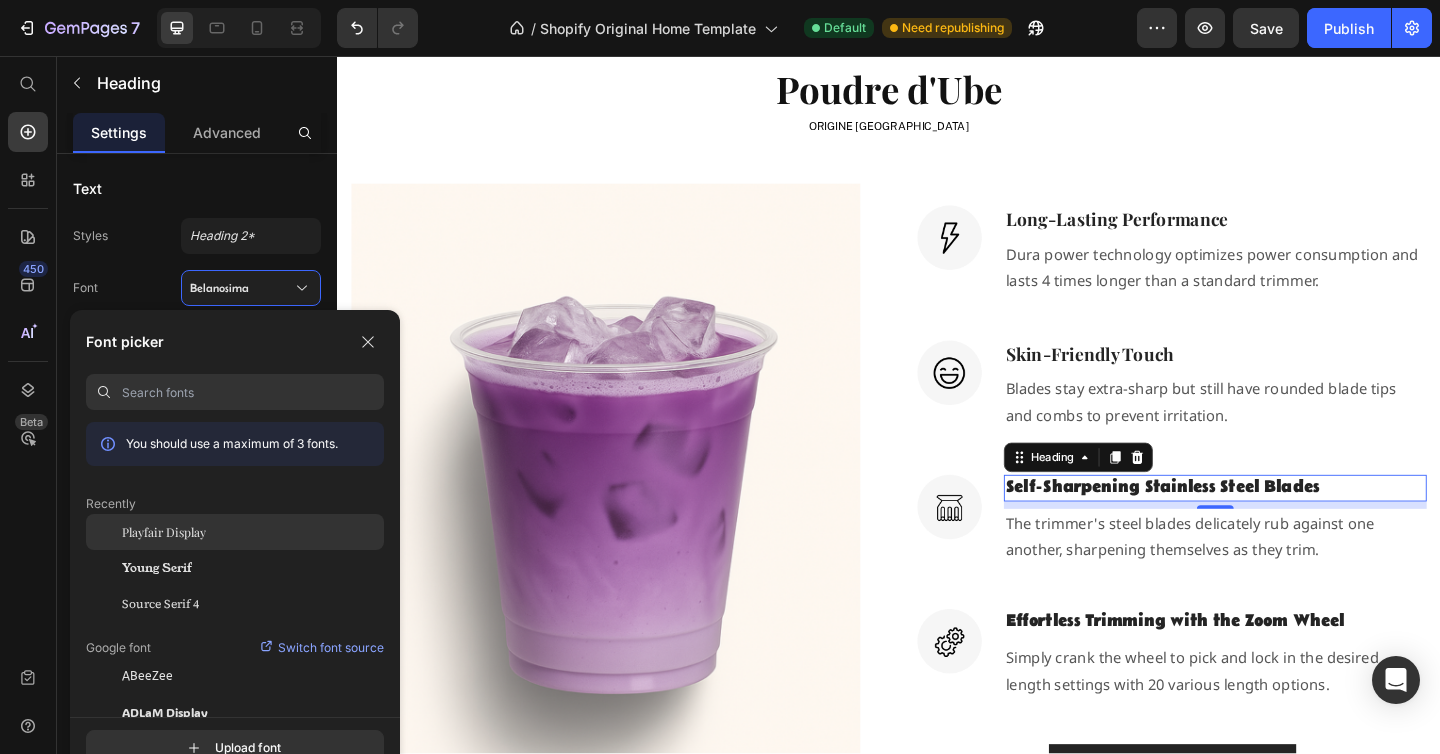 click on "Playfair Display" at bounding box center [164, 532] 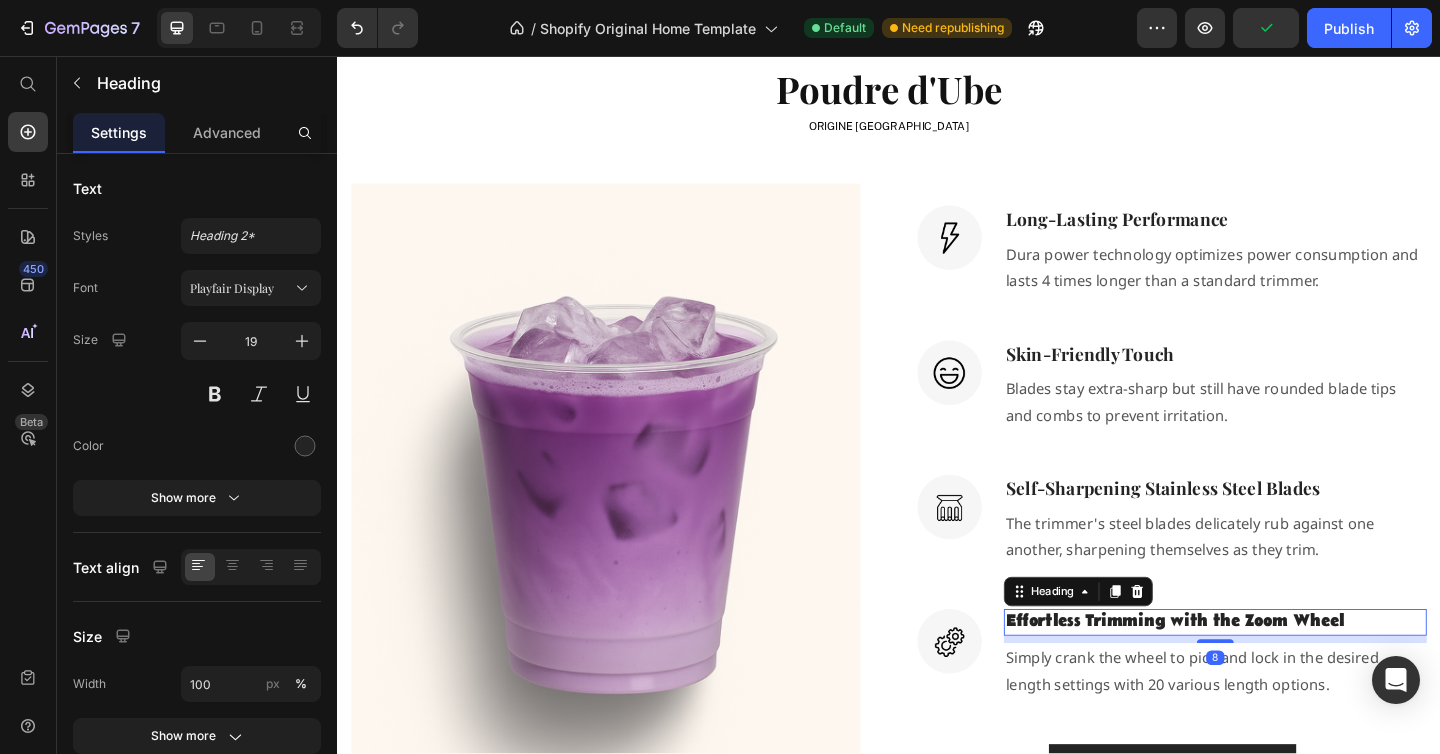 click on "Effortless Trimming with the Zoom Wheel" at bounding box center (1292, 672) 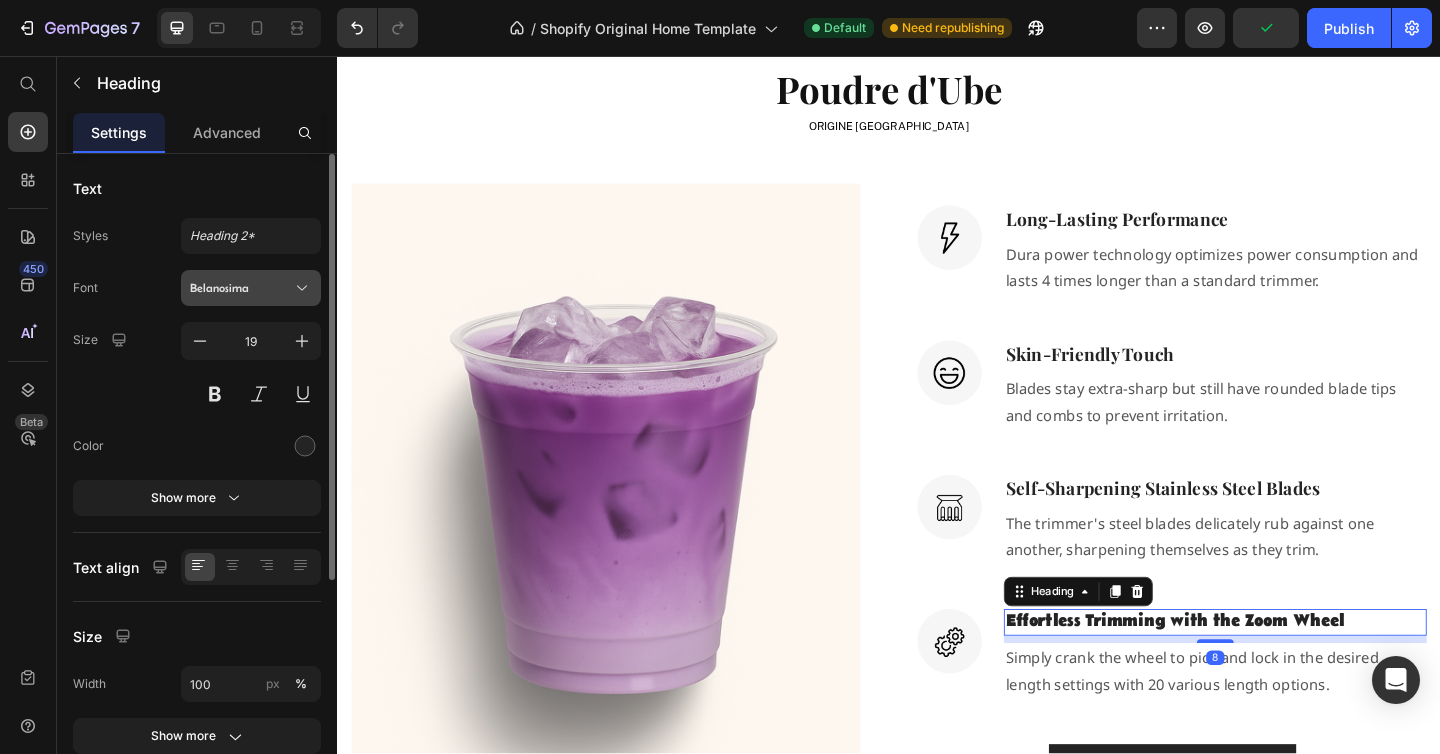 click on "Belanosima" at bounding box center [251, 288] 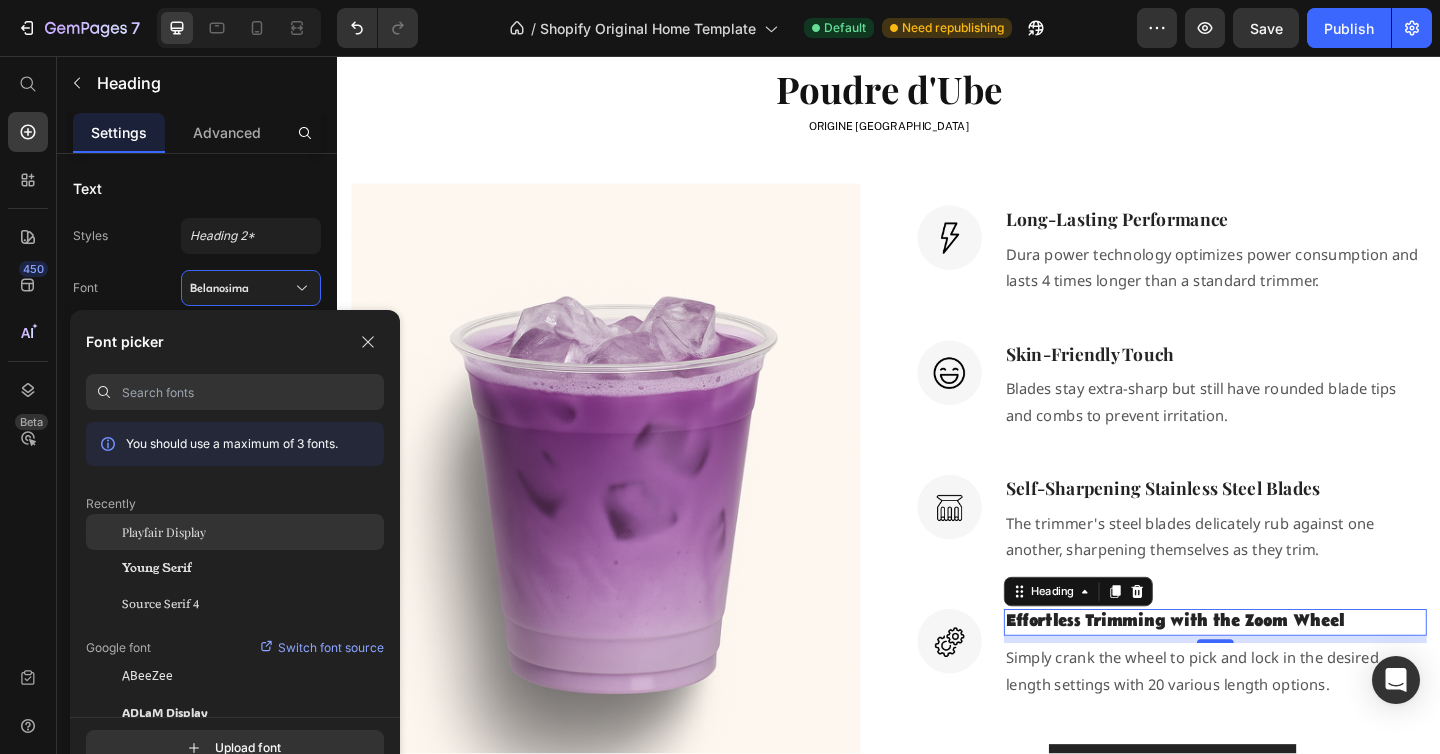 click on "Playfair Display" at bounding box center [164, 532] 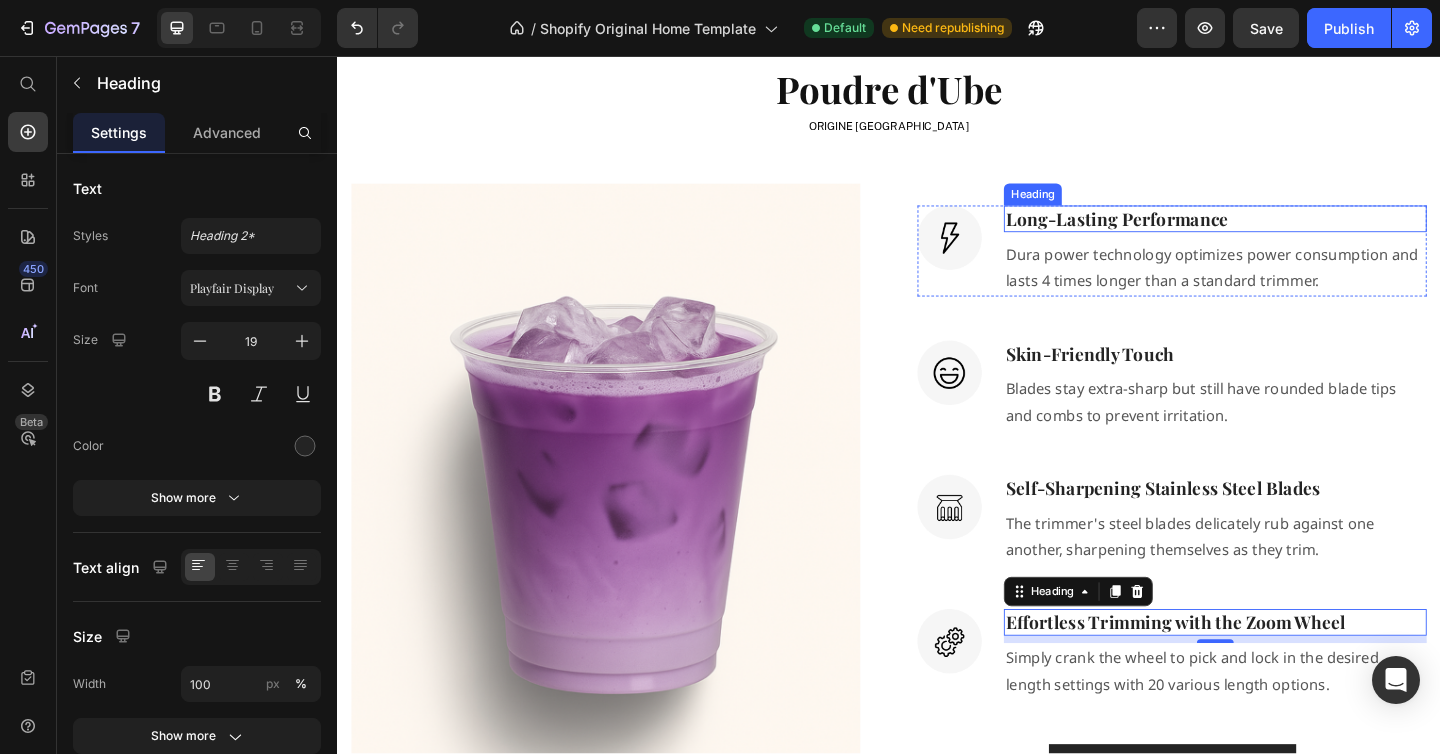 click on "Long-Lasting Performance" at bounding box center (1292, 233) 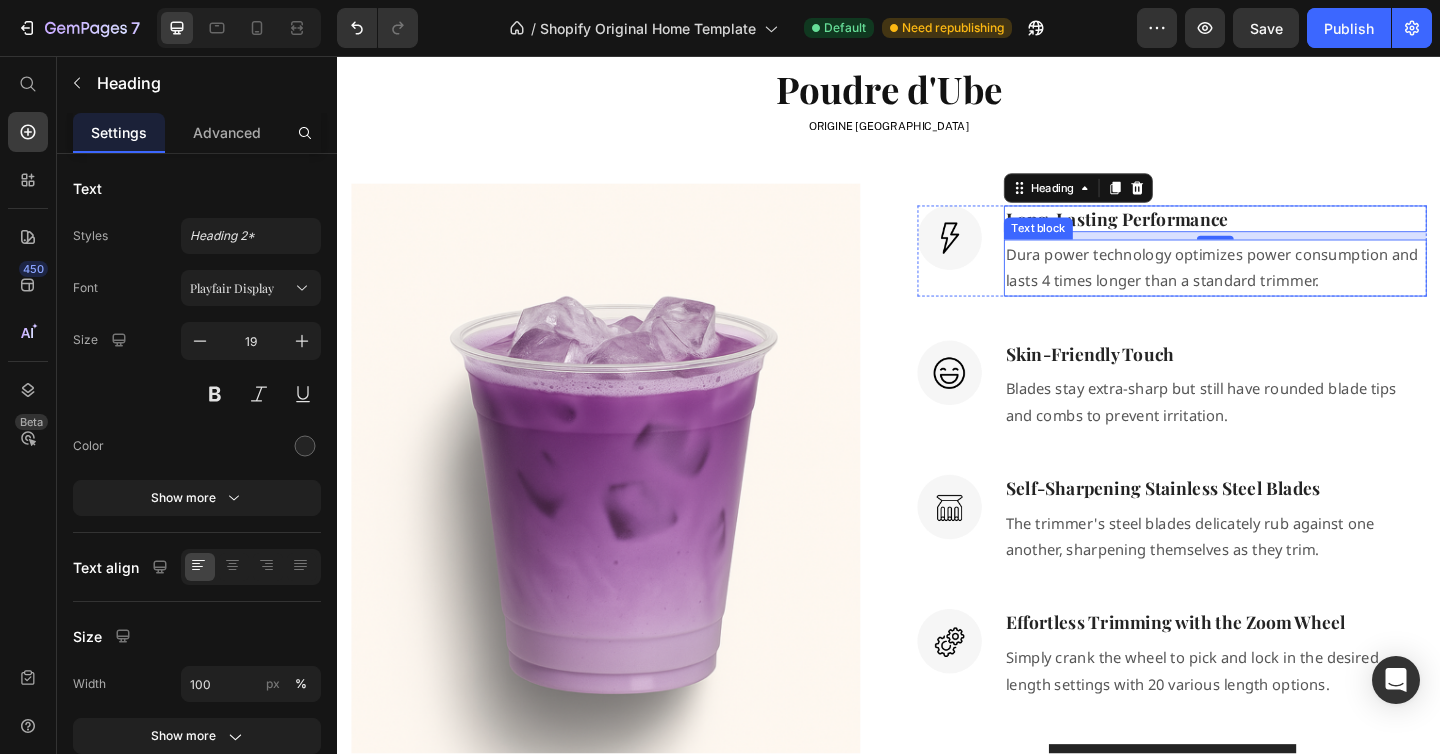 click on "Text block" at bounding box center (1099, 244) 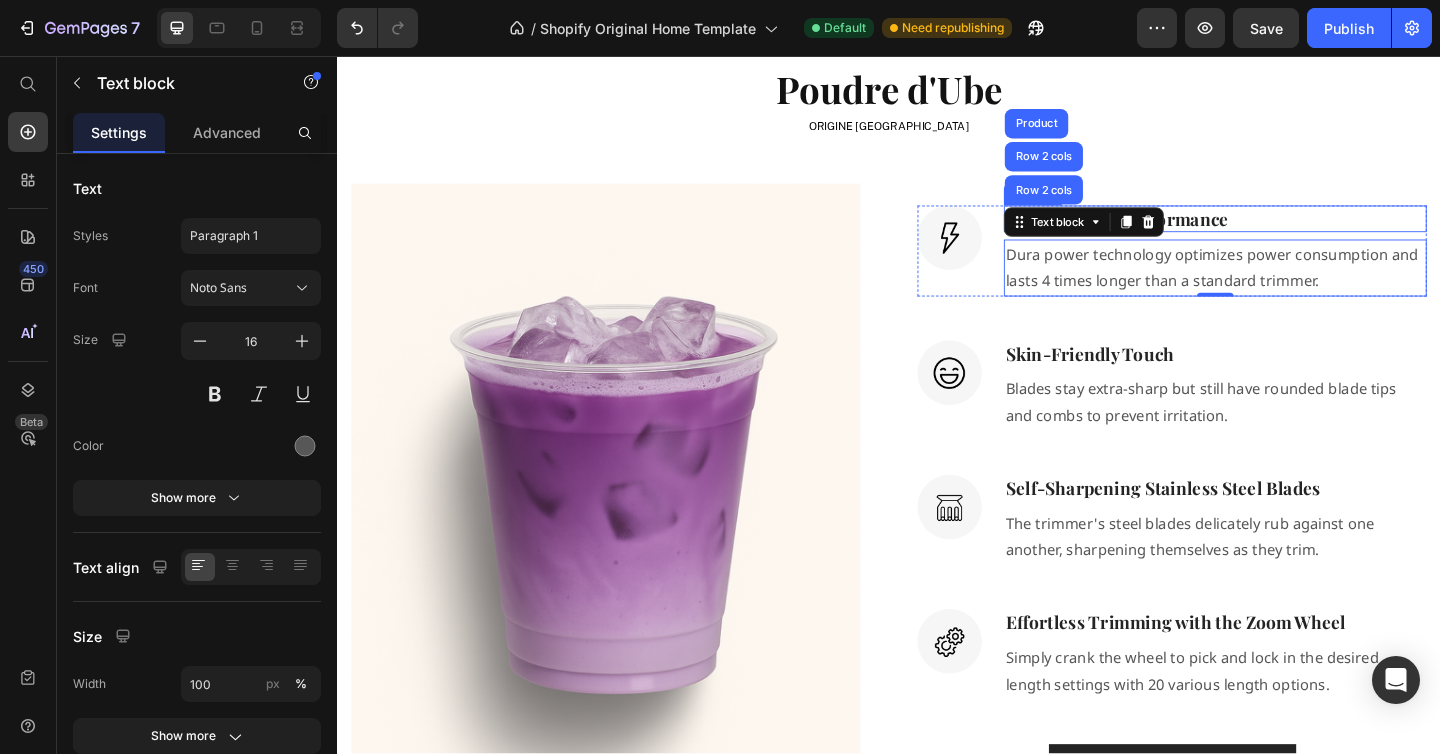 click on "Long-Lasting Performance" at bounding box center (1292, 233) 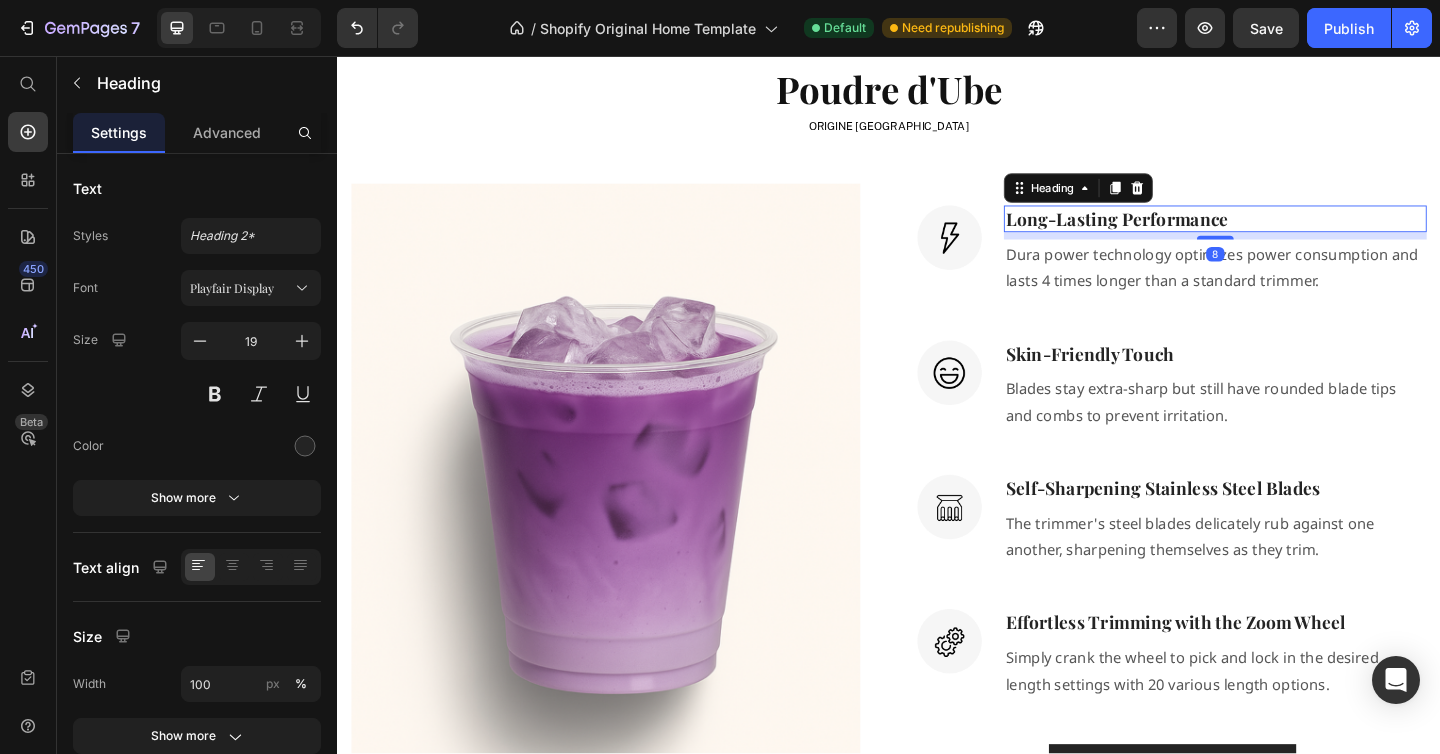 click on "Long-Lasting Performance" at bounding box center [1292, 233] 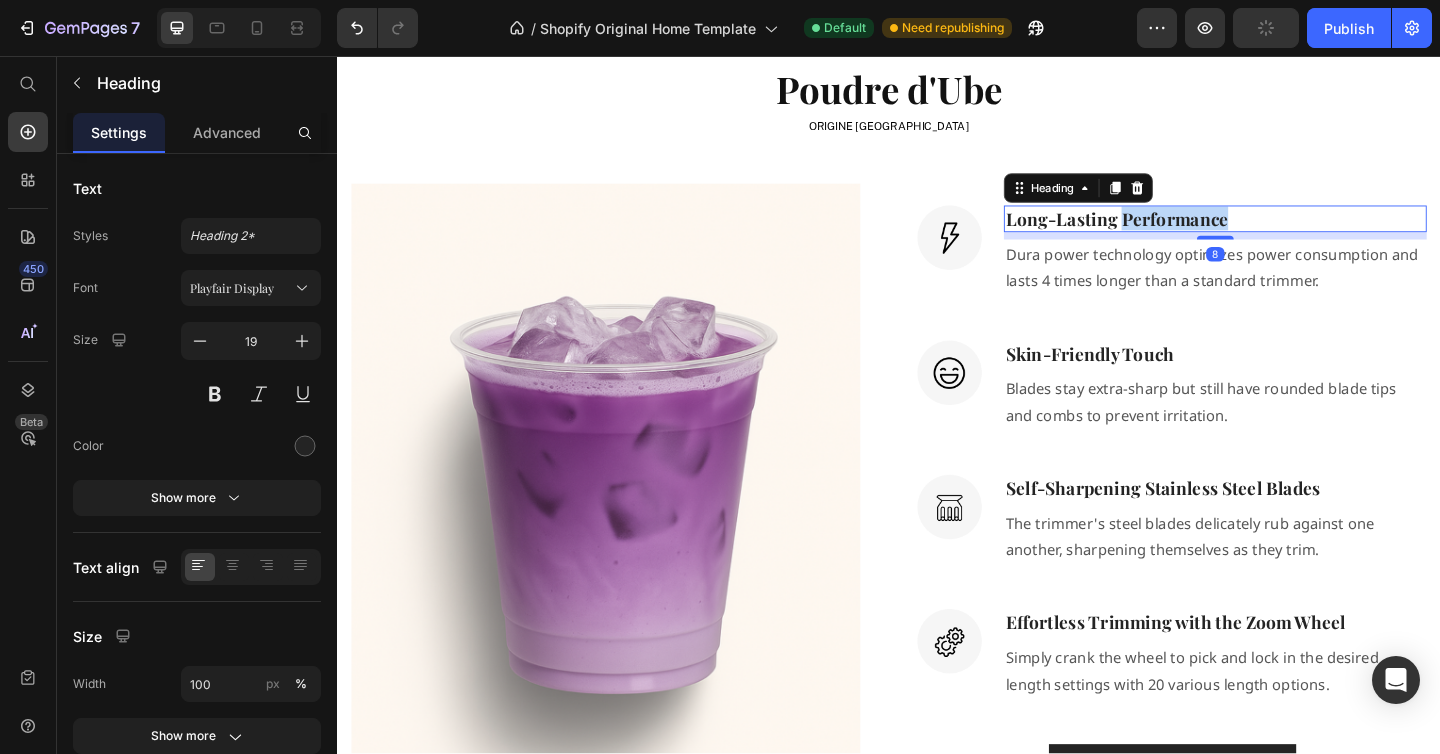 click on "Long-Lasting Performance" at bounding box center [1292, 233] 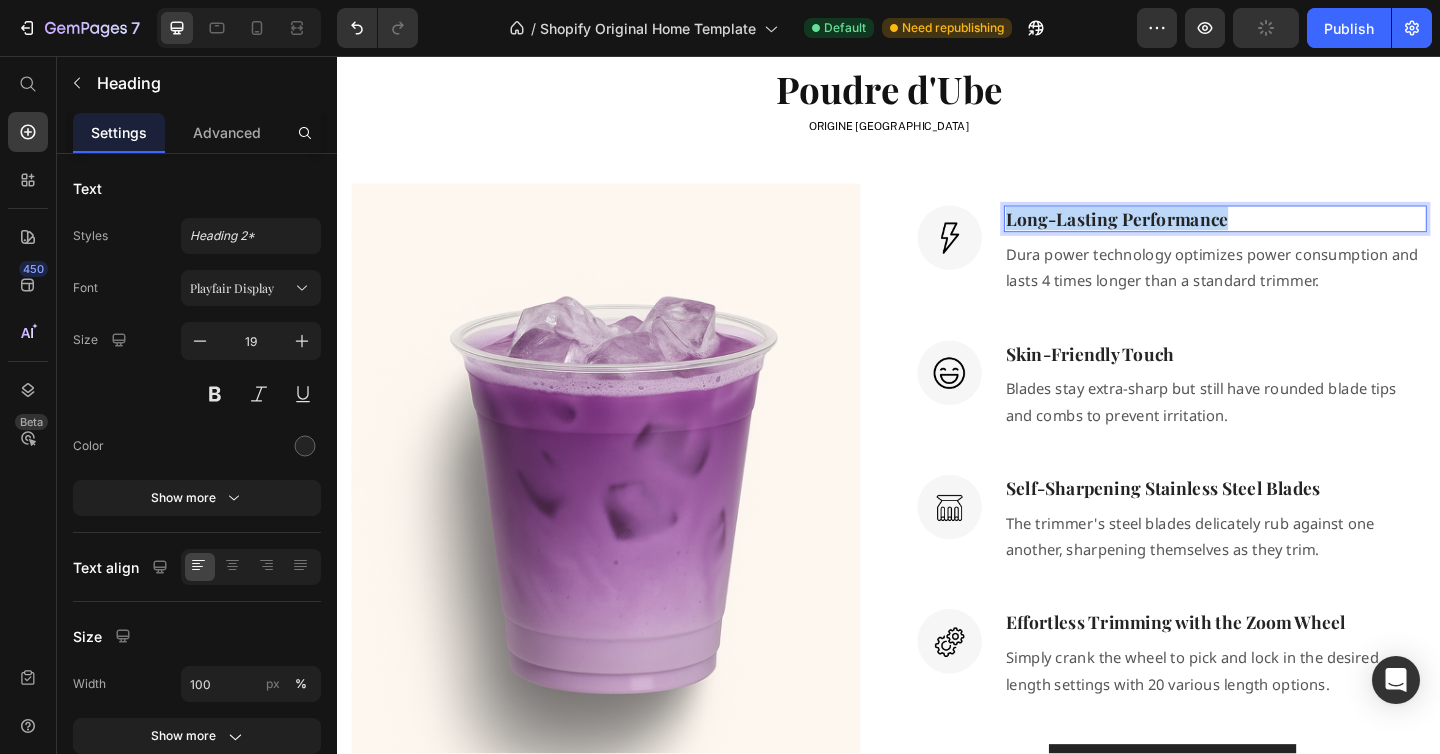 click on "Long-Lasting Performance" at bounding box center [1292, 233] 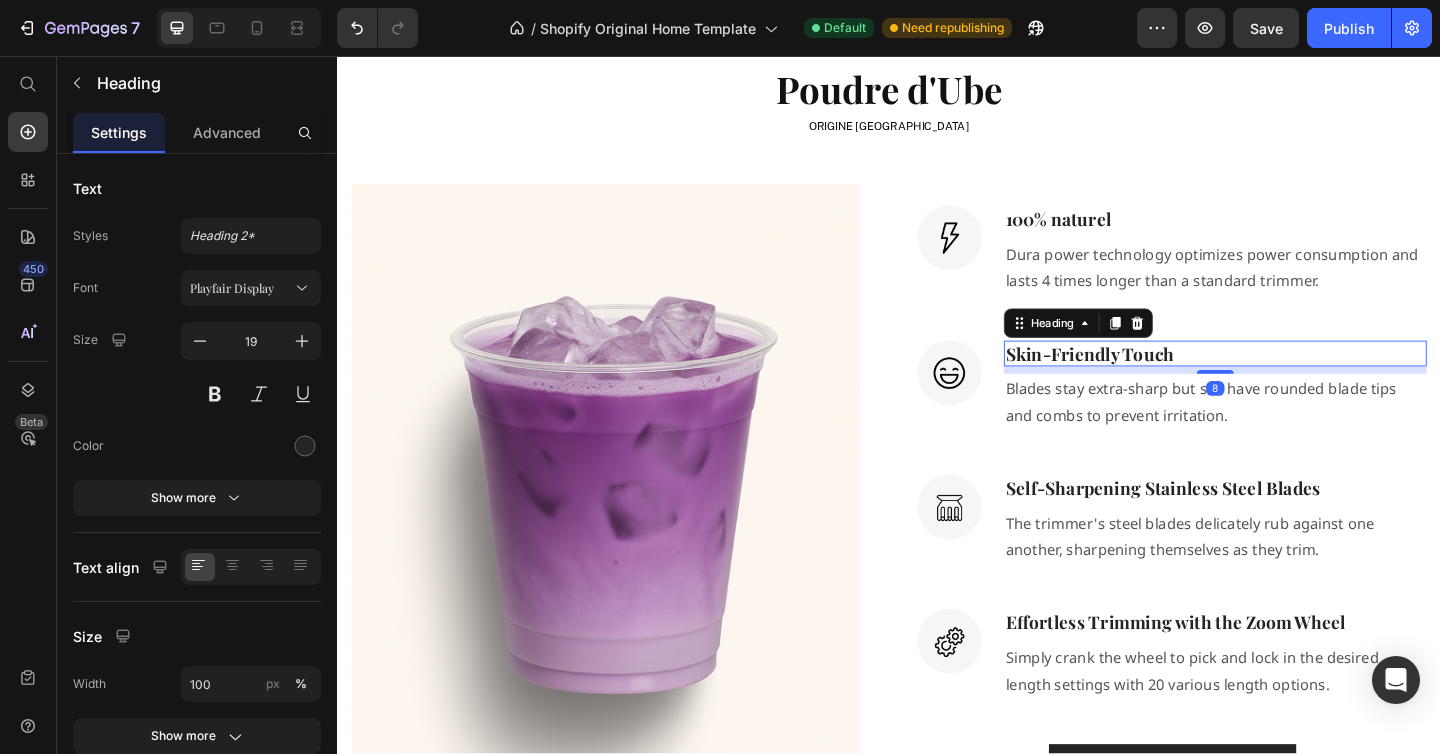 click on "Skin-Friendly Touch" at bounding box center (1292, 380) 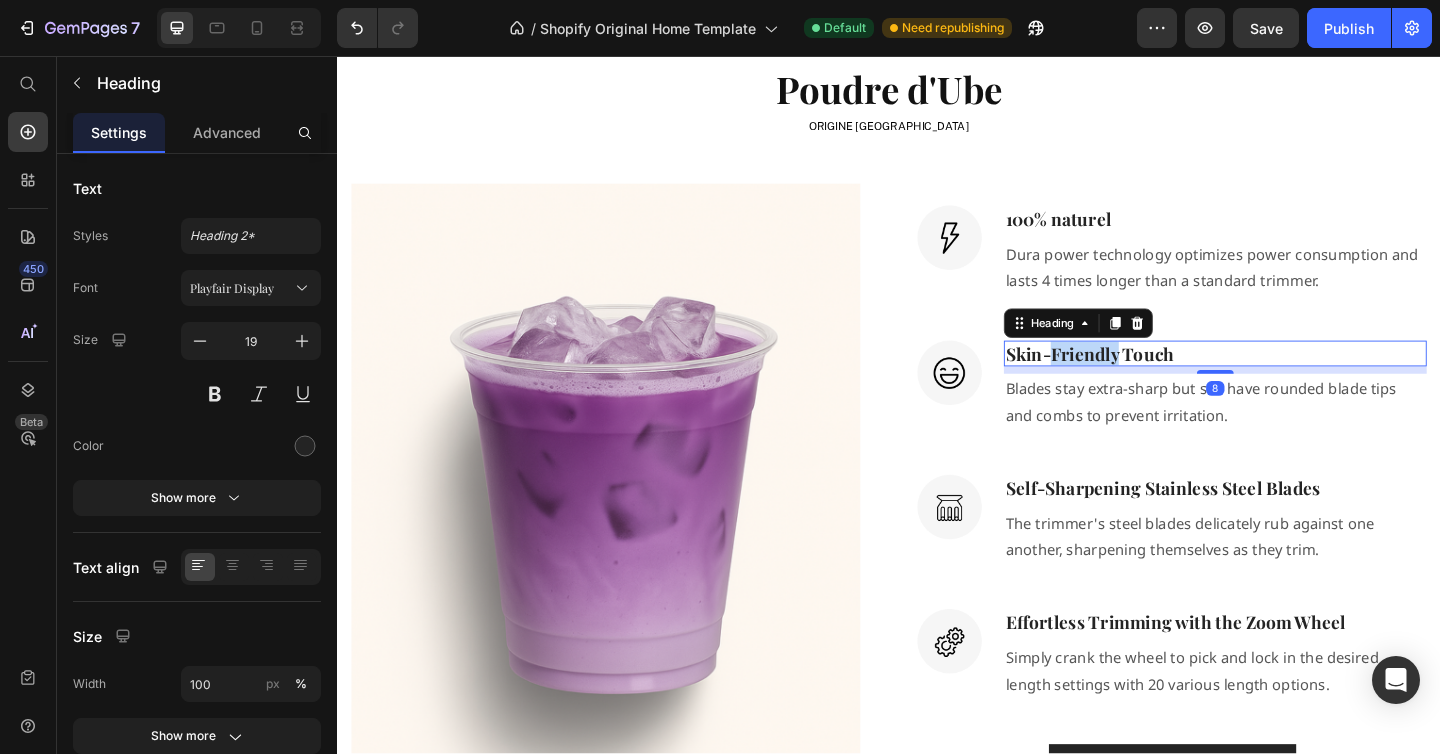 click on "Skin-Friendly Touch" at bounding box center (1292, 380) 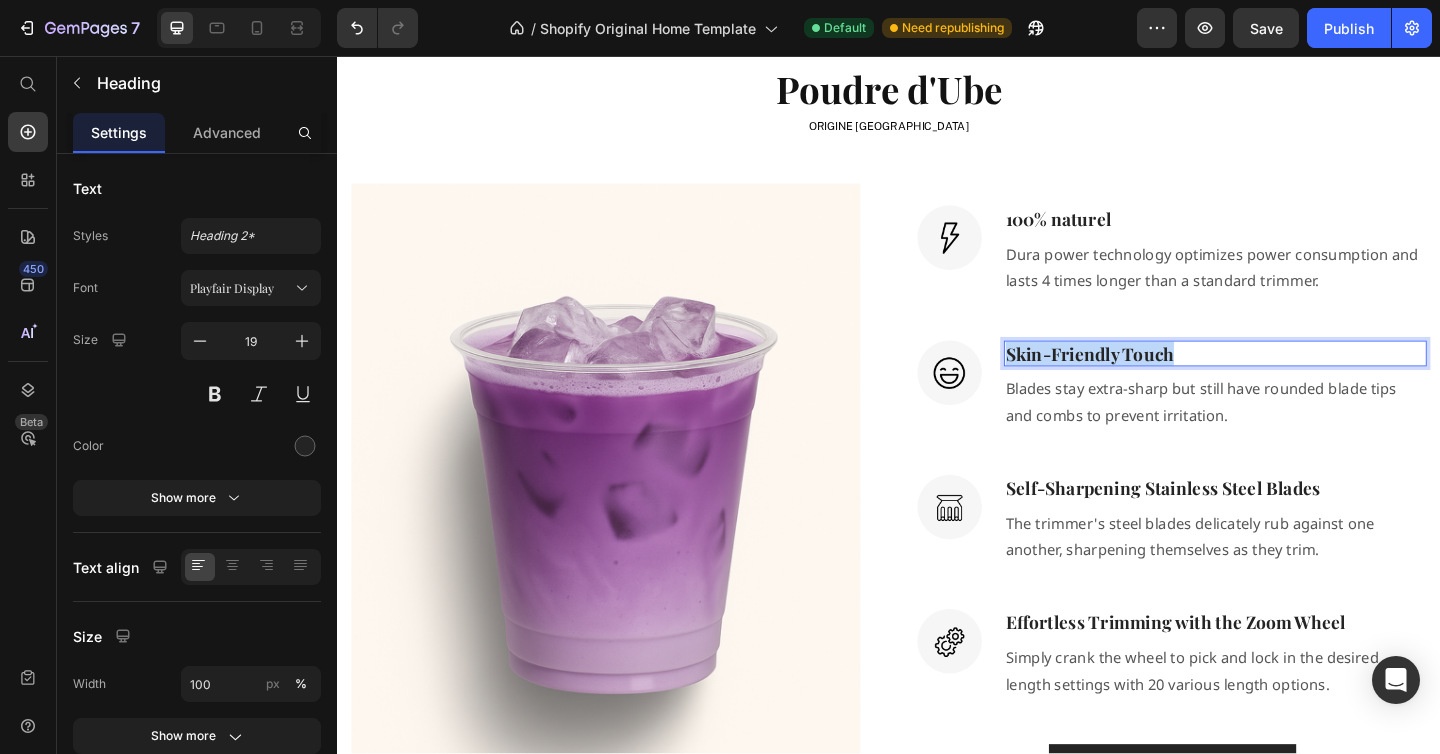 click on "Skin-Friendly Touch" at bounding box center (1292, 380) 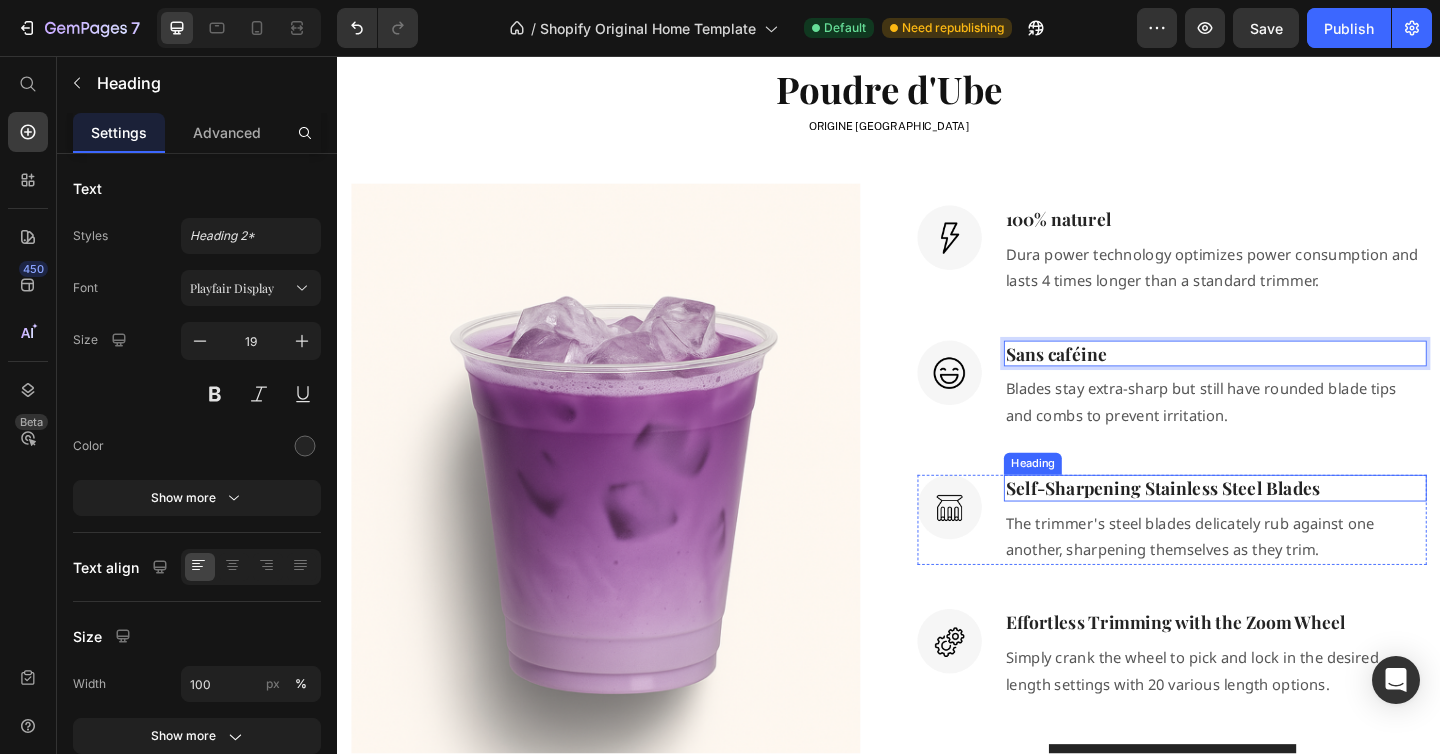 click on "Self-Sharpening Stainless Steel Blades" at bounding box center (1292, 526) 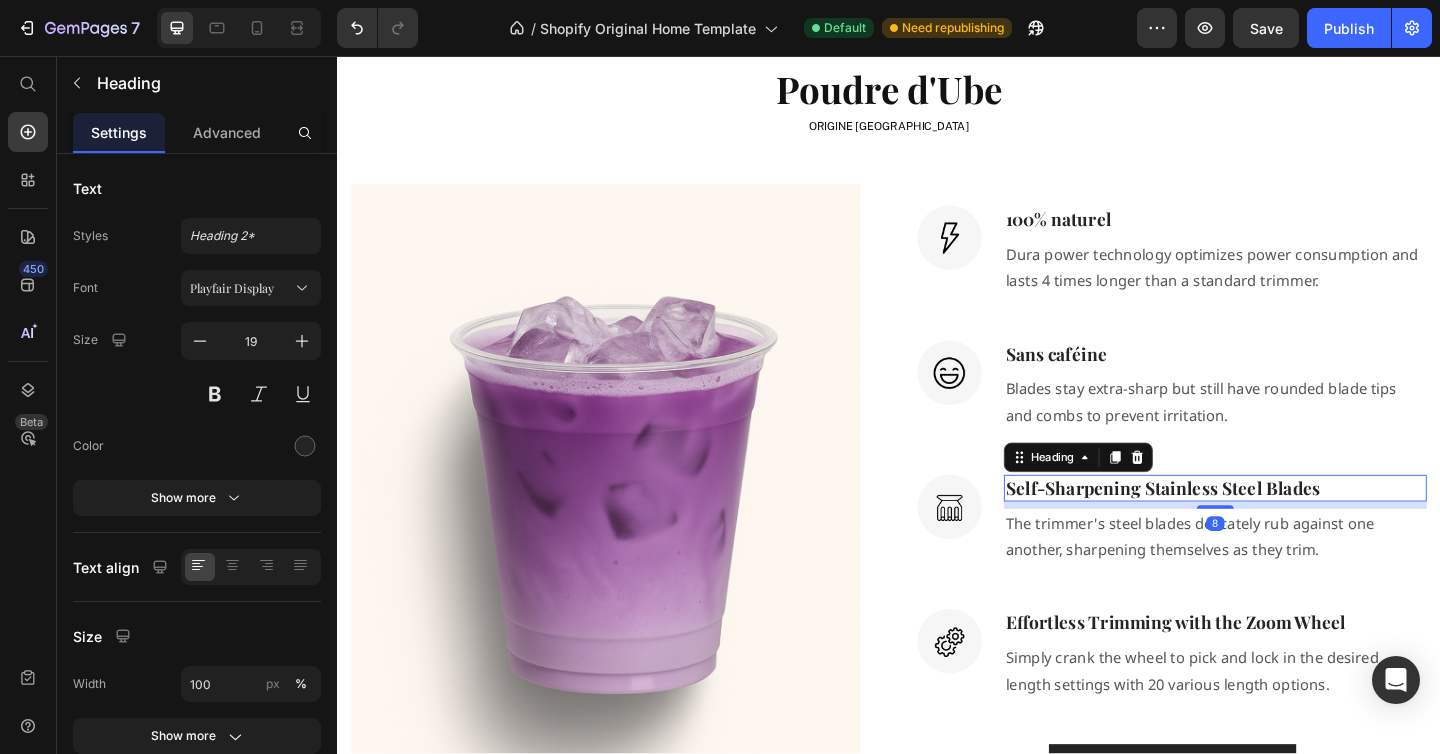 click on "Self-Sharpening Stainless Steel Blades" at bounding box center [1292, 526] 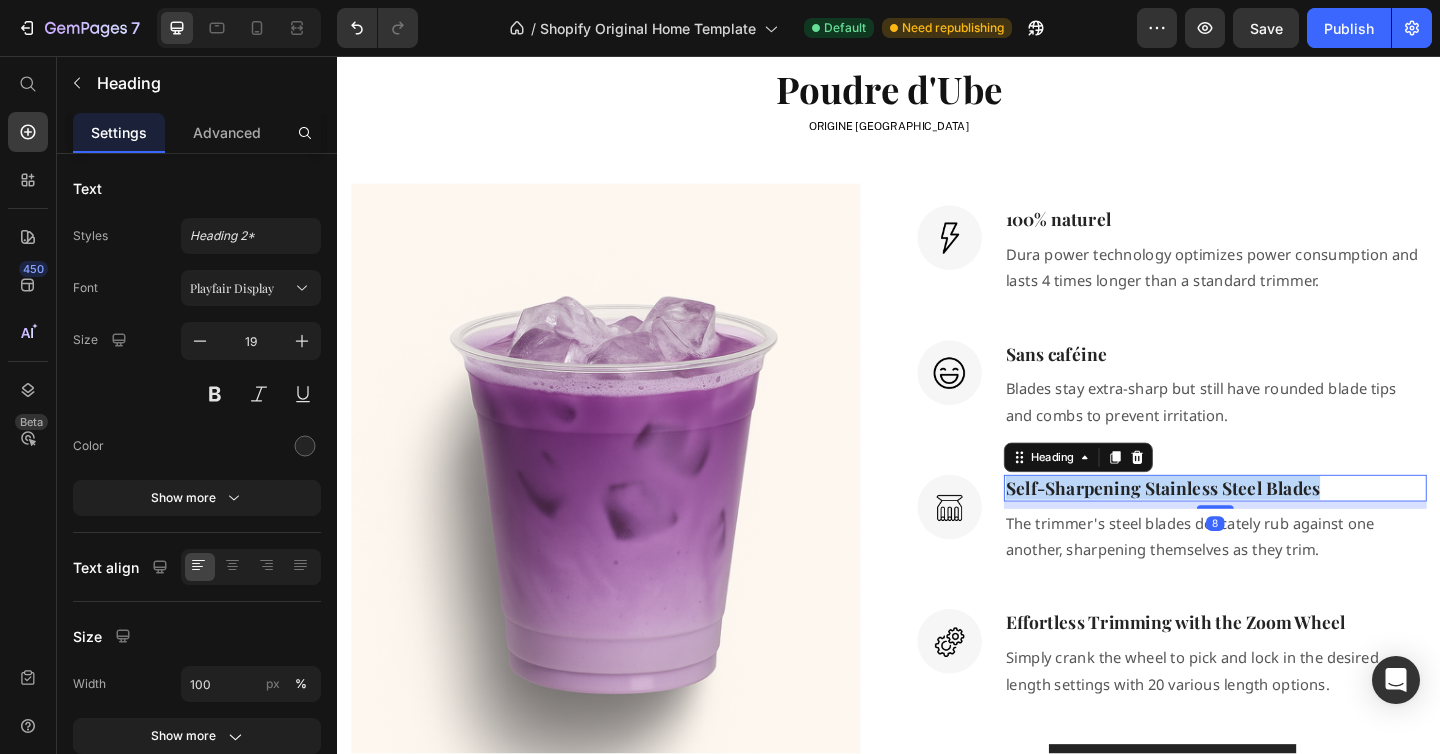 click on "Self-Sharpening Stainless Steel Blades" at bounding box center (1292, 526) 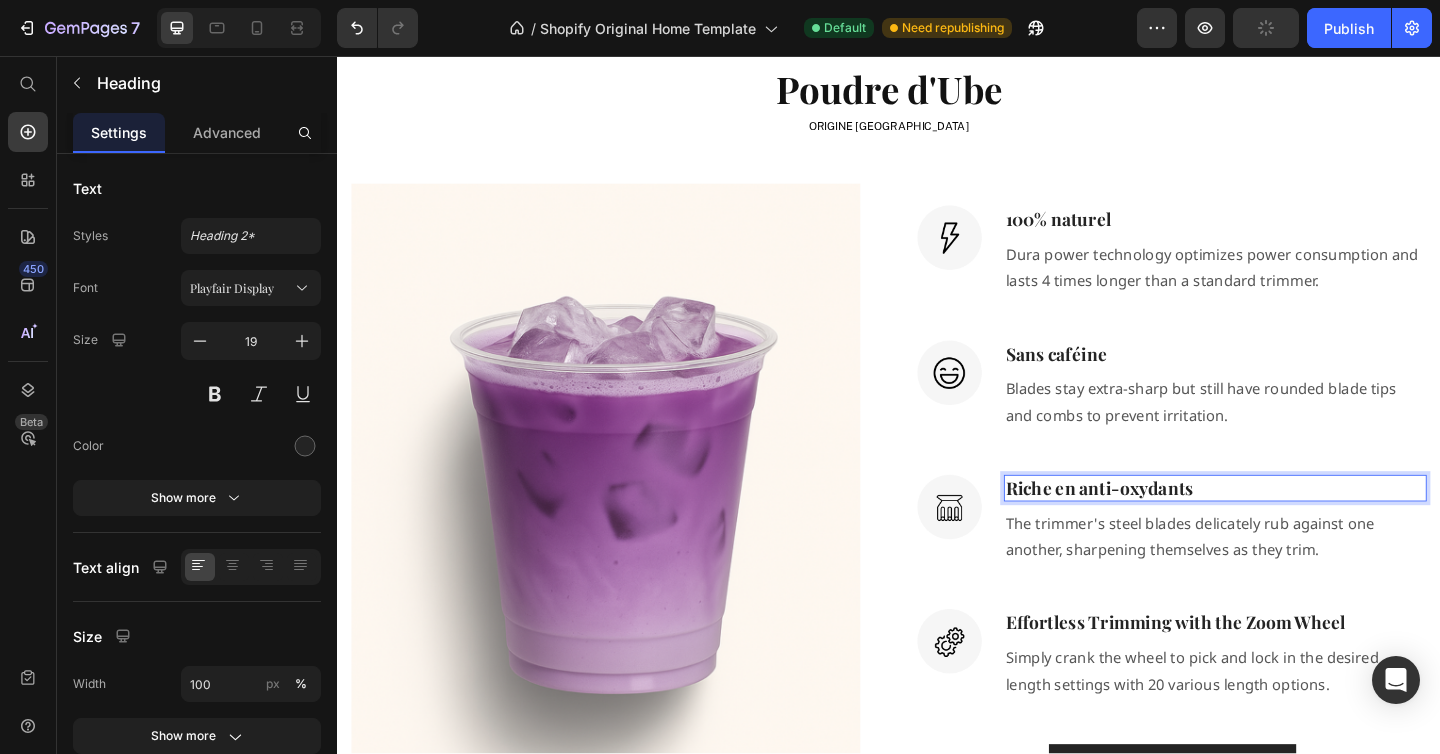 click on "Riche en anti-oxydants" at bounding box center (1292, 526) 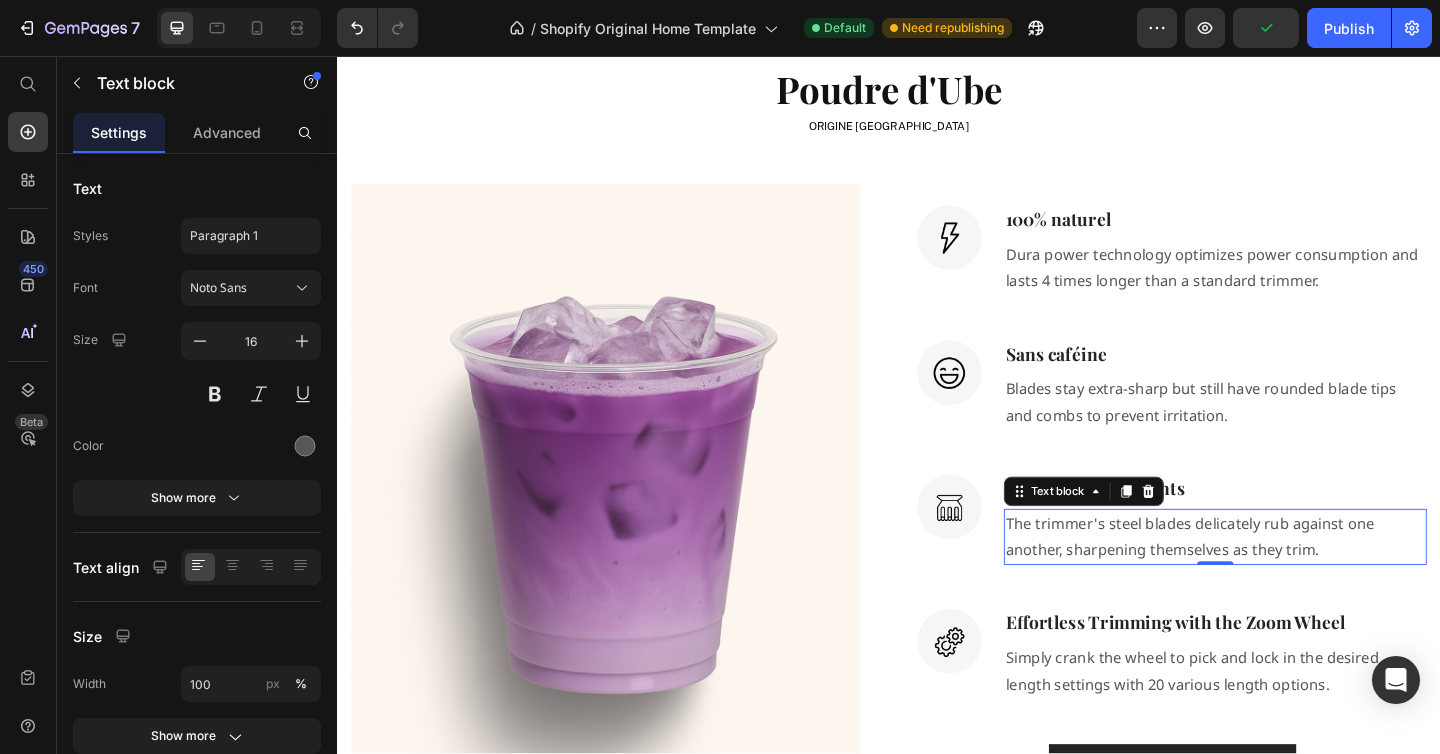 click on "The trimmer's steel blades delicately rub against one another, sharpening themselves as they trim." at bounding box center (1292, 580) 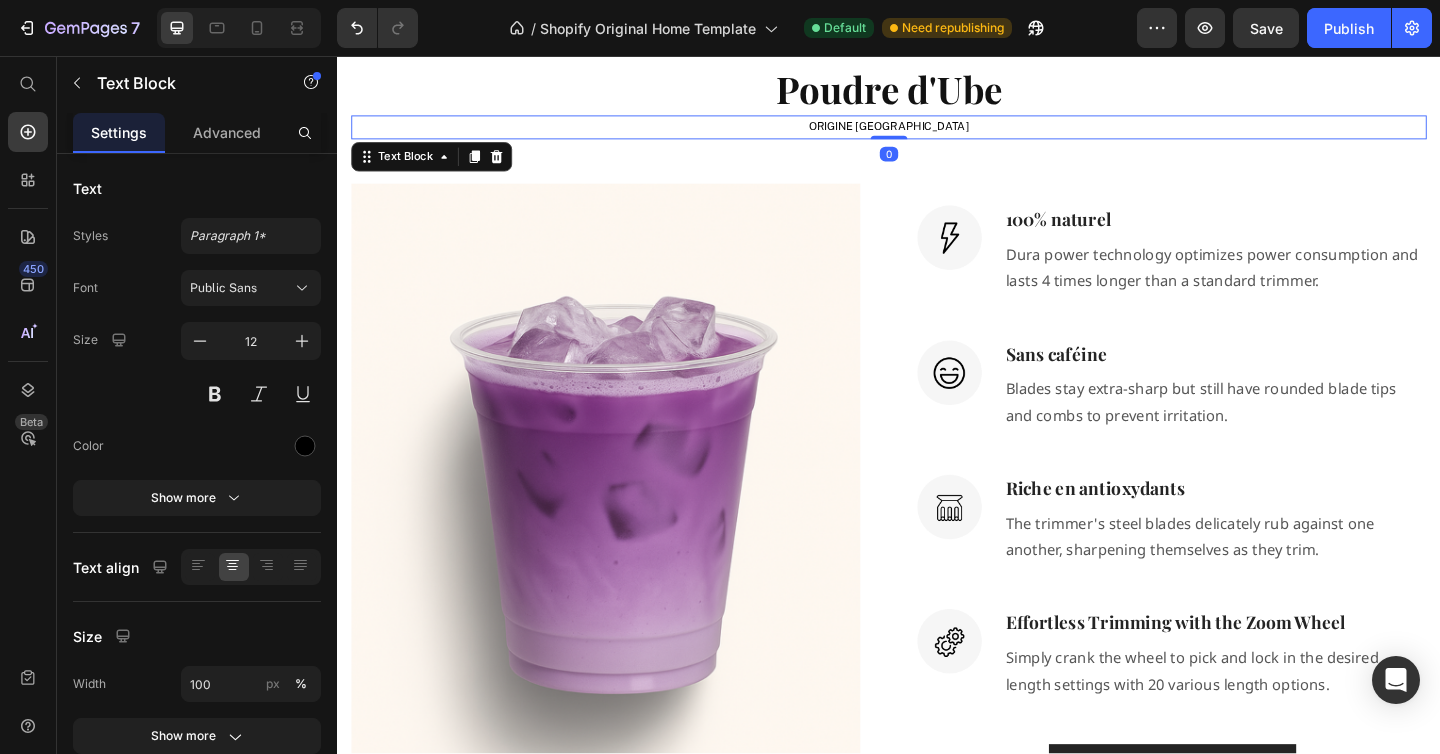click on "Origine [GEOGRAPHIC_DATA]" at bounding box center (937, 134) 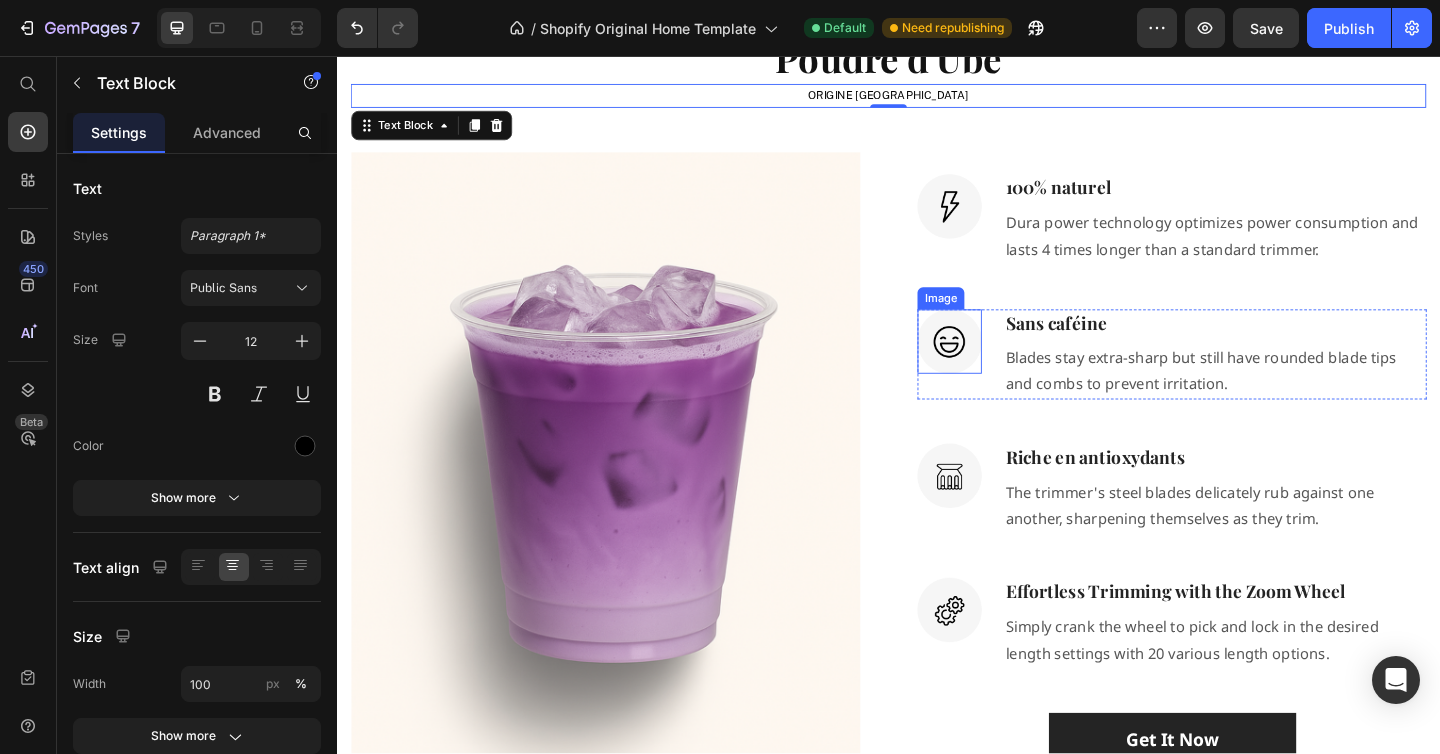 scroll, scrollTop: 1309, scrollLeft: 0, axis: vertical 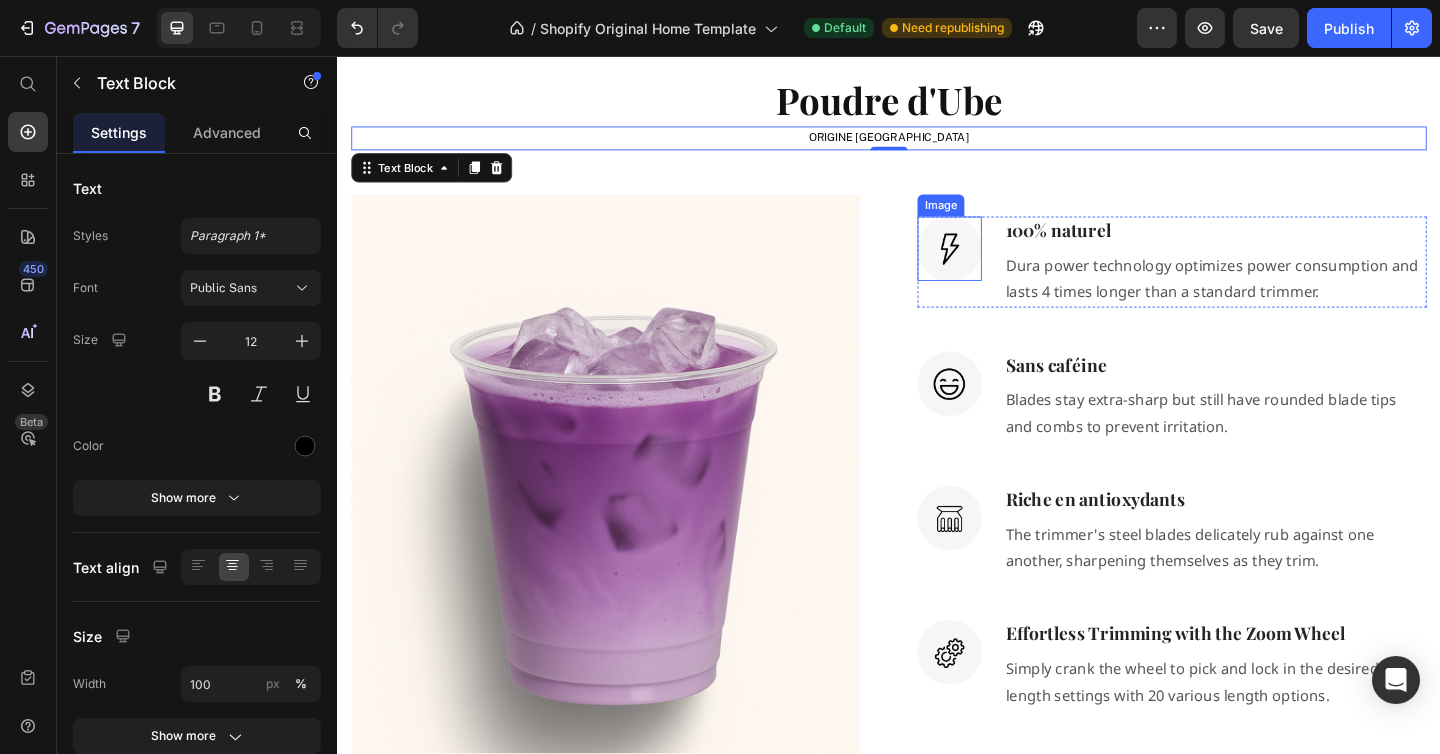click at bounding box center [1003, 266] 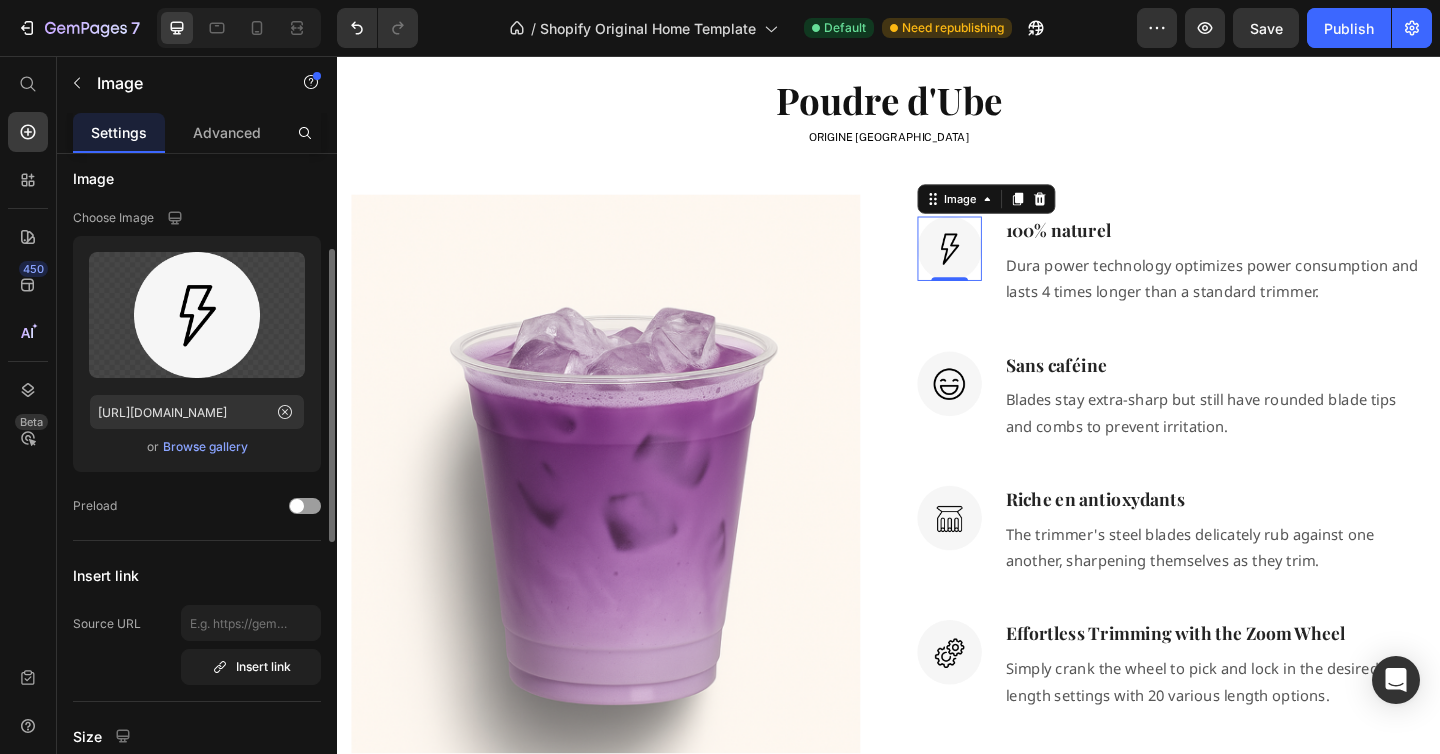 scroll, scrollTop: 0, scrollLeft: 0, axis: both 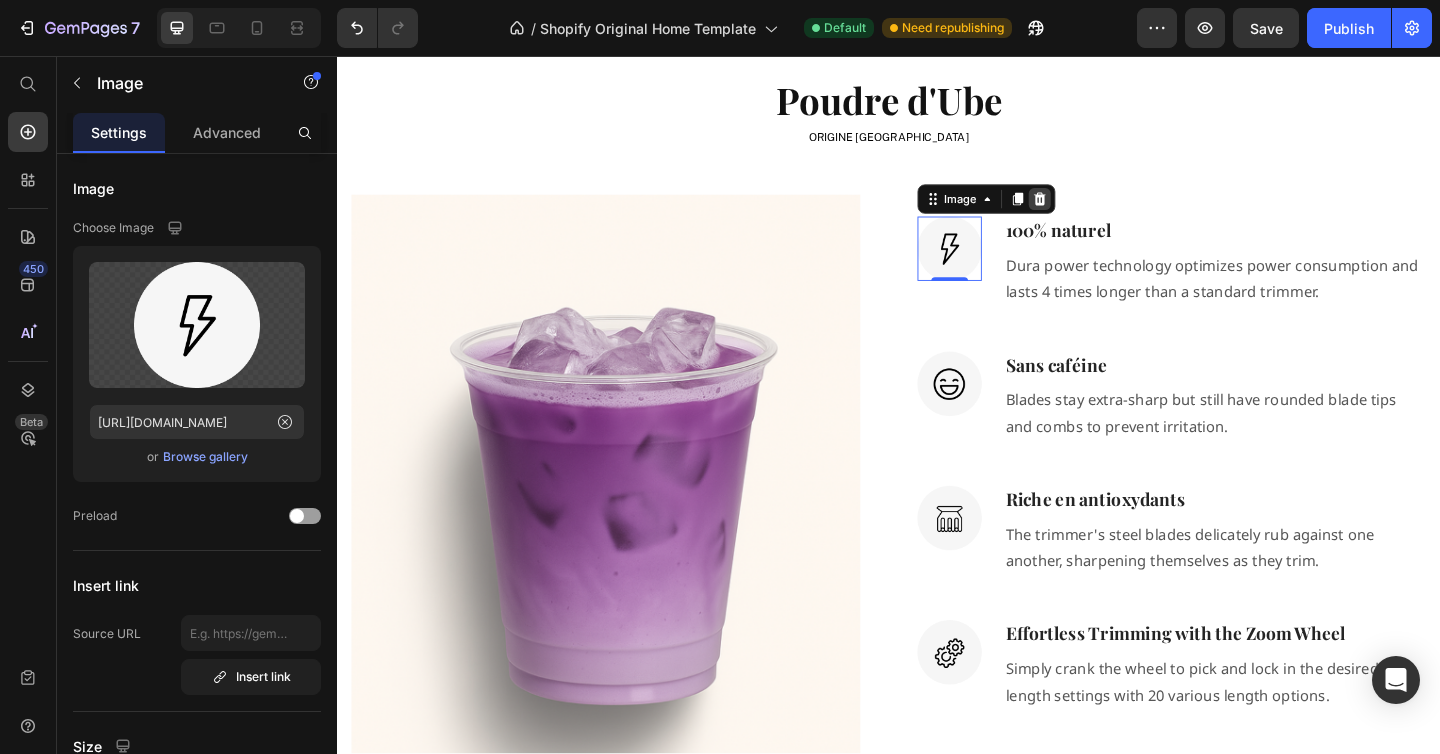click 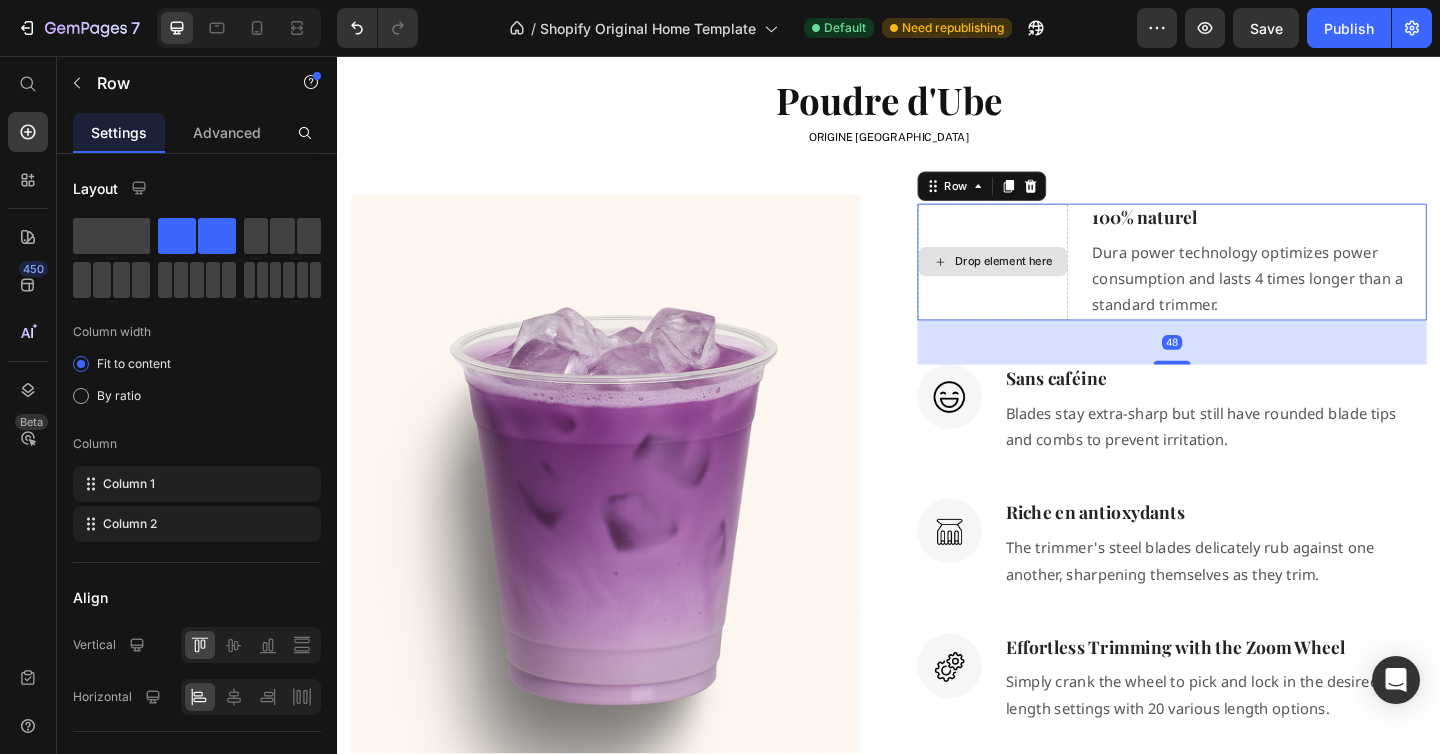 click on "Drop element here" at bounding box center (1050, 280) 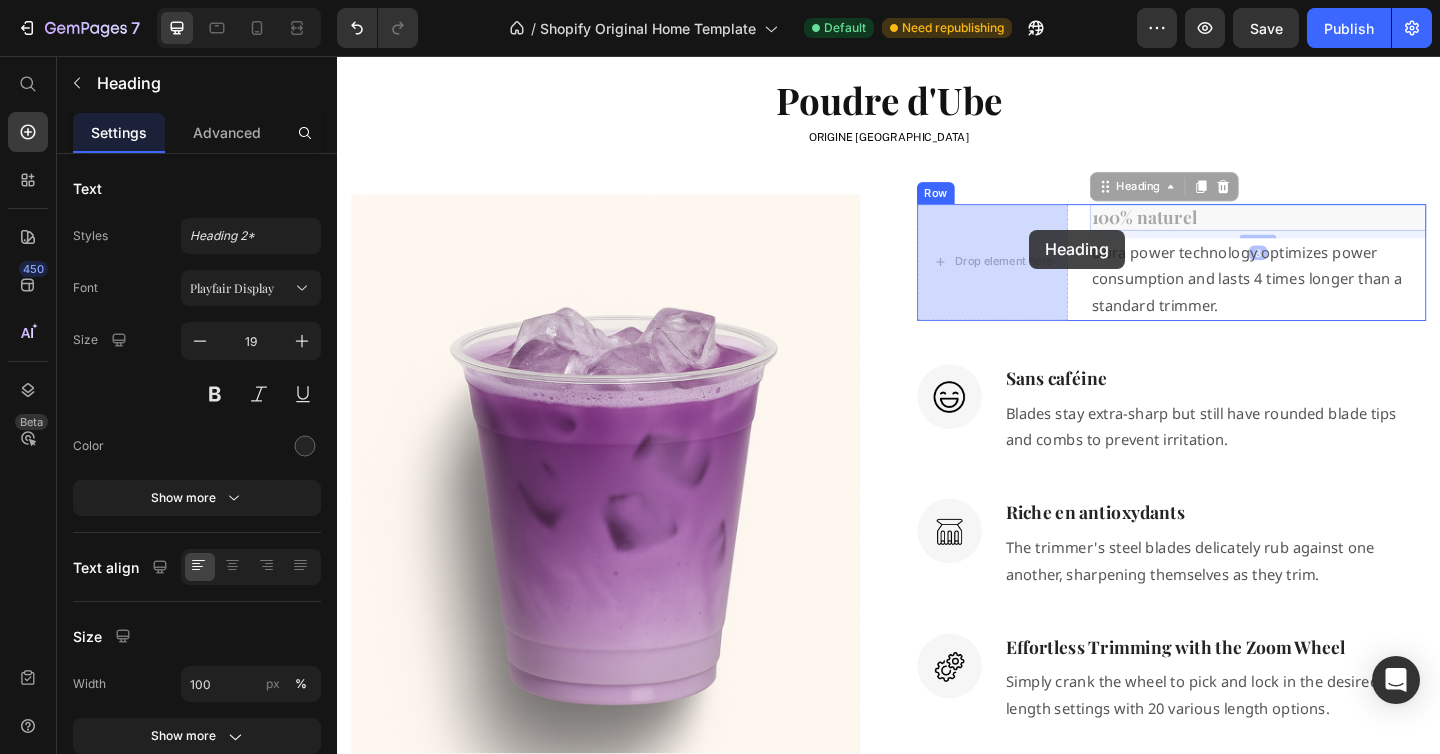 drag, startPoint x: 1233, startPoint y: 231, endPoint x: 1076, endPoint y: 245, distance: 157.62297 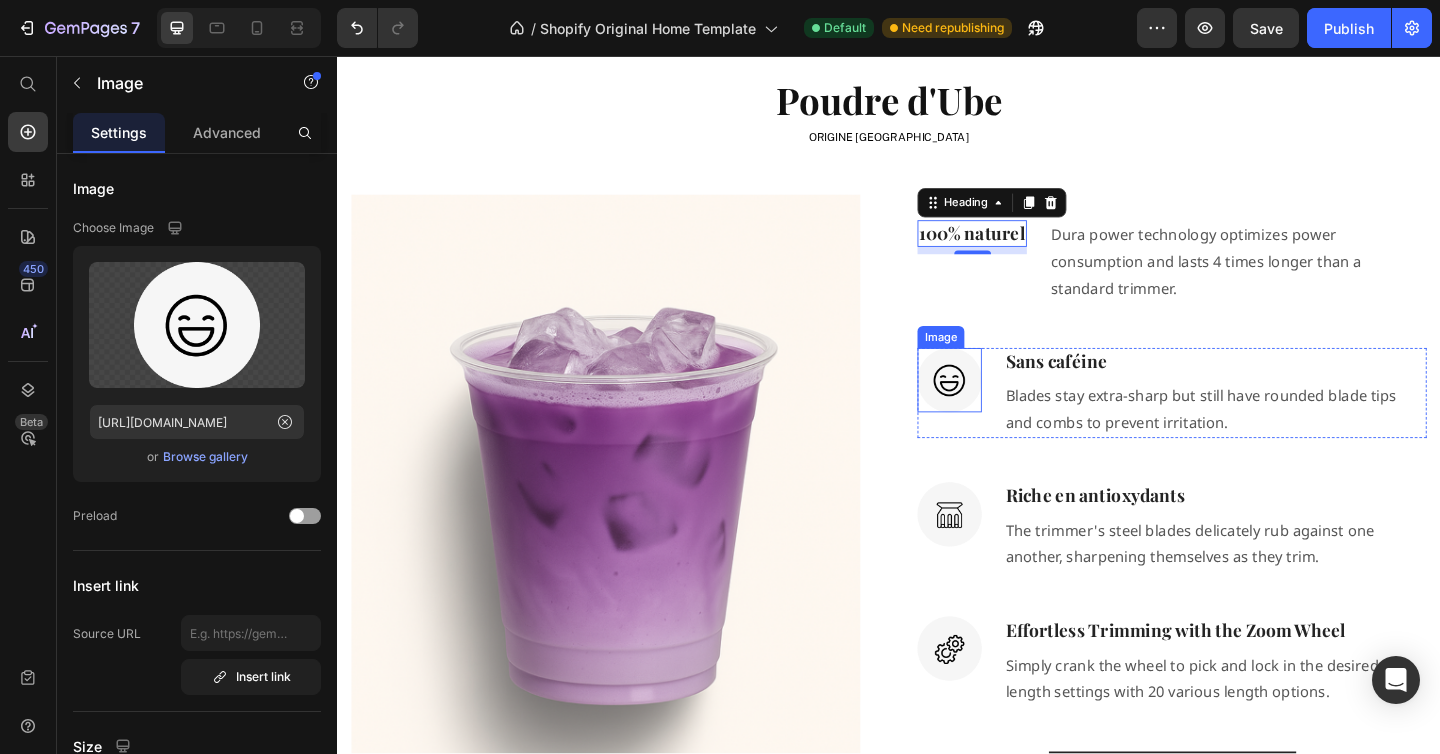 click at bounding box center (1003, 409) 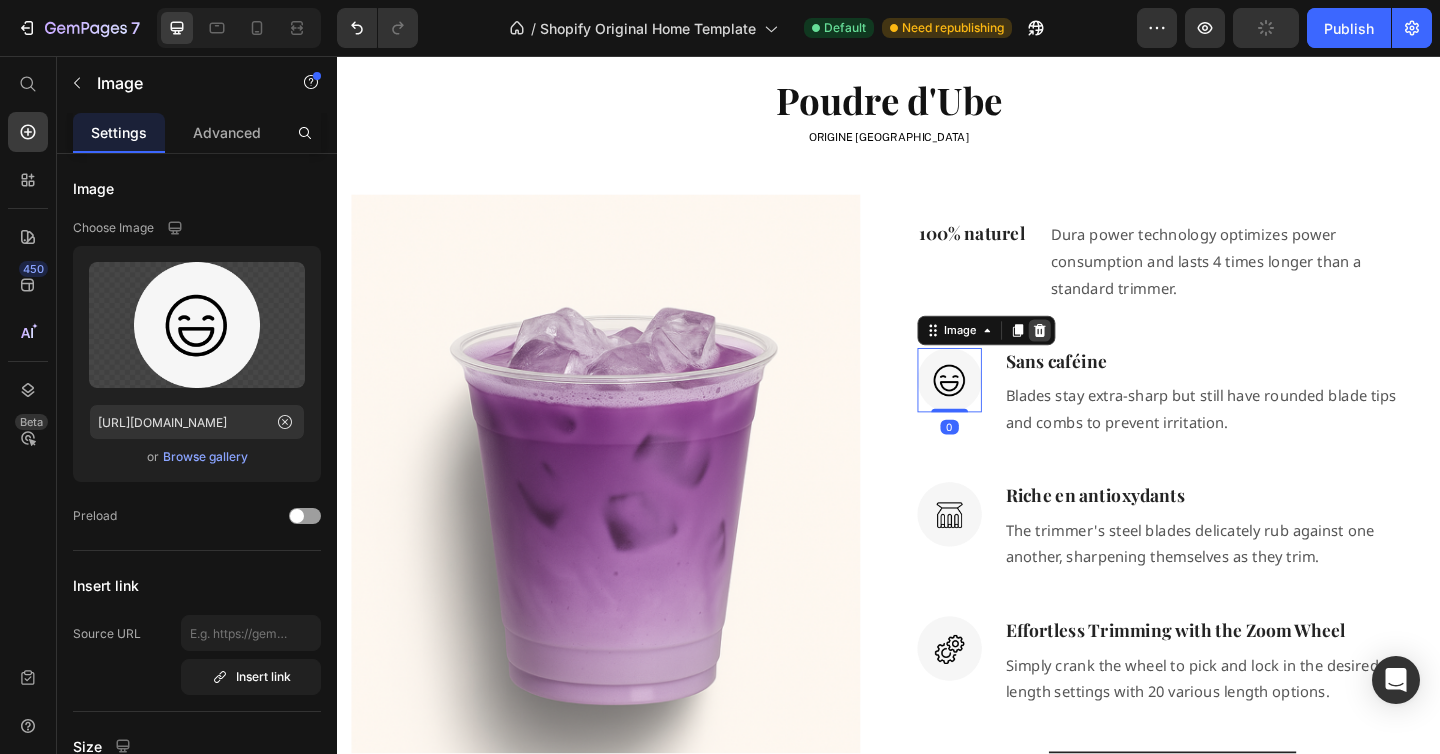 click 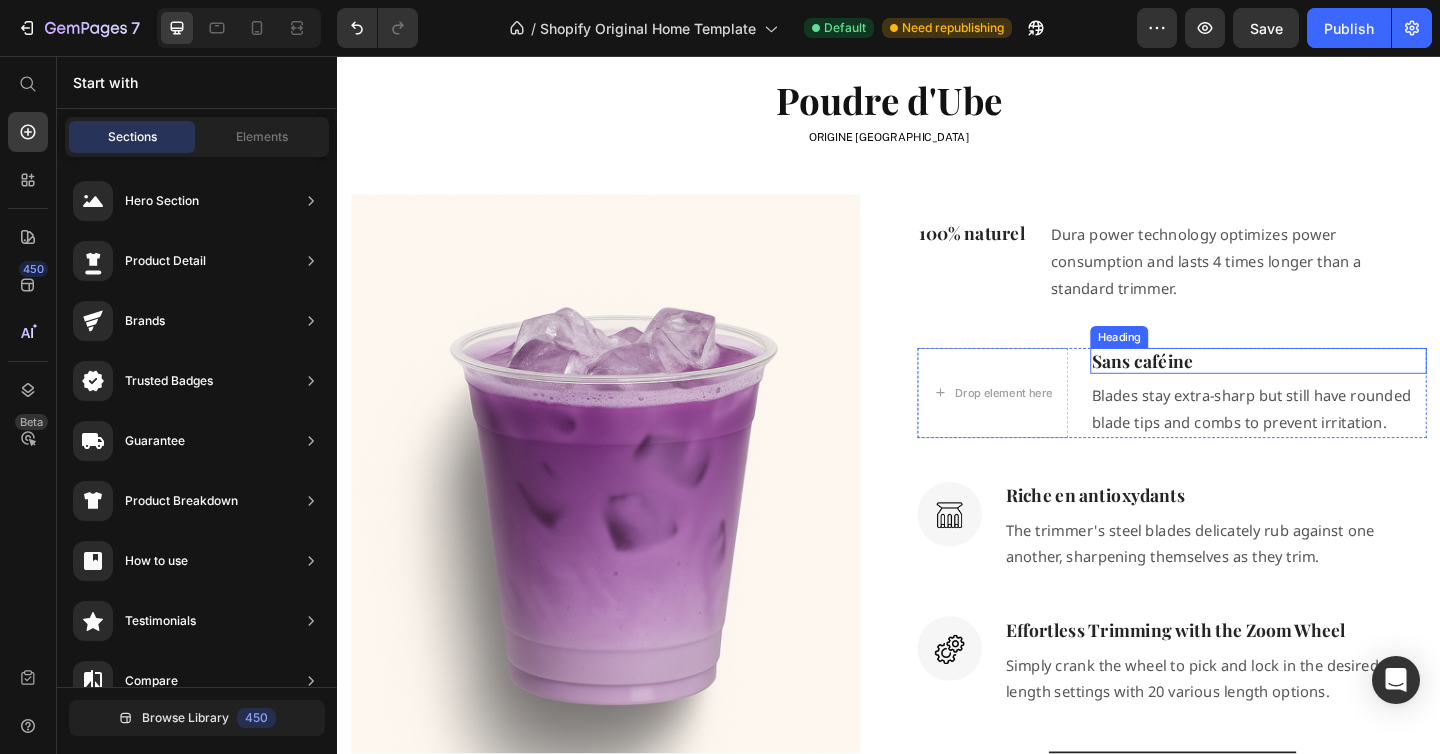 click on "Sans caféine" at bounding box center (1339, 388) 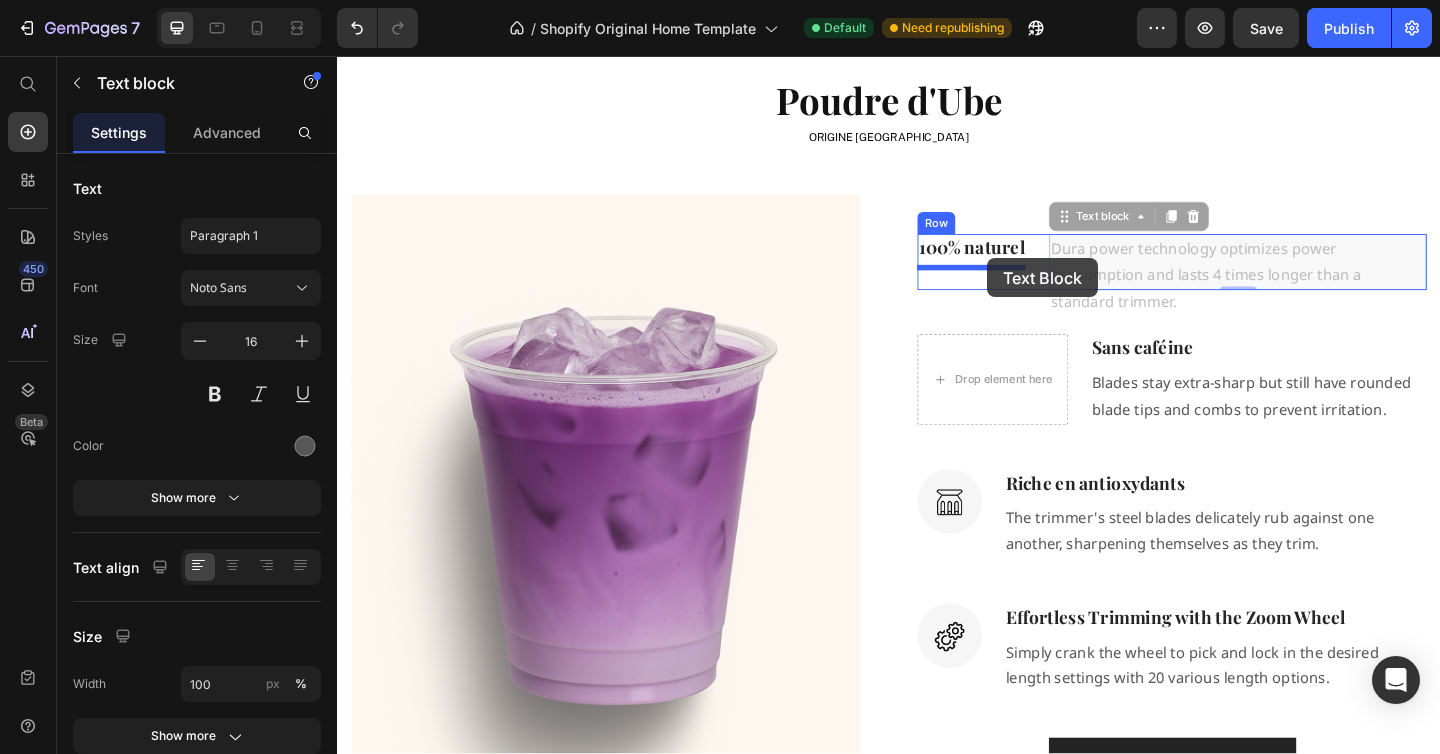 drag, startPoint x: 1166, startPoint y: 273, endPoint x: 1044, endPoint y: 276, distance: 122.03688 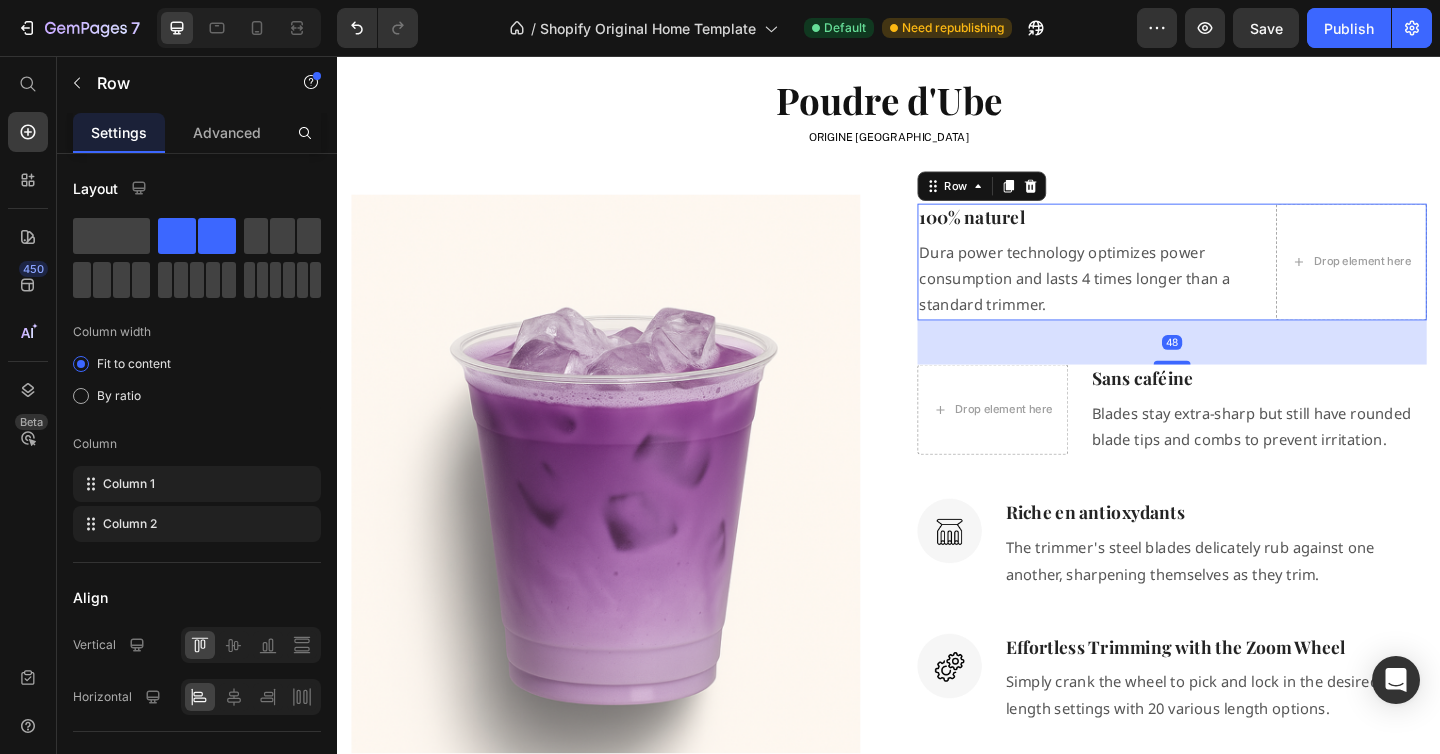 click on "100% naturel Heading Dura power technology optimizes power consumption and lasts 4 times longer than a standard trimmer. Text block
Drop element here Row   48" at bounding box center [1245, 280] 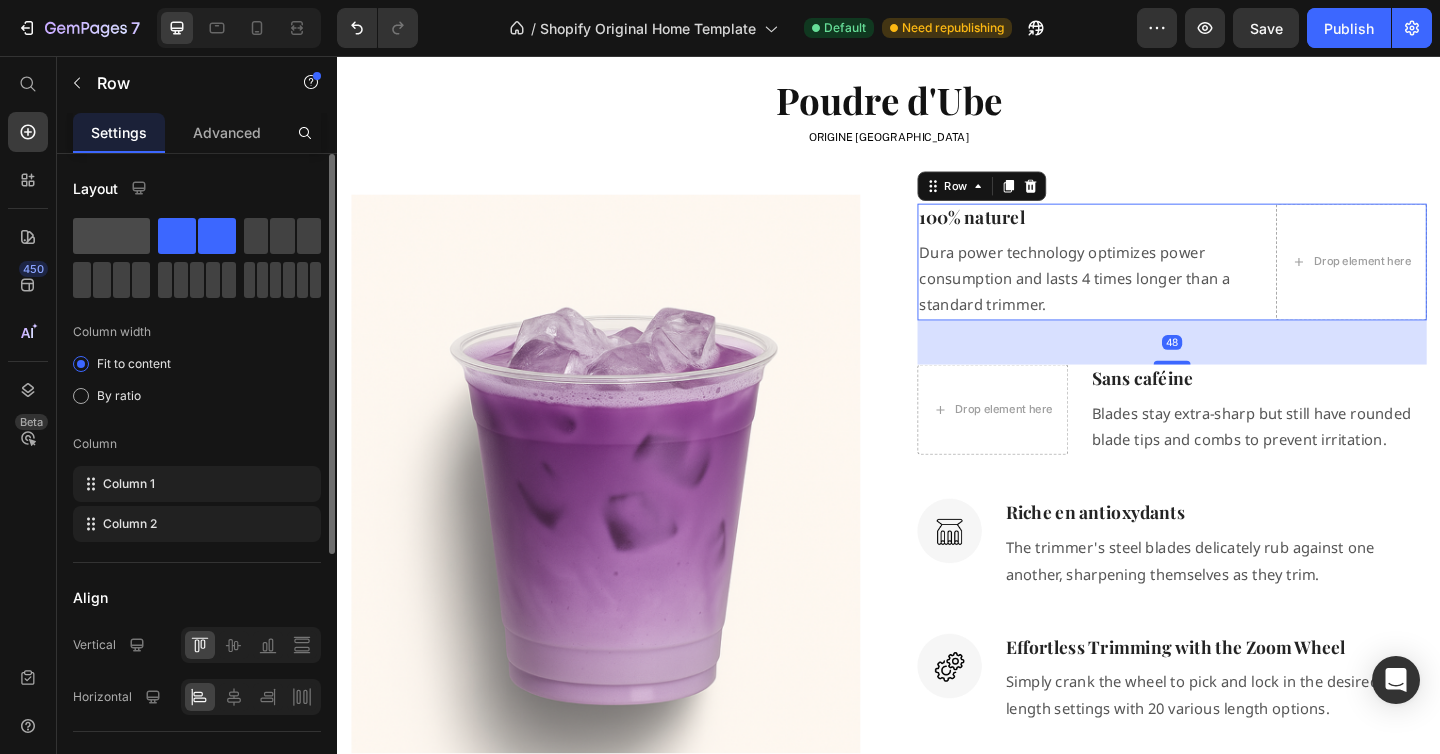 click 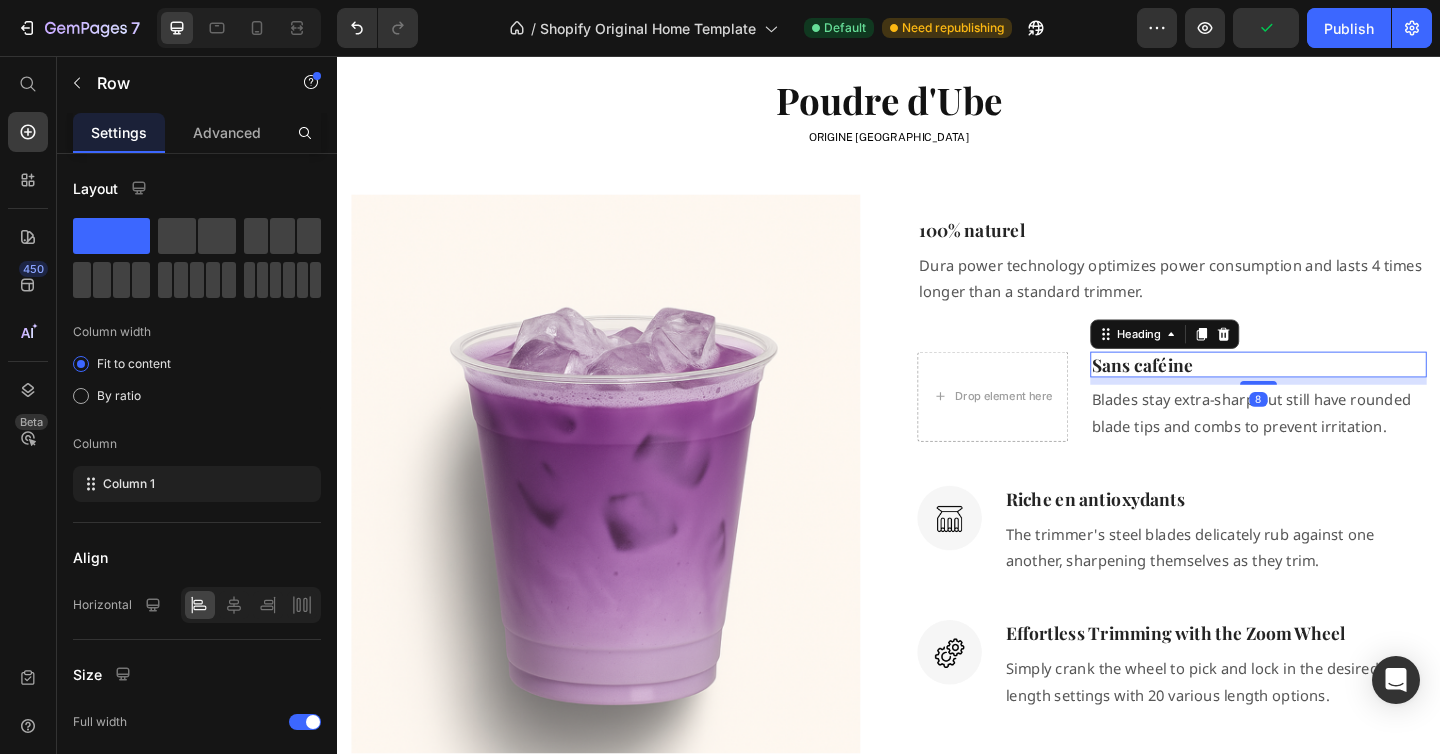 click on "Sans caféine" at bounding box center [1339, 392] 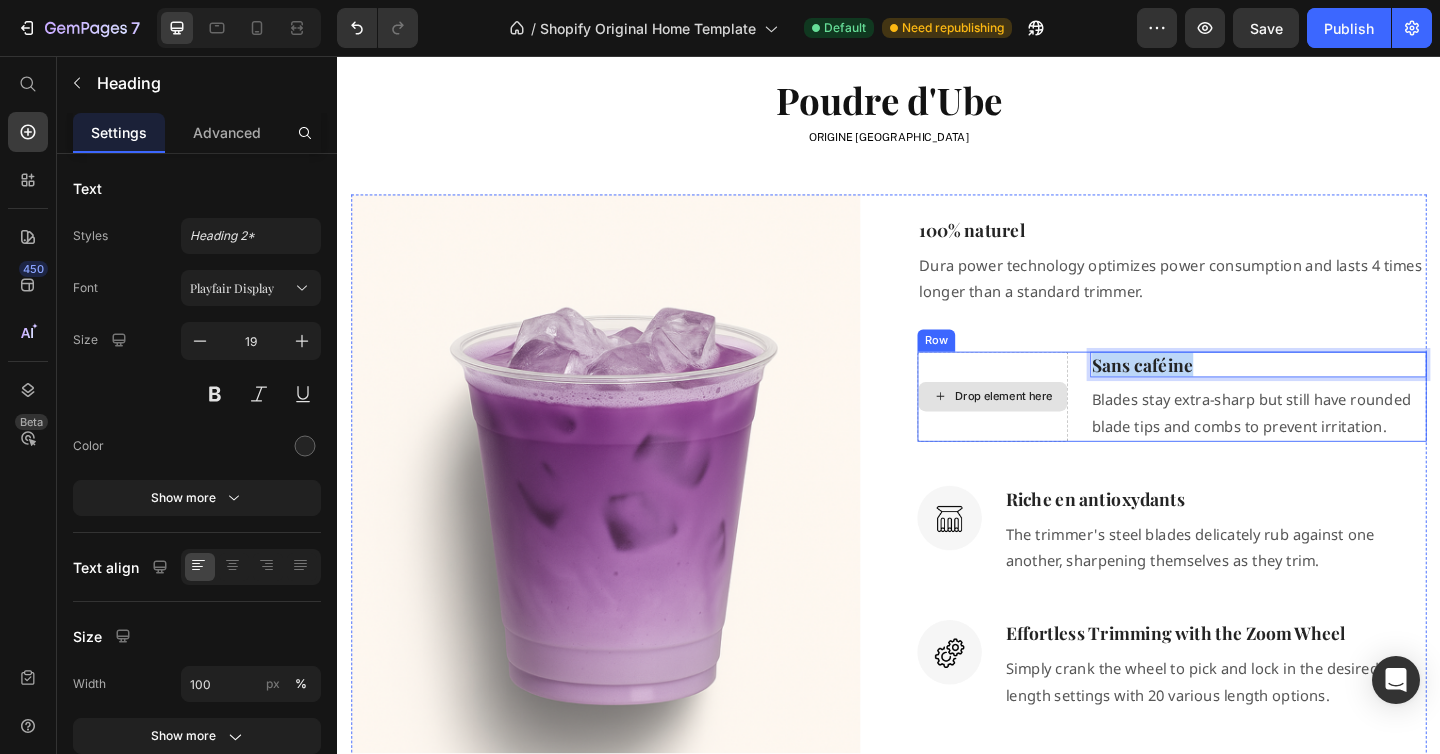 drag, startPoint x: 1274, startPoint y: 393, endPoint x: 1088, endPoint y: 403, distance: 186.26862 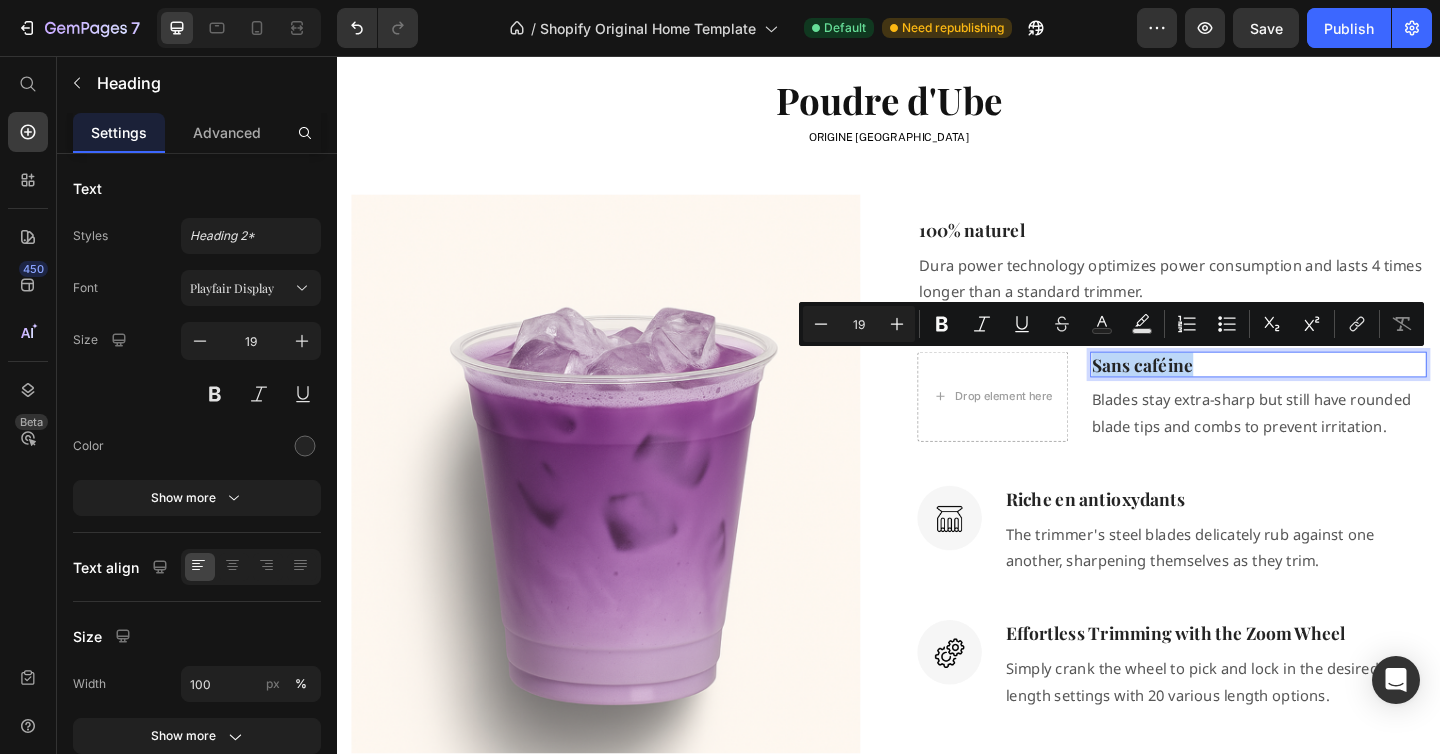 click on "Sans caféine" at bounding box center [1339, 392] 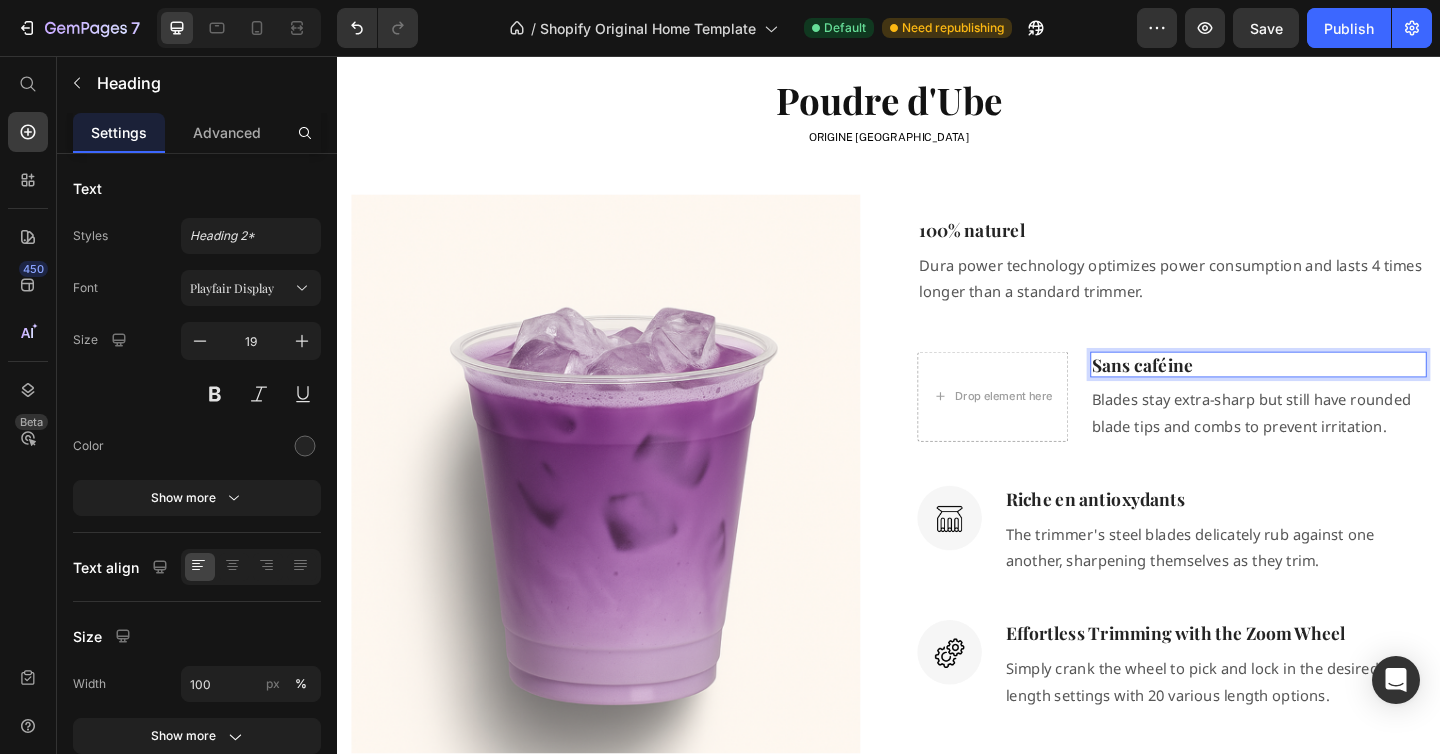 click on "Sans caféine Heading   8 Blades stay extra-sharp but still have rounded blade tips and [PERSON_NAME] to prevent irritation. Text block" at bounding box center [1339, 427] 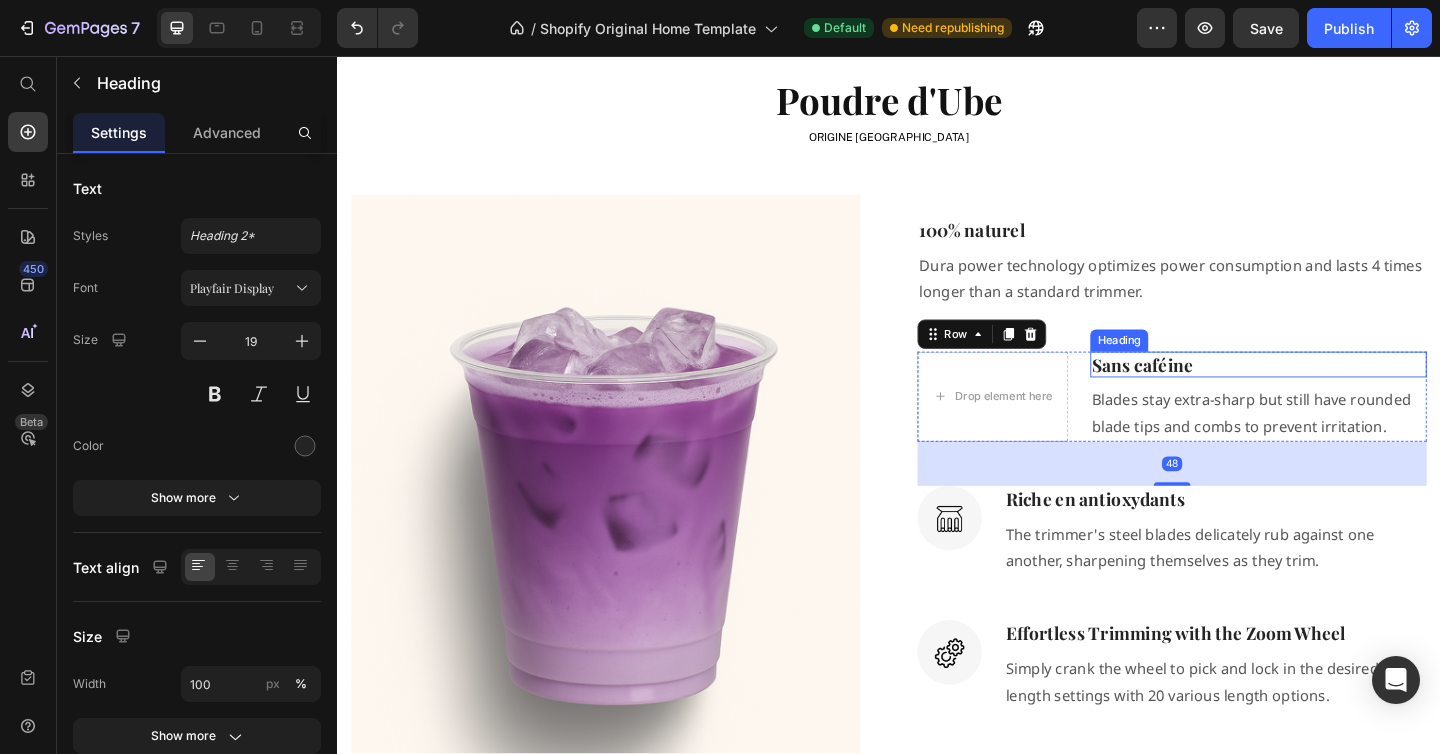 click on "Sans caféine" at bounding box center [1339, 392] 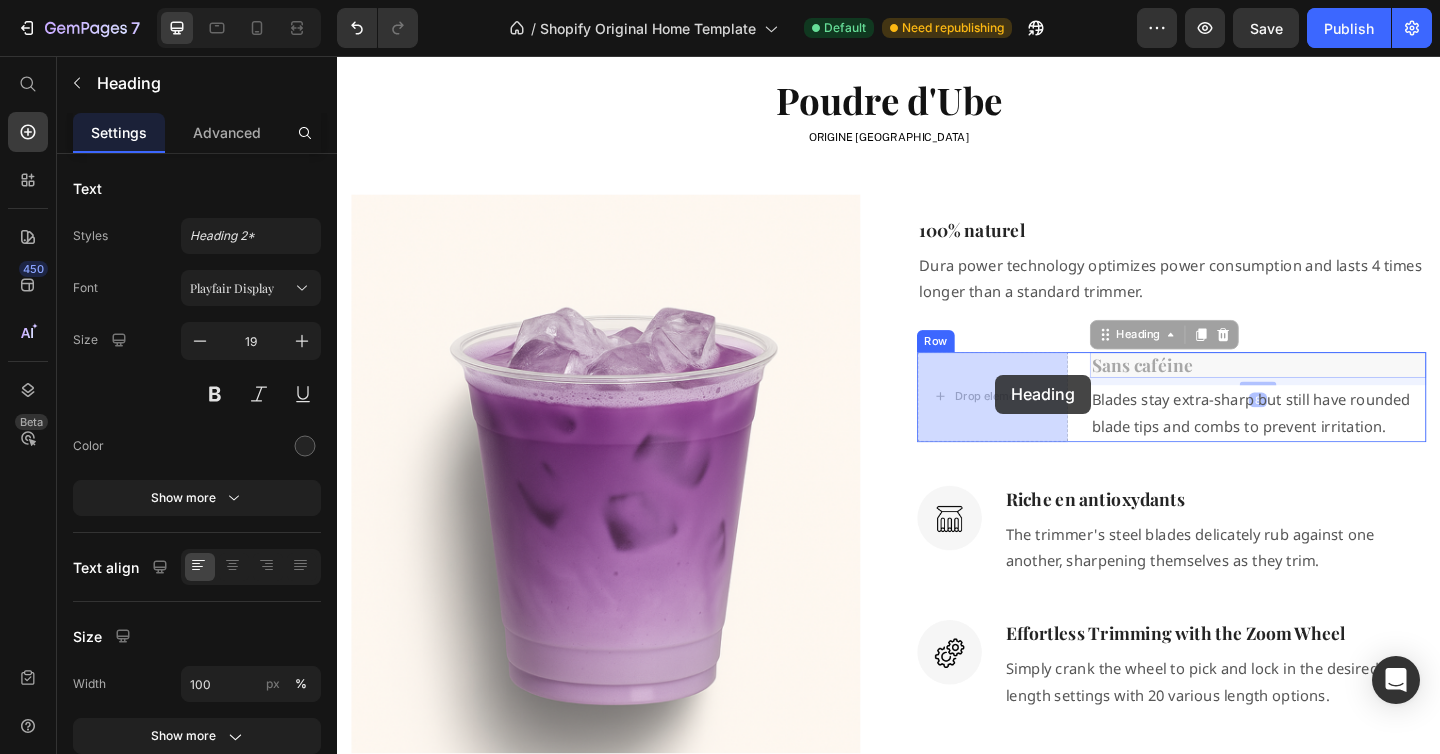 drag, startPoint x: 1176, startPoint y: 361, endPoint x: 1053, endPoint y: 403, distance: 129.97307 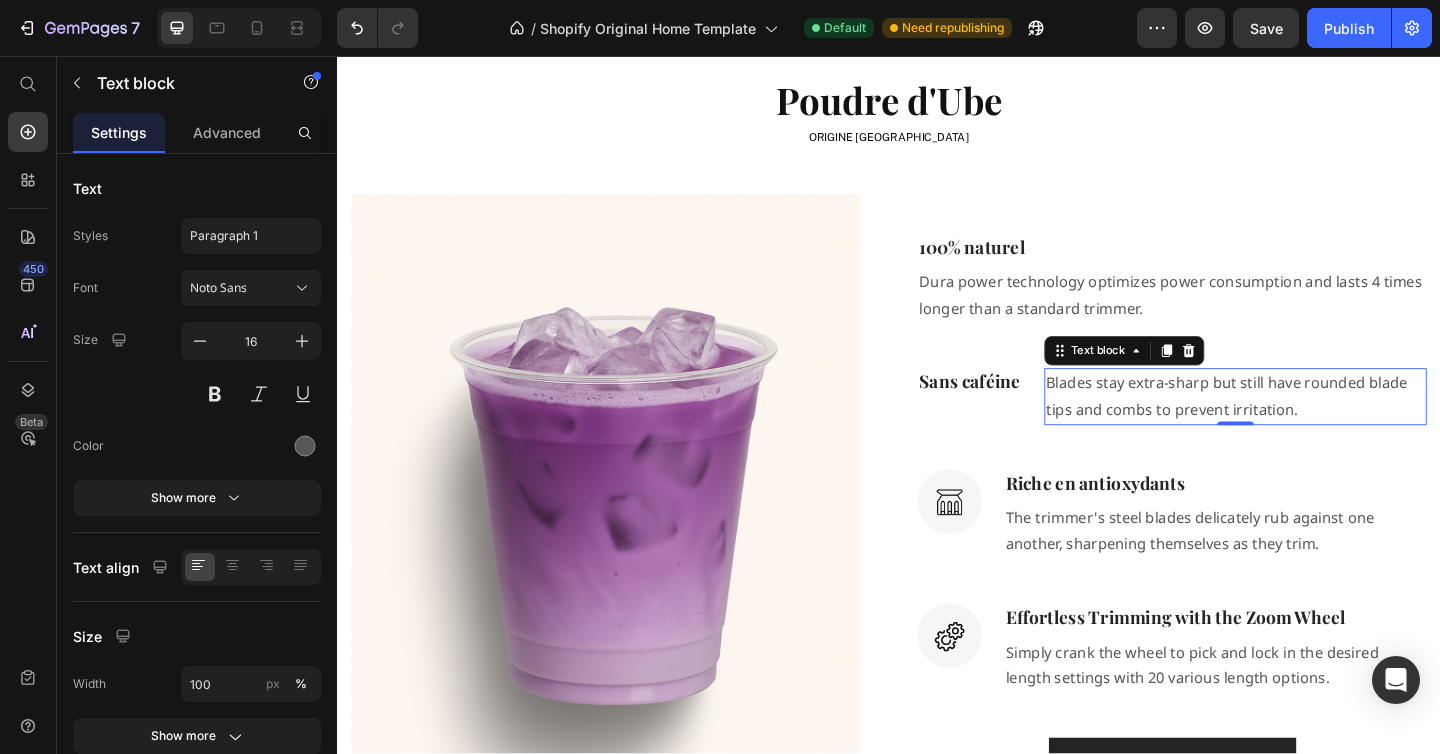 click on "Blades stay extra-sharp but still have rounded blade tips and combs to prevent irritation." at bounding box center (1314, 427) 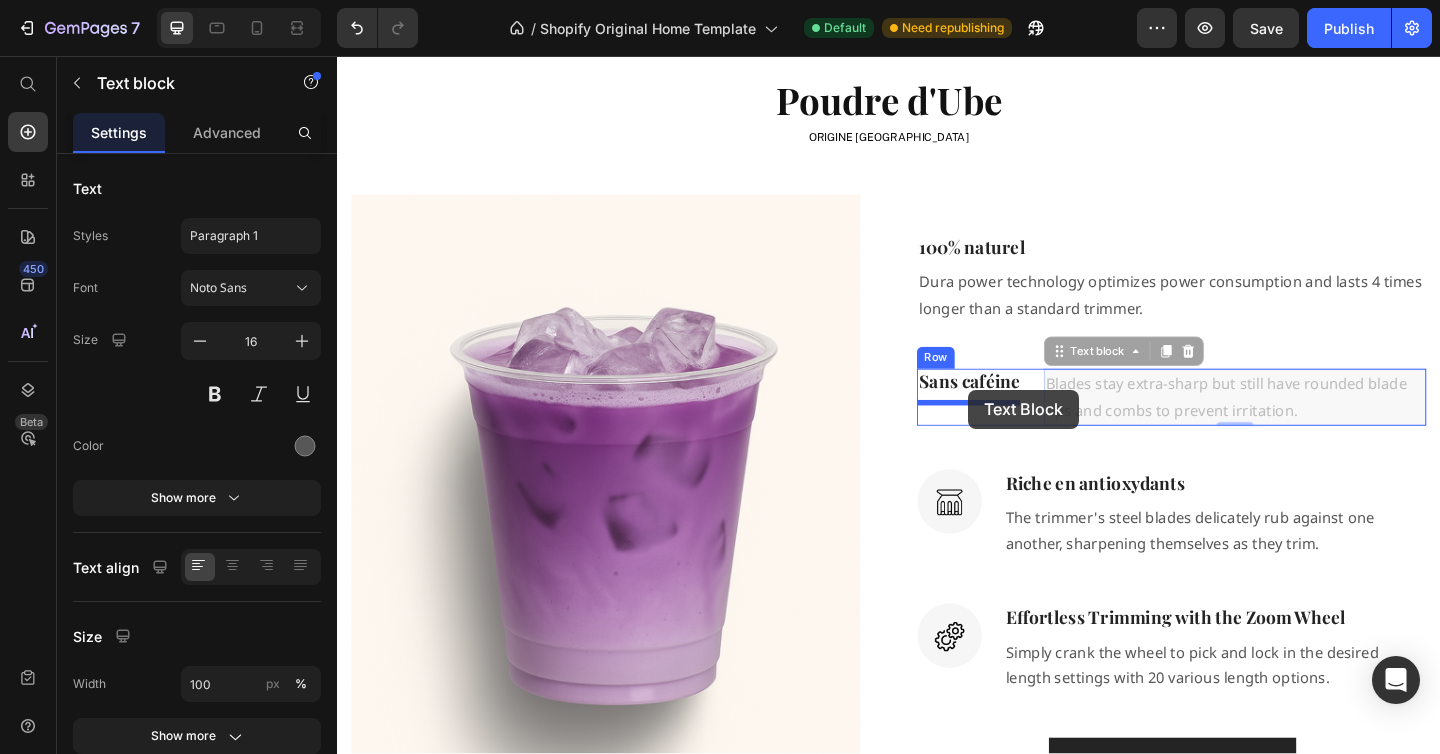 drag, startPoint x: 1119, startPoint y: 376, endPoint x: 1023, endPoint y: 418, distance: 104.78549 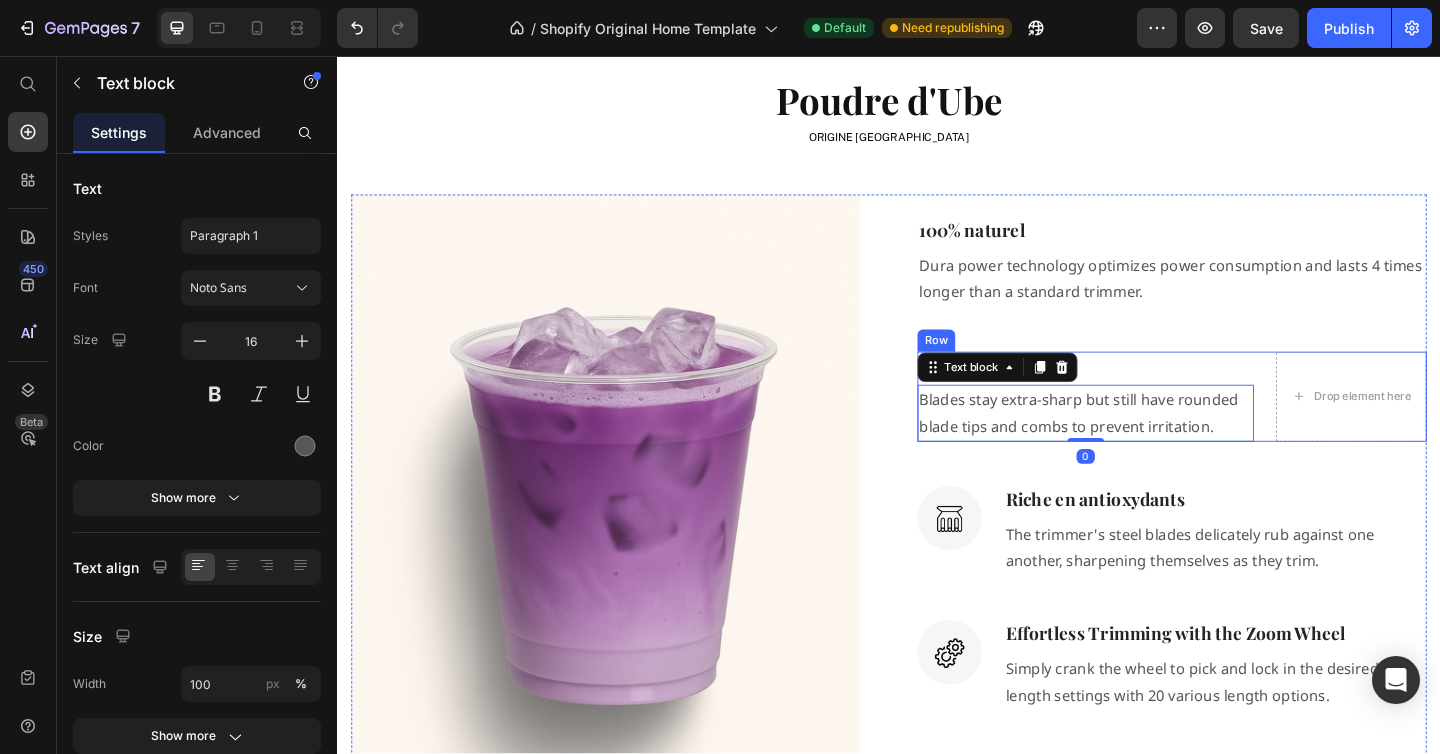 click on "Sans caféine Heading Blades stay extra-sharp but still have rounded blade tips and [PERSON_NAME] to prevent irritation. Text block   0
Drop element here Row" at bounding box center (1245, 427) 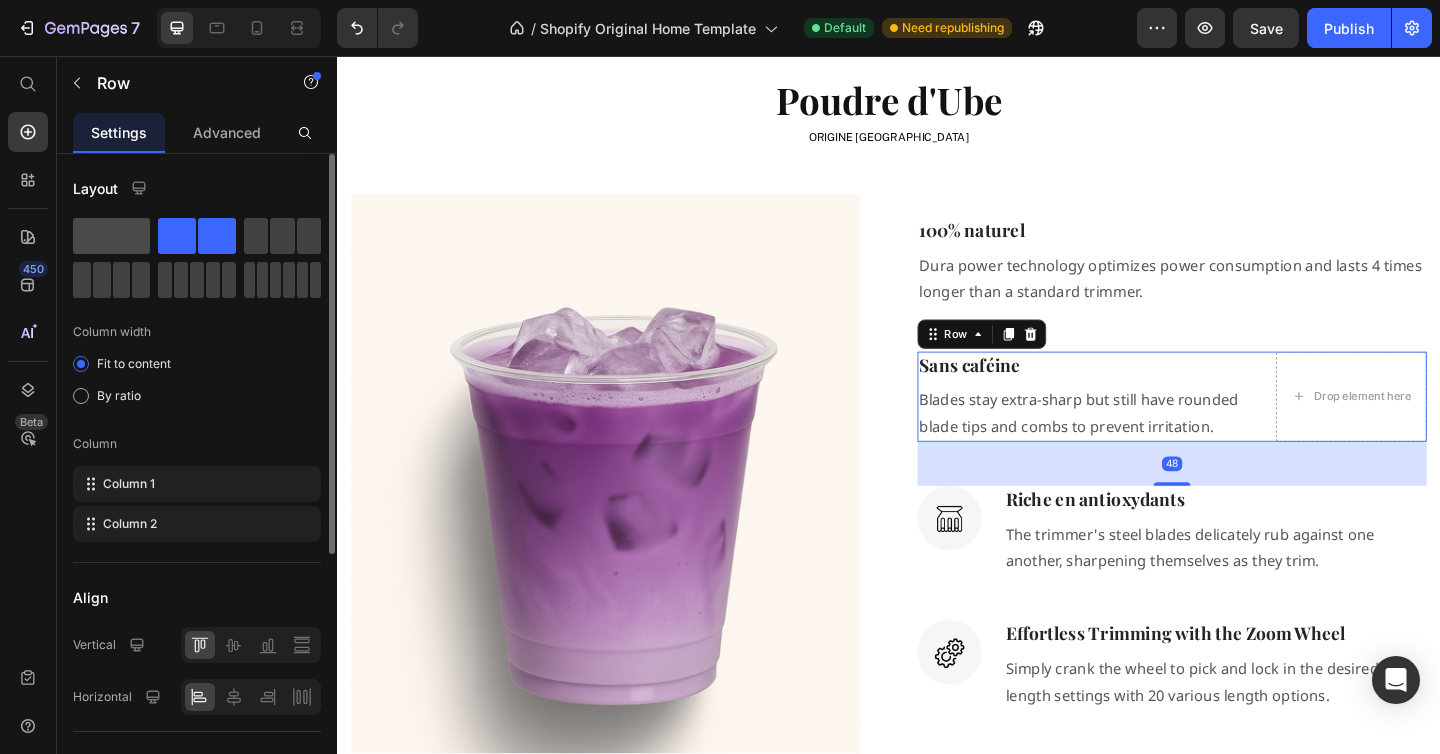 click 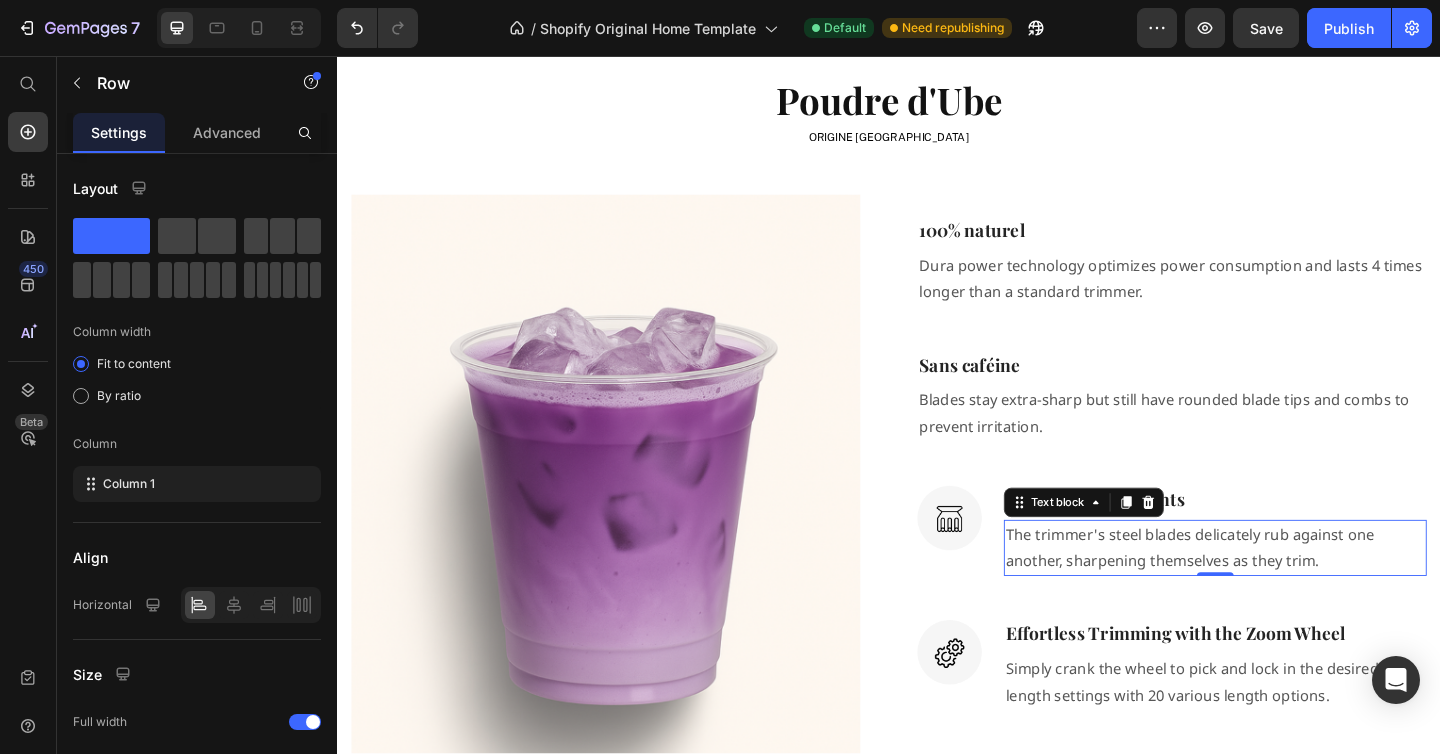 click on "The trimmer's steel blades delicately rub against one another, sharpening themselves as they trim." at bounding box center [1292, 592] 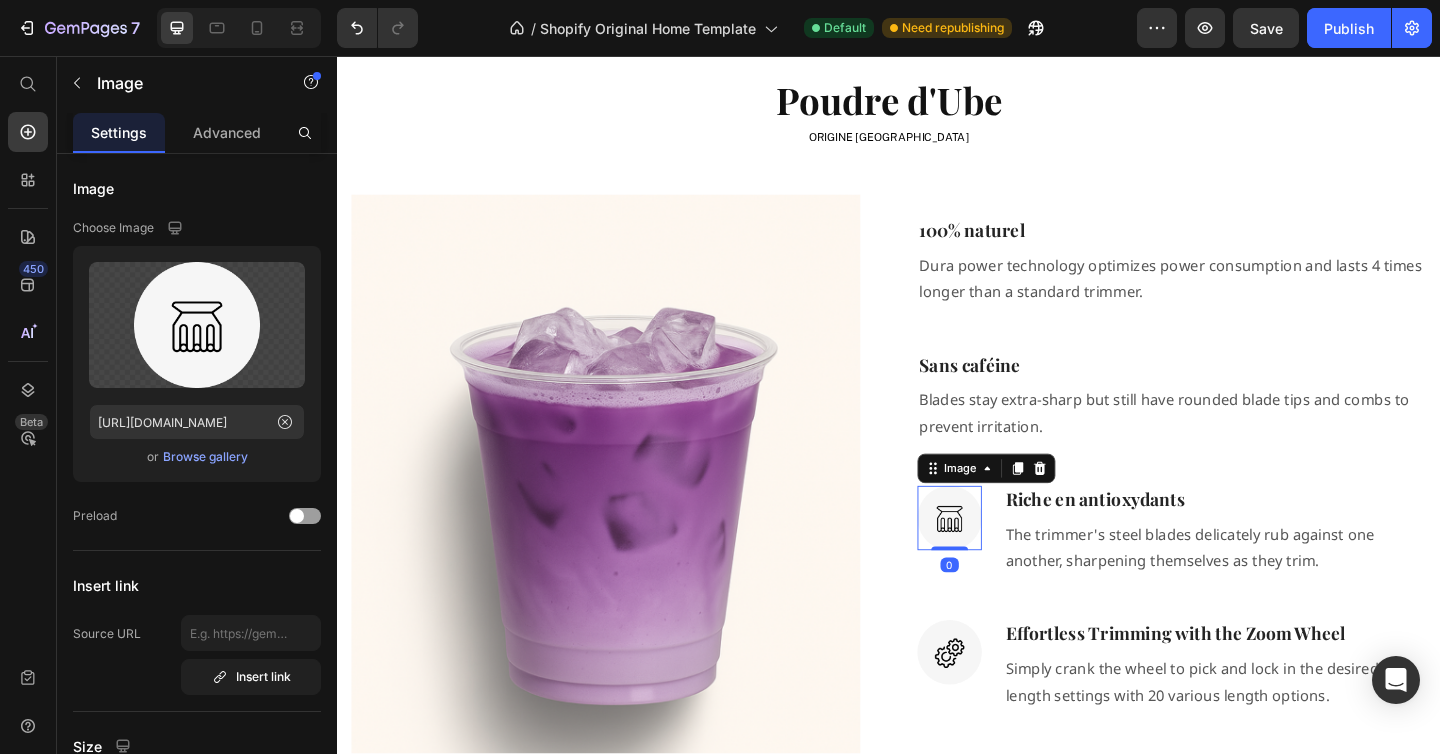 click at bounding box center [1003, 559] 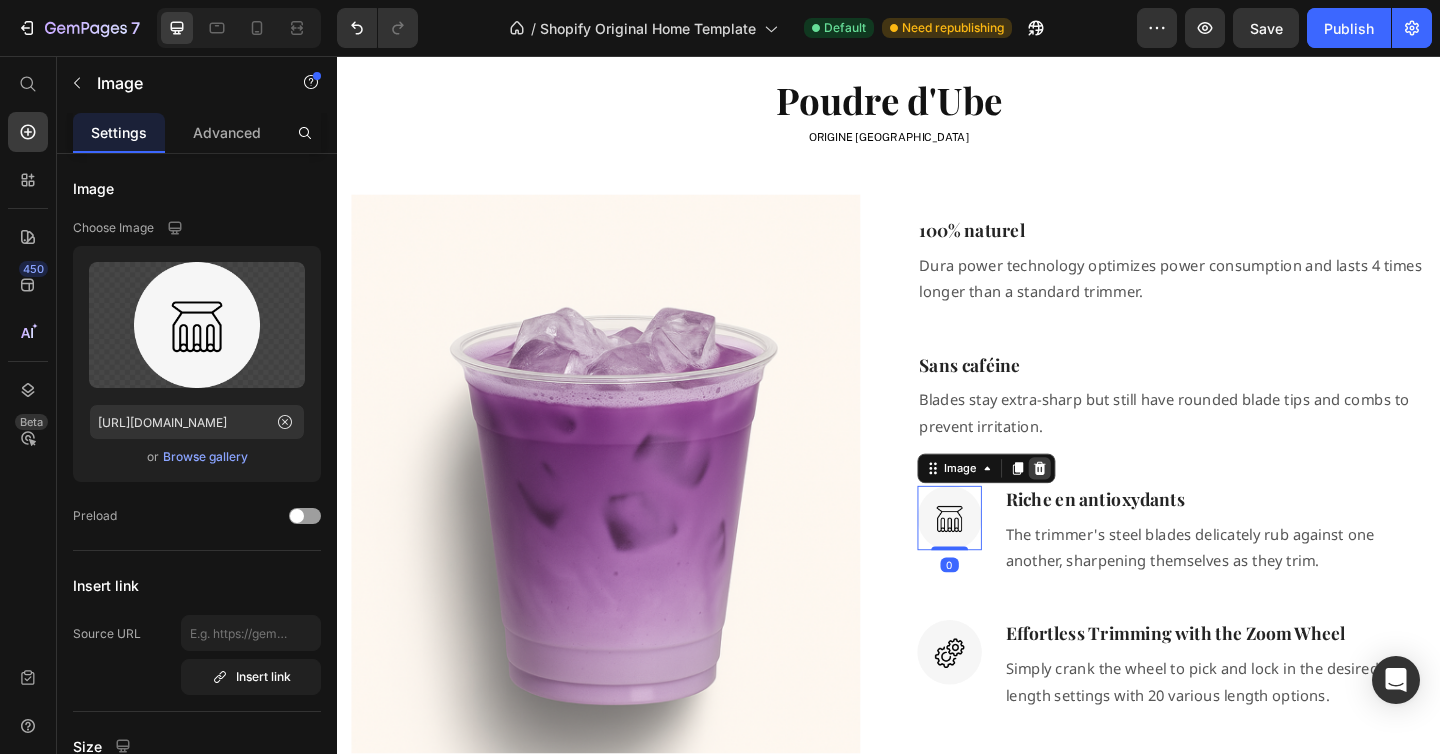 click 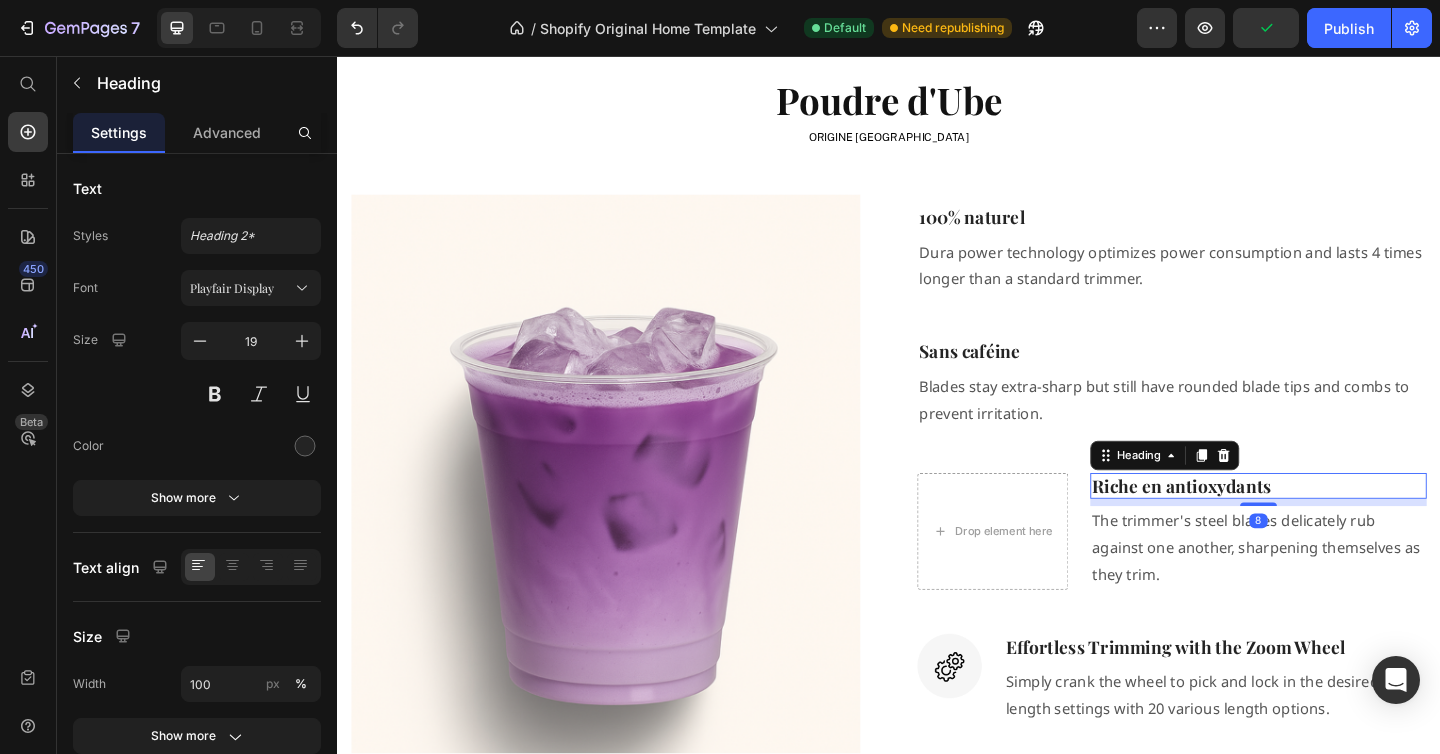 click on "Riche en antioxydants" at bounding box center (1339, 524) 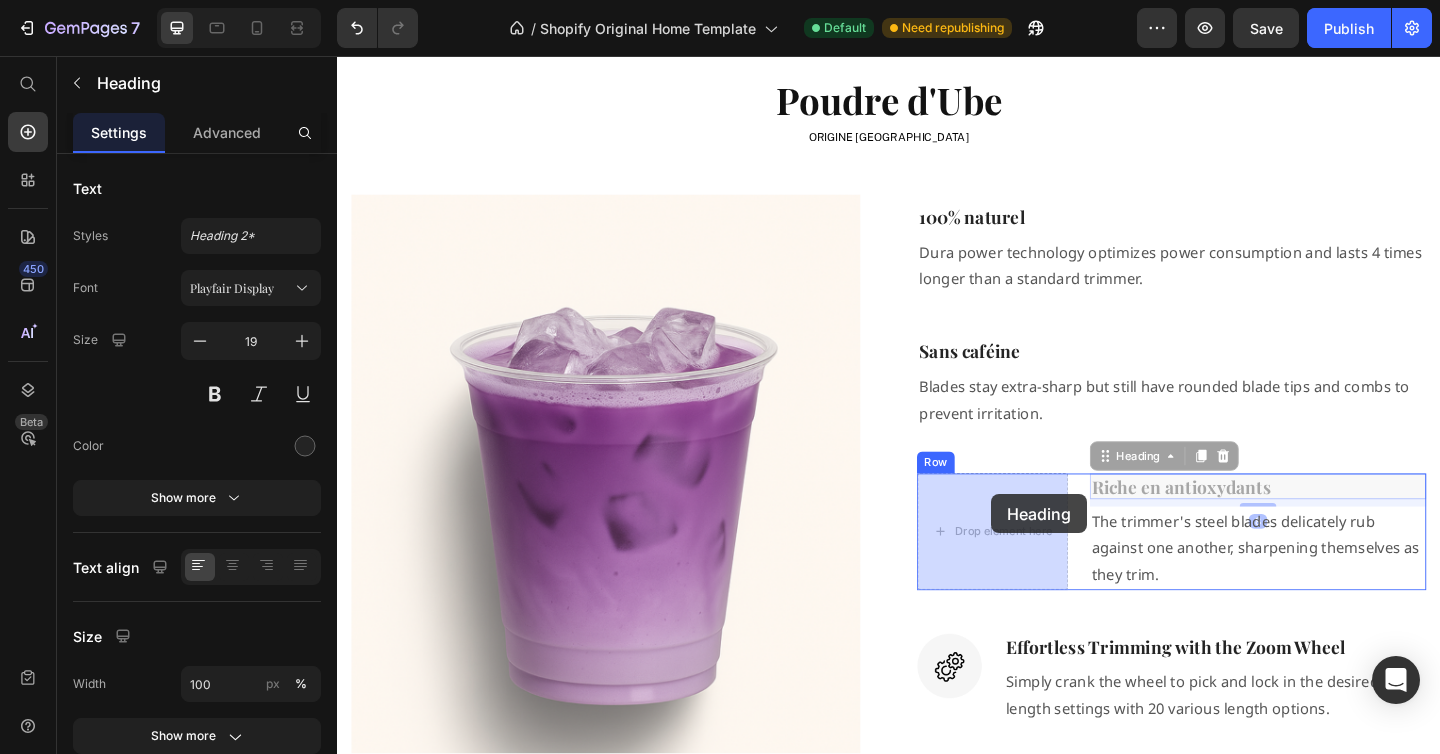 drag, startPoint x: 1176, startPoint y: 491, endPoint x: 1048, endPoint y: 533, distance: 134.71451 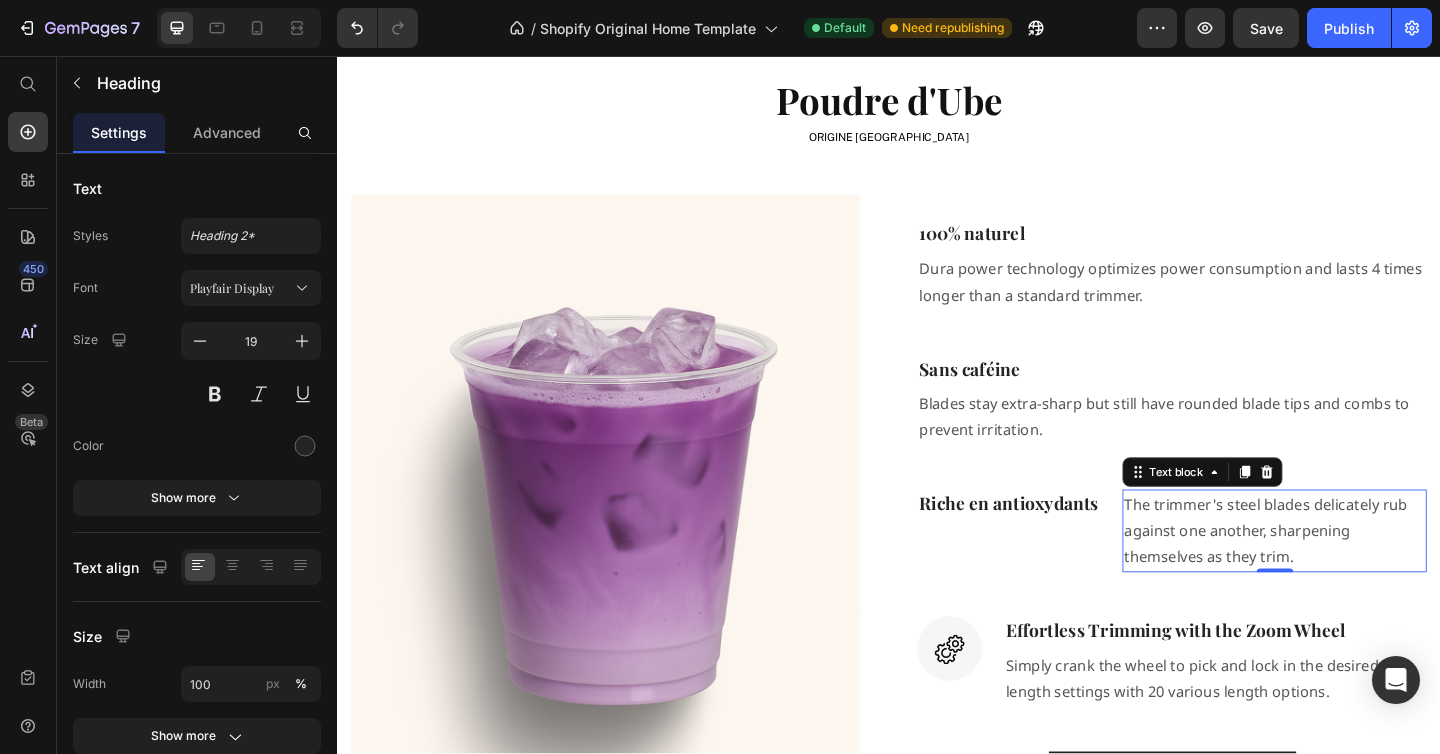 click on "The trimmer's steel blades delicately rub against one another, sharpening themselves as they trim." at bounding box center [1356, 573] 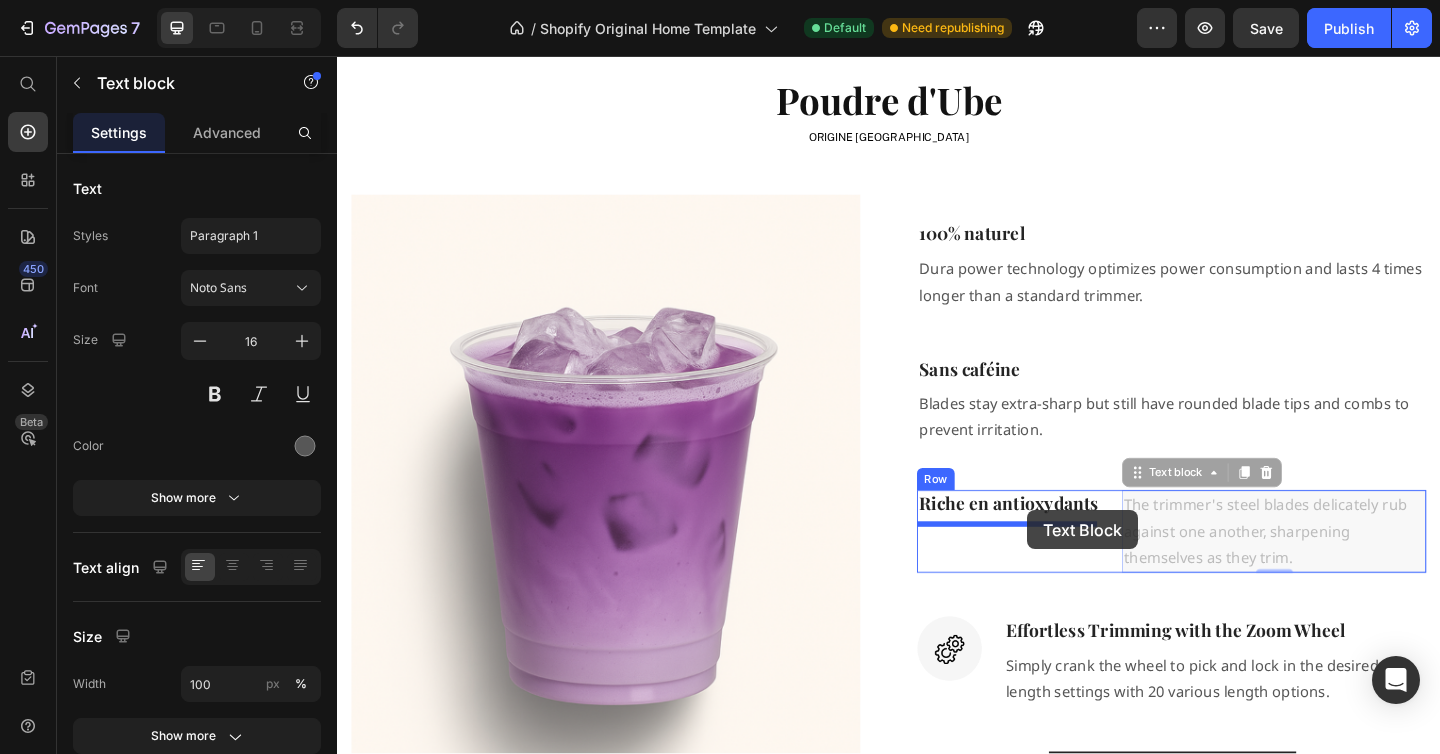 drag, startPoint x: 1204, startPoint y: 510, endPoint x: 1088, endPoint y: 550, distance: 122.702896 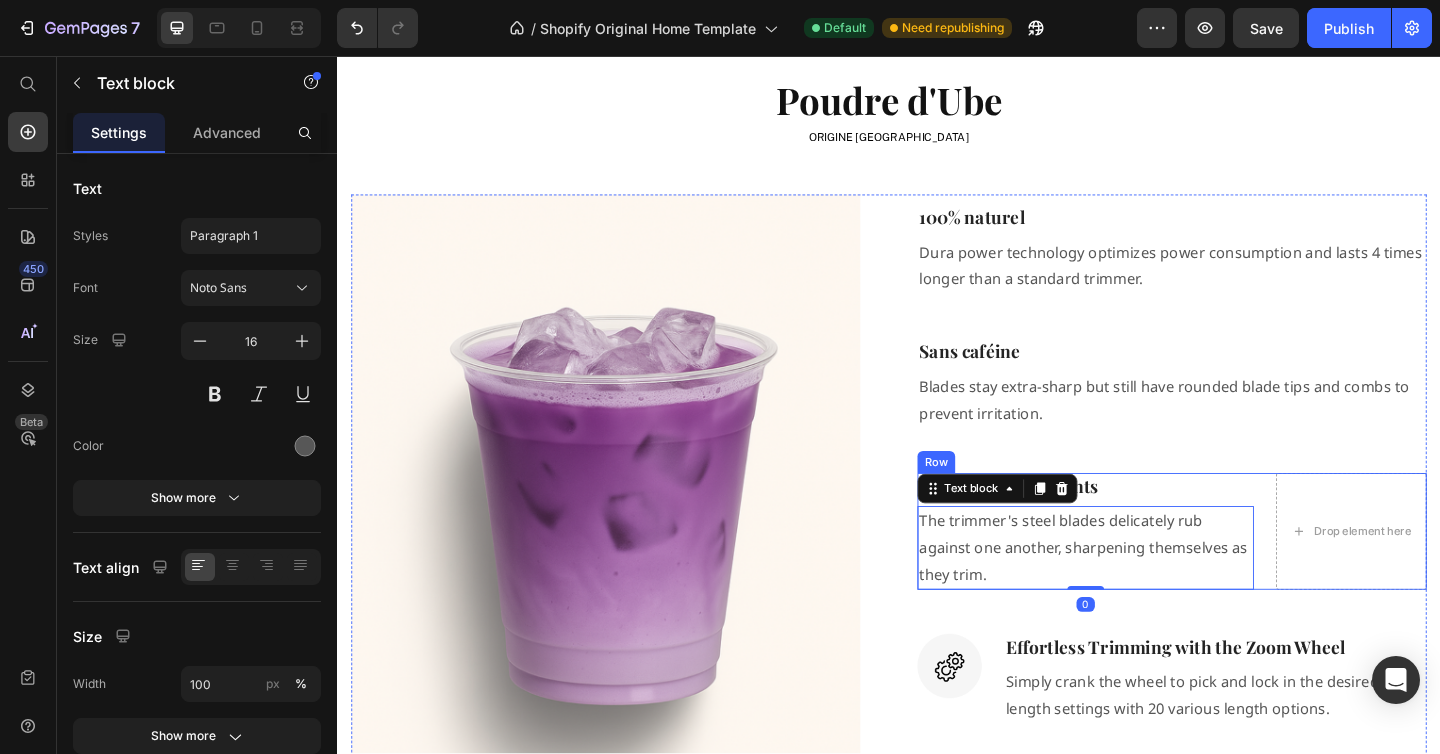 click on "Riche en antioxydants Heading The trimmer's steel blades delicately rub against one another, sharpening themselves as they trim. Text block   0
Drop element here Row" at bounding box center (1245, 573) 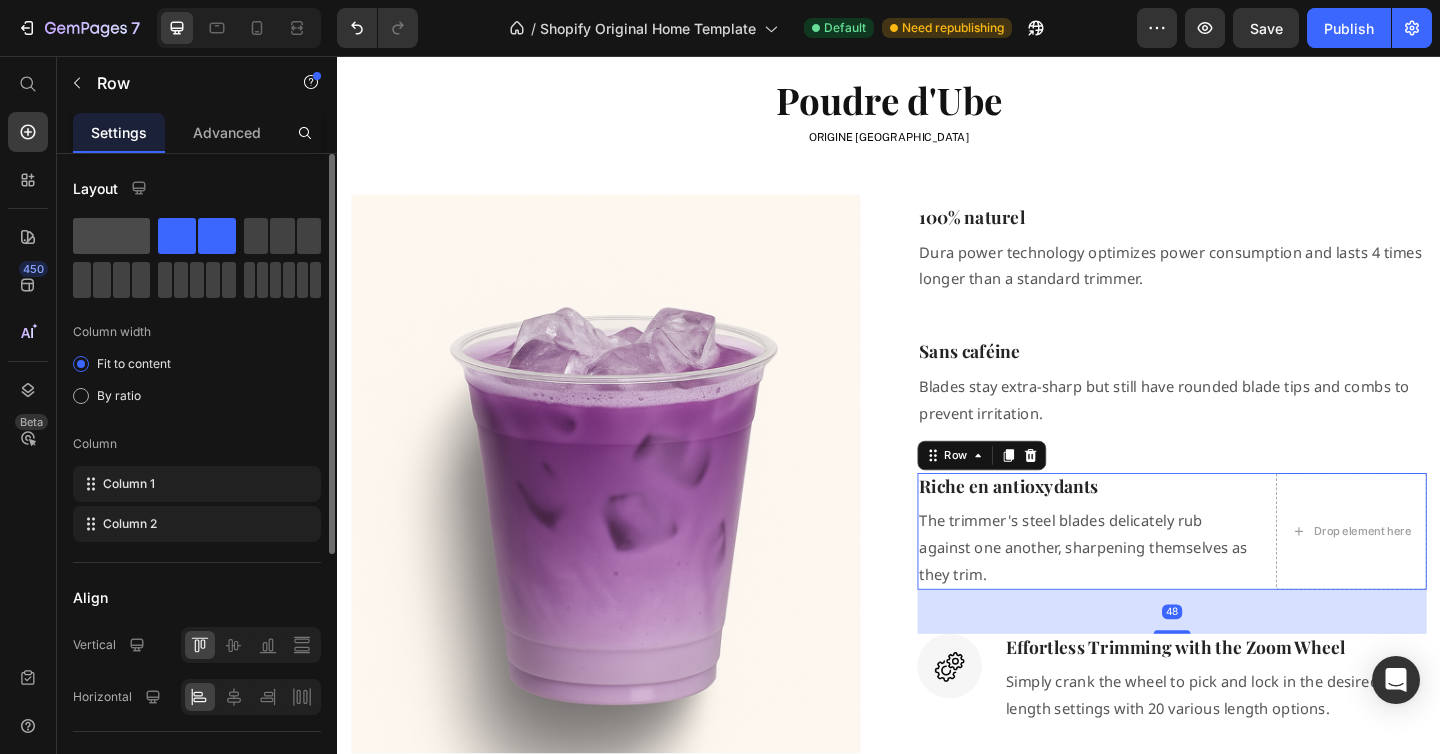 click 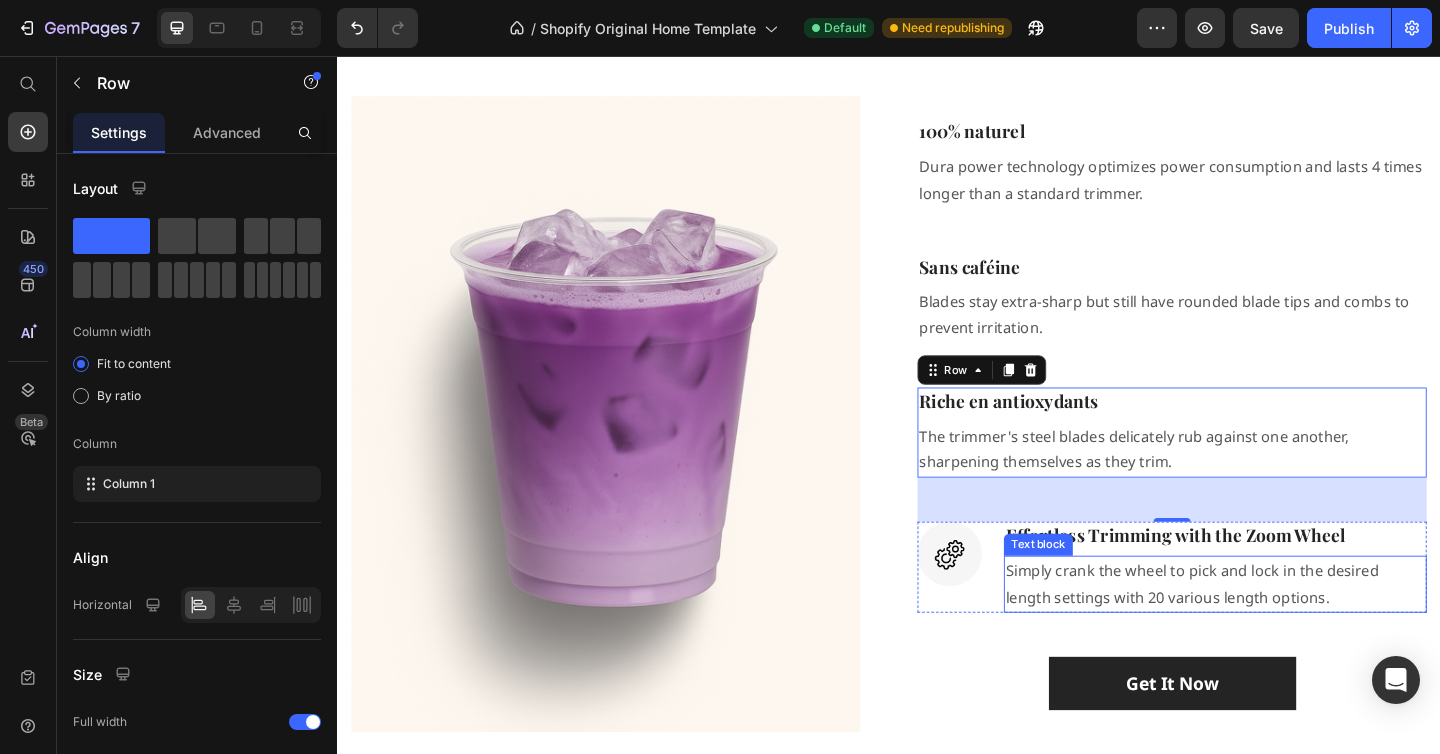 scroll, scrollTop: 1419, scrollLeft: 0, axis: vertical 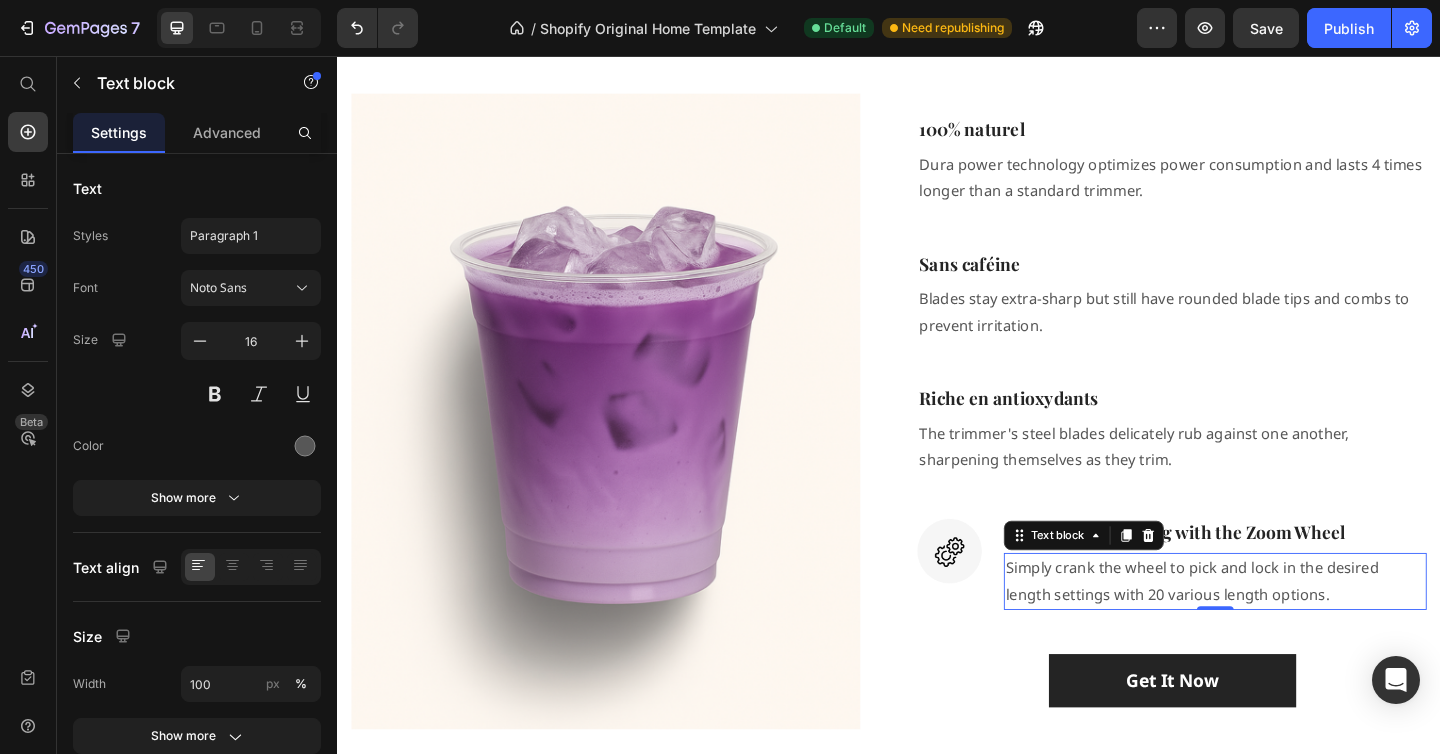 click on "Simply crank the wheel to pick and lock in the desired length settings with 20 various length options." at bounding box center [1292, 628] 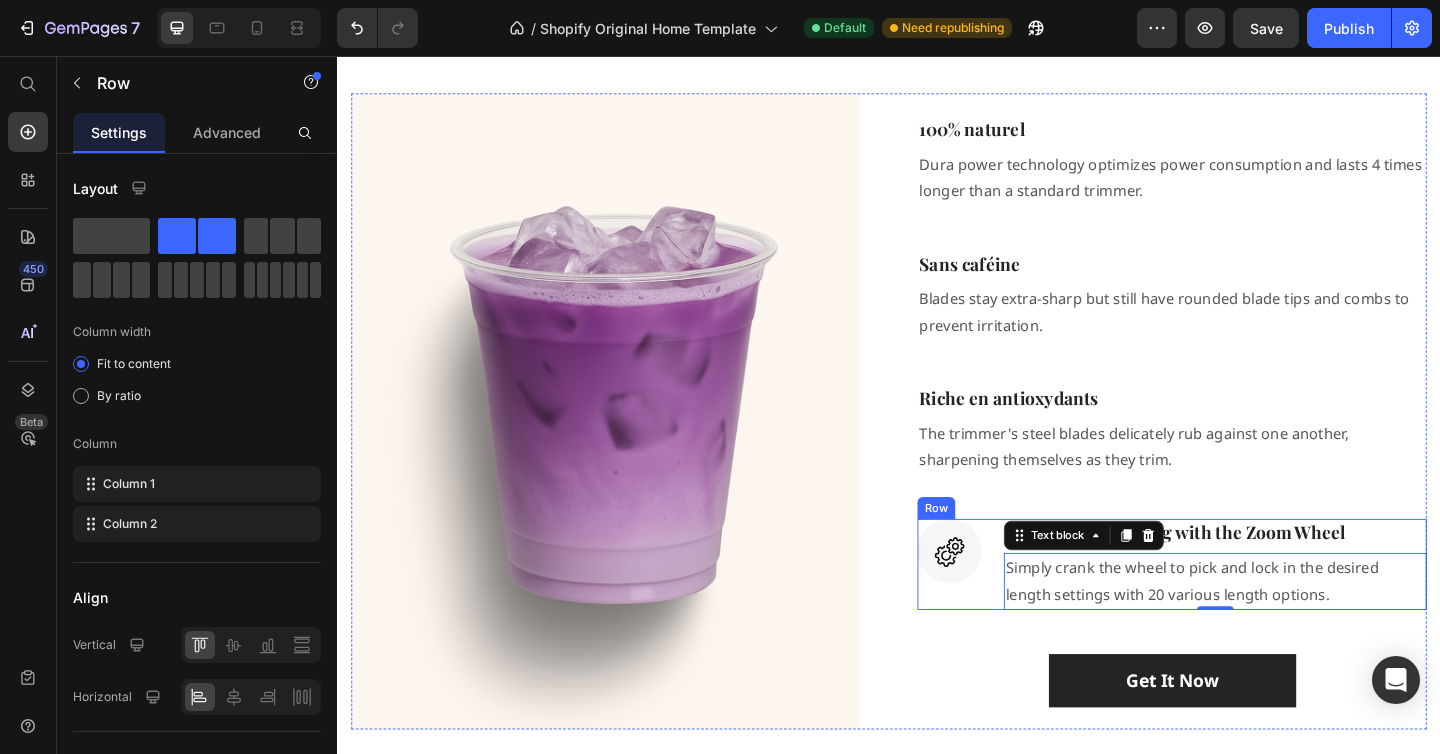 click on "Image" at bounding box center [1003, 609] 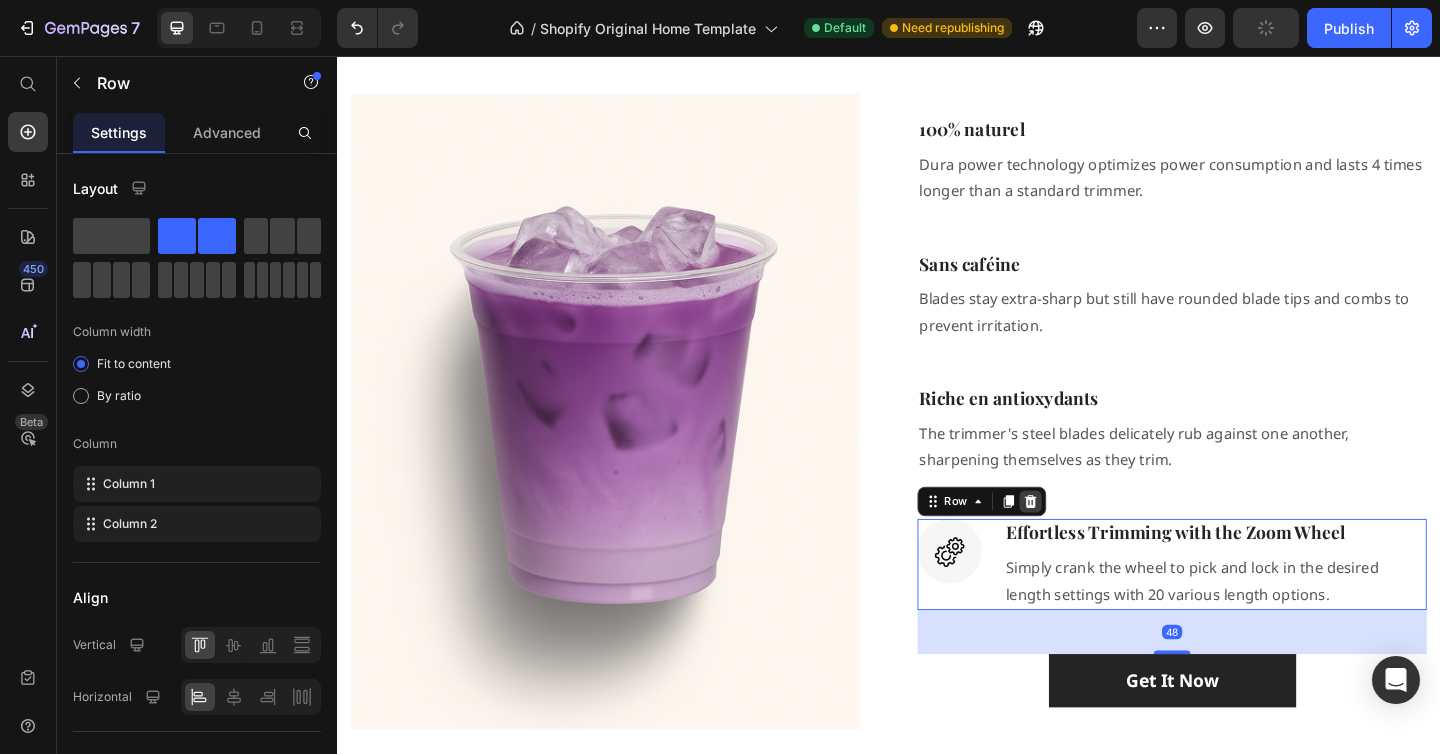 click 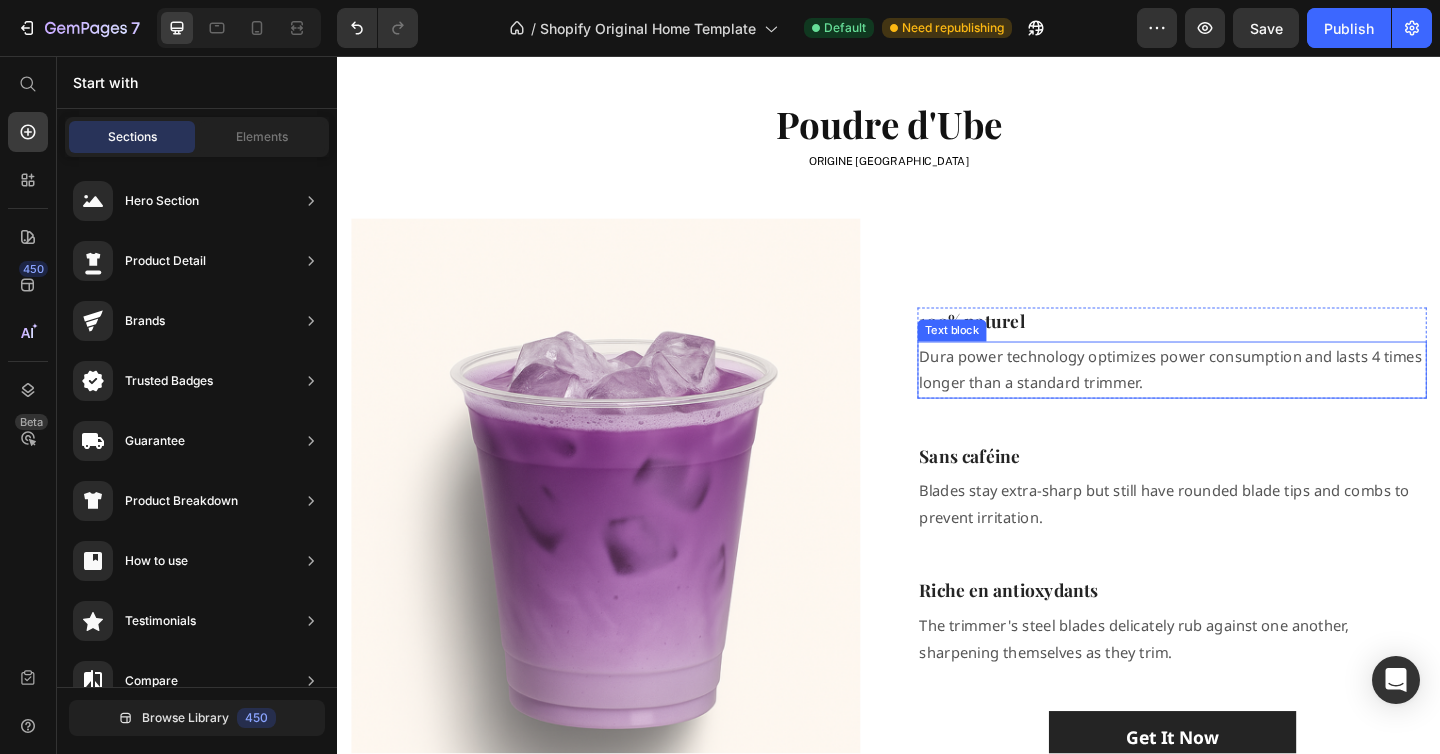 scroll, scrollTop: 1279, scrollLeft: 0, axis: vertical 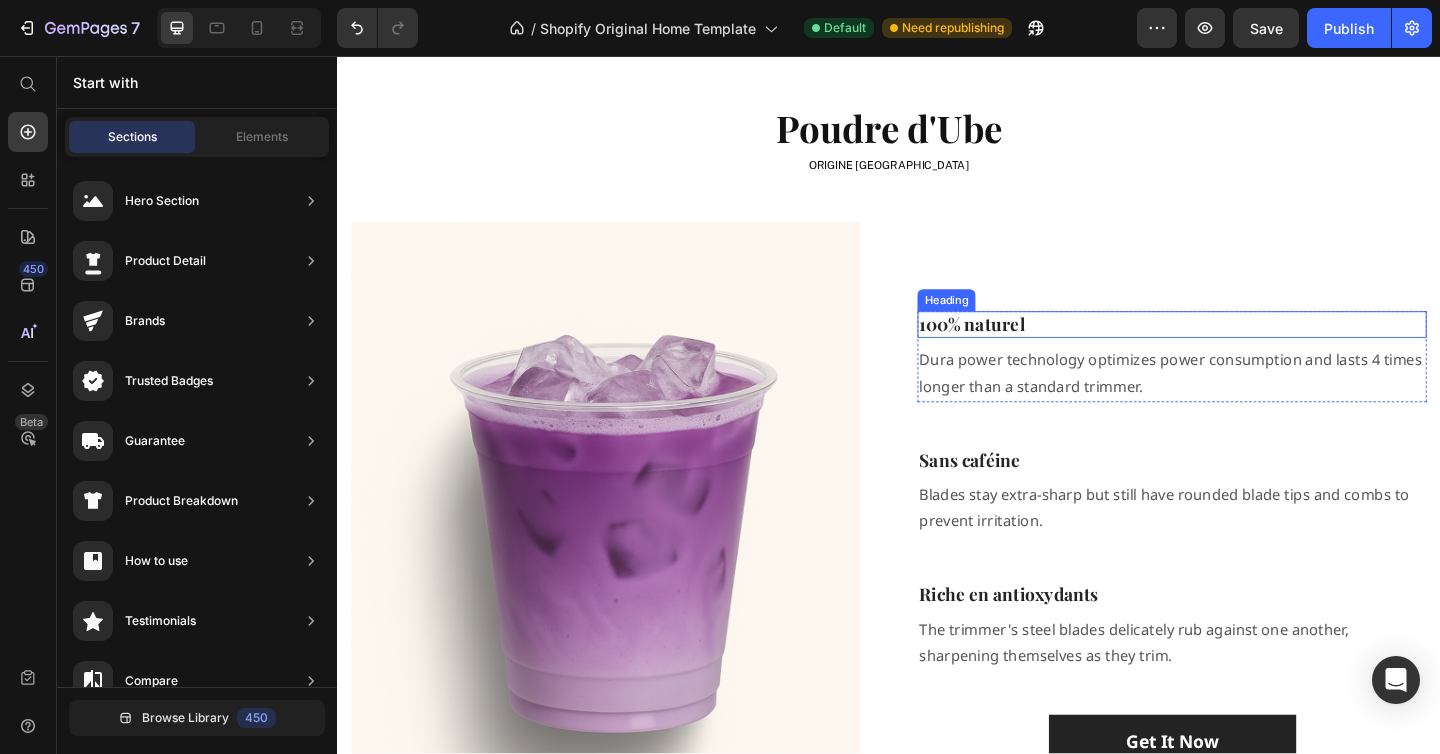 click on "100% naturel" at bounding box center (1245, 348) 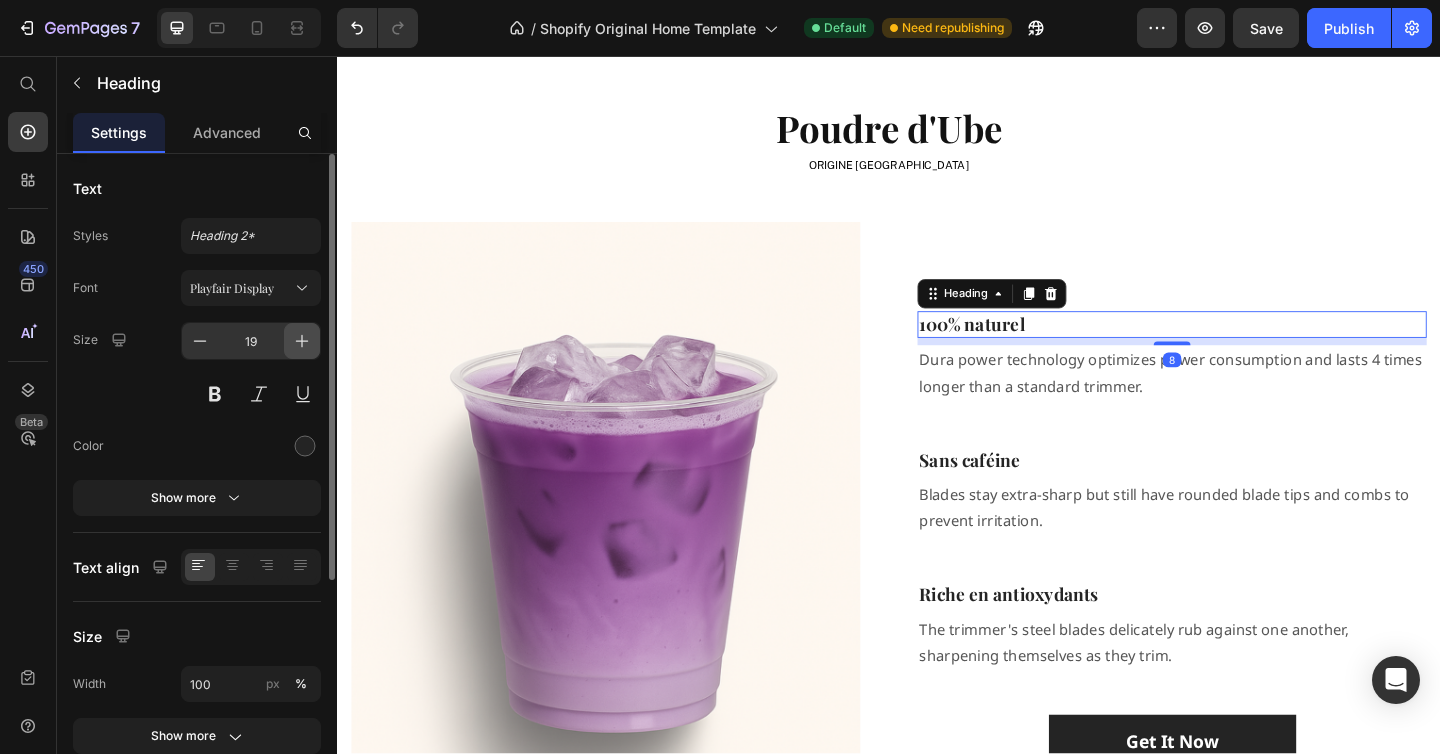 click 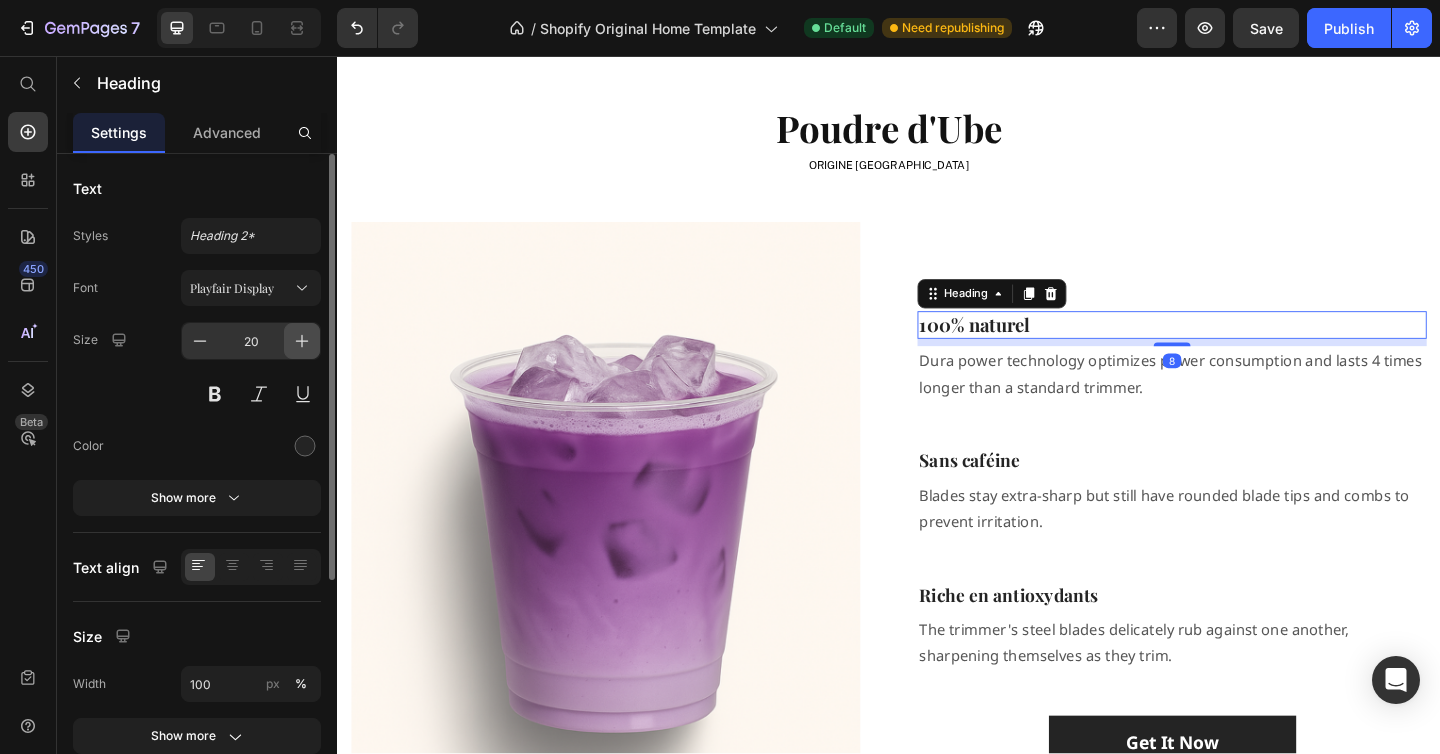 click 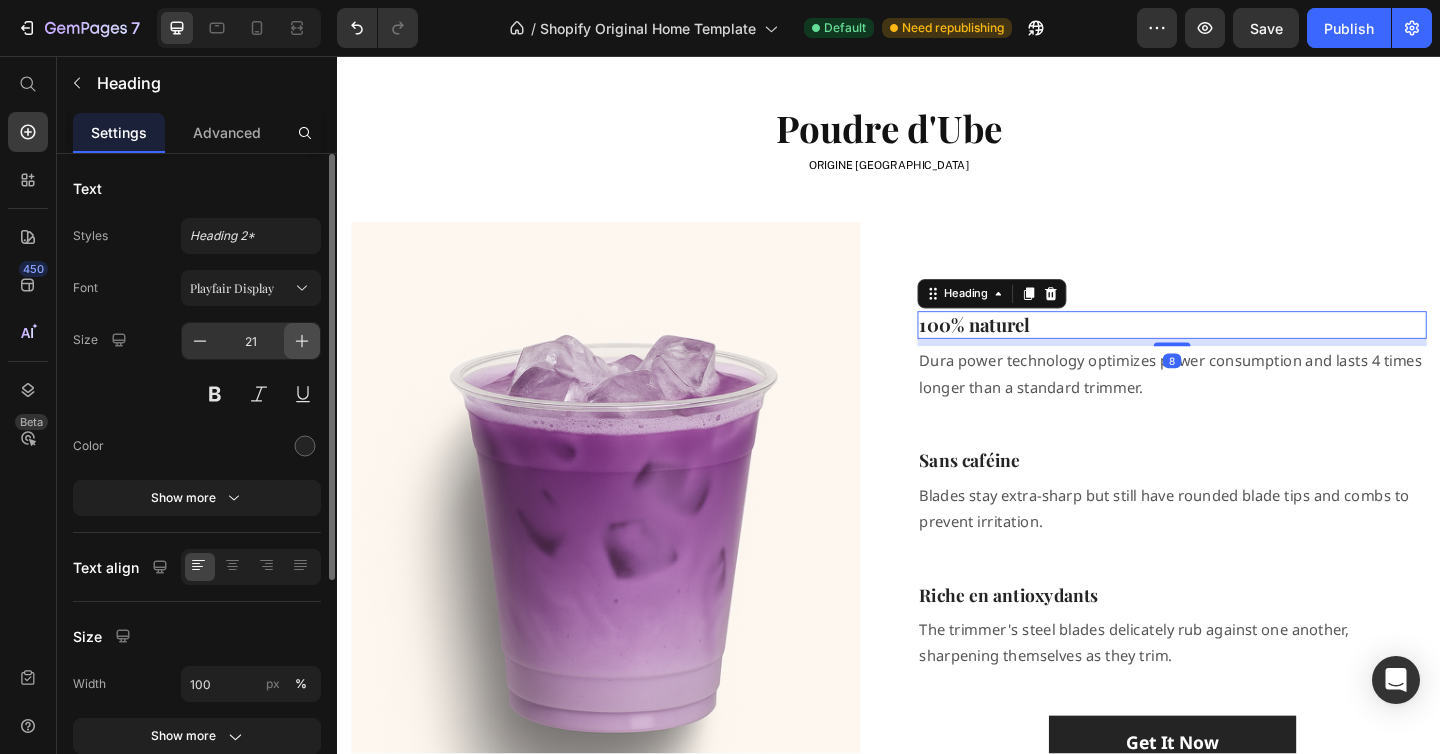 click 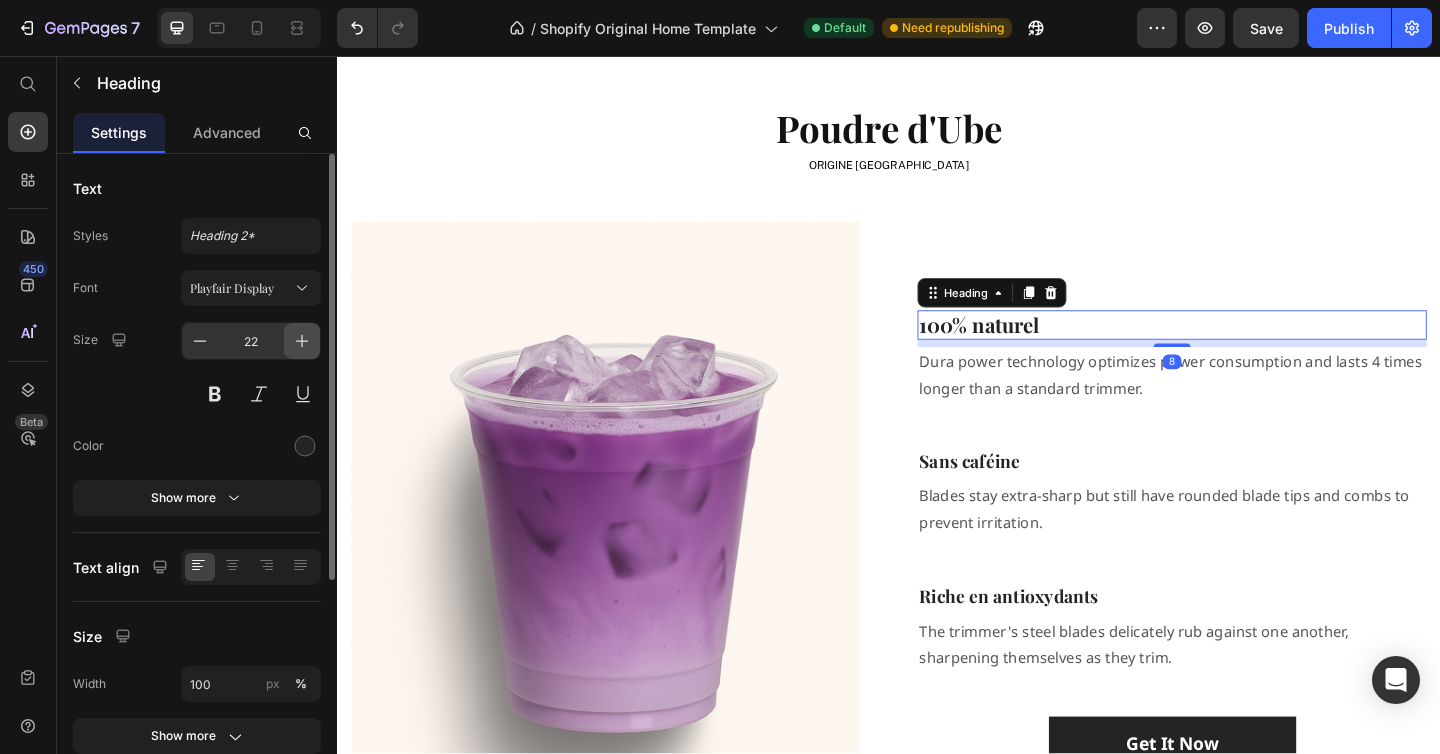 click 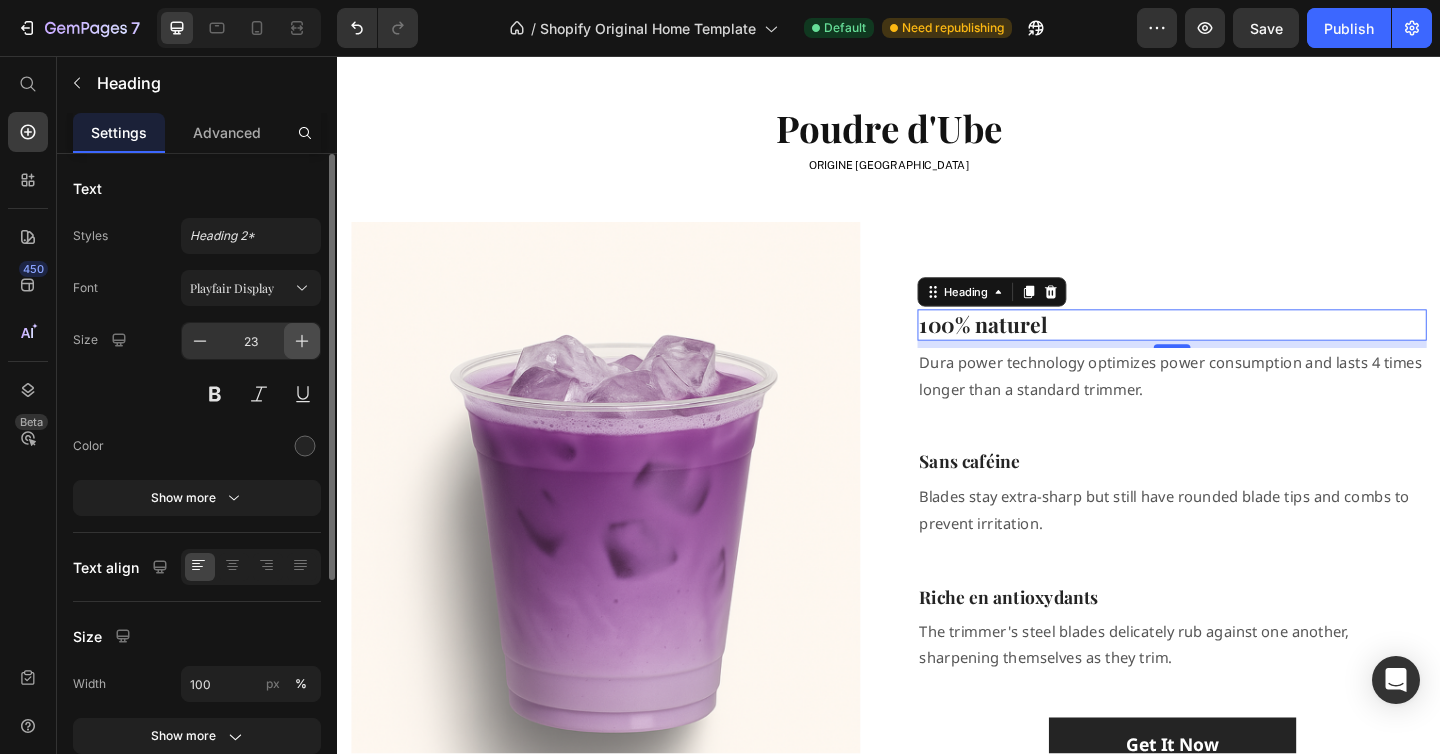 click 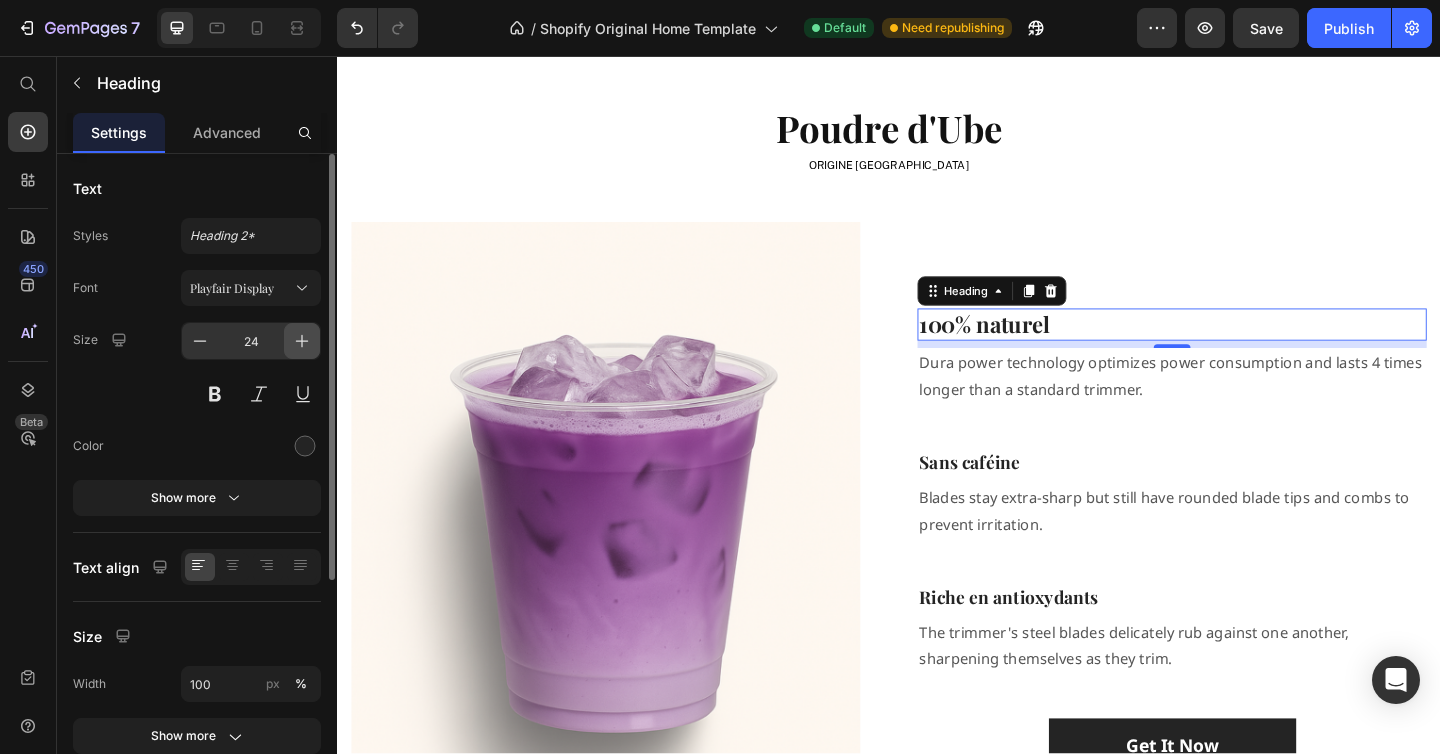 click 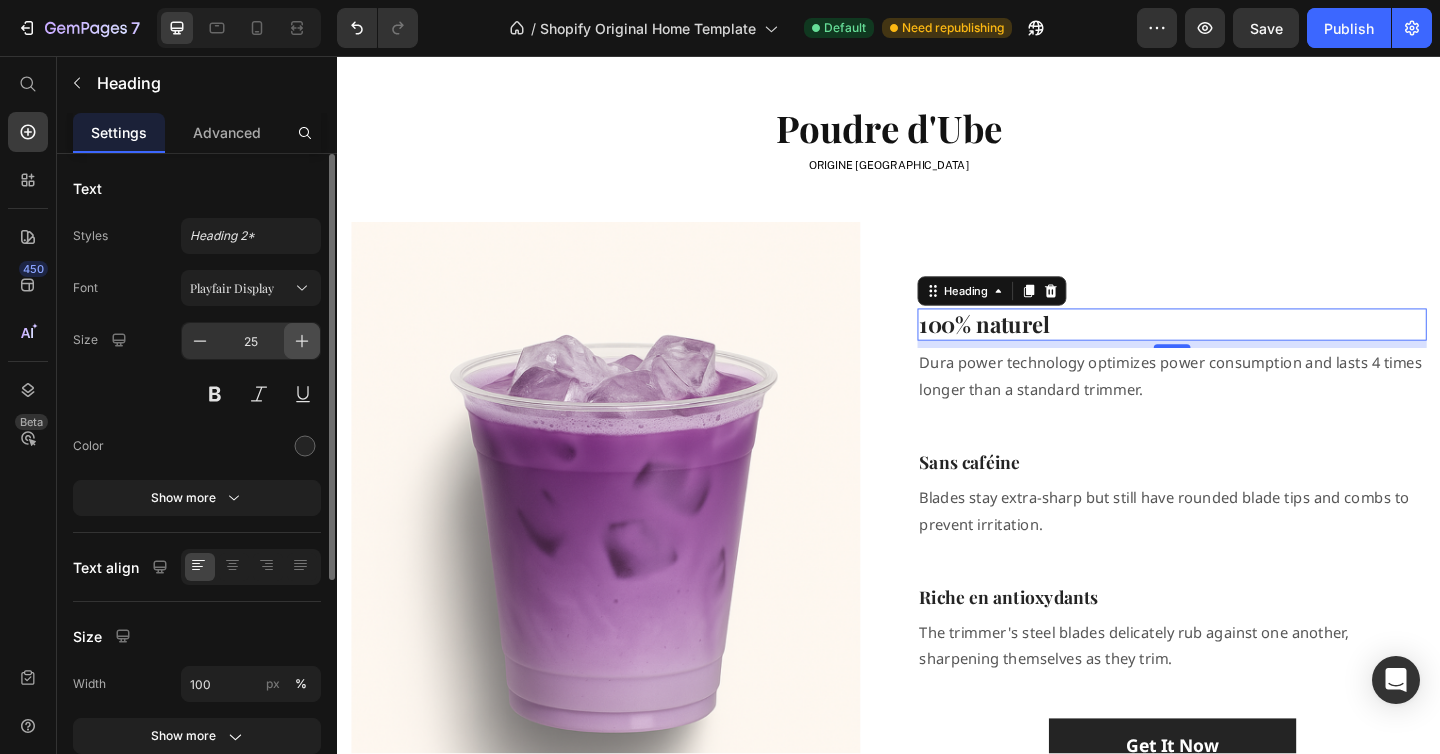 click 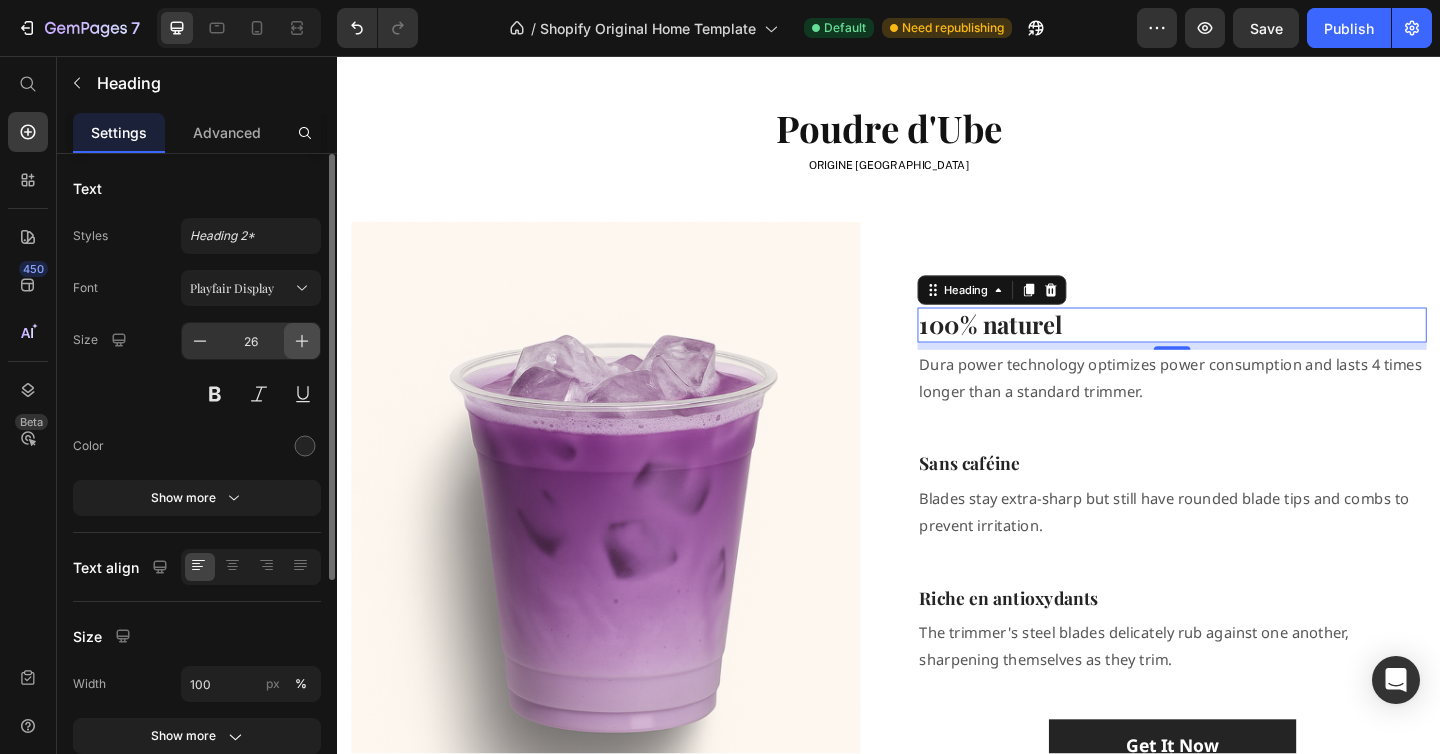click 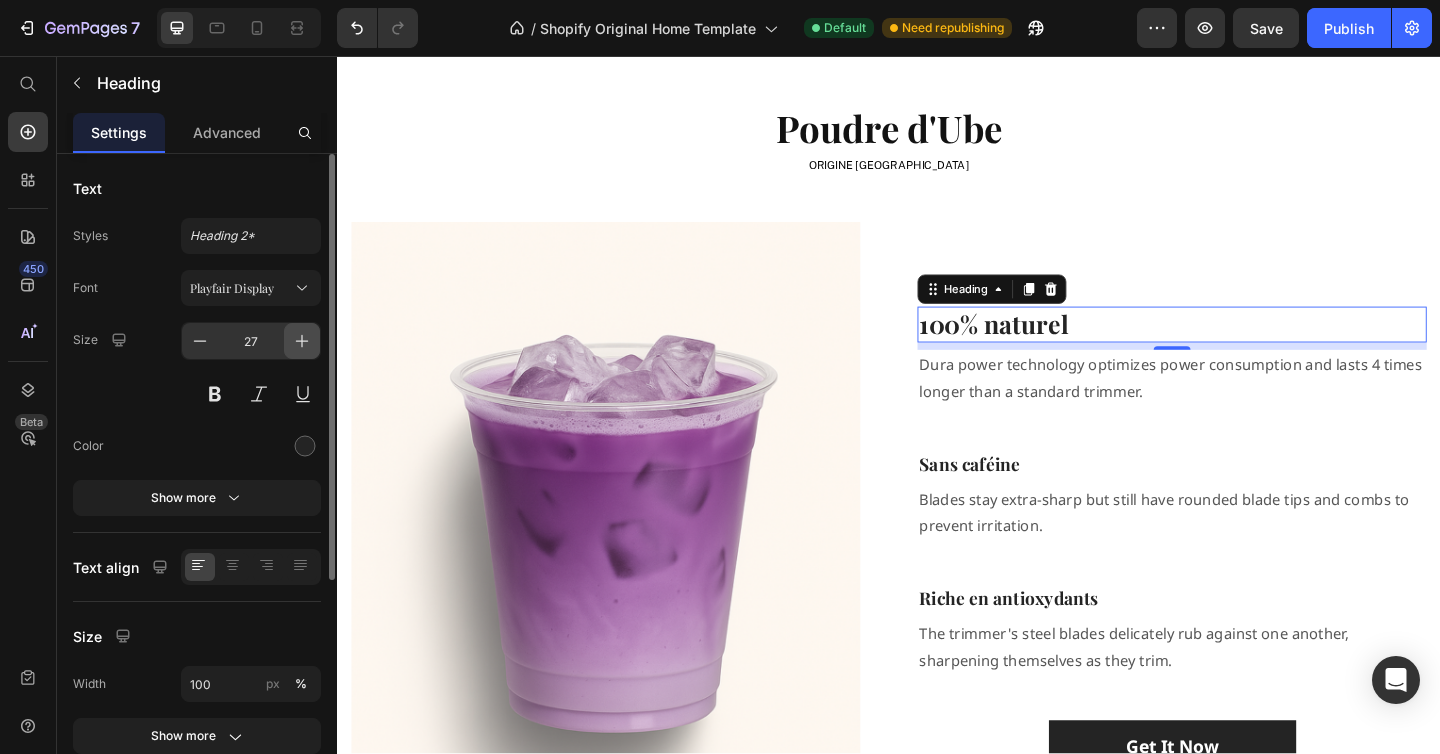 click 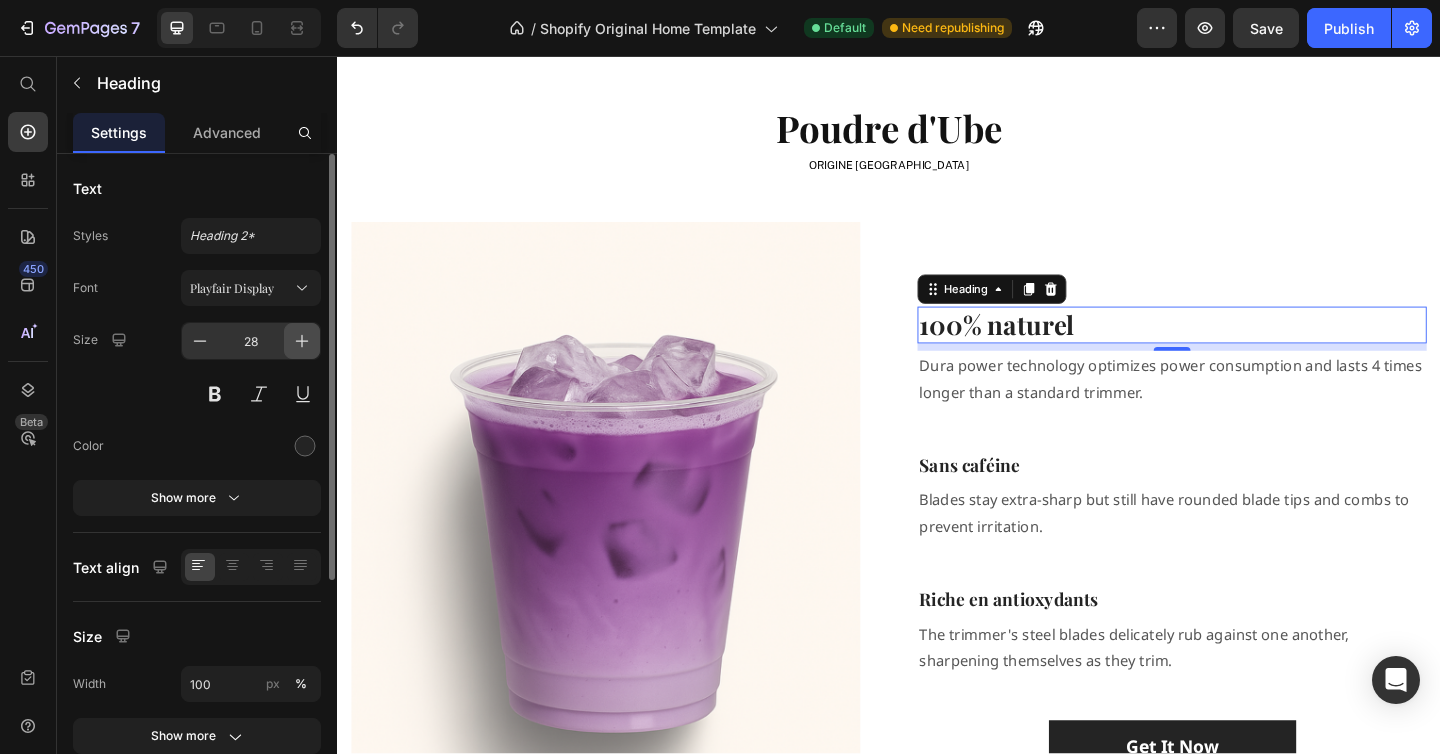 click 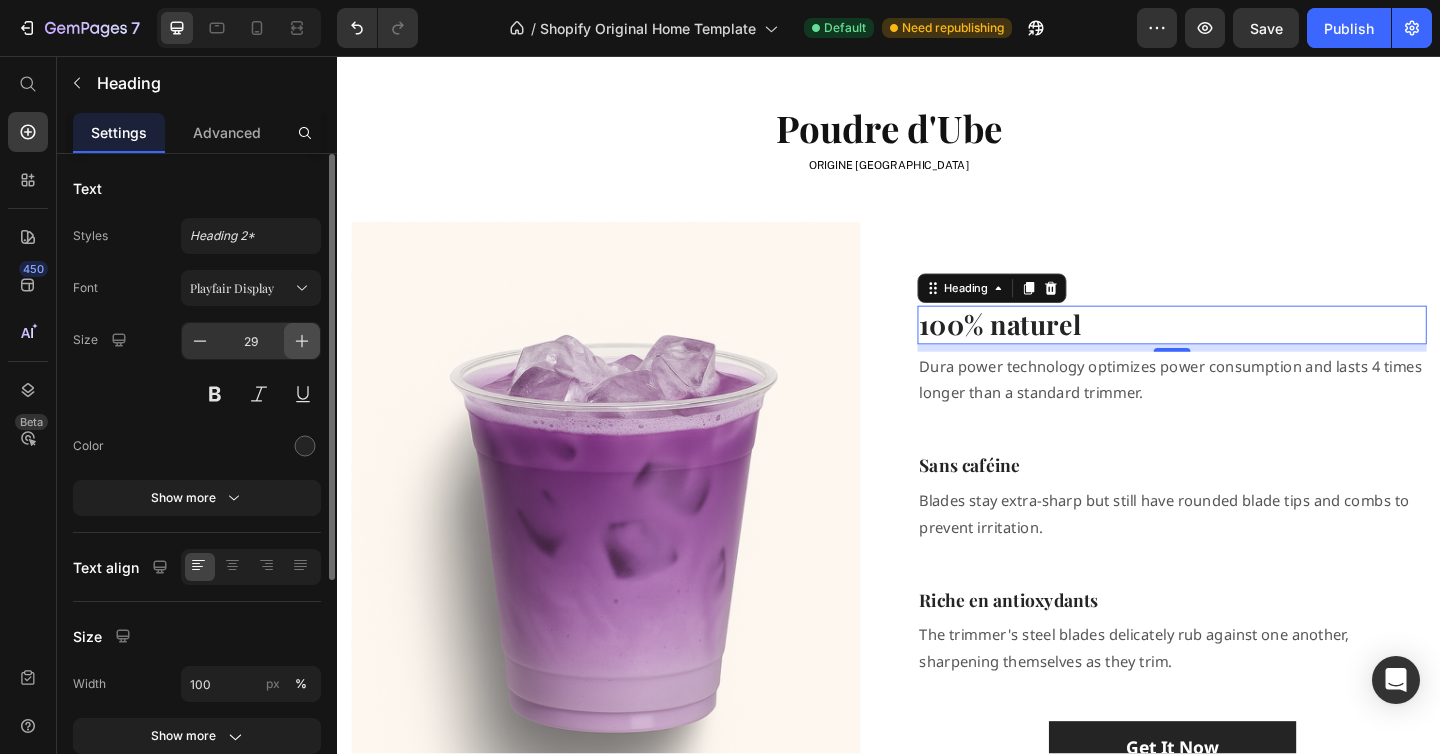 click 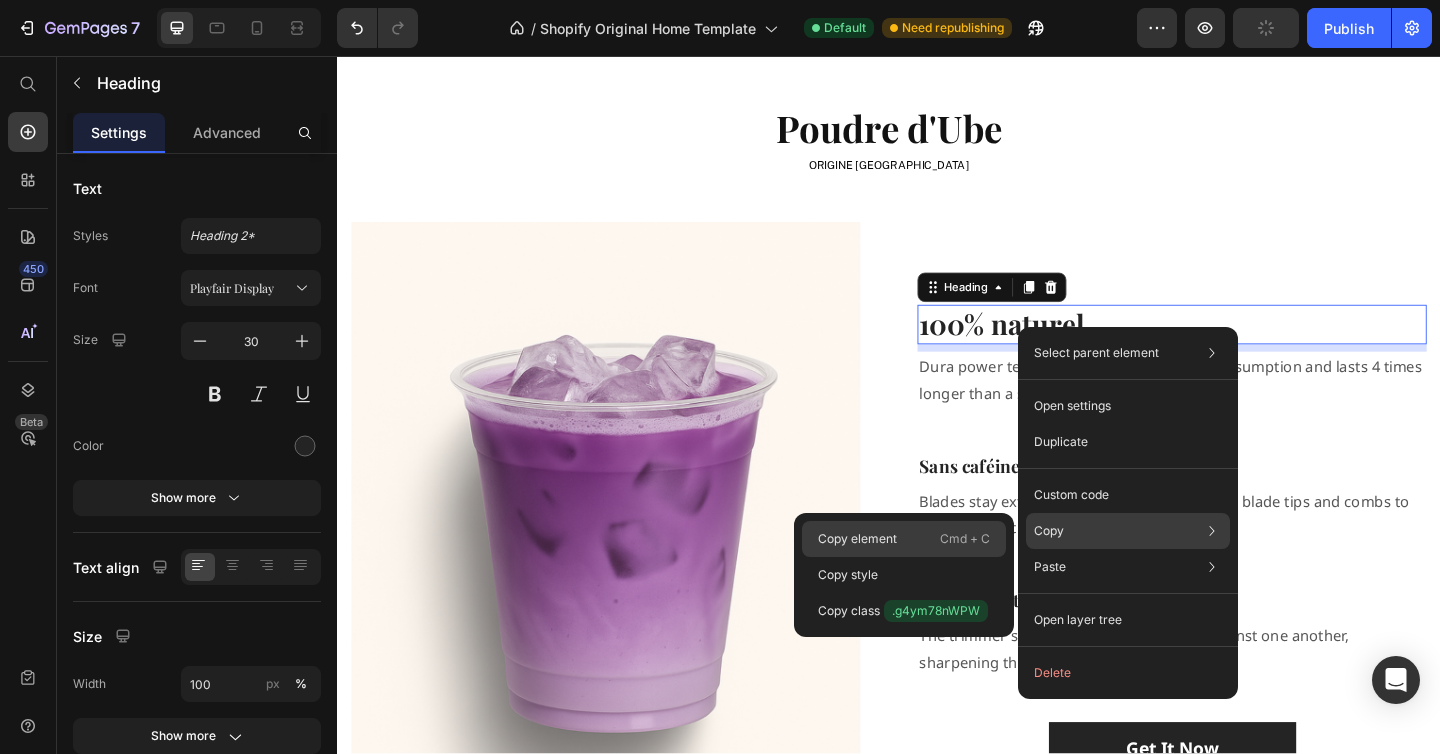 click on "Copy element  Cmd + C" 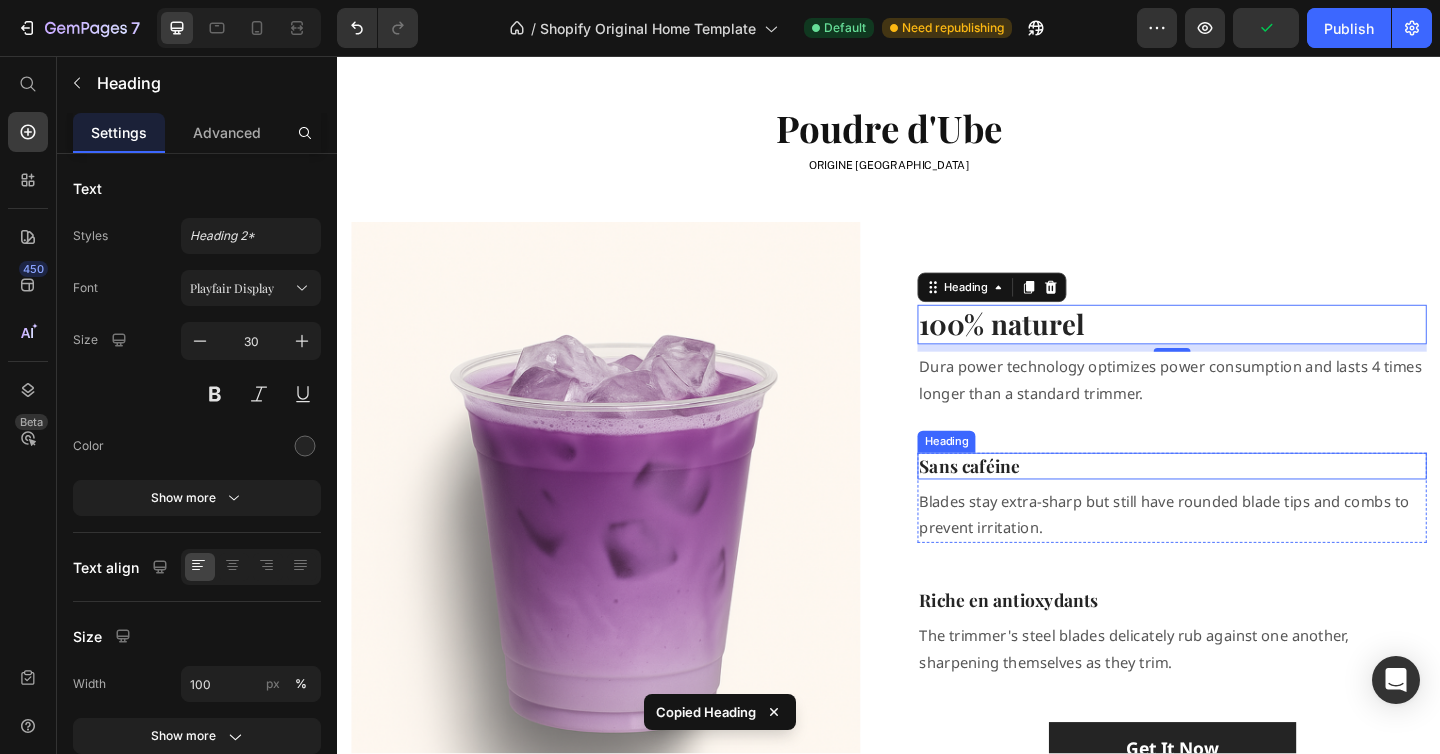 click on "Sans caféine" at bounding box center (1245, 502) 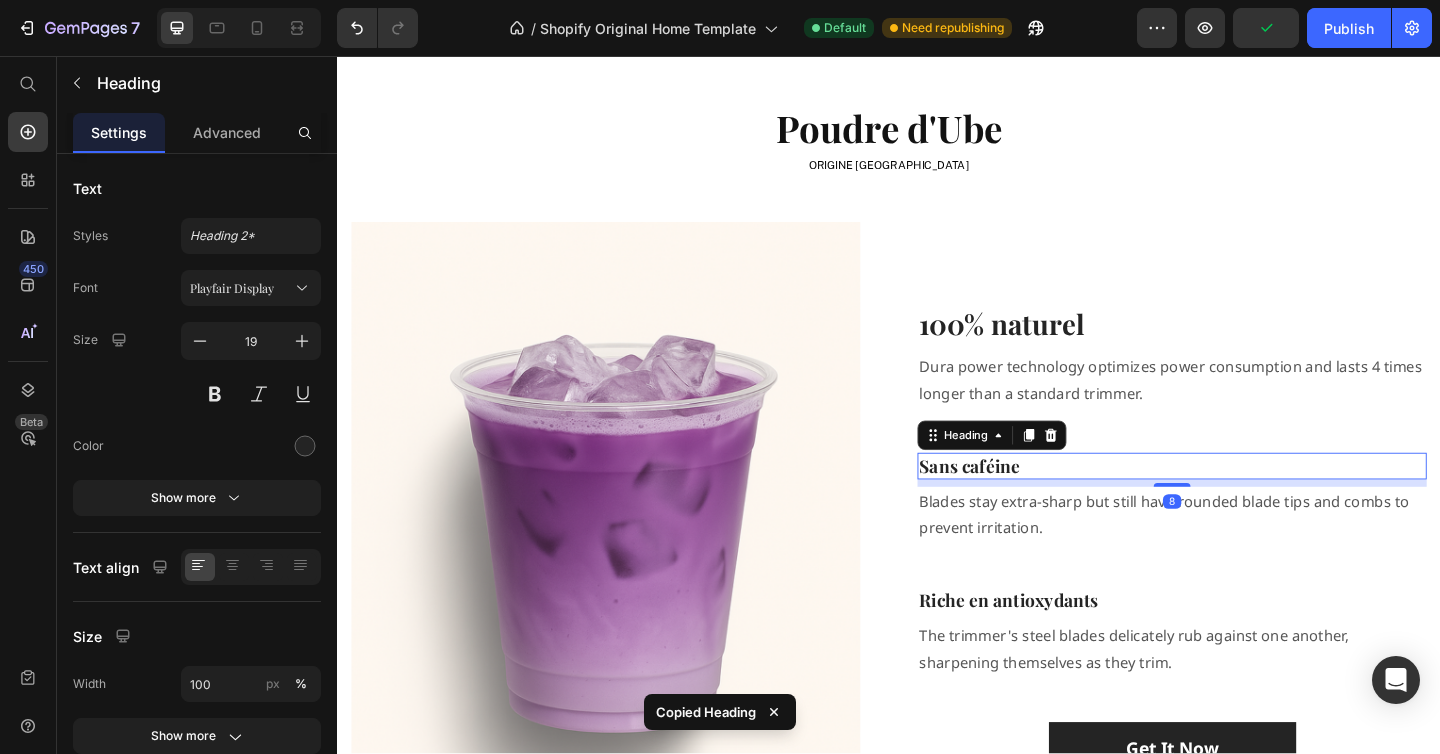 type on "30" 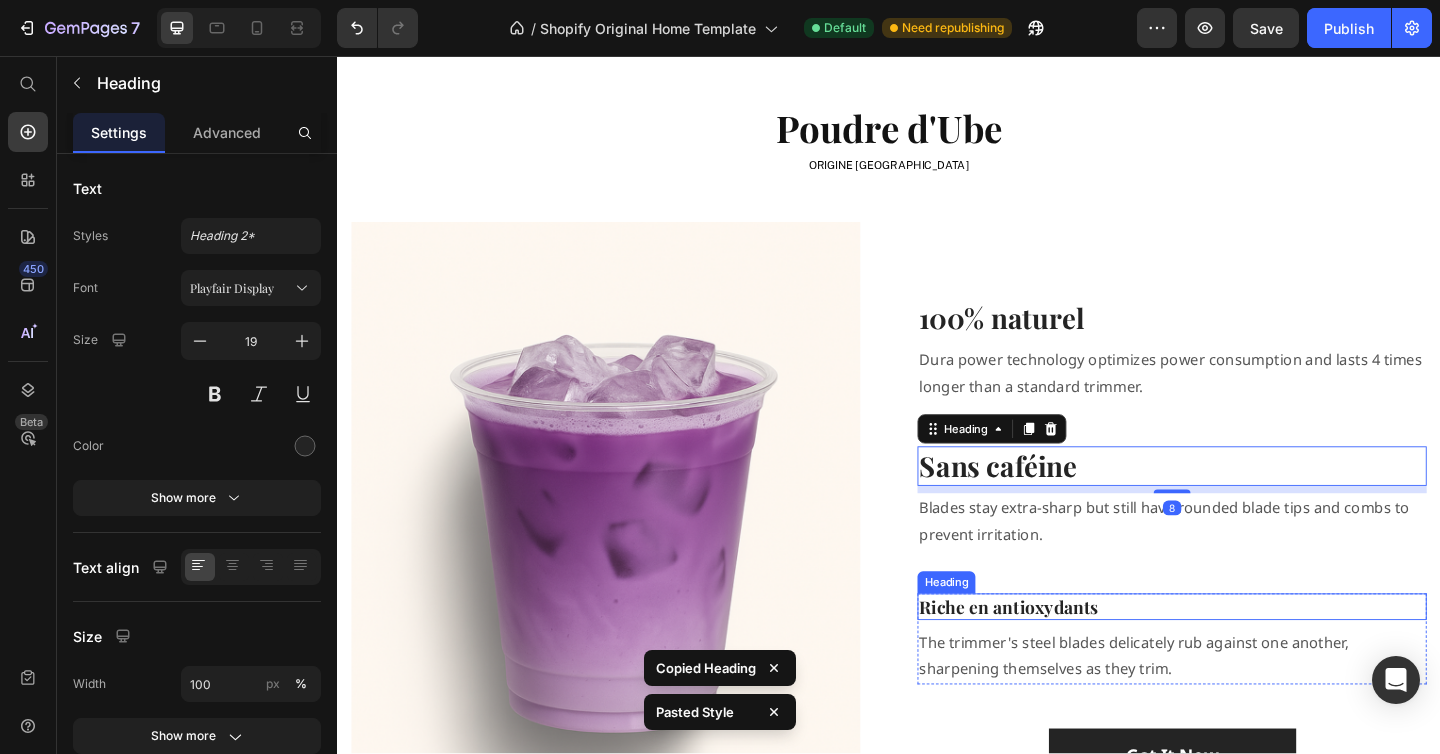 click on "Riche en antioxydants" at bounding box center [1245, 655] 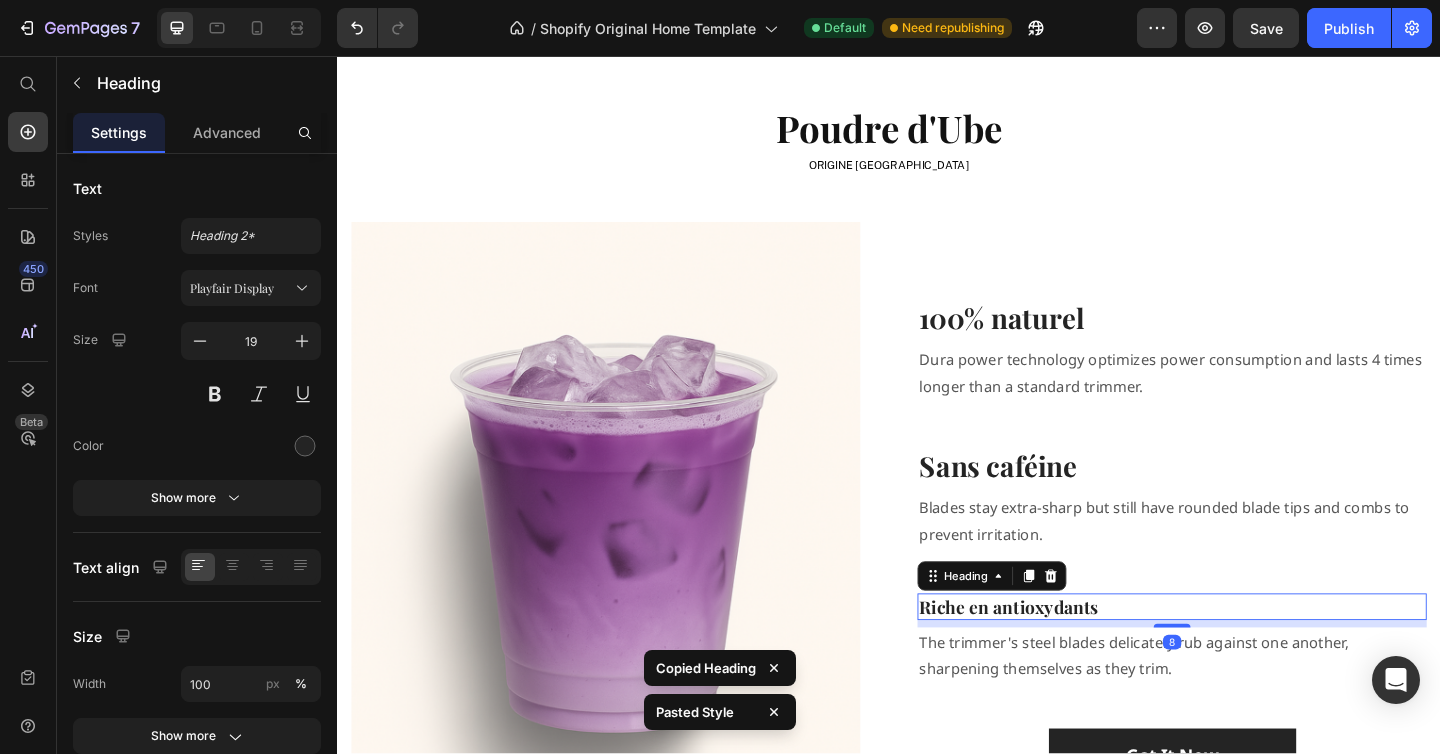 type on "30" 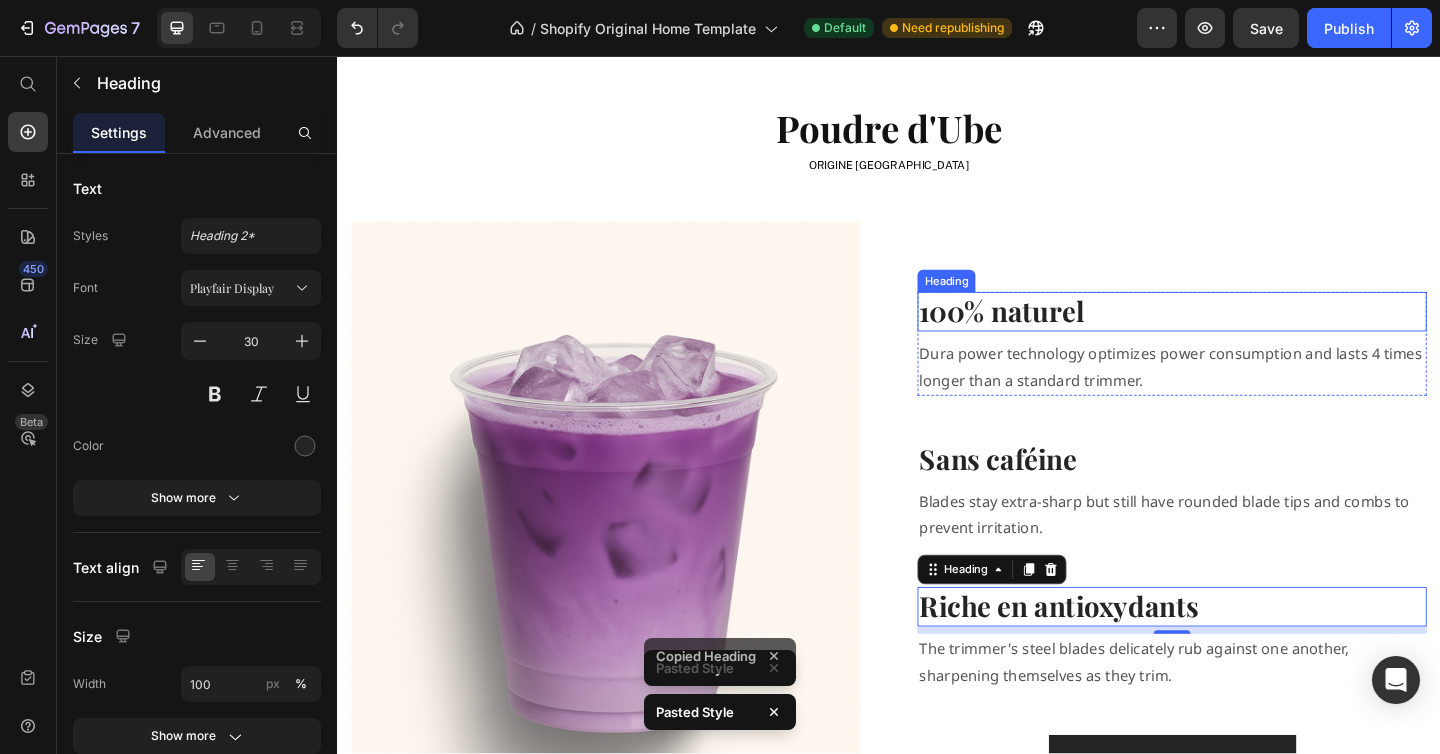 click on "100% naturel" at bounding box center (1245, 334) 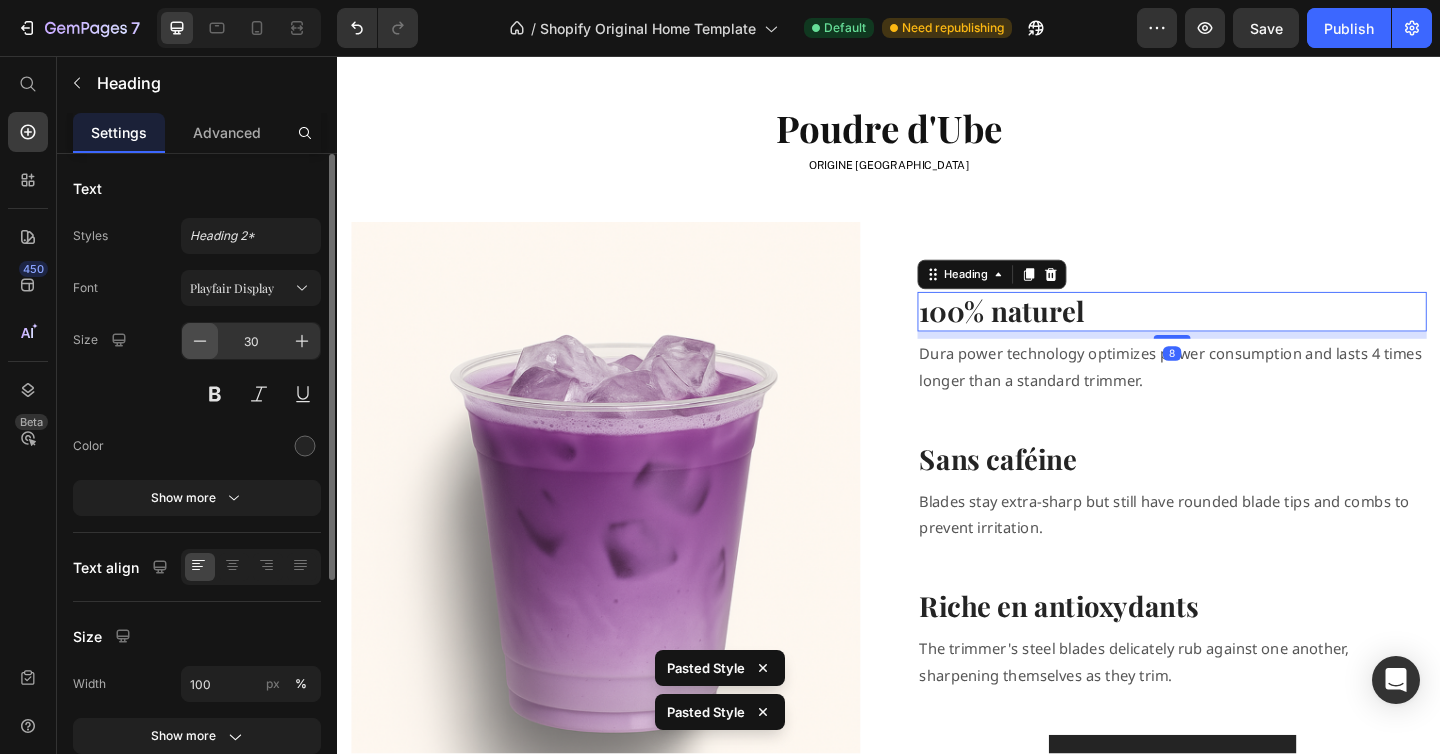 click 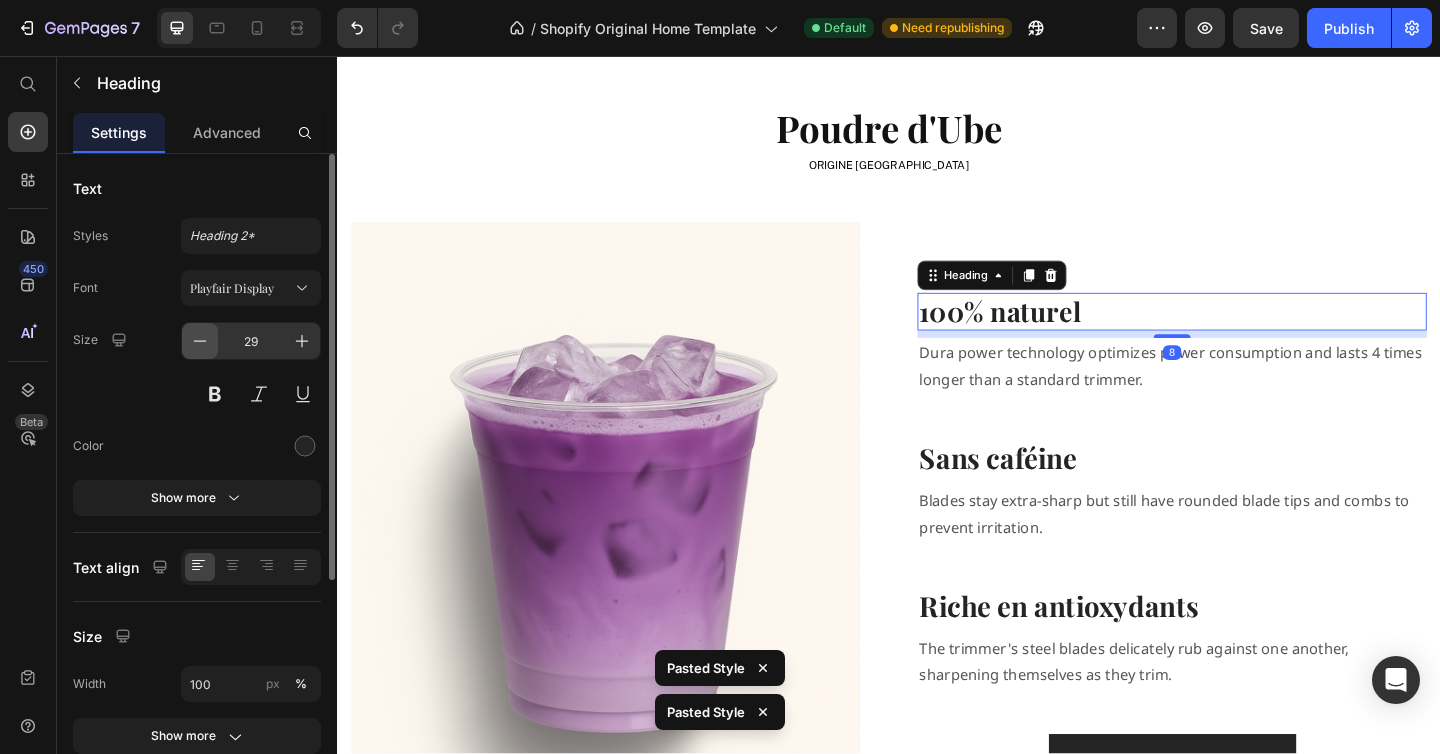click 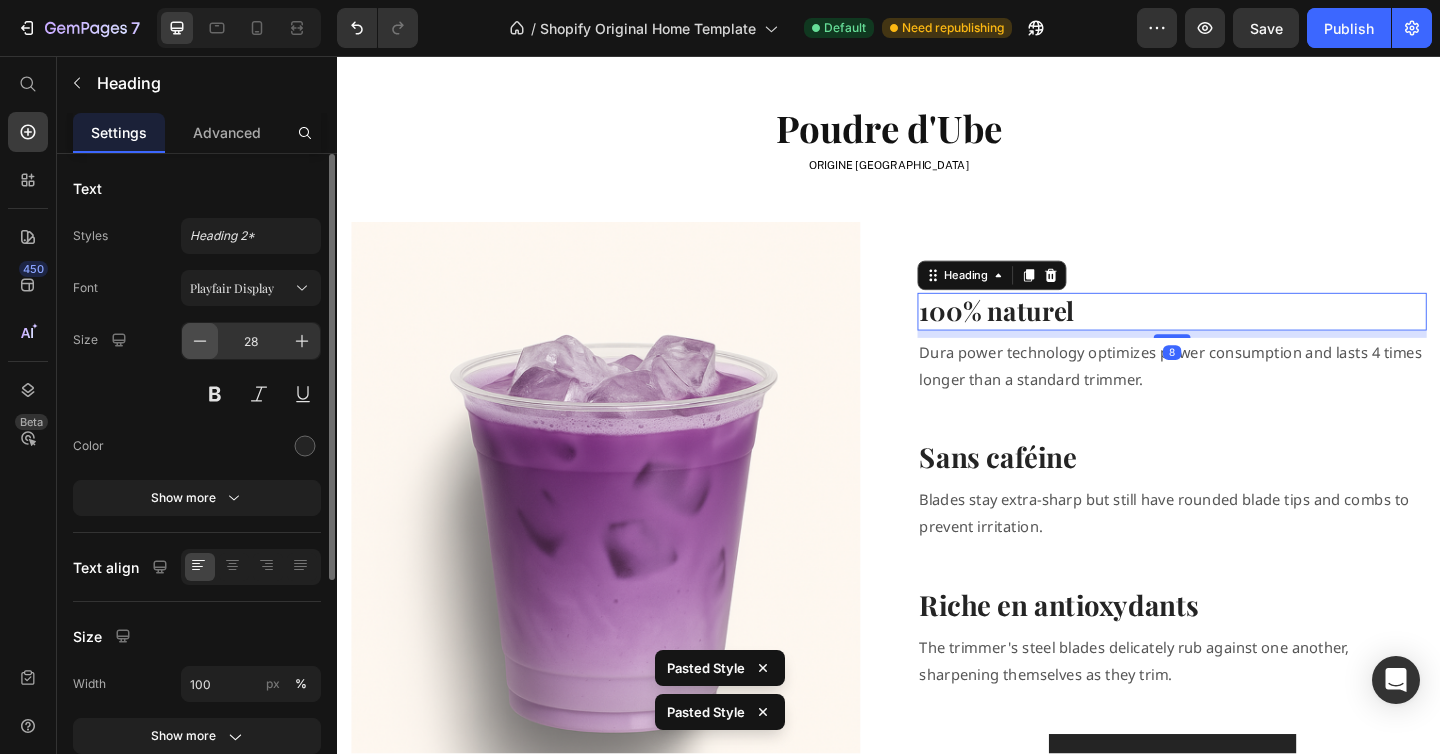 click 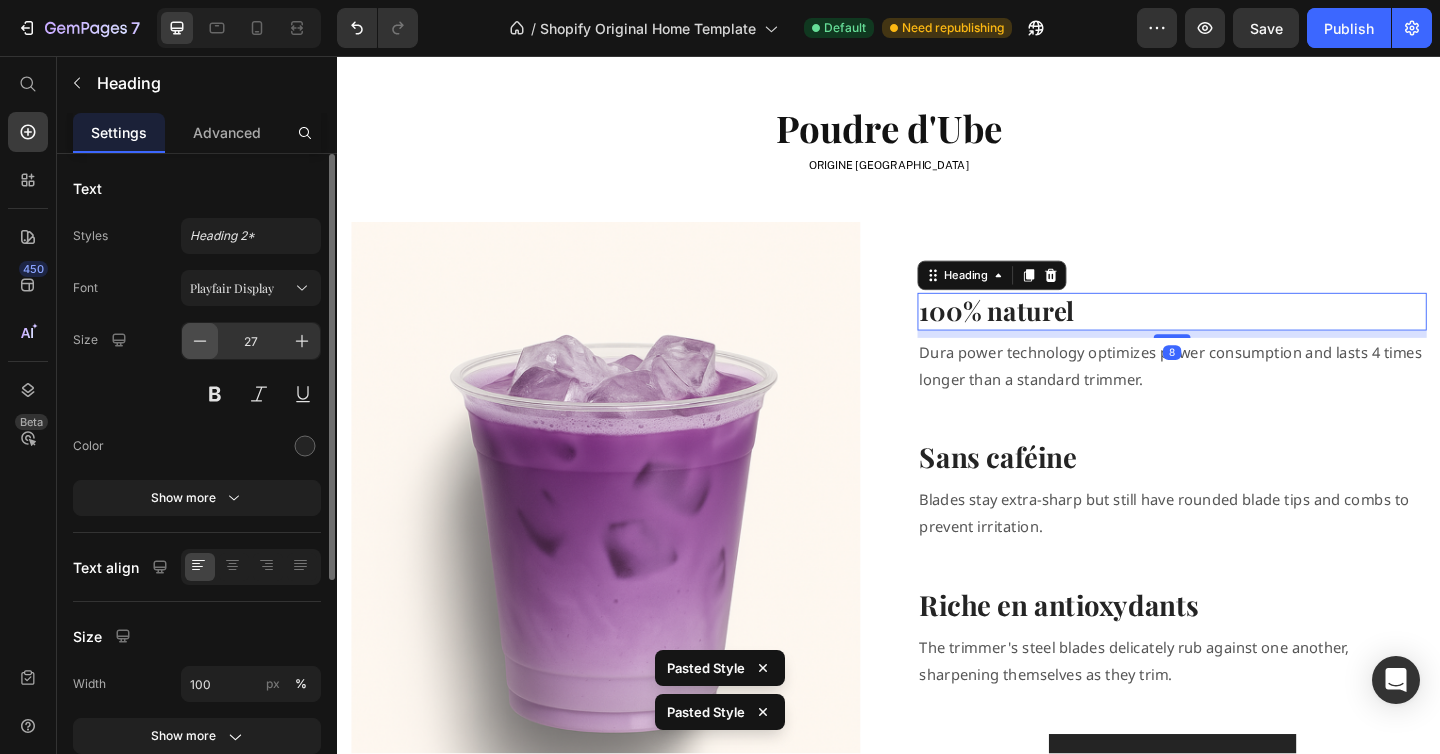 click 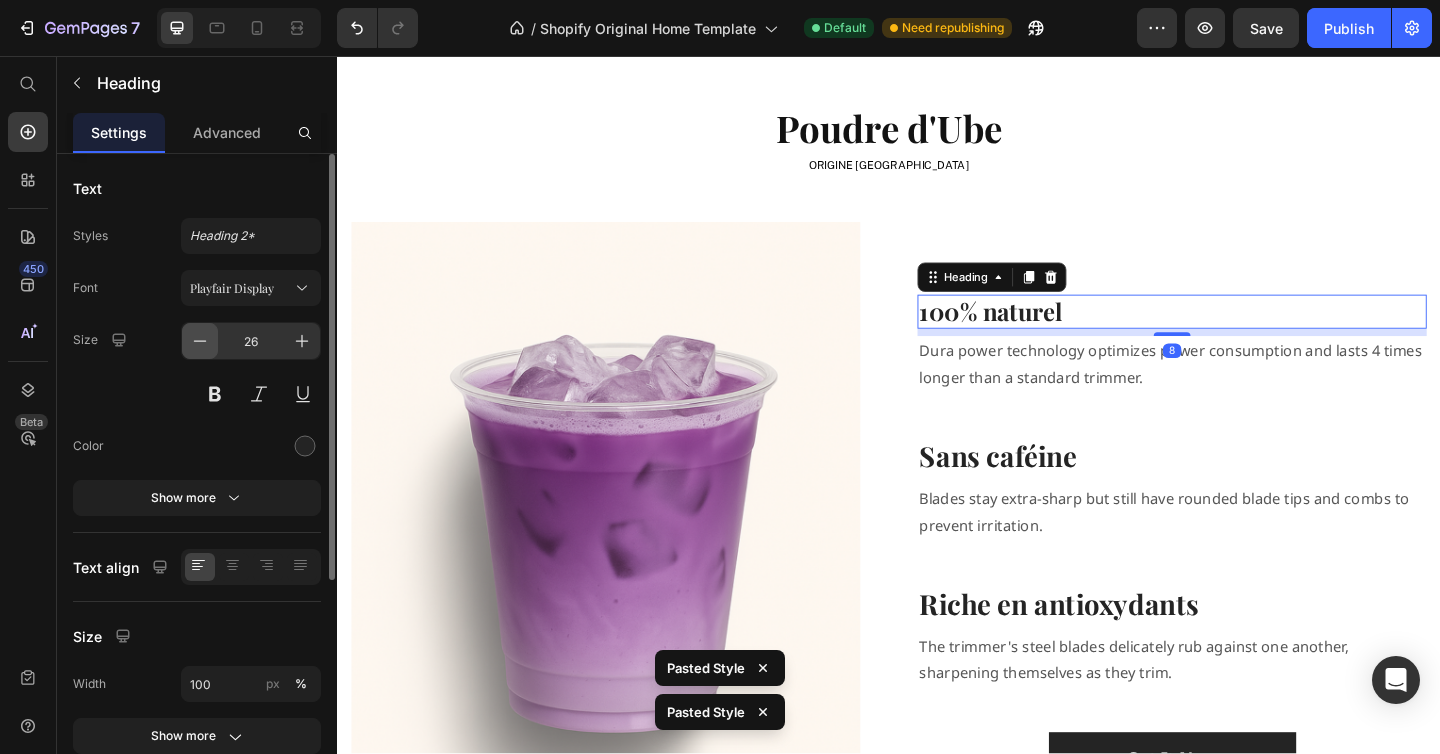 click 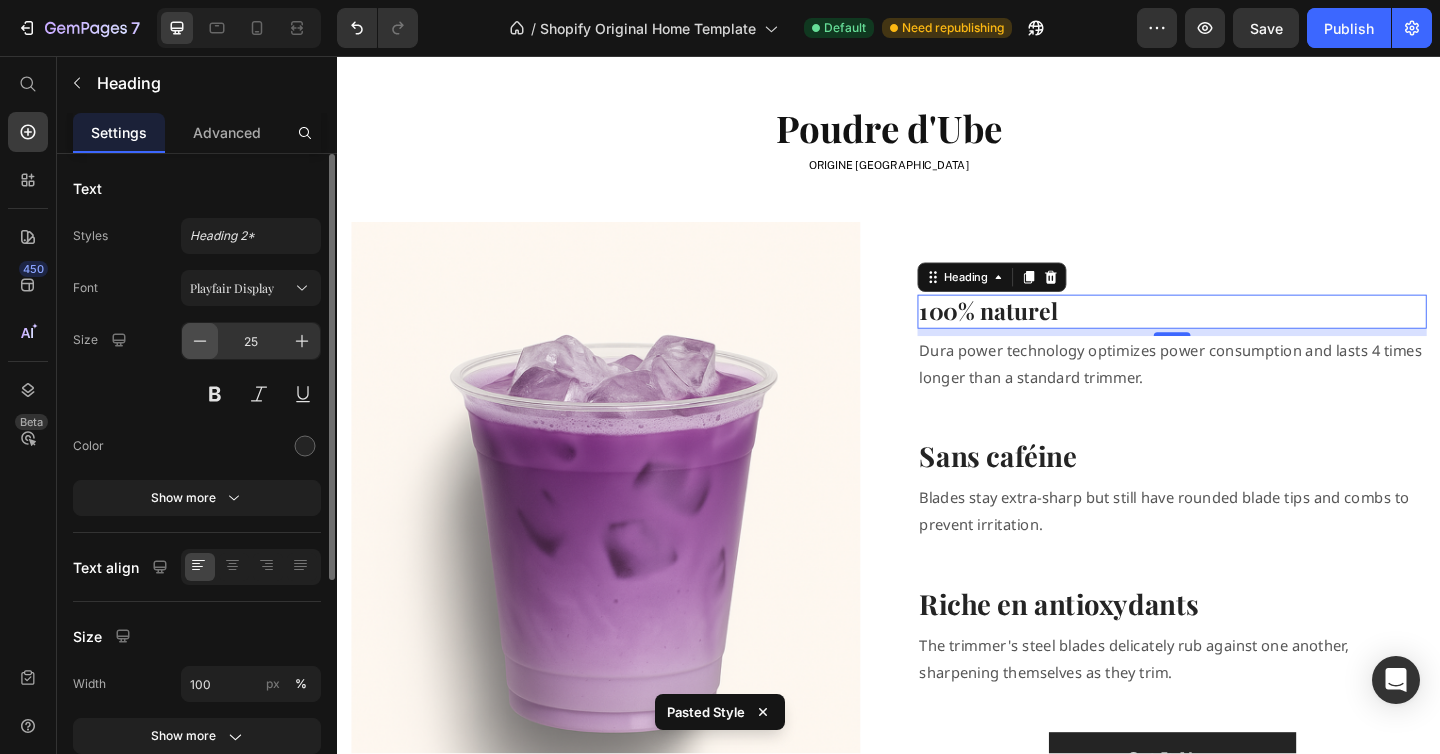 click 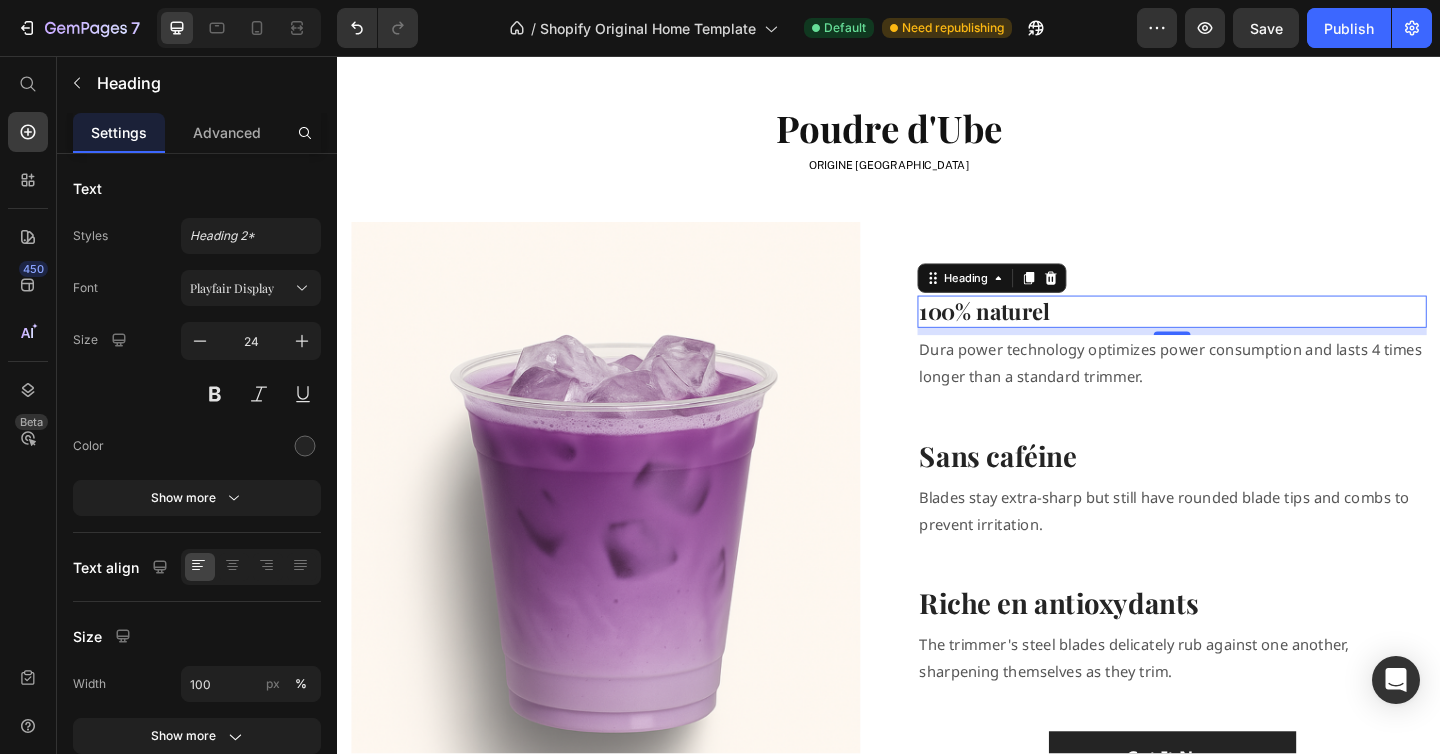 type 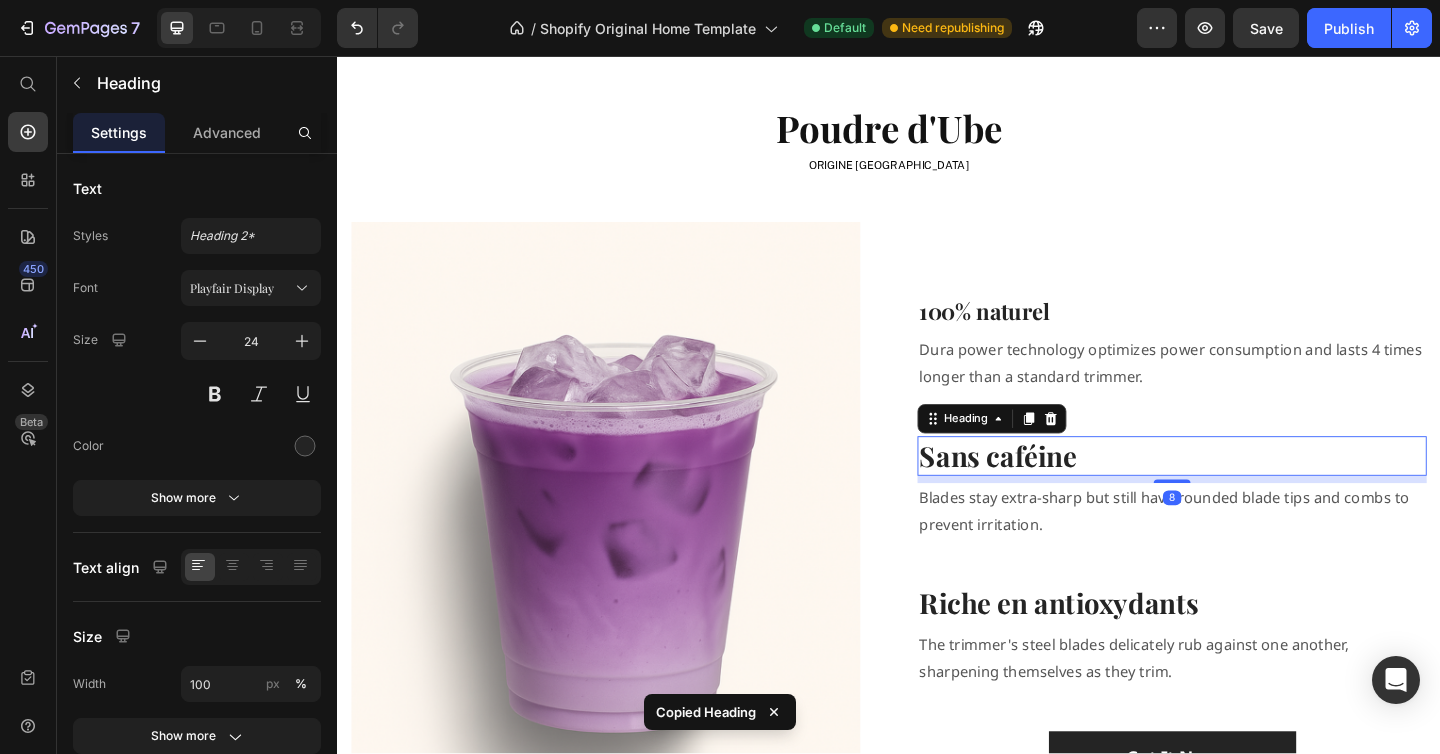 click on "Sans caféine" at bounding box center (1245, 491) 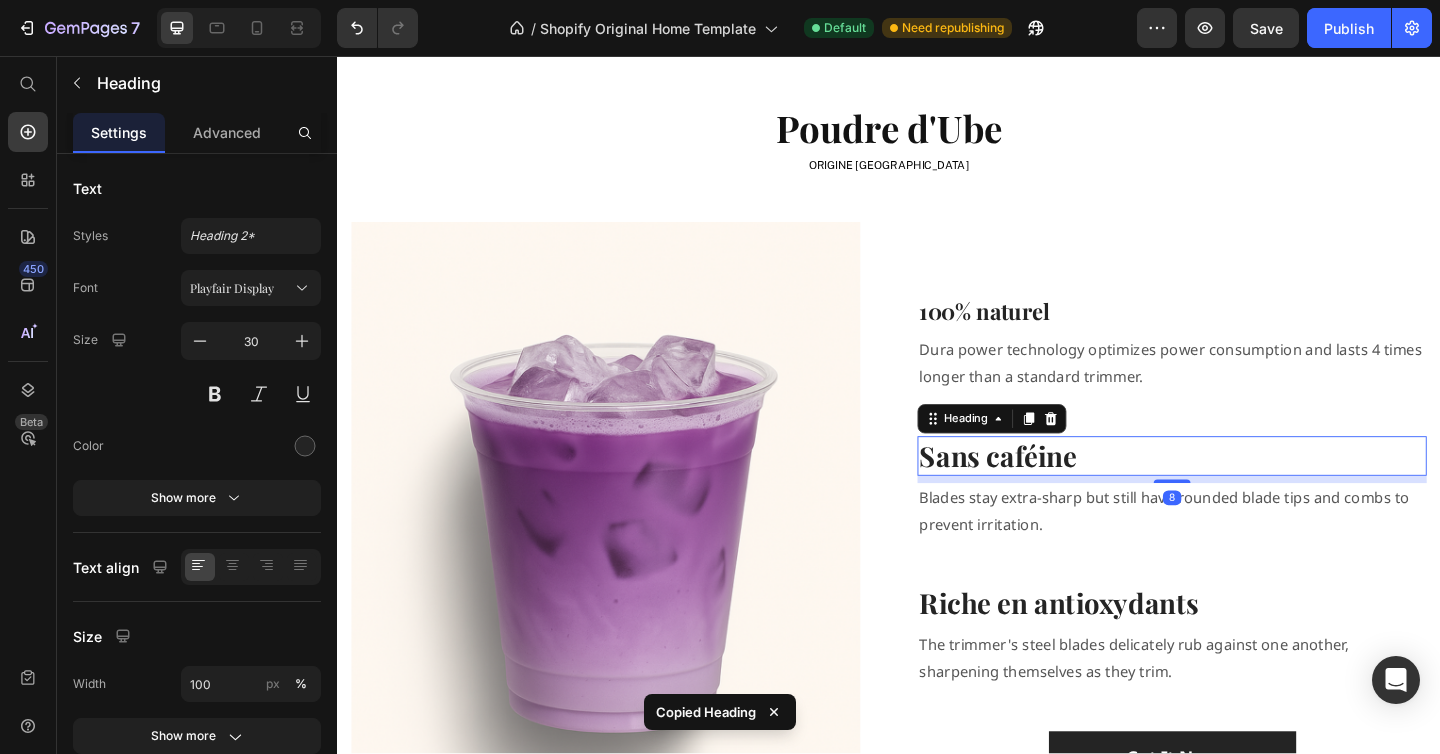 type on "24" 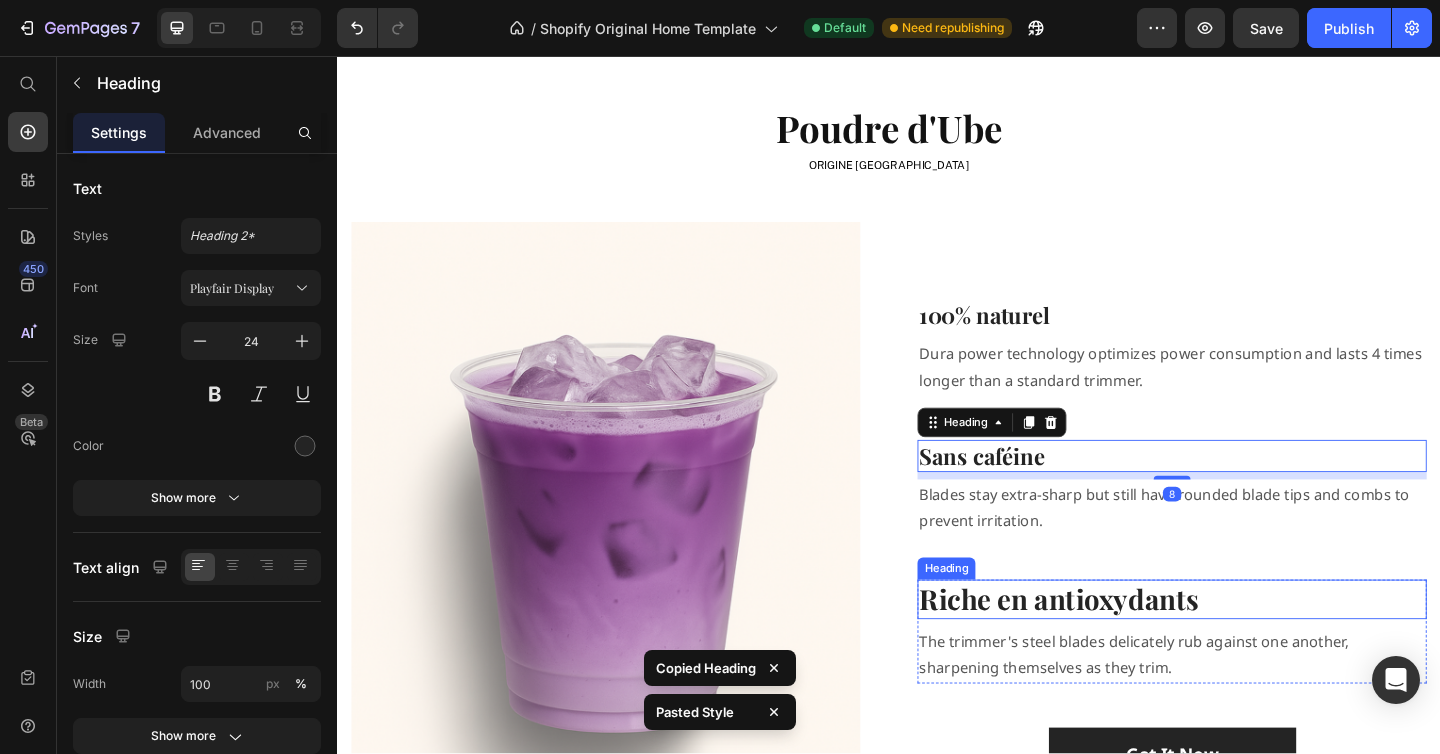 click on "Riche en antioxydants" at bounding box center (1245, 647) 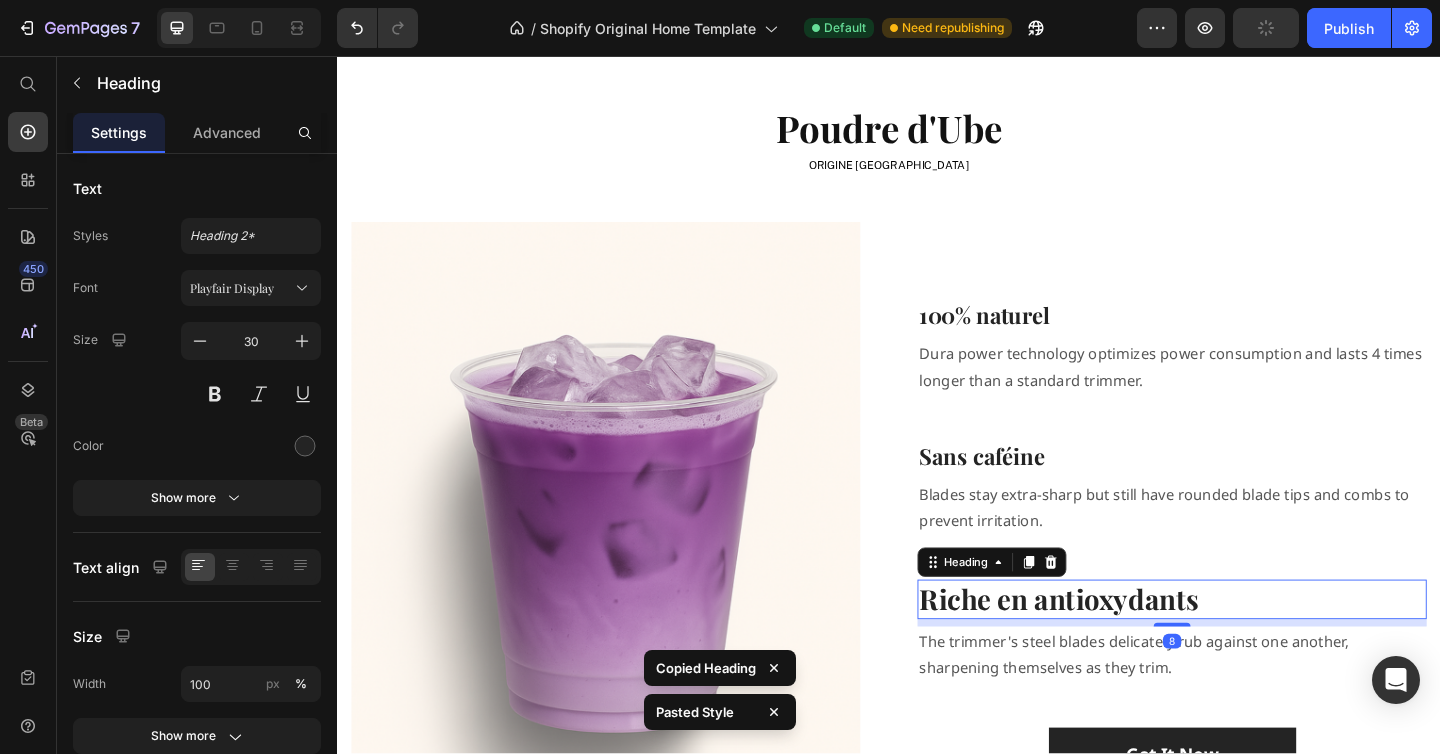 type on "24" 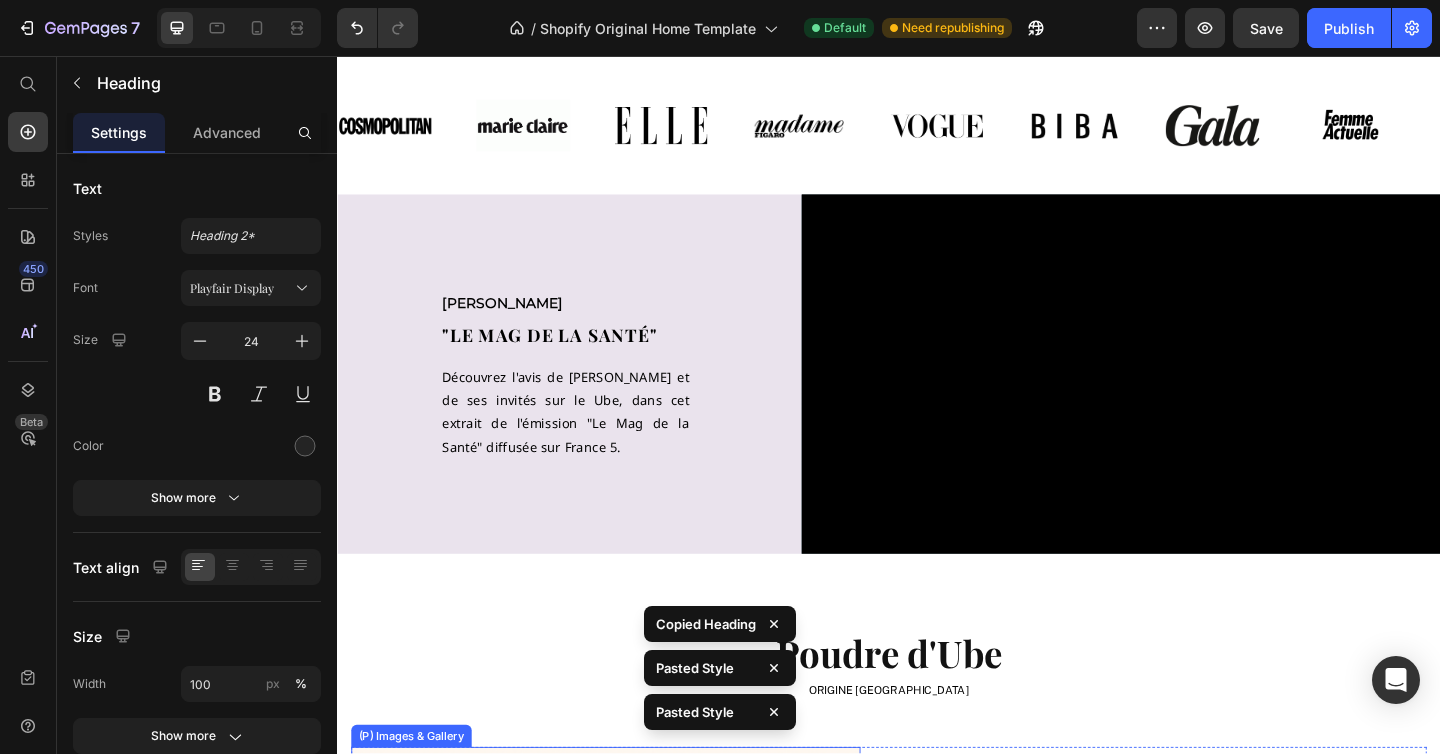 scroll, scrollTop: 709, scrollLeft: 0, axis: vertical 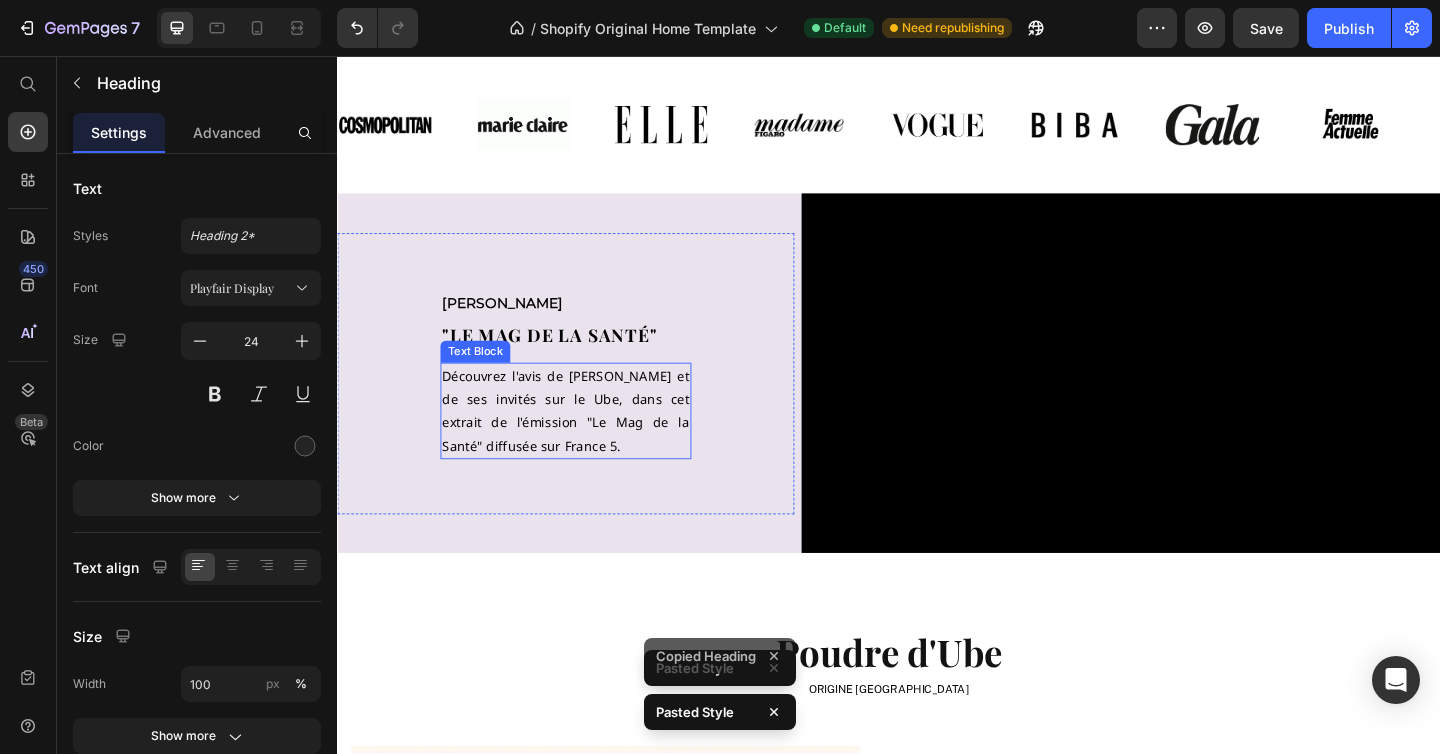 click on "Découvrez l'avis de [PERSON_NAME] et de ses invités sur le Ube, dans cet extrait de l'émission "Le Mag de la Santé" diffusée sur France 5." at bounding box center [585, 442] 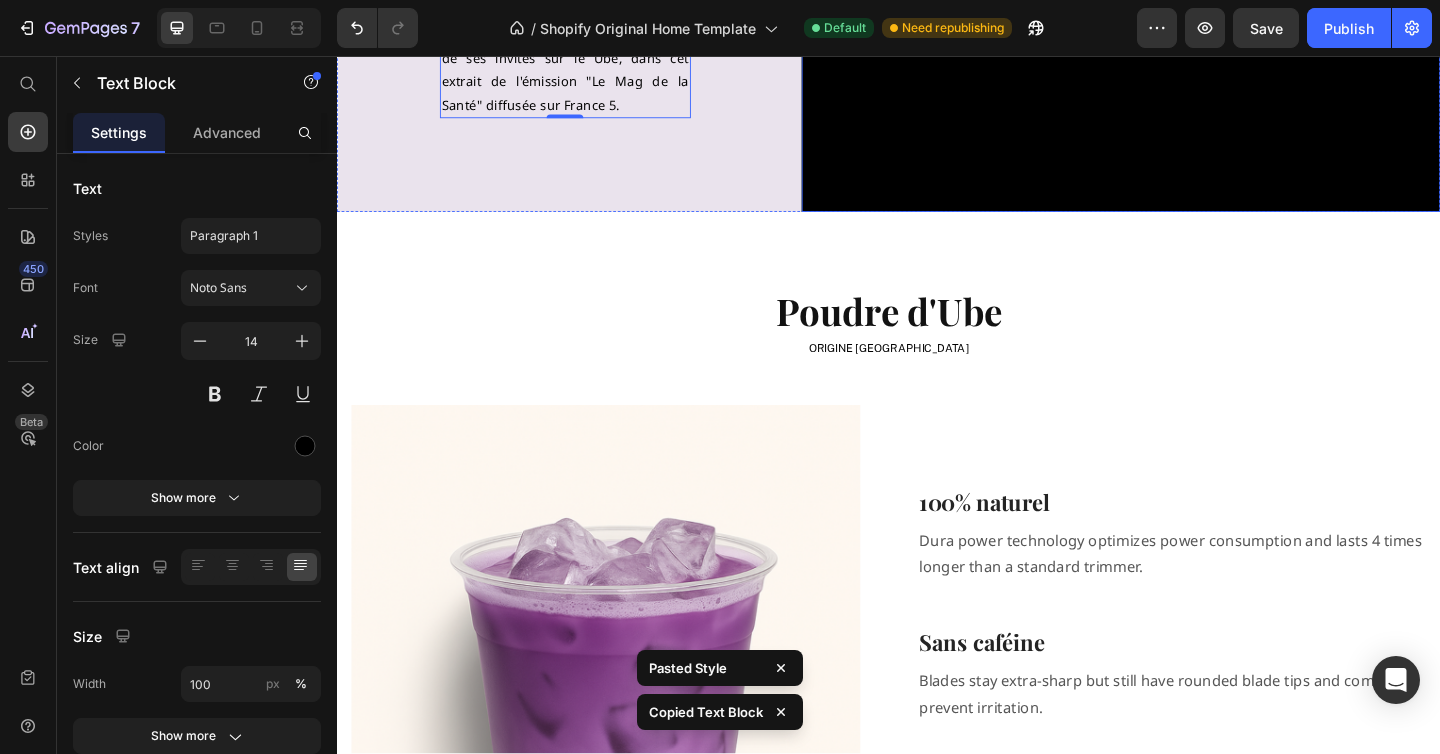 scroll, scrollTop: 1103, scrollLeft: 0, axis: vertical 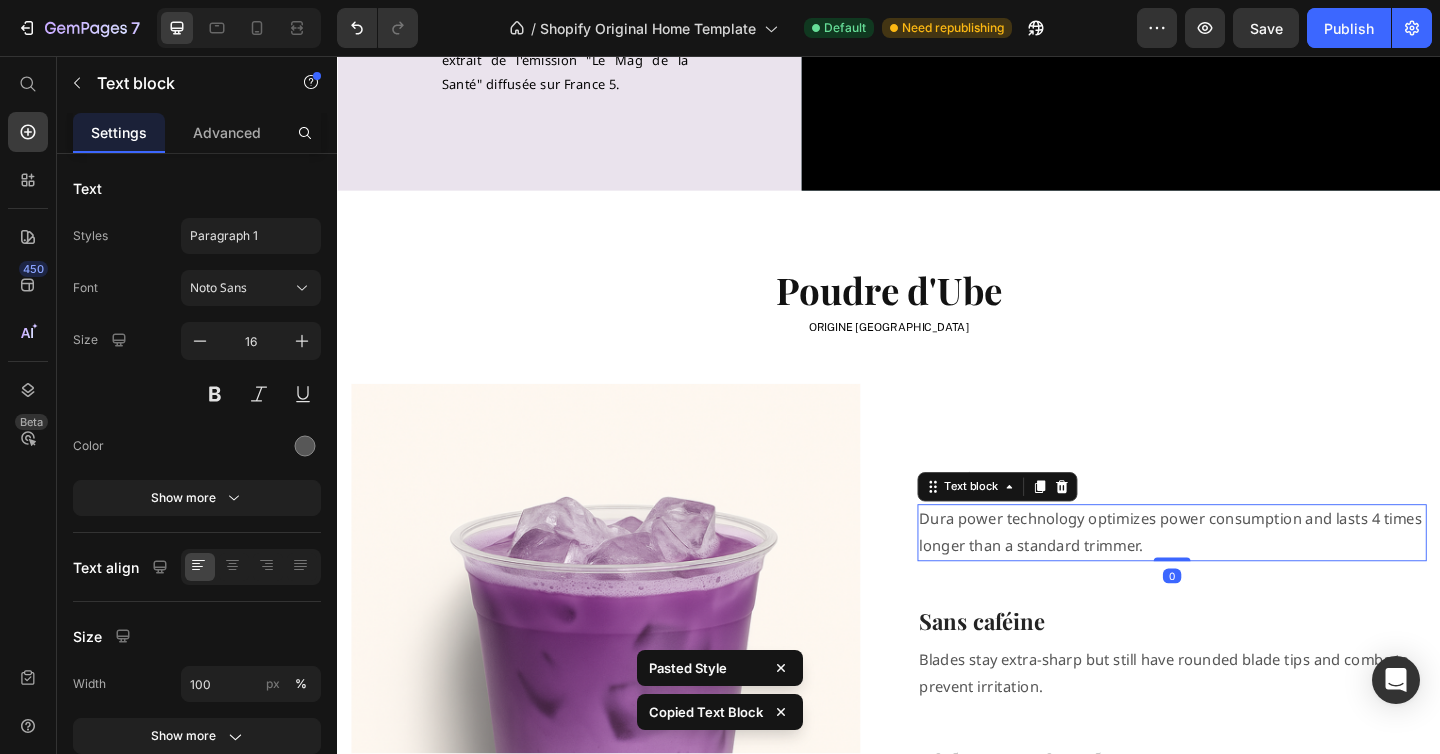 click on "Dura power technology optimizes power consumption and lasts 4 times longer than a standard trimmer." at bounding box center [1245, 575] 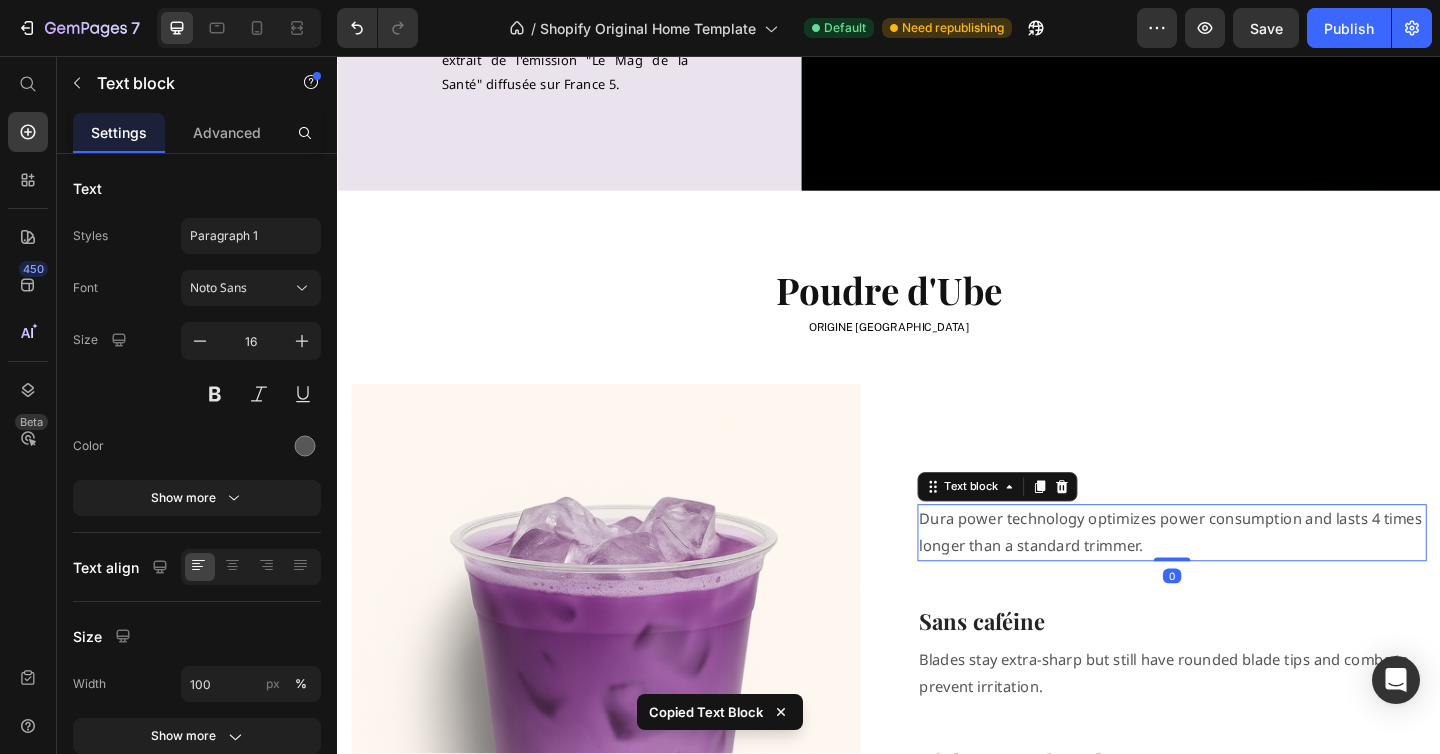type on "14" 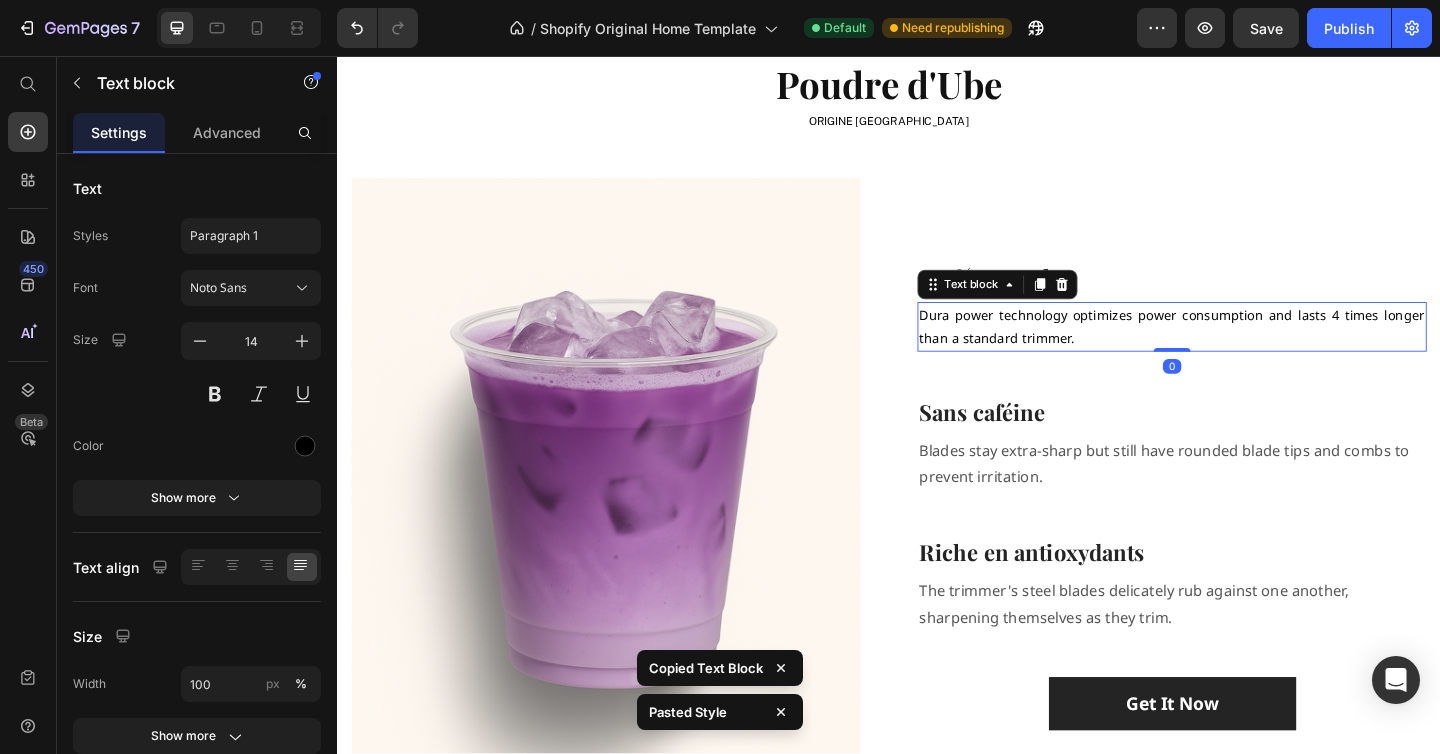 scroll, scrollTop: 1334, scrollLeft: 0, axis: vertical 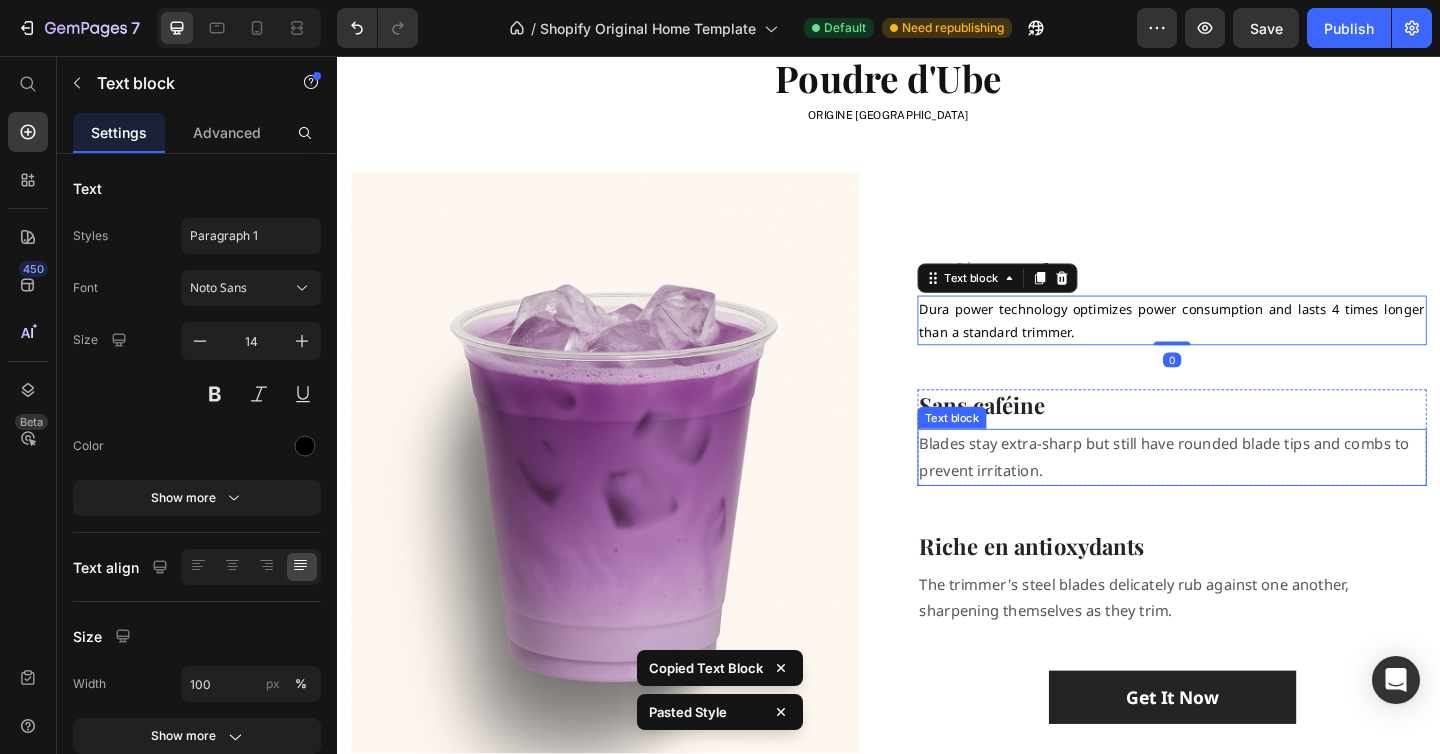 click on "Blades stay extra-sharp but still have rounded blade tips and combs to prevent irritation." at bounding box center [1245, 493] 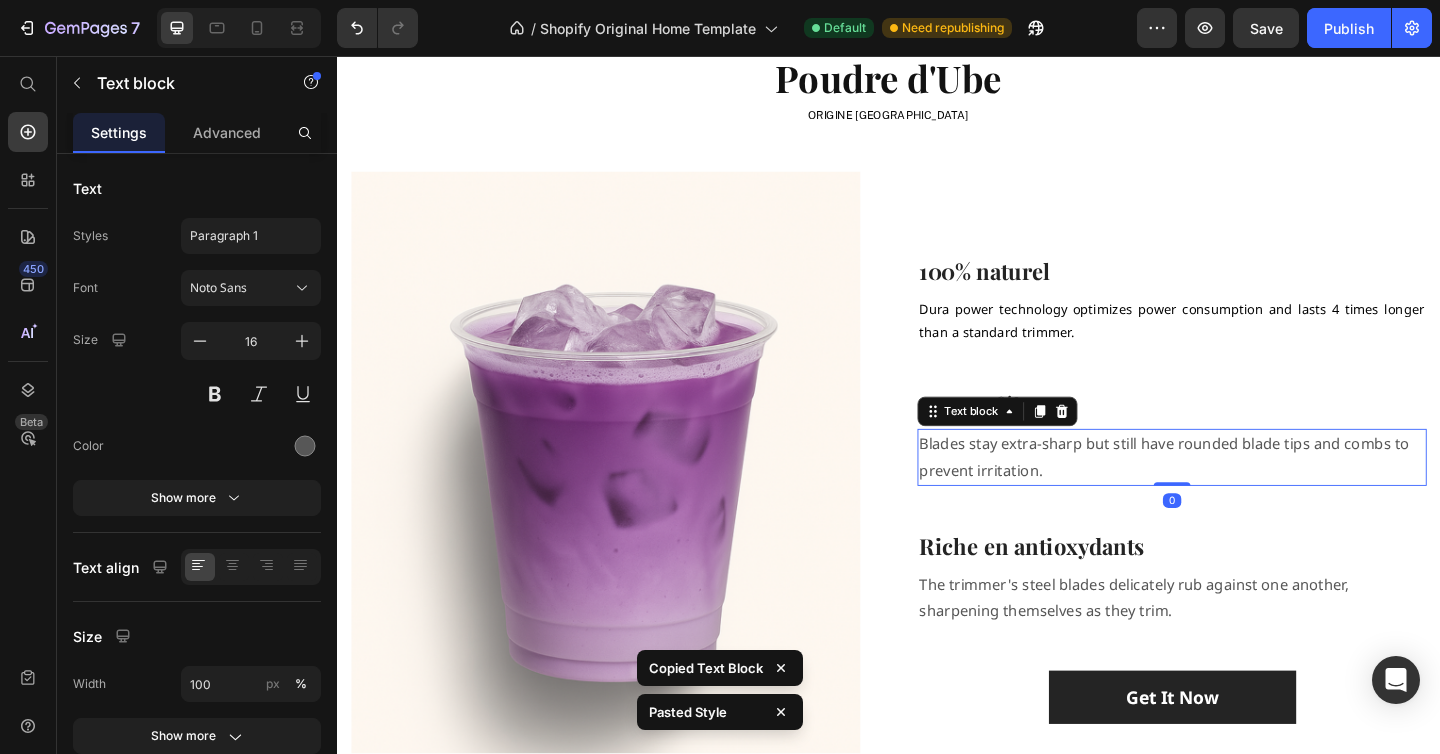 type on "14" 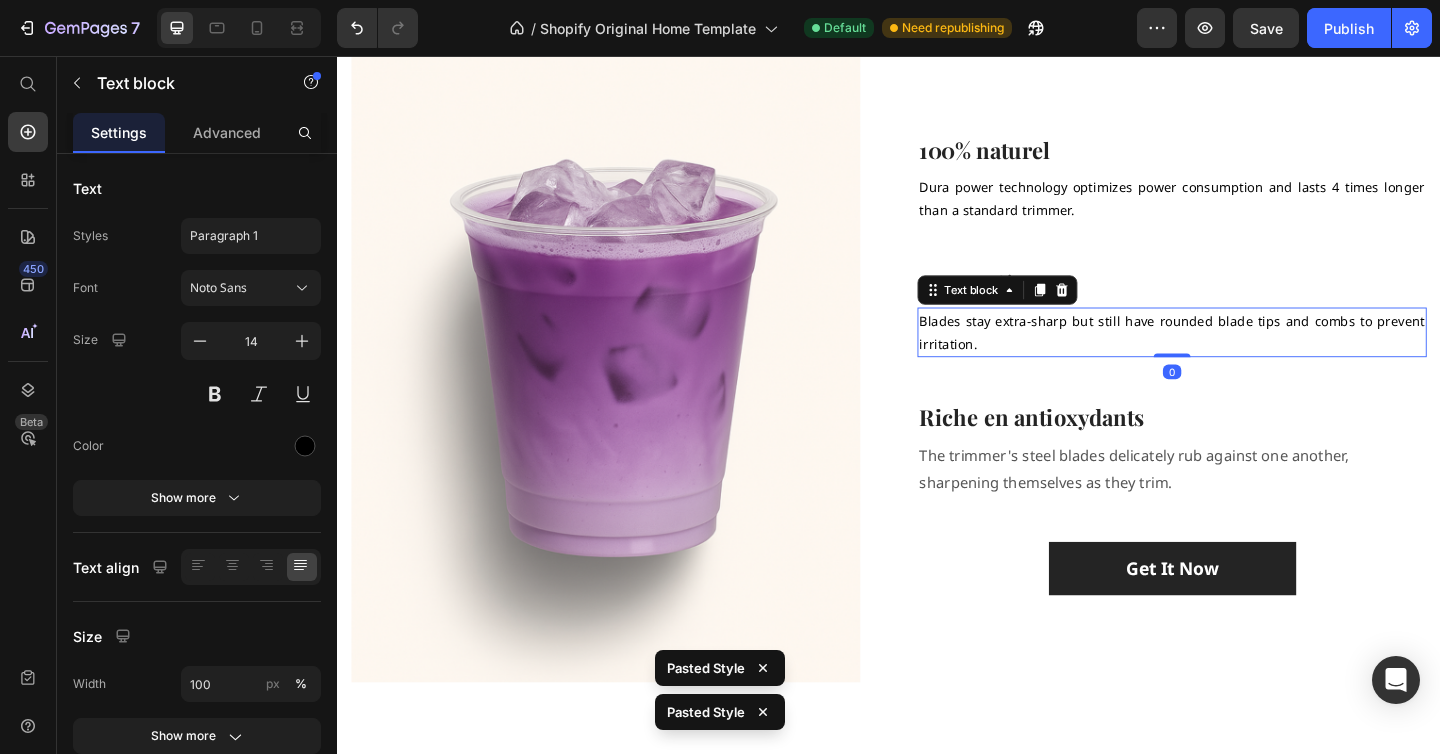 scroll, scrollTop: 1507, scrollLeft: 0, axis: vertical 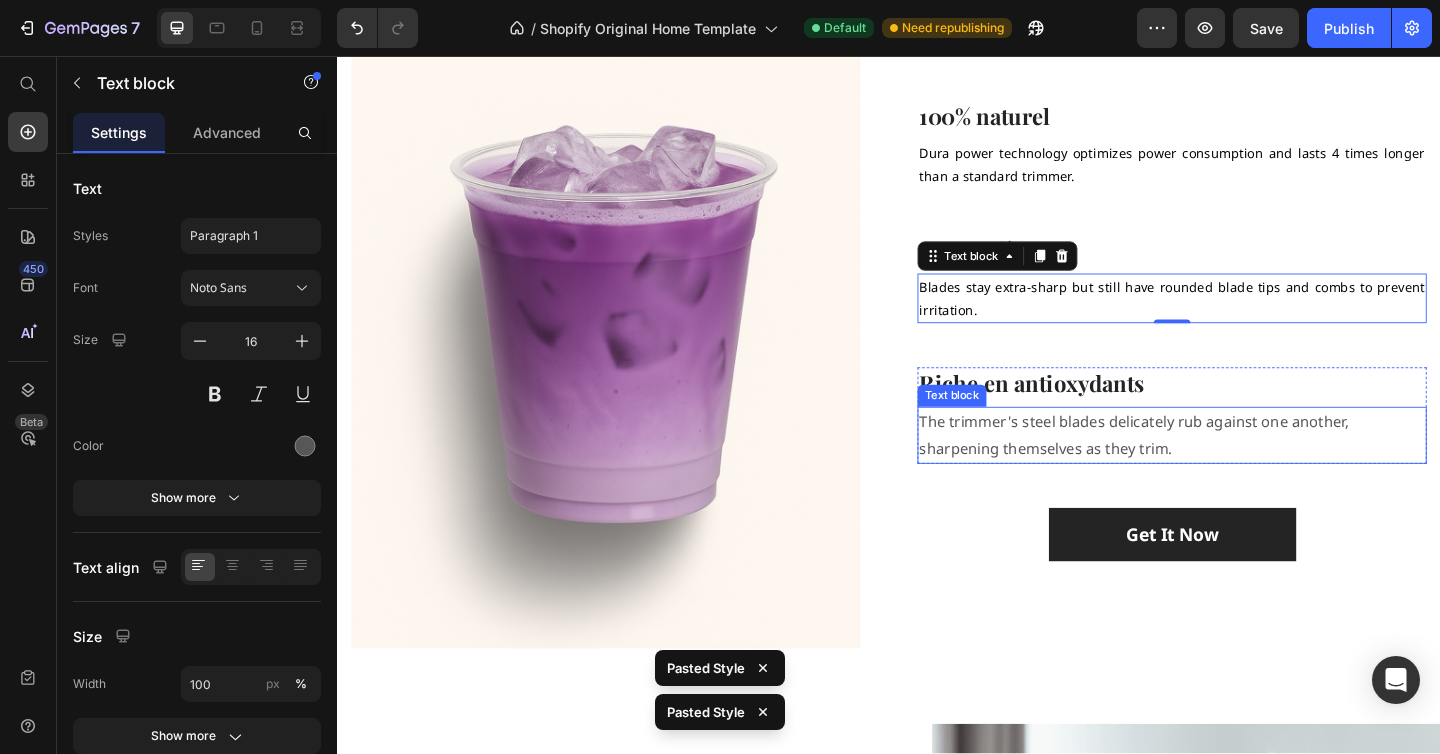 click on "The trimmer's steel blades delicately rub against one another, sharpening themselves as they trim." at bounding box center (1245, 469) 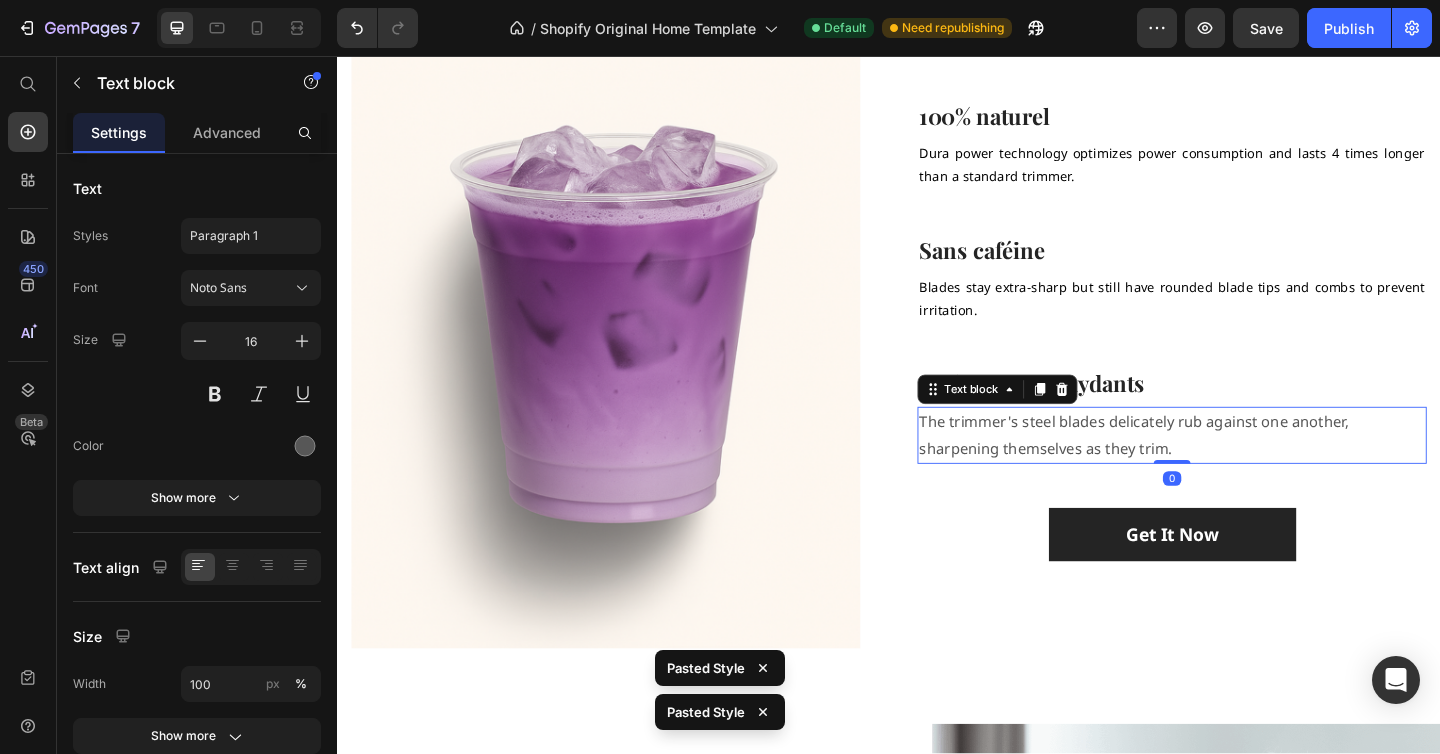 type on "14" 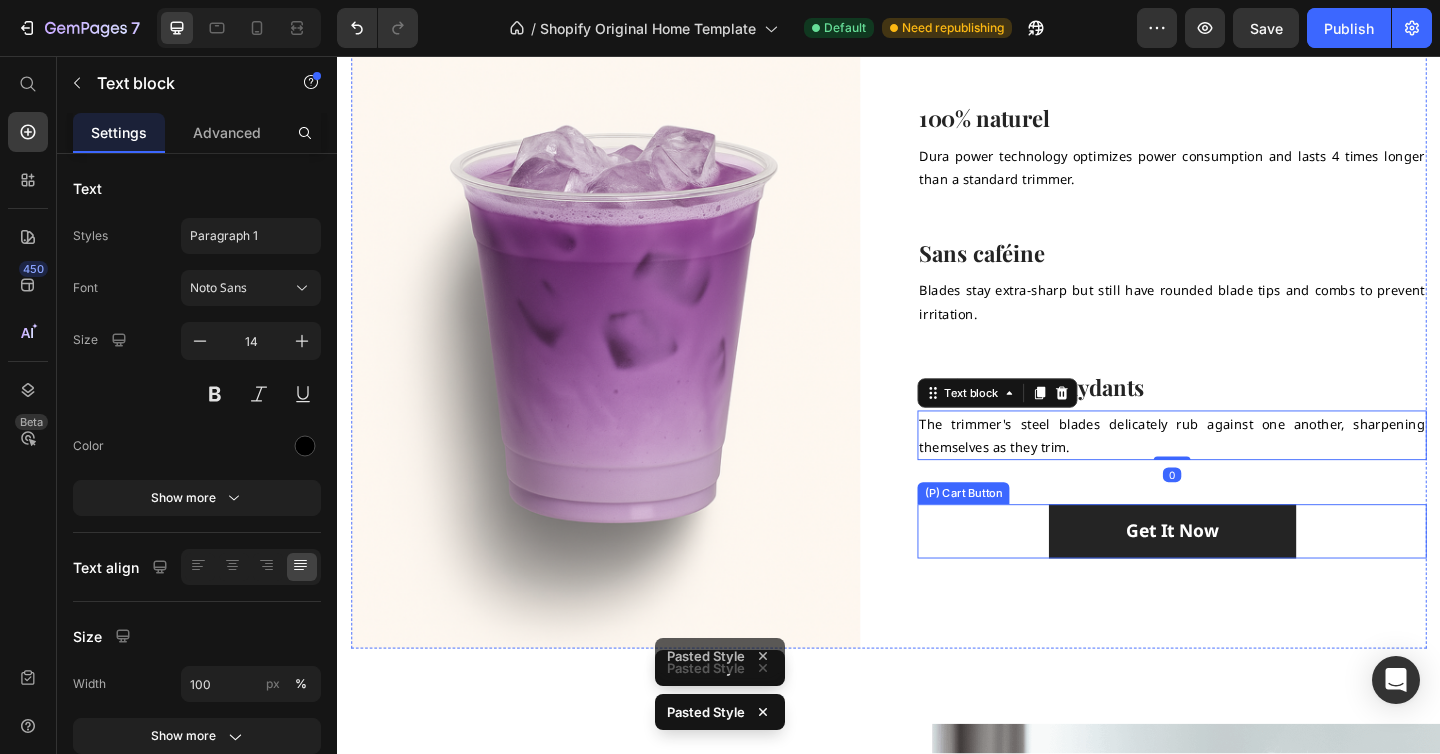click on "Get It Now (P) Cart Button" at bounding box center (1245, 573) 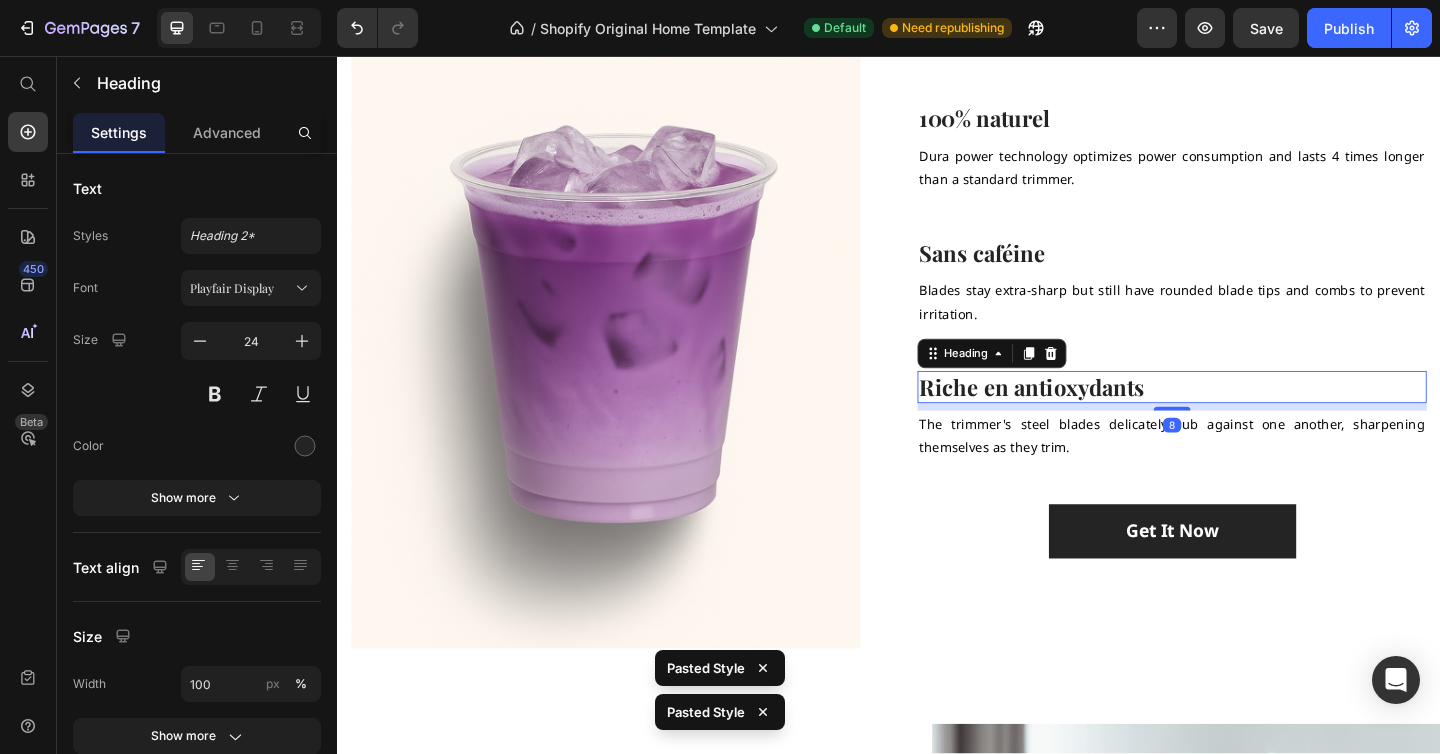 click on "Riche en antioxydants" at bounding box center (1245, 416) 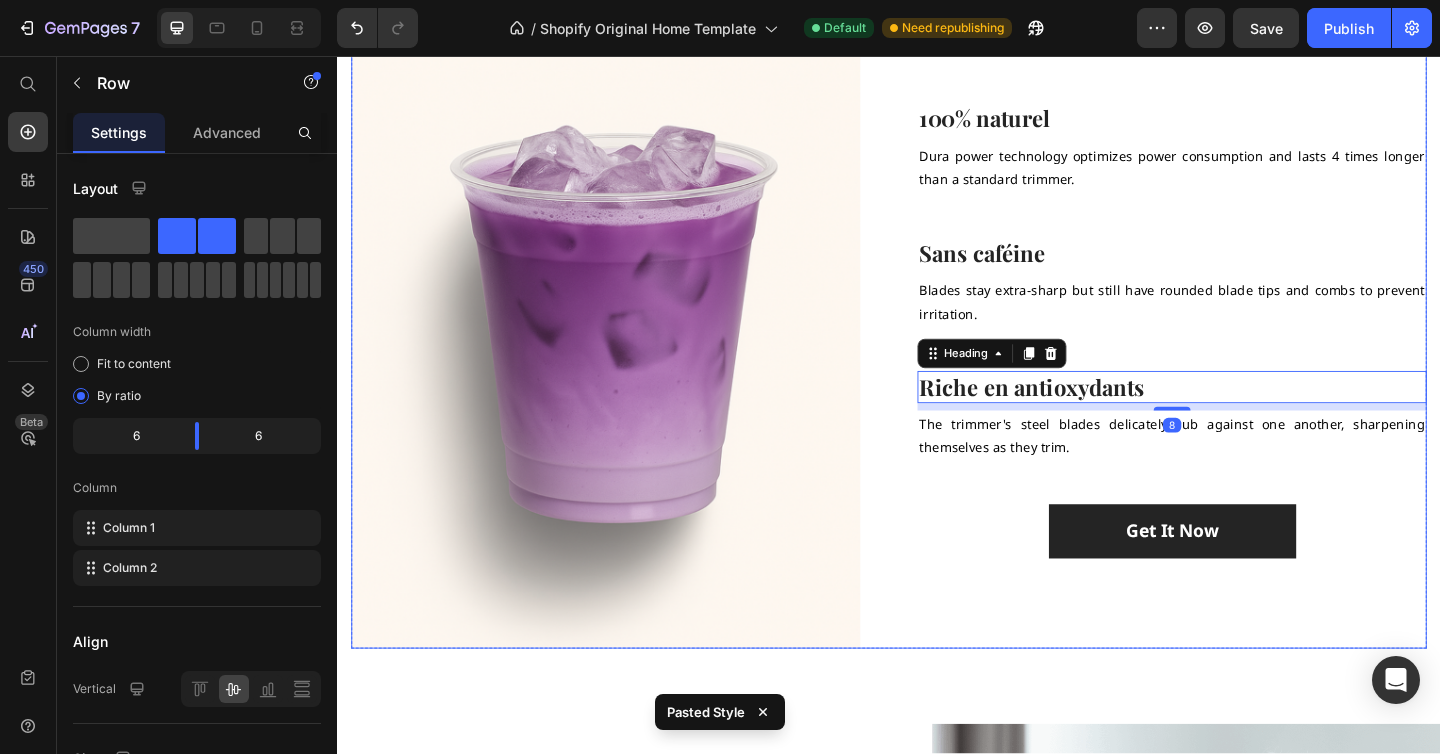 click on "100% naturel Heading Dura power technology optimizes power consumption and lasts 4 times longer than a standard trimmer. Text block Row Sans caféine Heading Blades stay extra-sharp but still have rounded blade tips and [PERSON_NAME] to prevent irritation. Text block Row Riche en antioxydants Heading   8 The trimmer's steel blades delicately rub against one another, sharpening themselves as they trim. Text block Row Get It Now (P) Cart Button" at bounding box center (1245, 355) 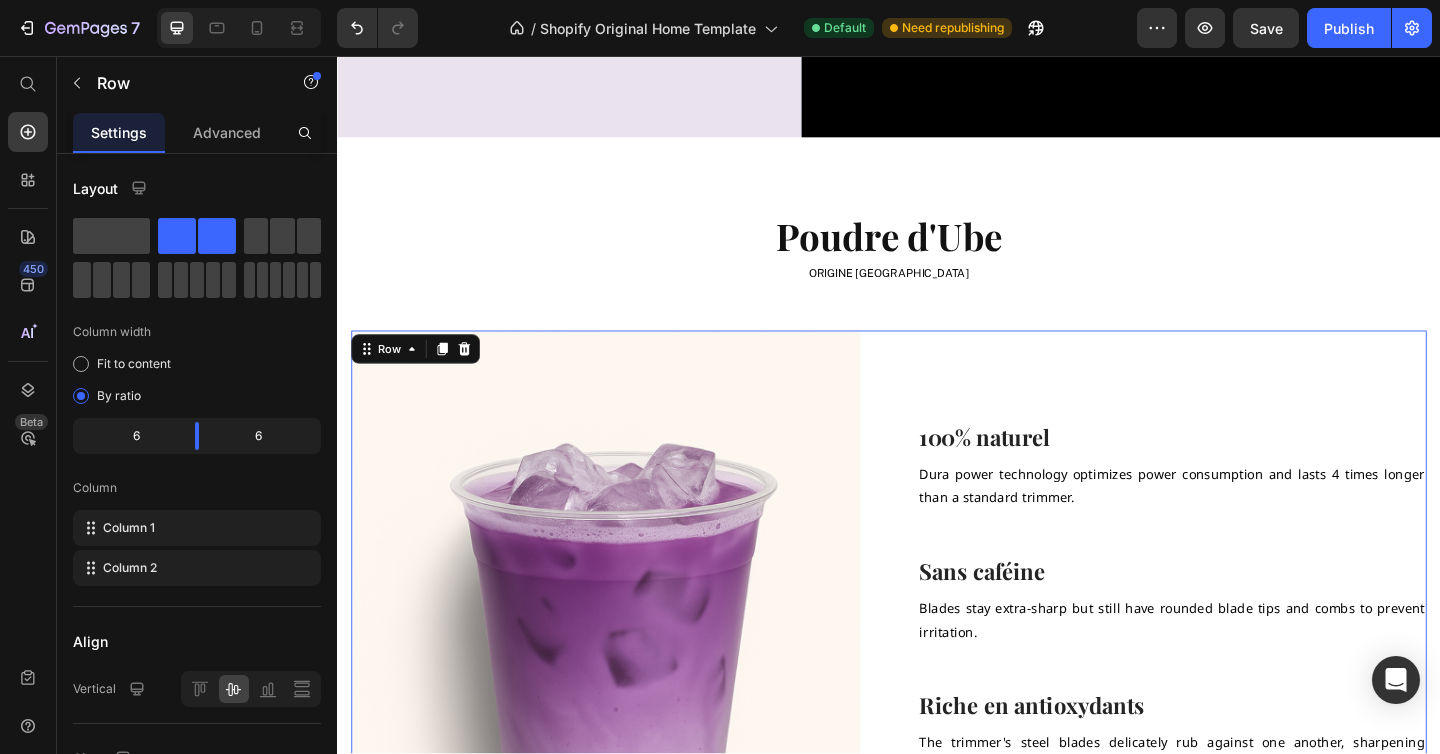 scroll, scrollTop: 1090, scrollLeft: 0, axis: vertical 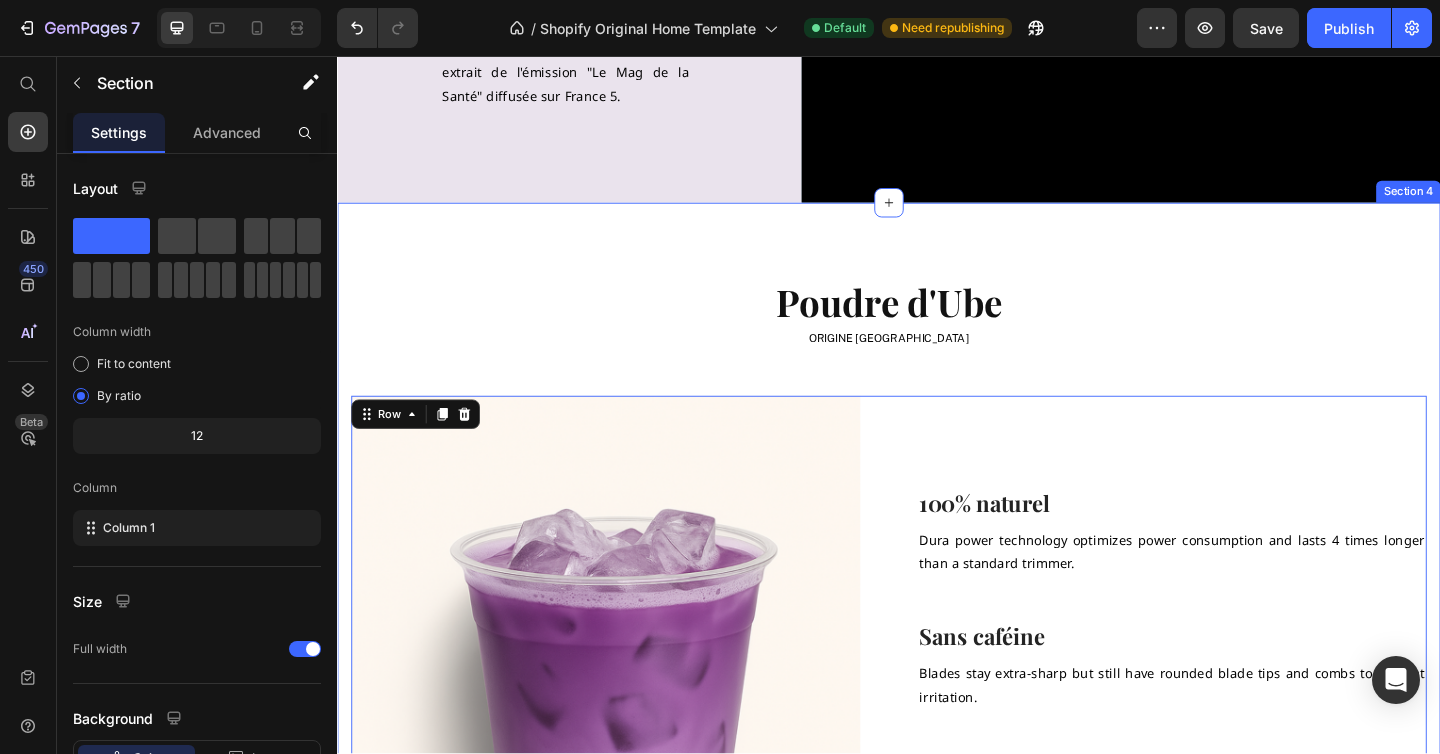 click on "Poudre d'Ube Heading Origine [GEOGRAPHIC_DATA] Text Block Row (P) Images & Gallery 100% naturel Heading Dura power technology optimizes power consumption and lasts 4 times longer than a standard trimmer. Text block Row Sans caféine Heading Blades stay extra-sharp but still have rounded blade tips and [PERSON_NAME] to prevent irritation. Text block Row Riche en antioxydants Heading The trimmer's steel blades delicately rub against one another, sharpening themselves as they trim. Text block Row Get It Now (P) Cart Button Row   0 Product Section 4" at bounding box center (937, 707) 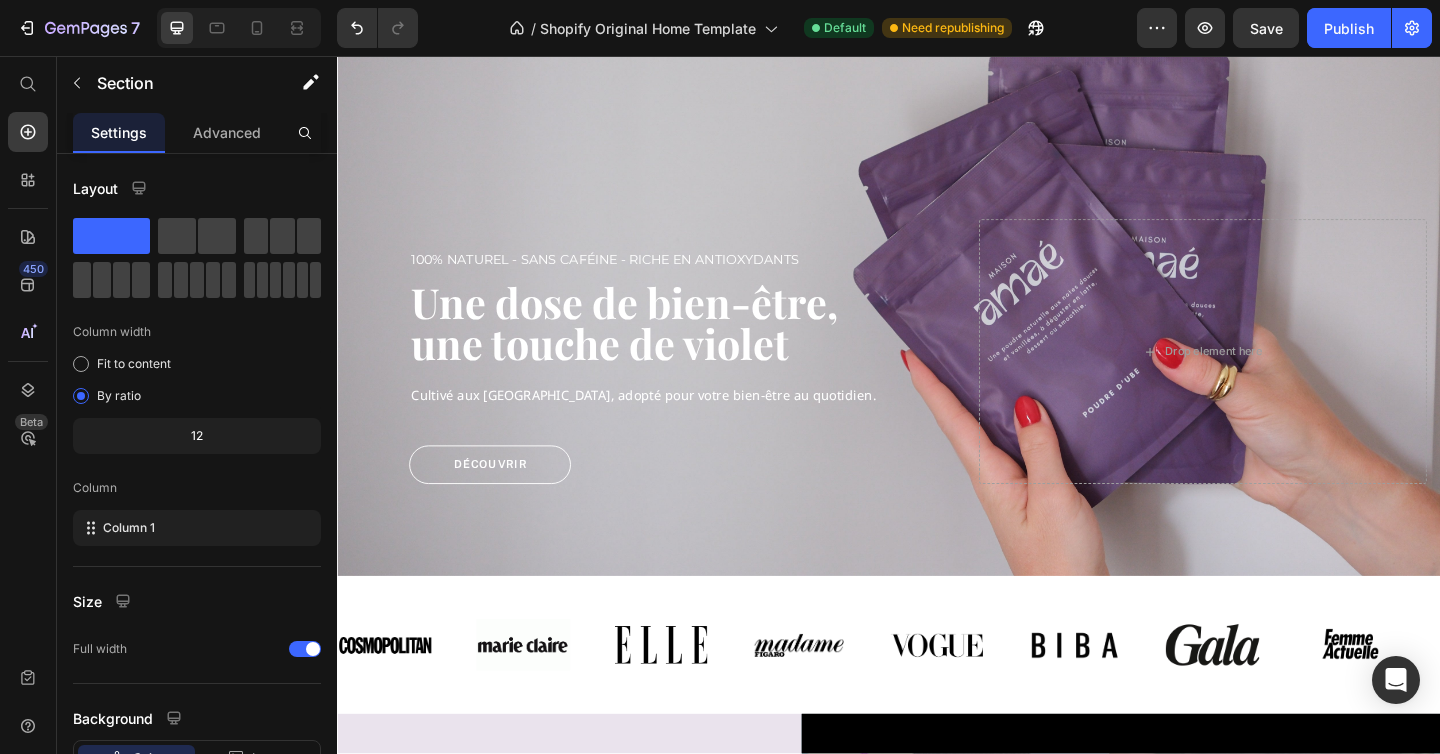 scroll, scrollTop: 83, scrollLeft: 0, axis: vertical 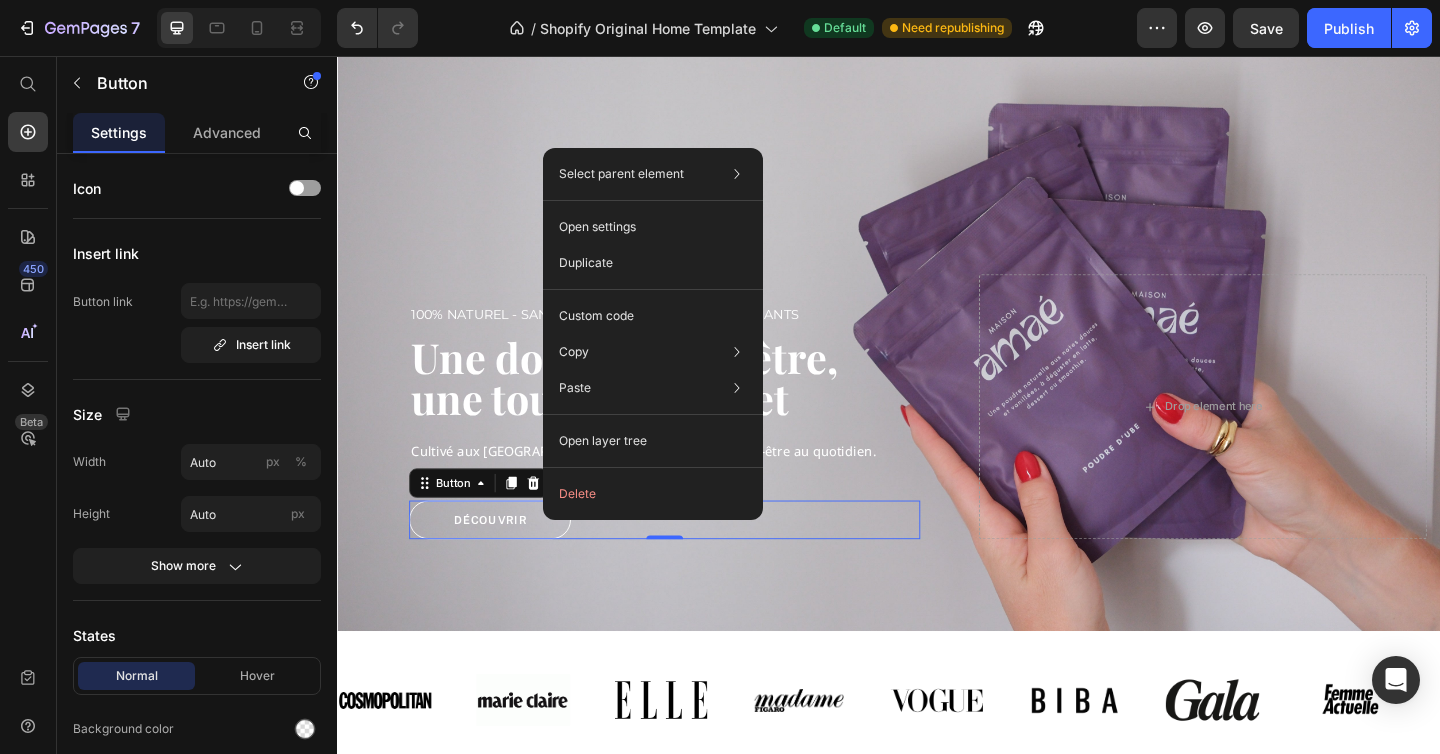 click on "Découvrir Button   0" at bounding box center (693, 561) 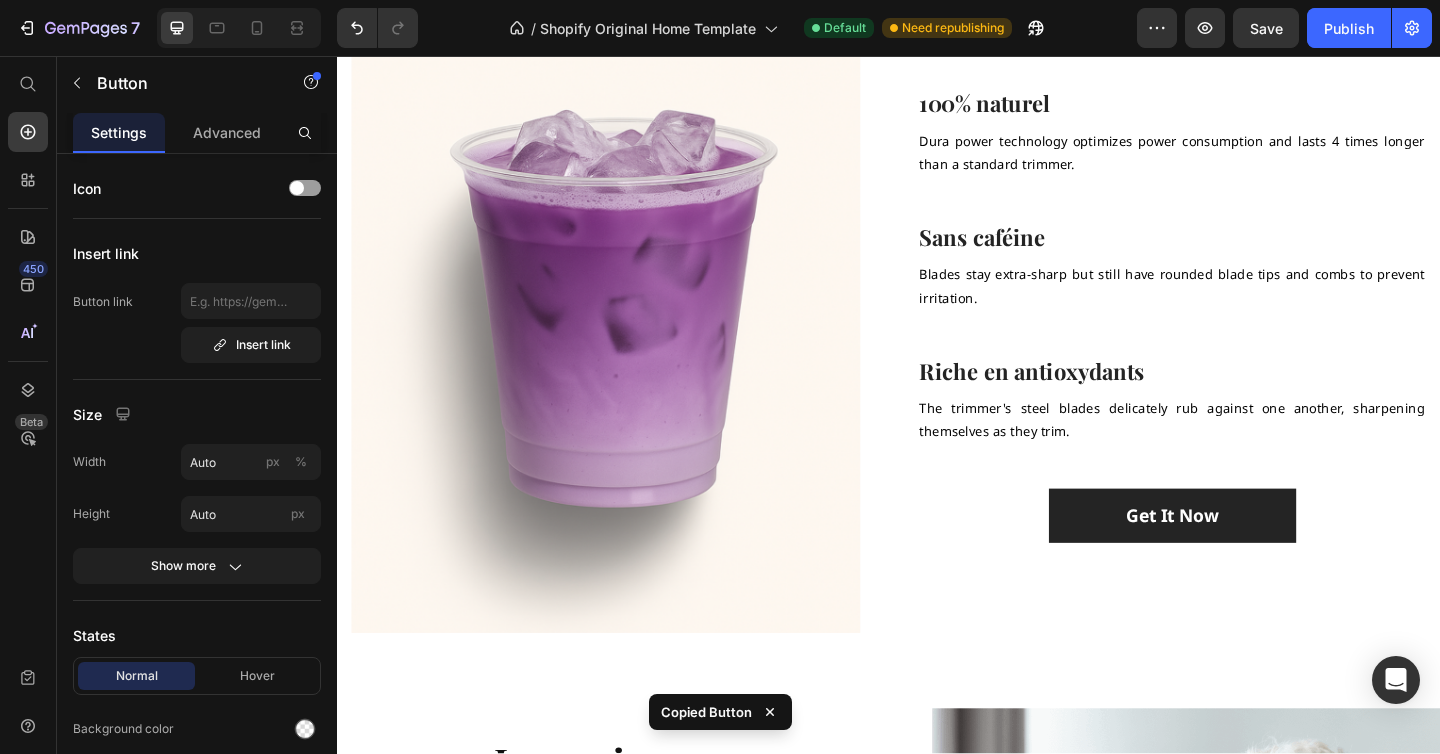 scroll, scrollTop: 1566, scrollLeft: 0, axis: vertical 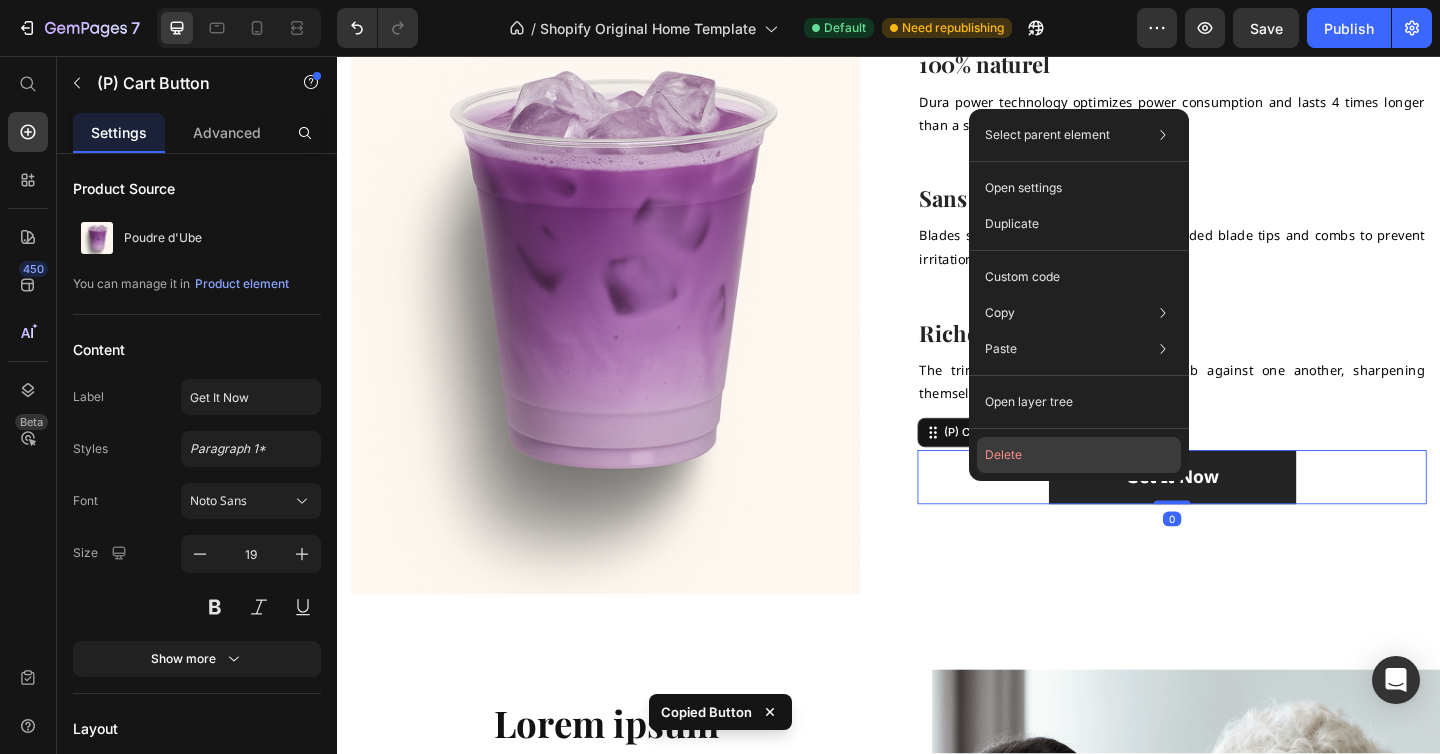 click on "Delete" 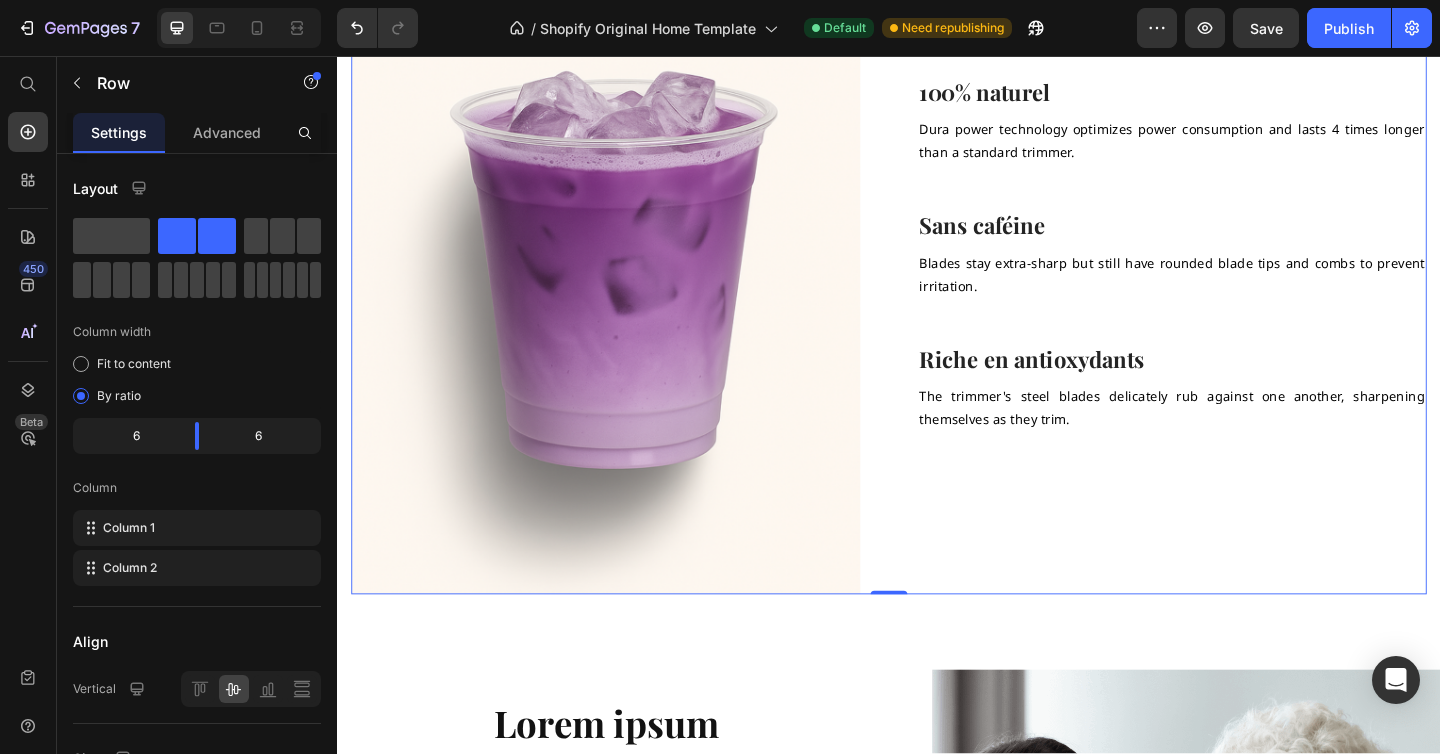 click on "100% naturel Heading Dura power technology optimizes power consumption and lasts 4 times longer than a standard trimmer. Text block Row Sans caféine Heading Blades stay extra-sharp but still have rounded blade tips and [PERSON_NAME] to prevent irritation. Text block Row Riche en antioxydants Heading The trimmer's steel blades delicately rub against one another, sharpening themselves as they trim. Text block Row" at bounding box center [1245, 296] 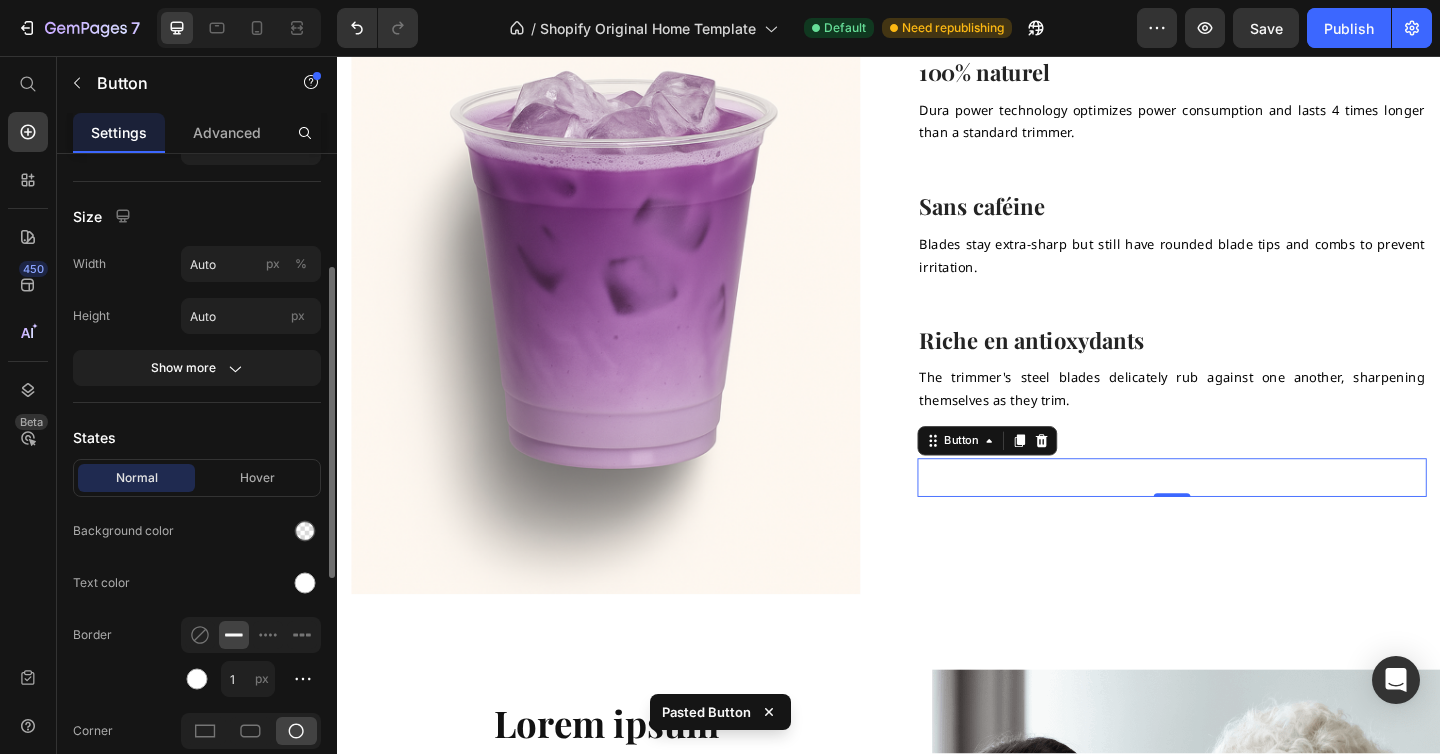 scroll, scrollTop: 296, scrollLeft: 0, axis: vertical 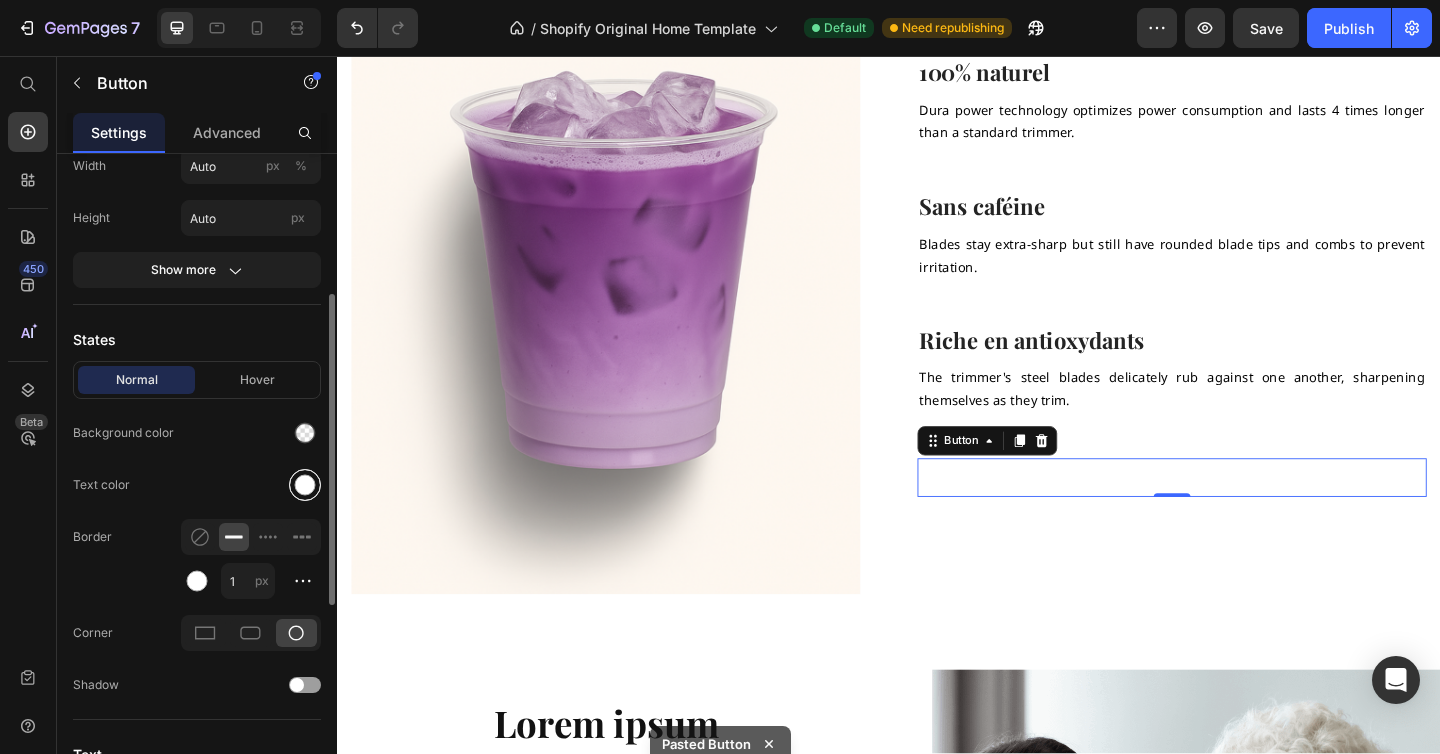 click at bounding box center [305, 485] 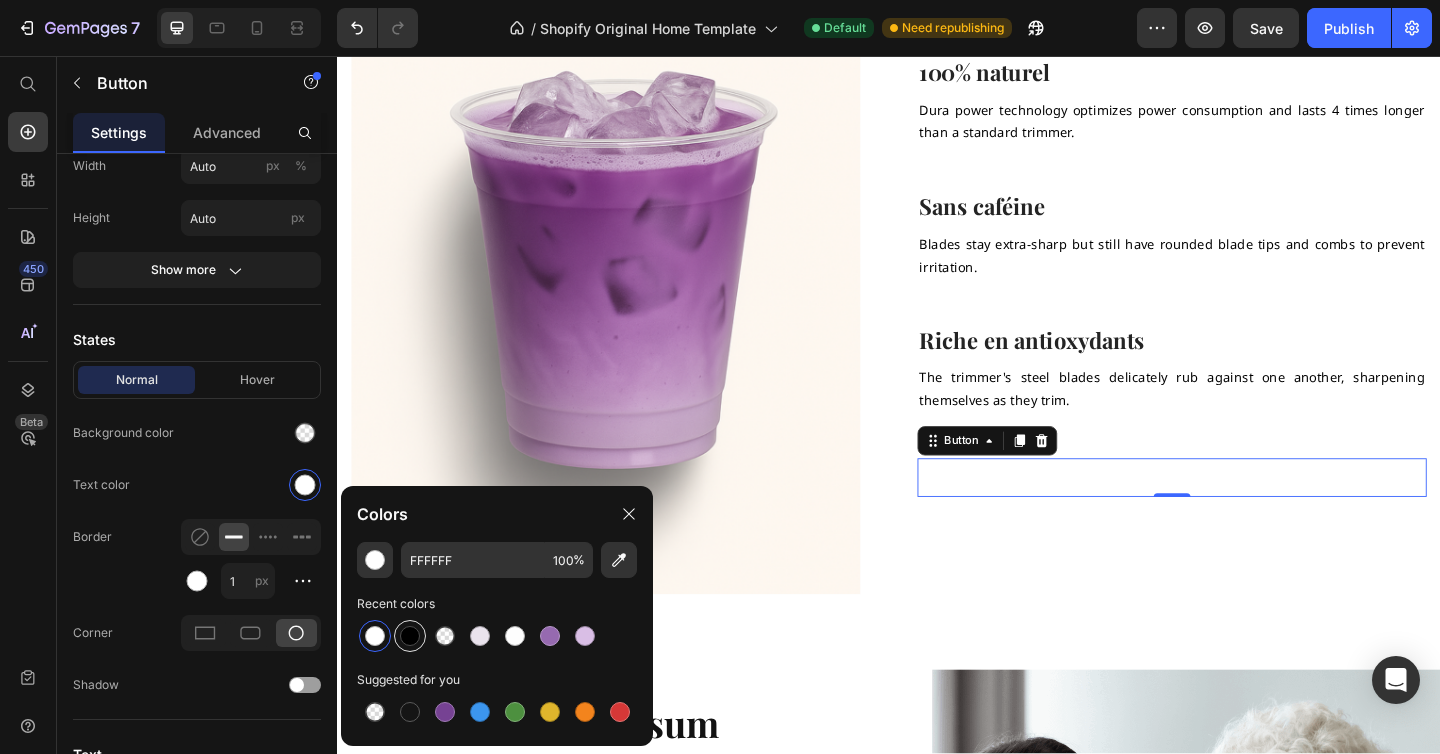 click at bounding box center [410, 636] 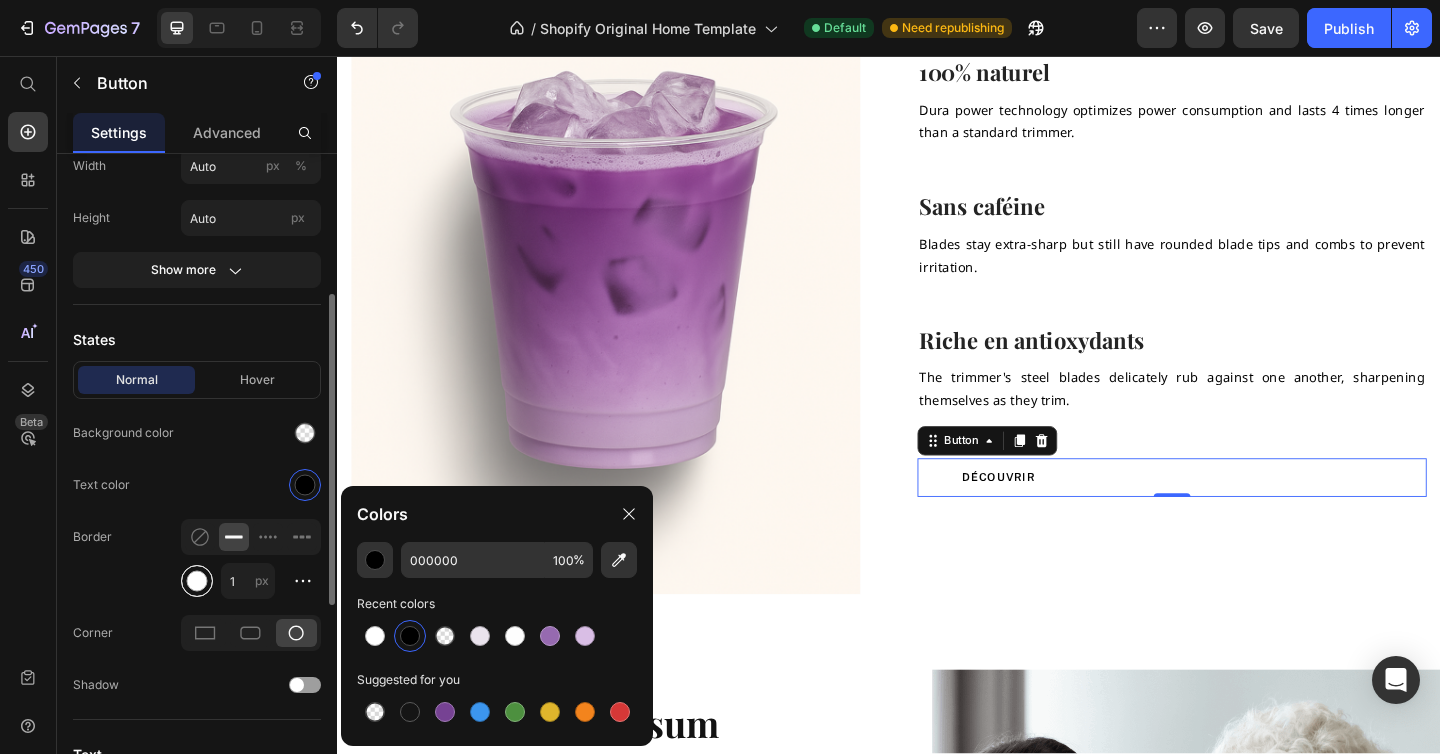 click at bounding box center (197, 581) 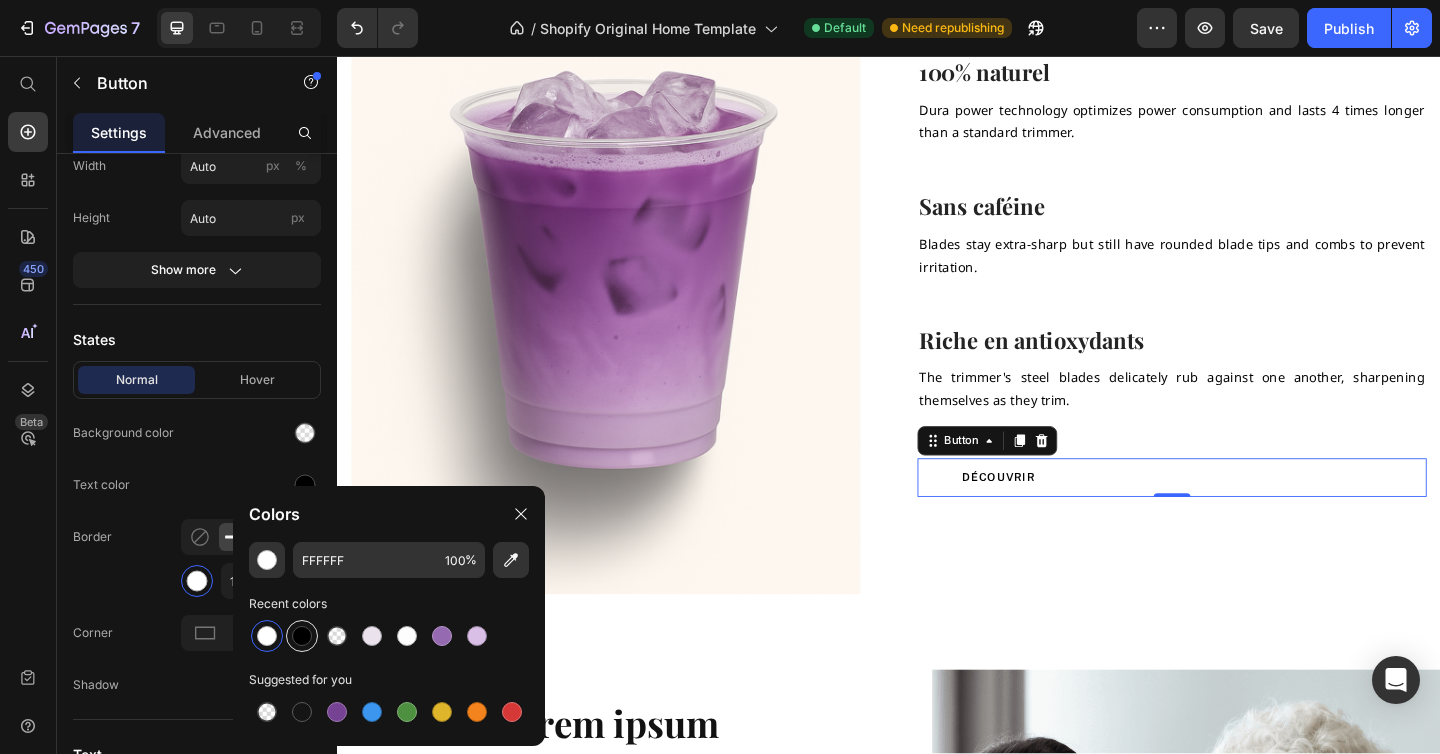 click at bounding box center [302, 636] 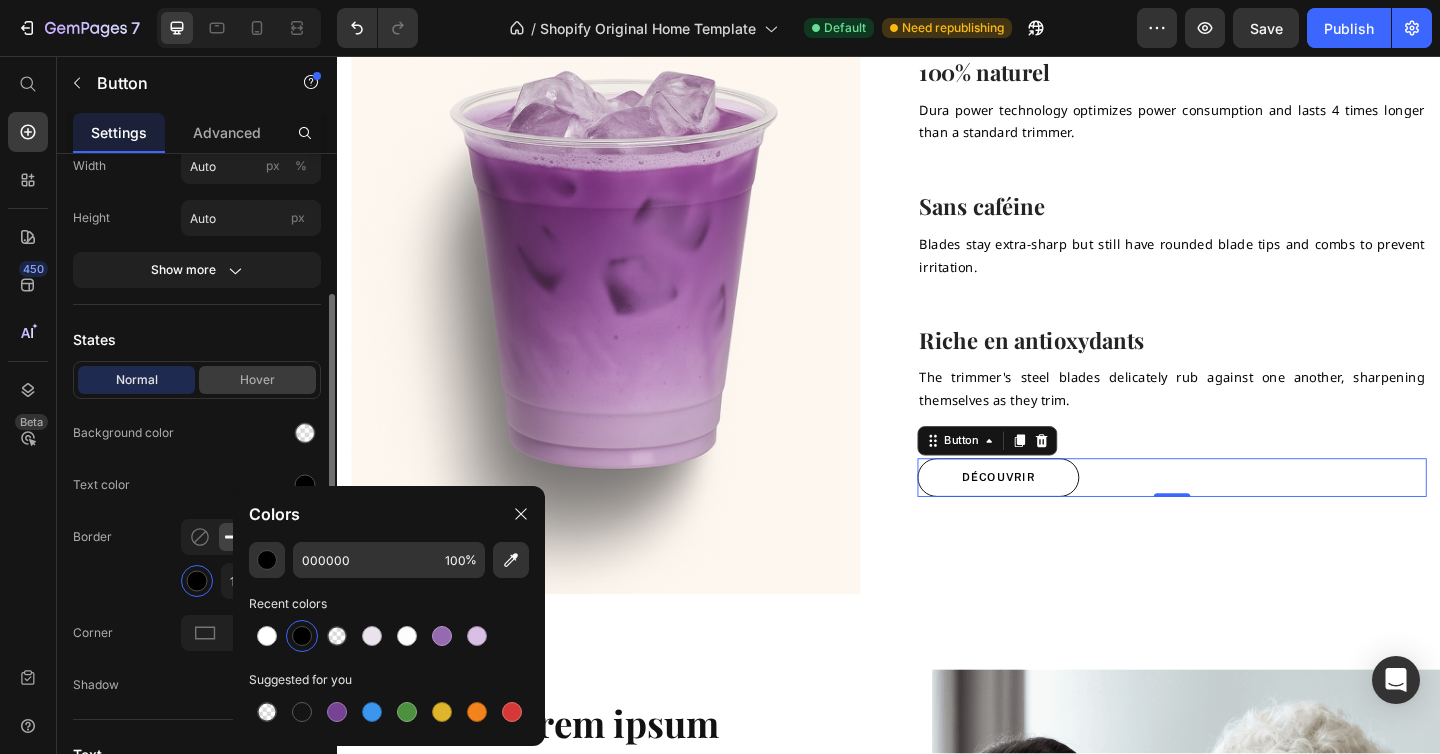 click on "Hover" at bounding box center (257, 380) 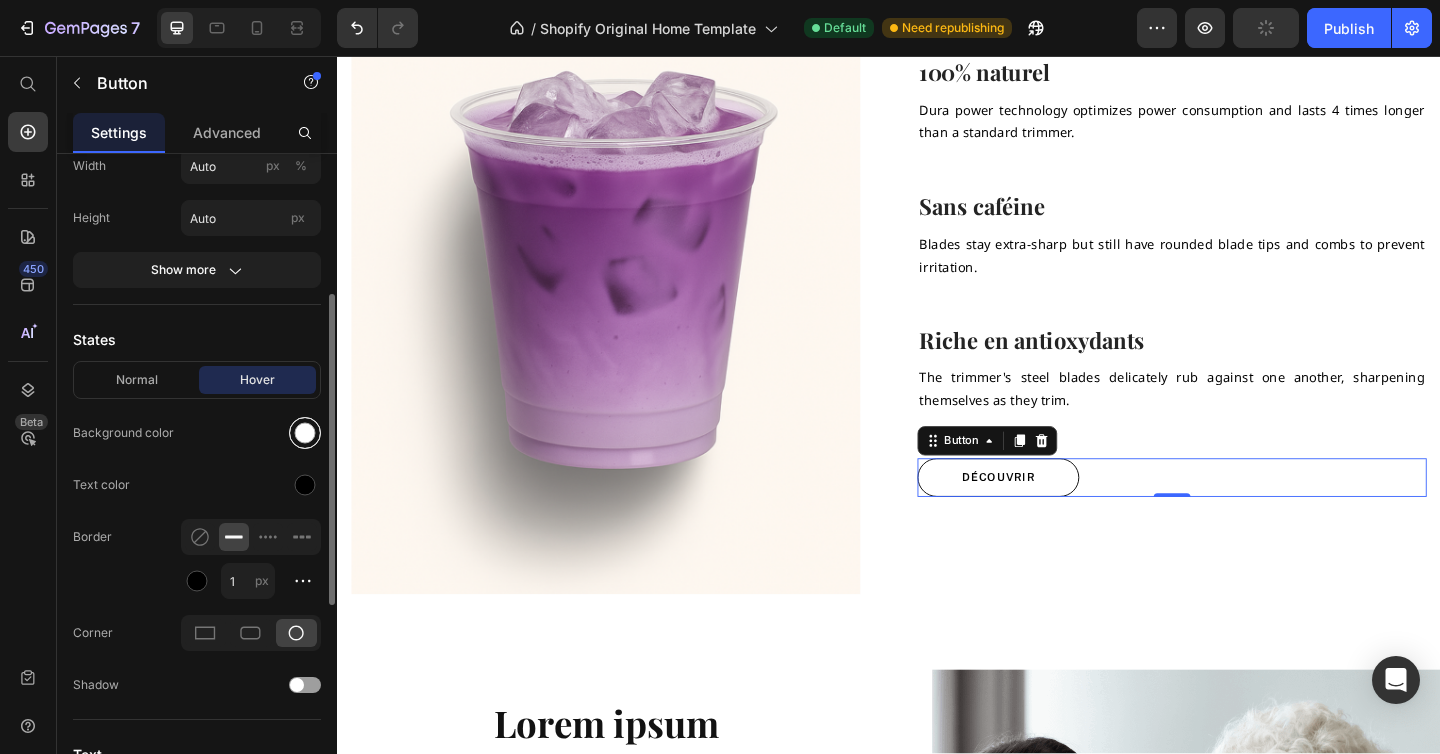 click at bounding box center (305, 433) 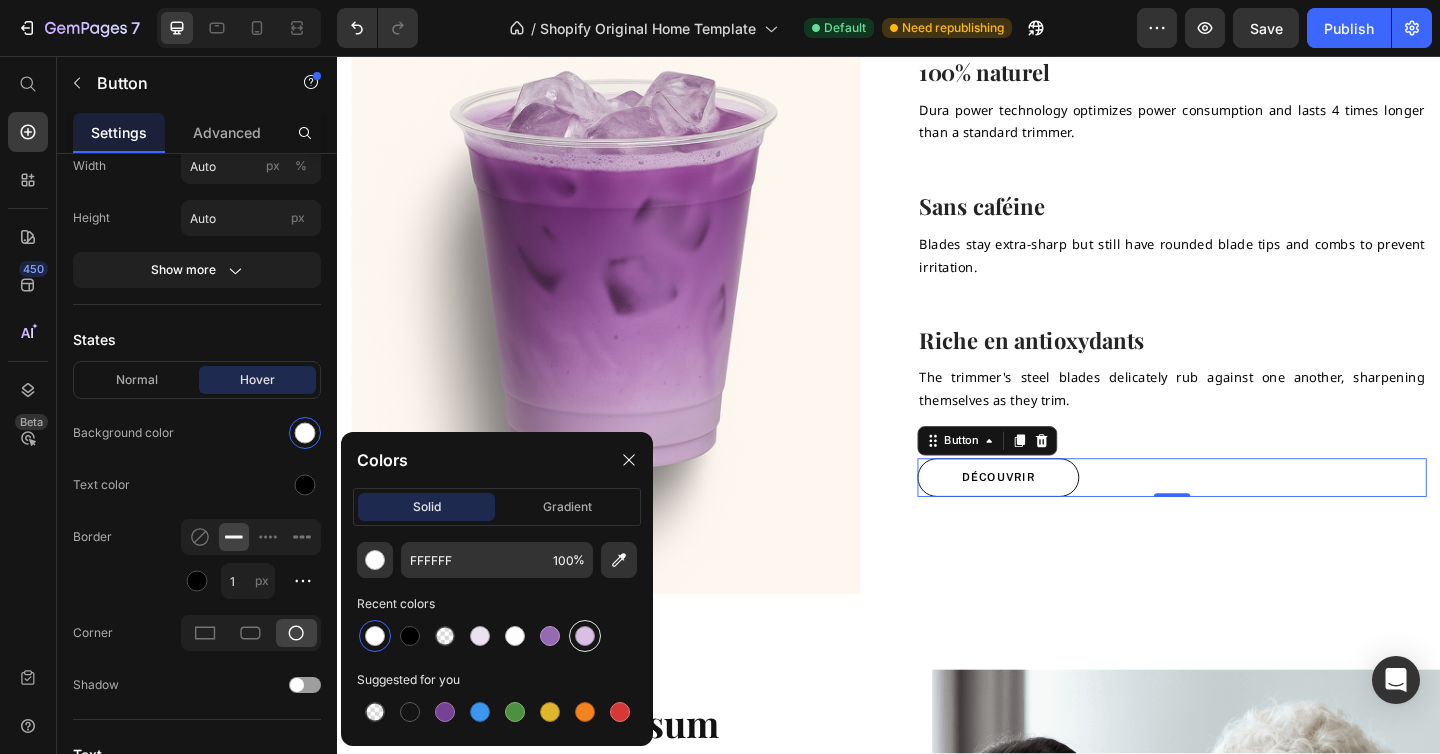 click at bounding box center [585, 636] 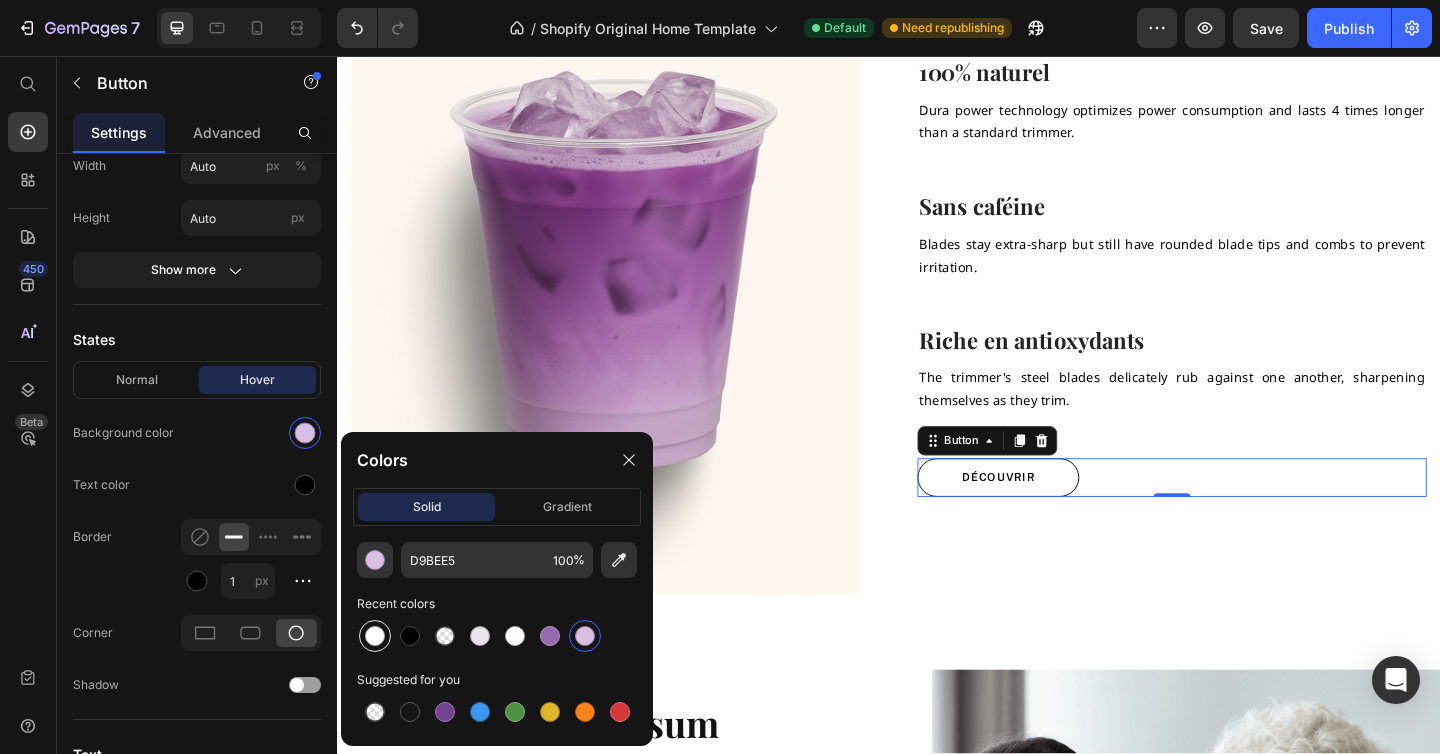 click at bounding box center (375, 636) 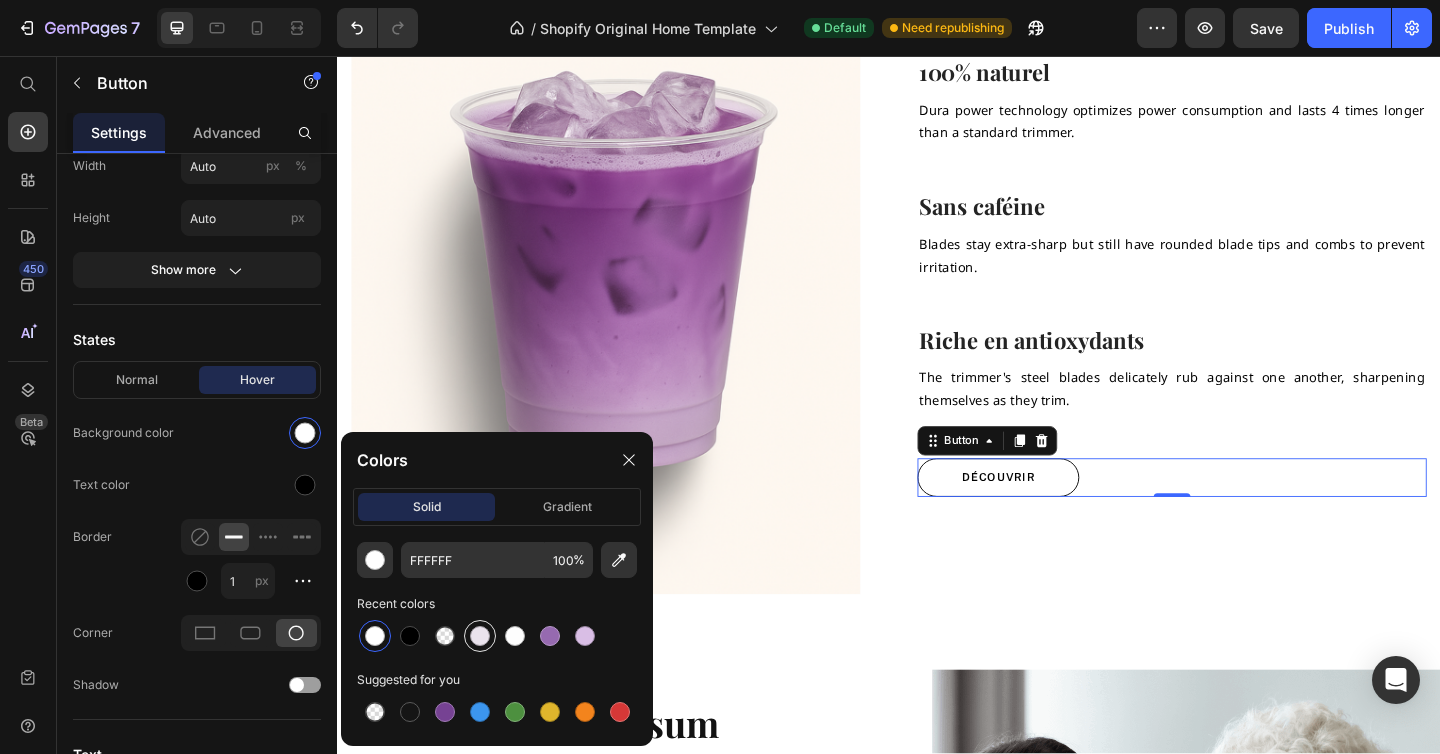 click at bounding box center [480, 636] 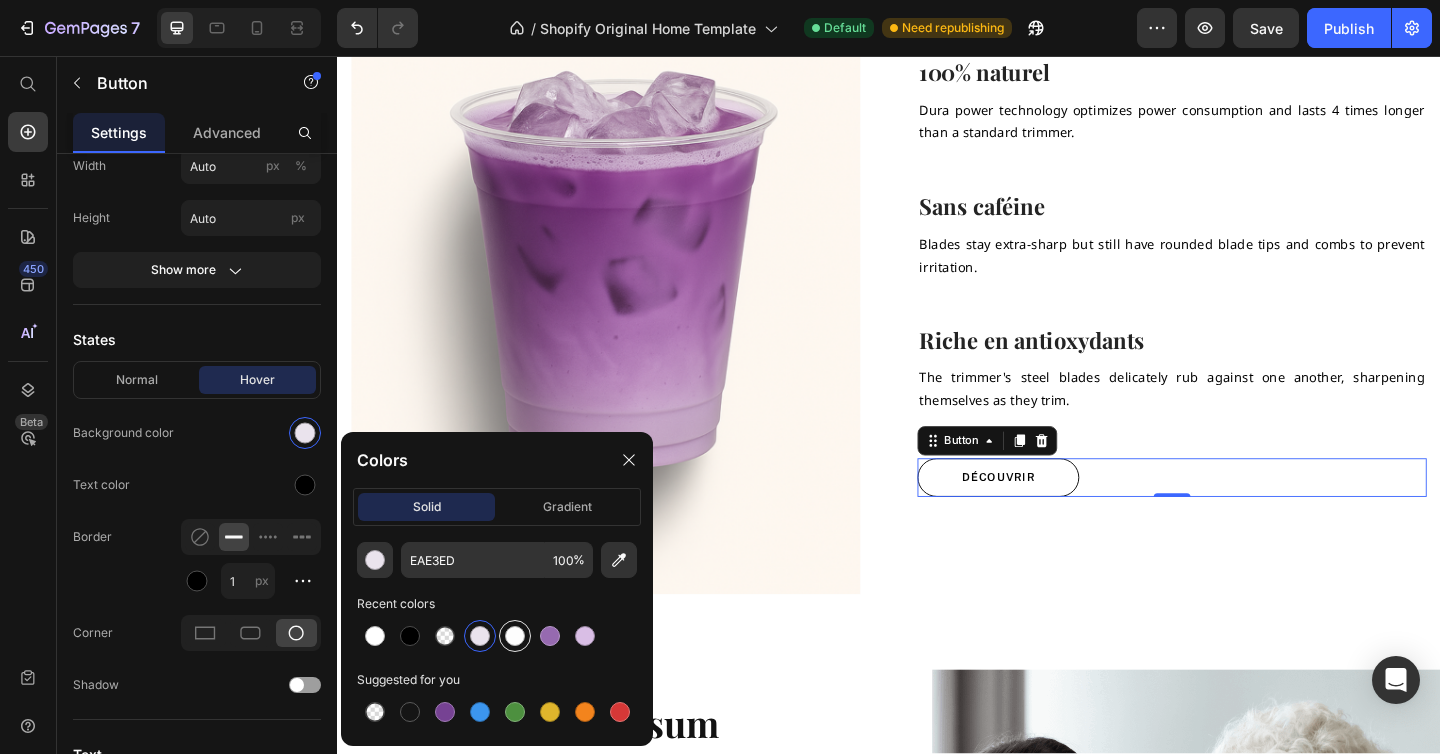 click at bounding box center (515, 636) 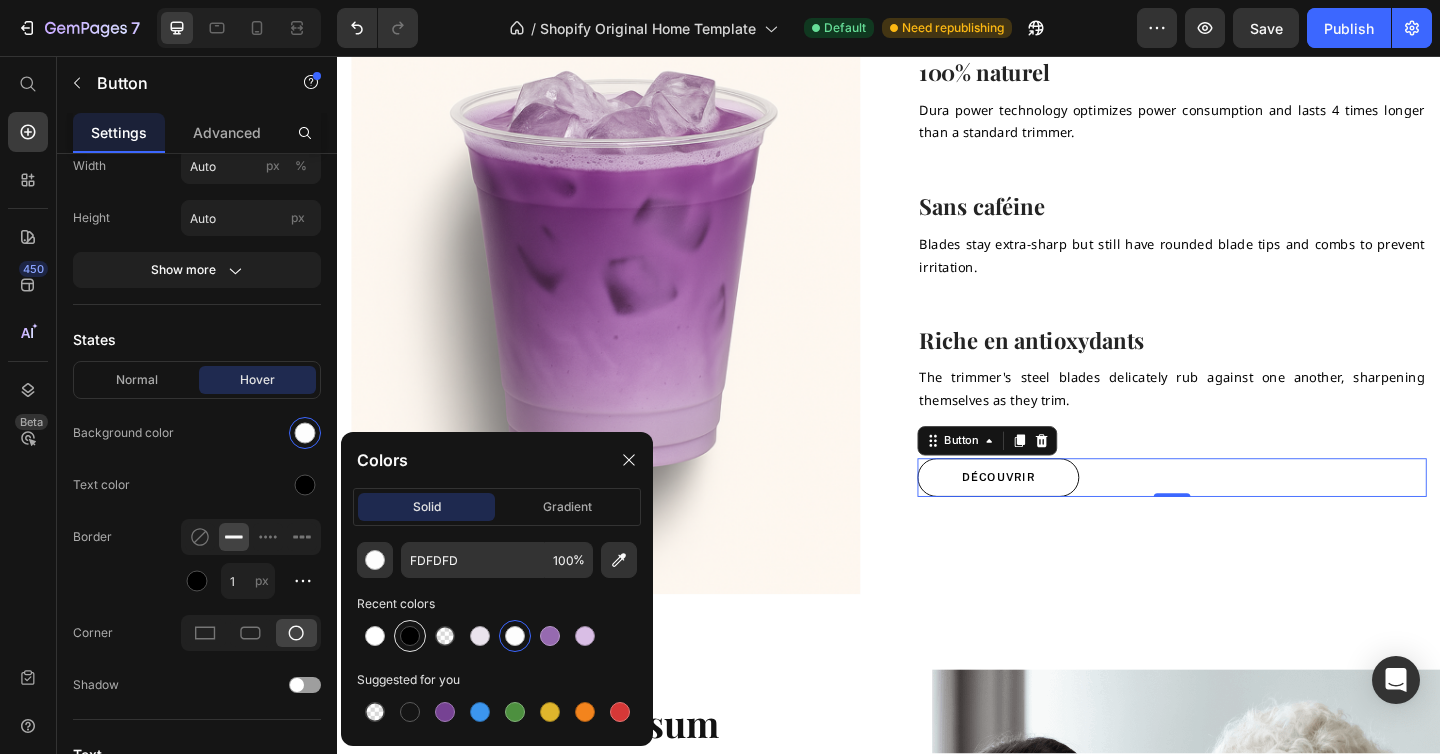 click at bounding box center [410, 636] 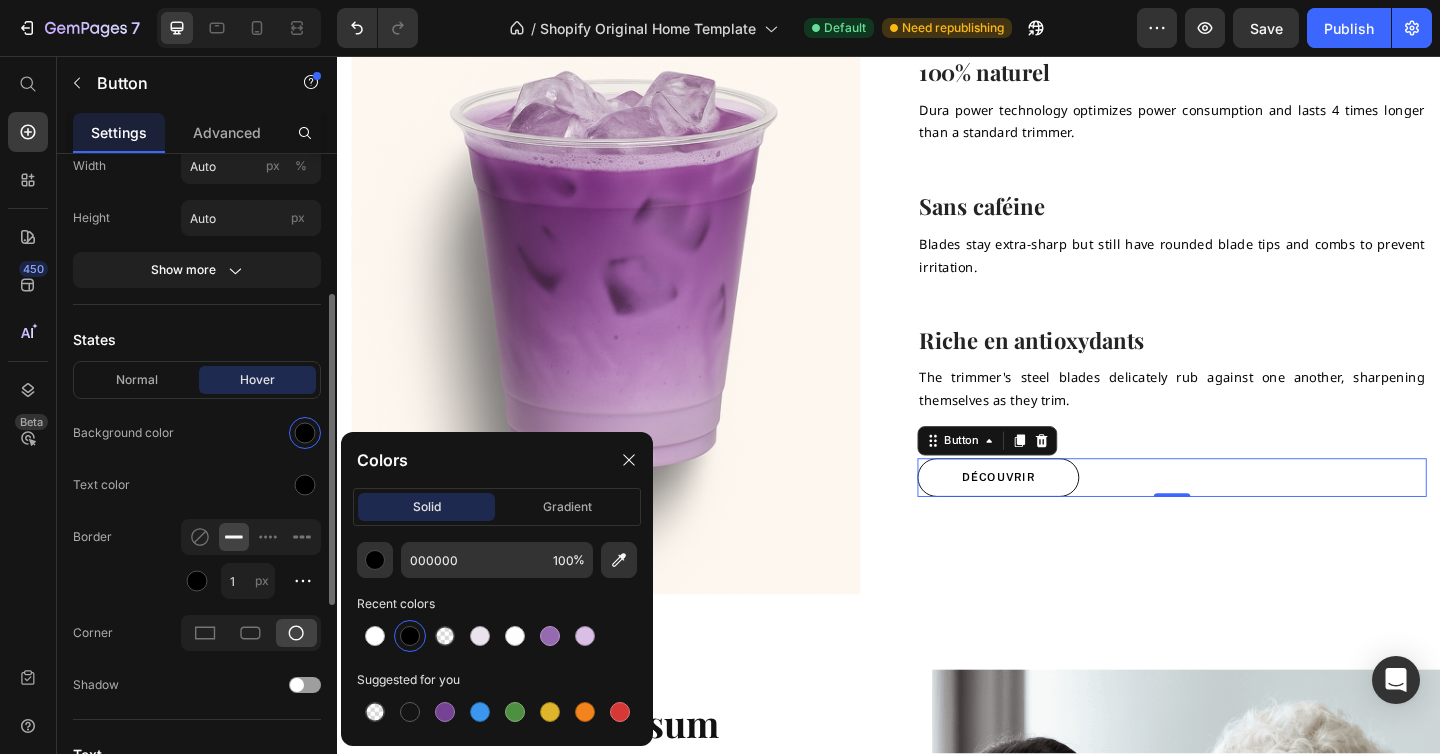 click on "Text color" 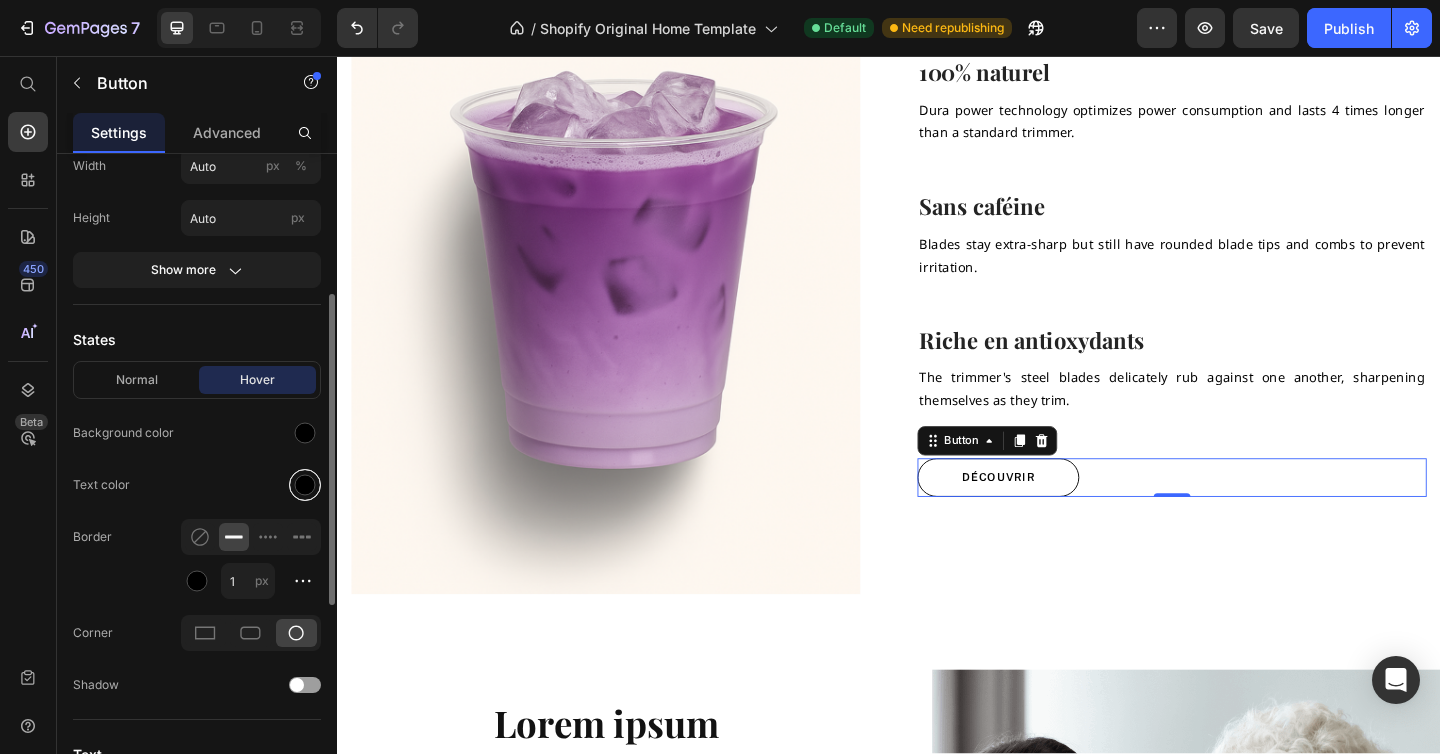 click at bounding box center [305, 485] 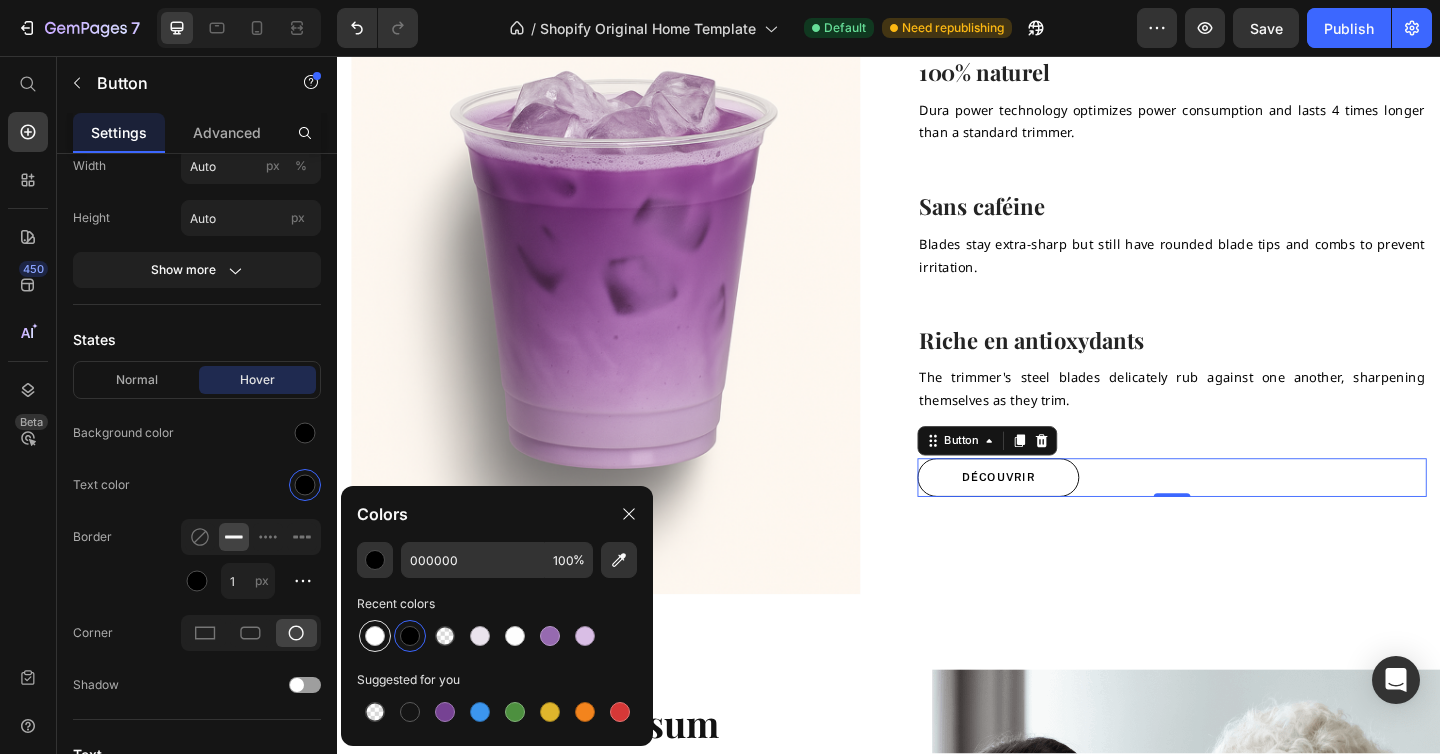 click at bounding box center (375, 636) 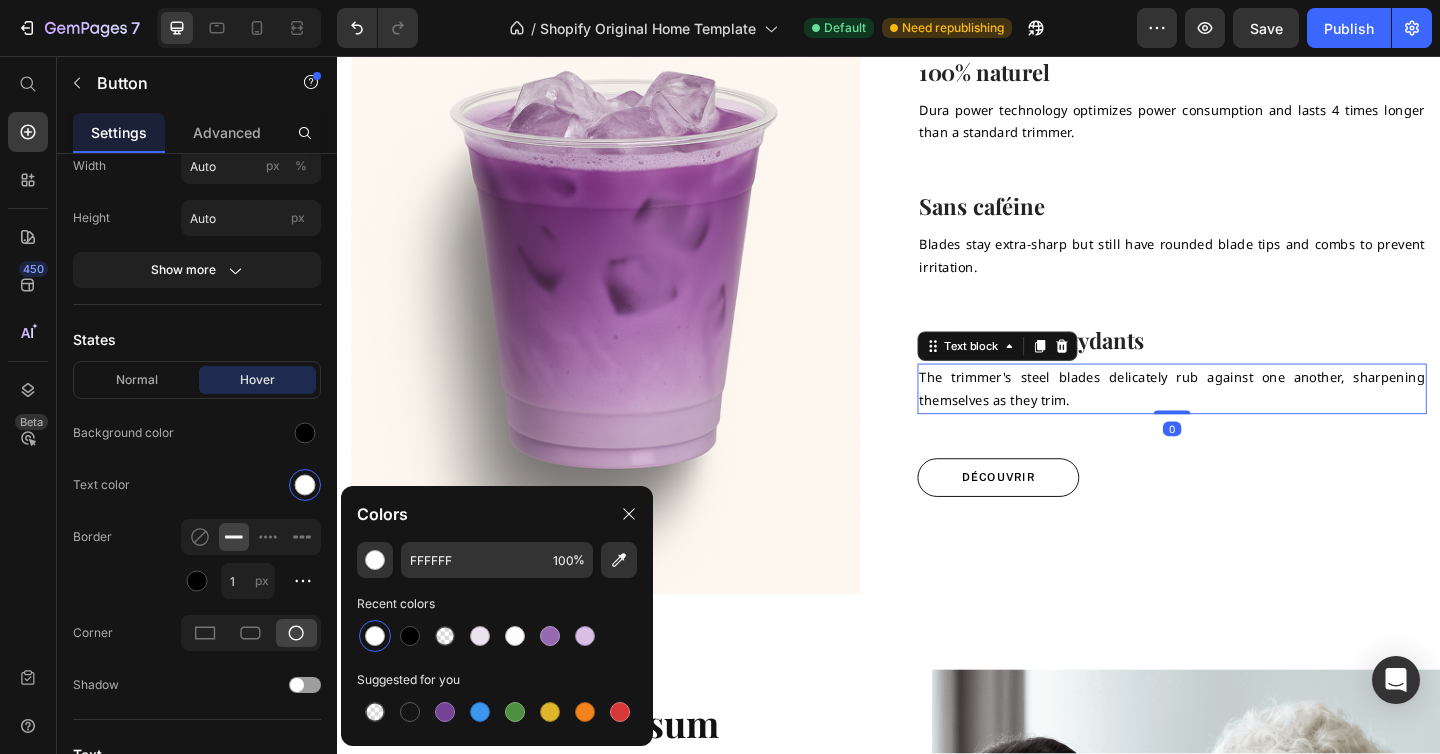 click on "The trimmer's steel blades delicately rub against one another, sharpening themselves as they trim. Text block   0" at bounding box center (1245, 418) 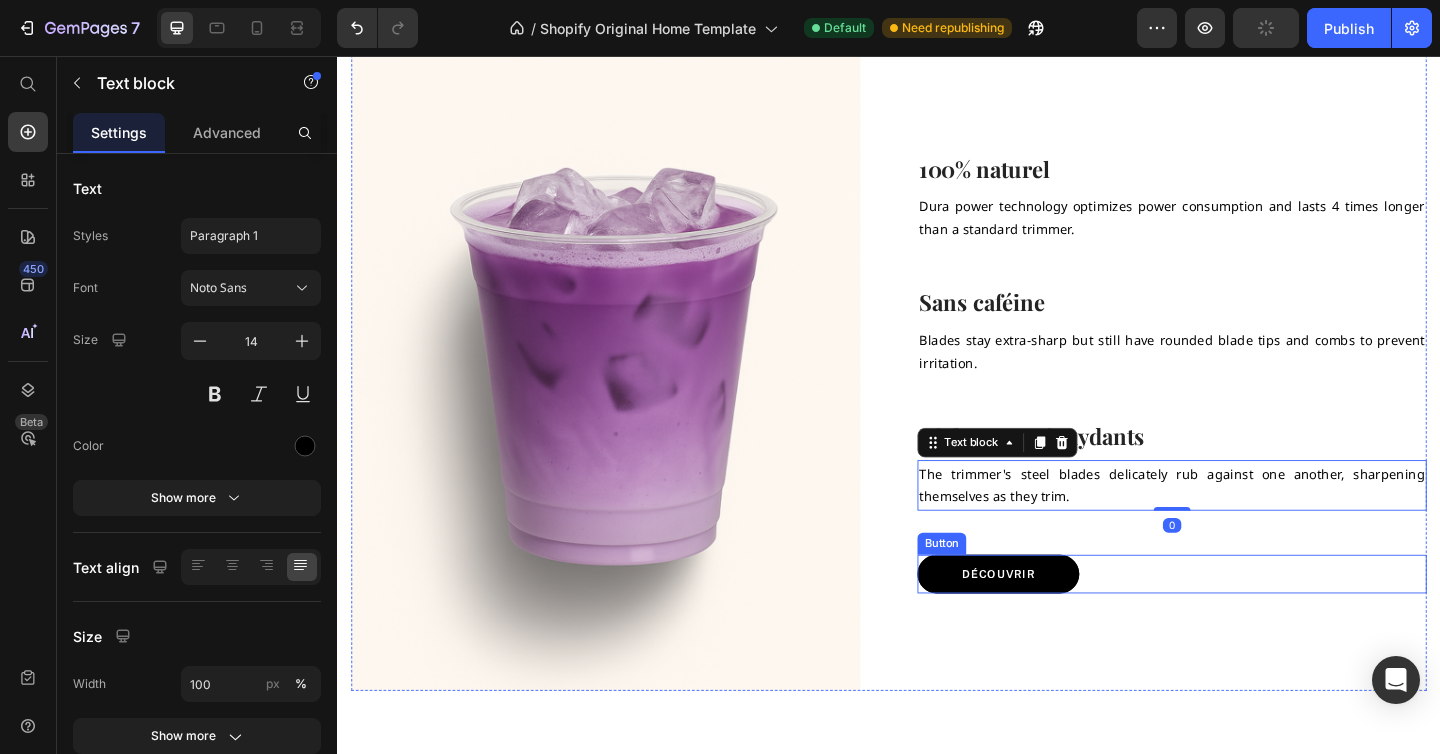 scroll, scrollTop: 1459, scrollLeft: 0, axis: vertical 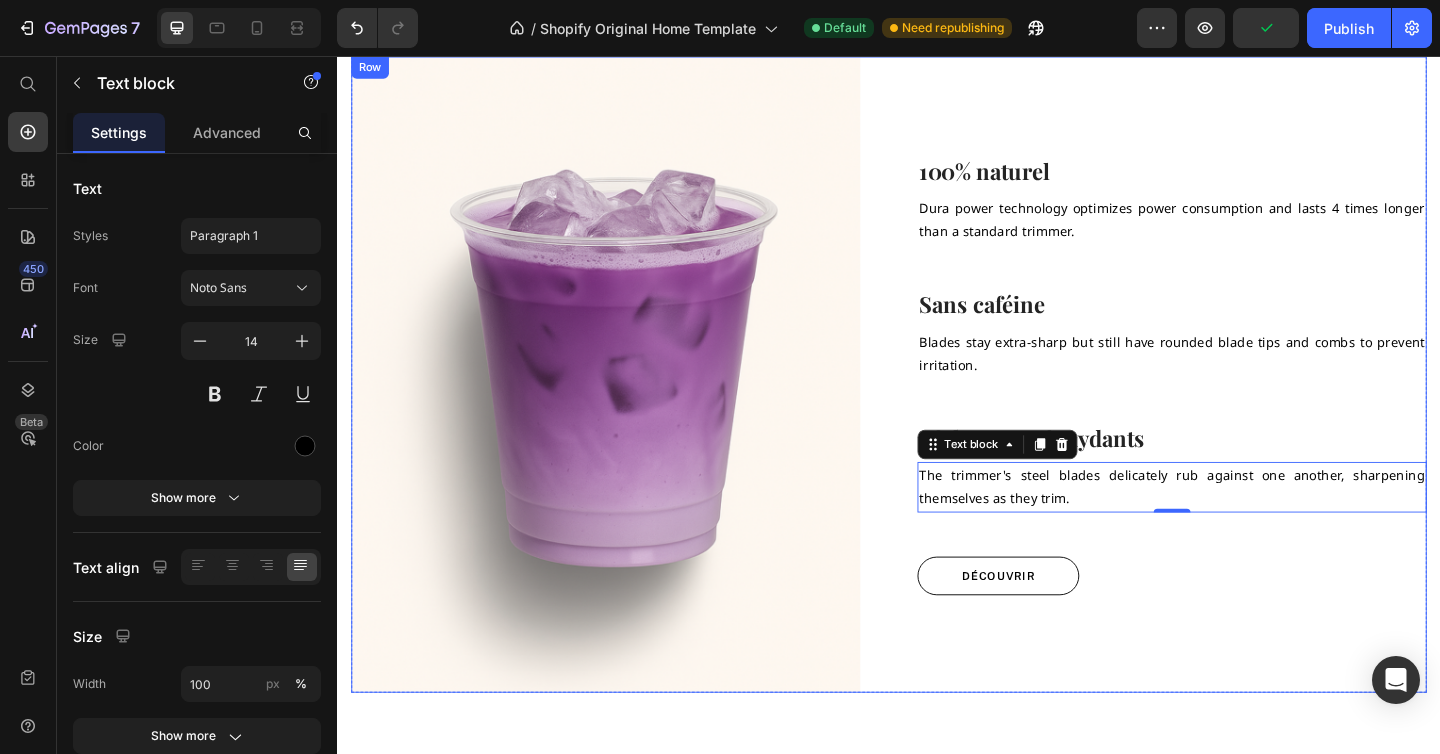 click on "100% naturel Heading Dura power technology optimizes power consumption and lasts 4 times longer than a standard trimmer. Text block Row Sans caféine Heading Blades stay extra-sharp but still have rounded blade tips and [PERSON_NAME] to prevent irritation. Text block Row Riche en antioxydants Heading The trimmer's steel blades delicately rub against one another, sharpening themselves as they trim. Text block   0 Row Découvrir Button" at bounding box center [1245, 403] 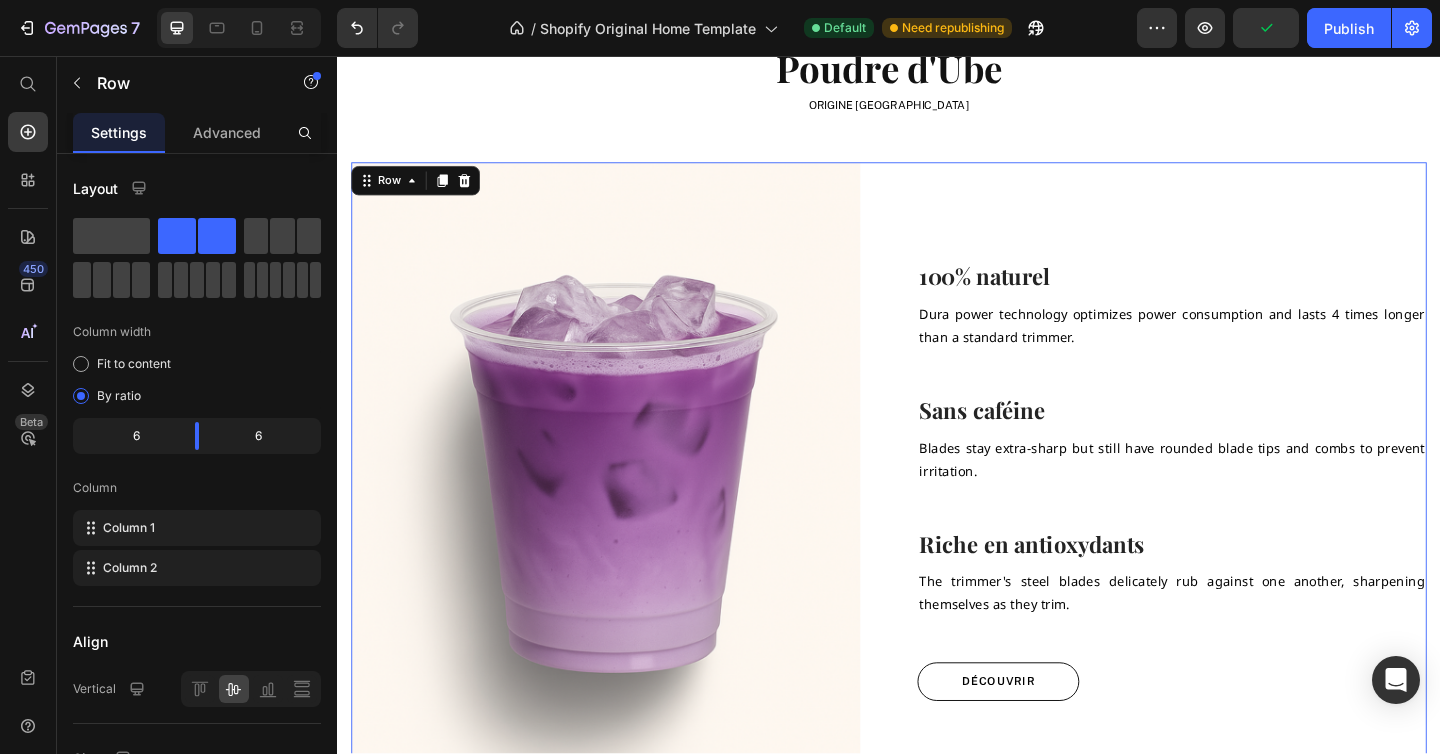 scroll, scrollTop: 1331, scrollLeft: 0, axis: vertical 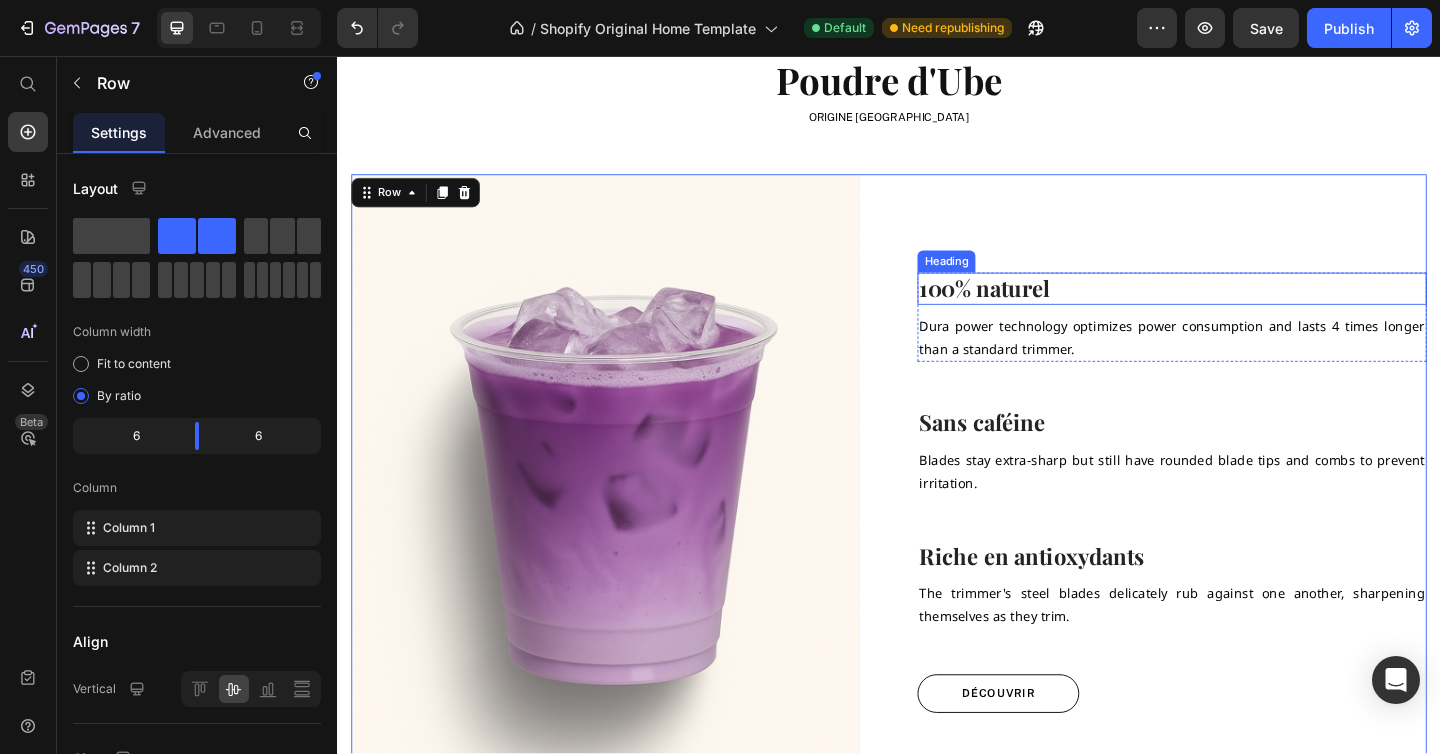 click on "100% naturel" at bounding box center [1245, 309] 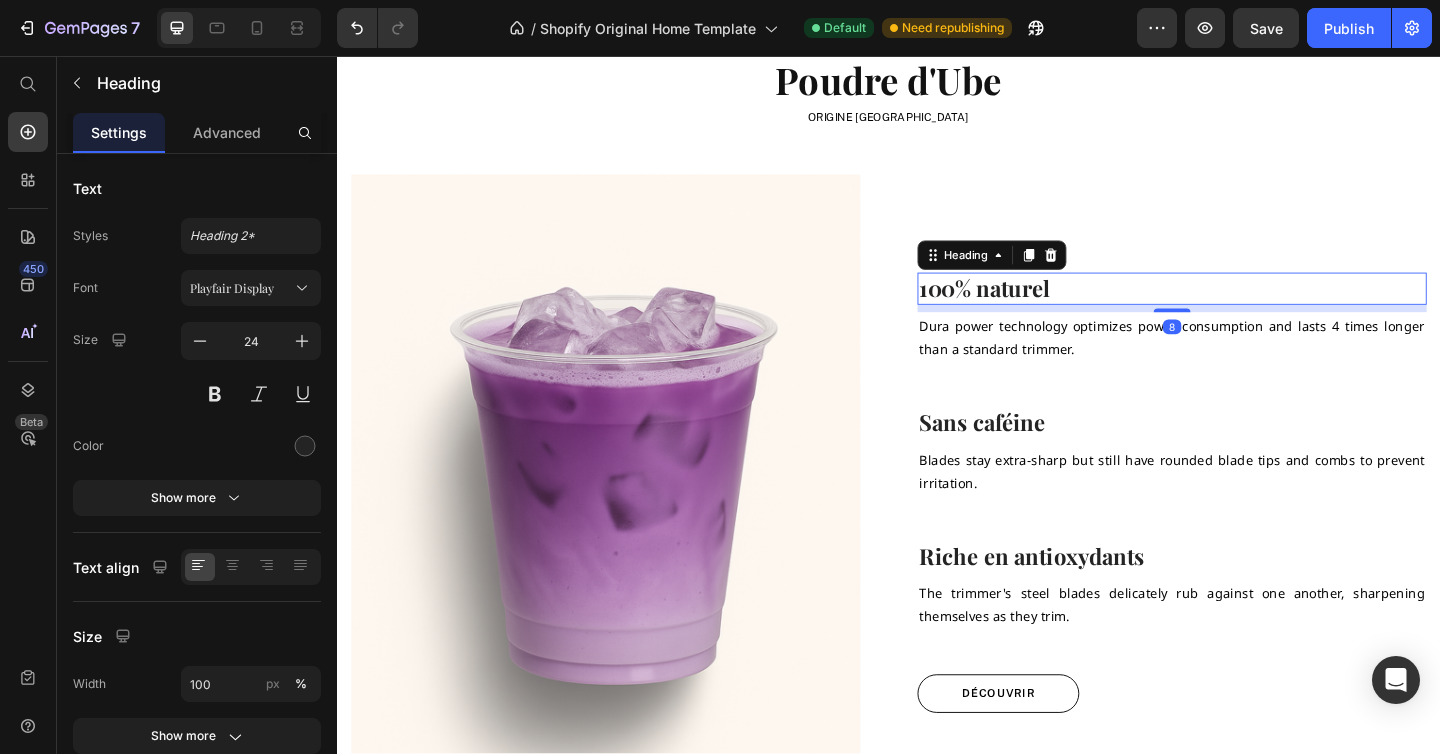 click on "100% naturel" at bounding box center [1245, 309] 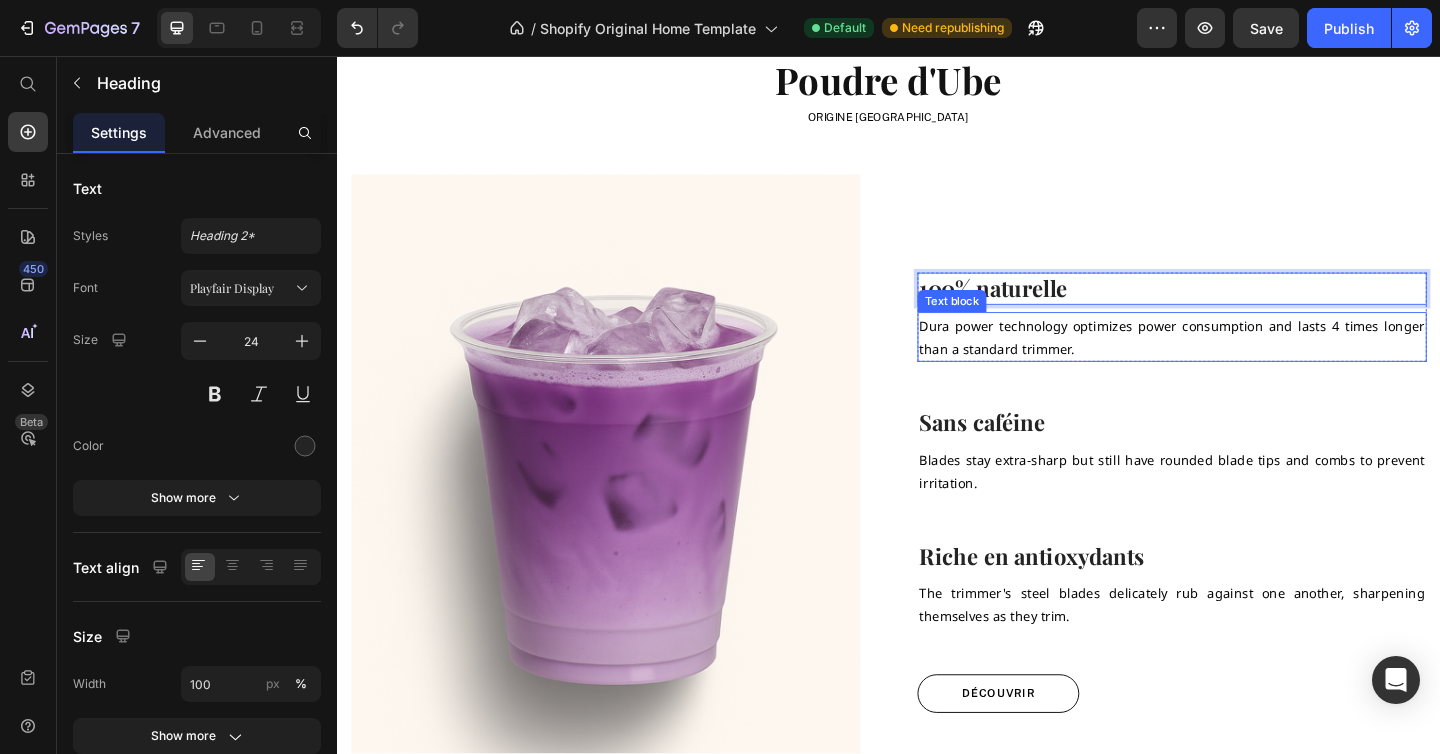 click on "Dura power technology optimizes power consumption and lasts 4 times longer than a standard trimmer." at bounding box center [1245, 362] 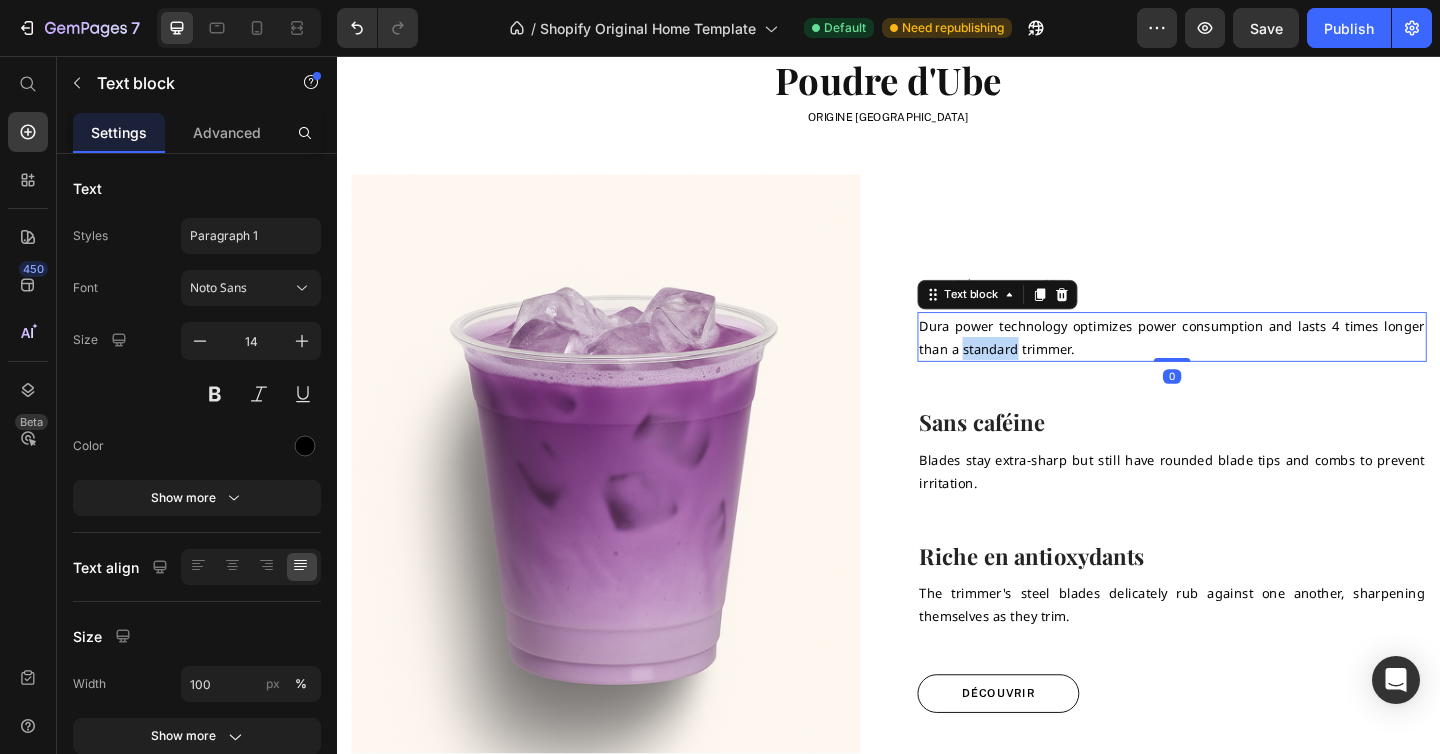 click on "Dura power technology optimizes power consumption and lasts 4 times longer than a standard trimmer." at bounding box center [1245, 362] 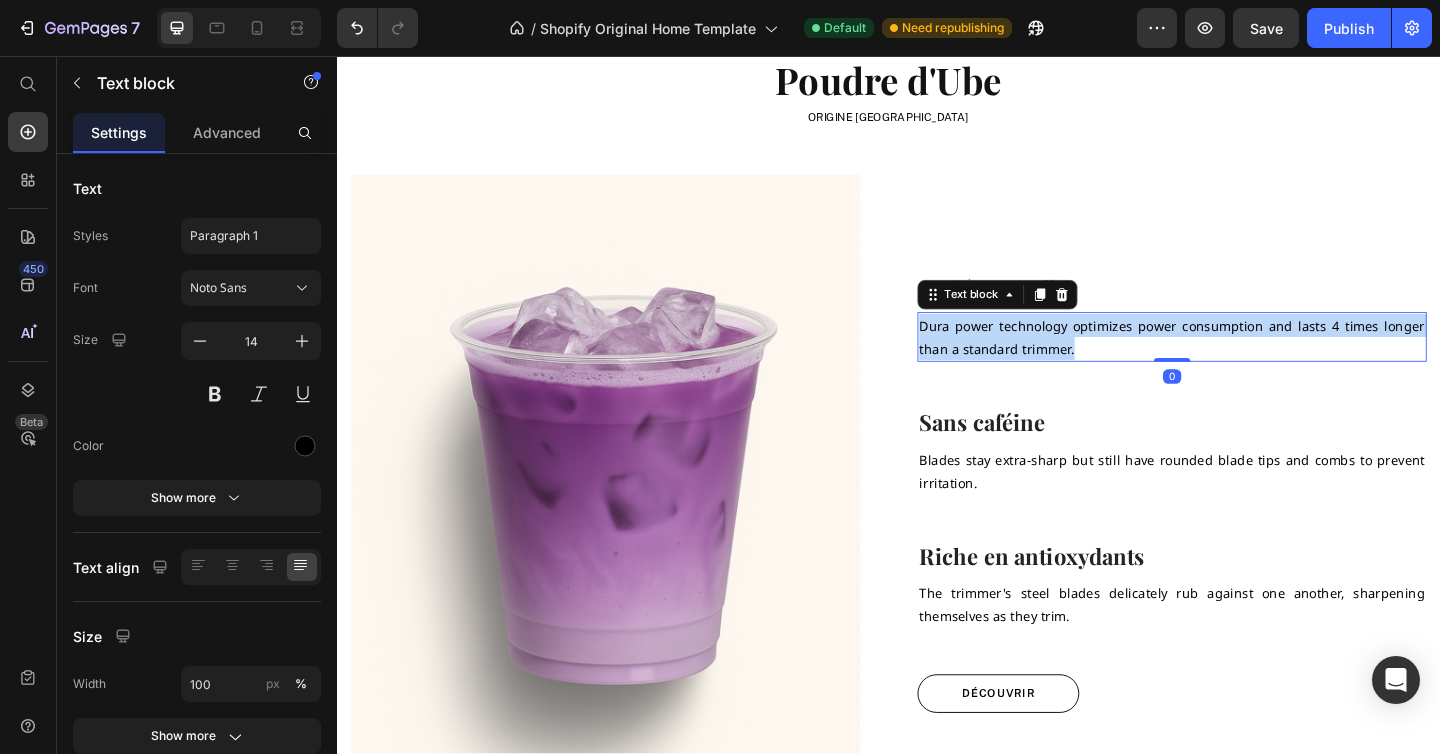 click on "Dura power technology optimizes power consumption and lasts 4 times longer than a standard trimmer." at bounding box center (1245, 362) 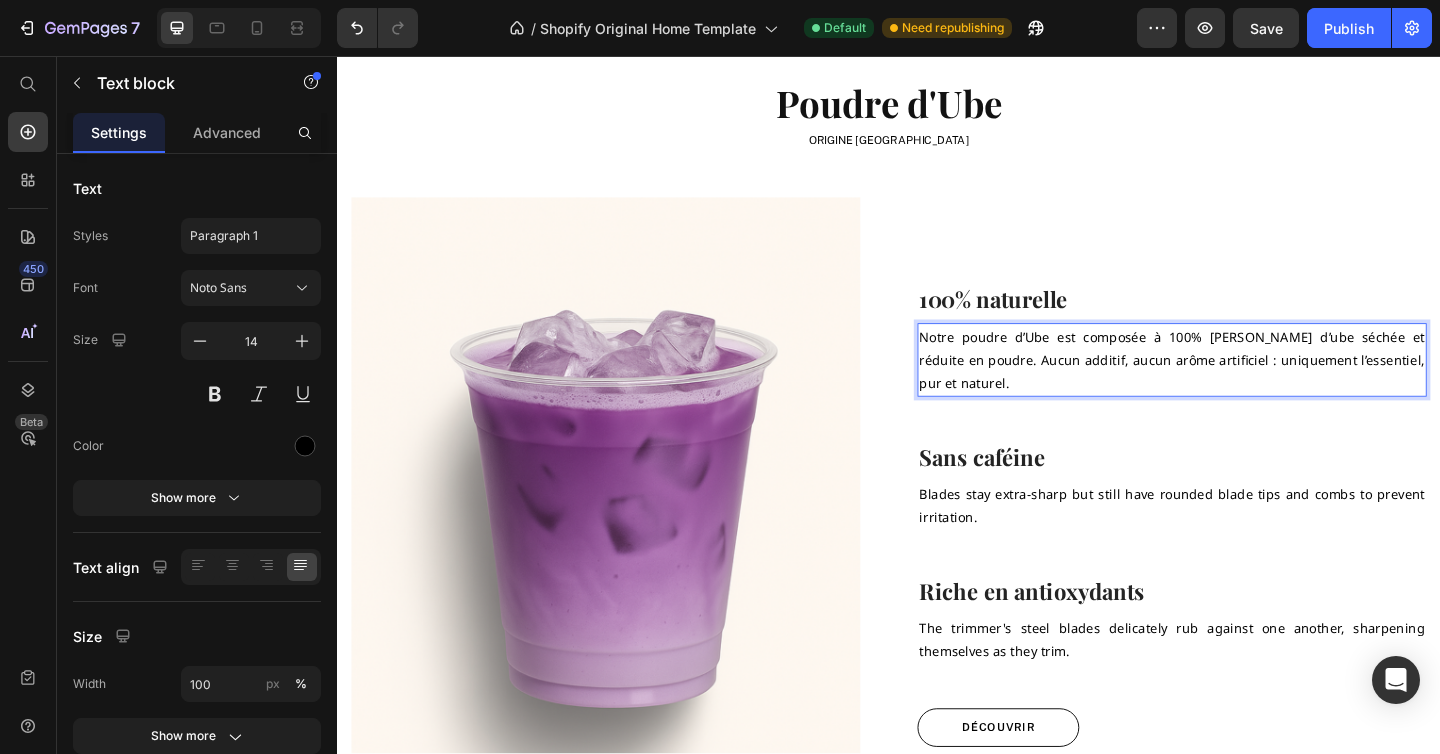 scroll, scrollTop: 1318, scrollLeft: 0, axis: vertical 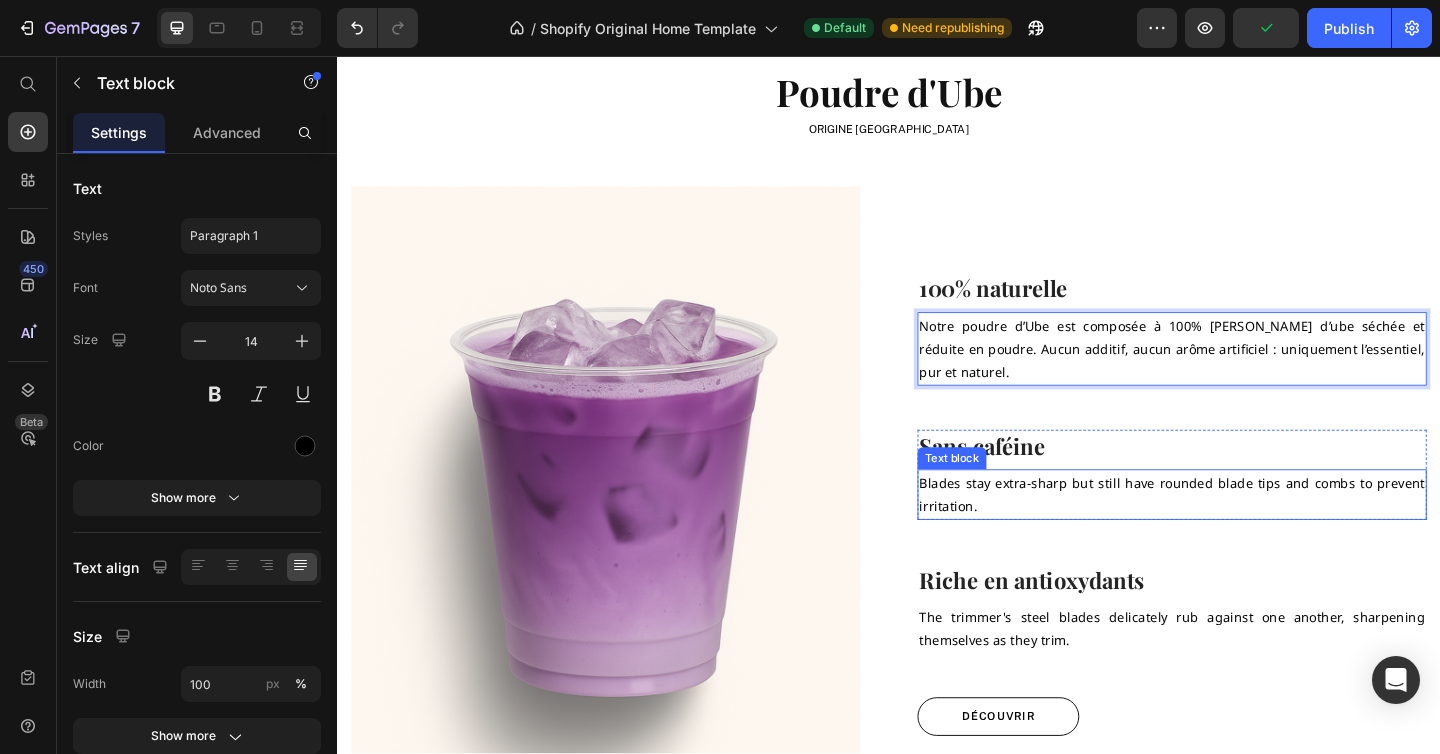 click on "Blades stay extra-sharp but still have rounded blade tips and combs to prevent irritation." at bounding box center (1245, 533) 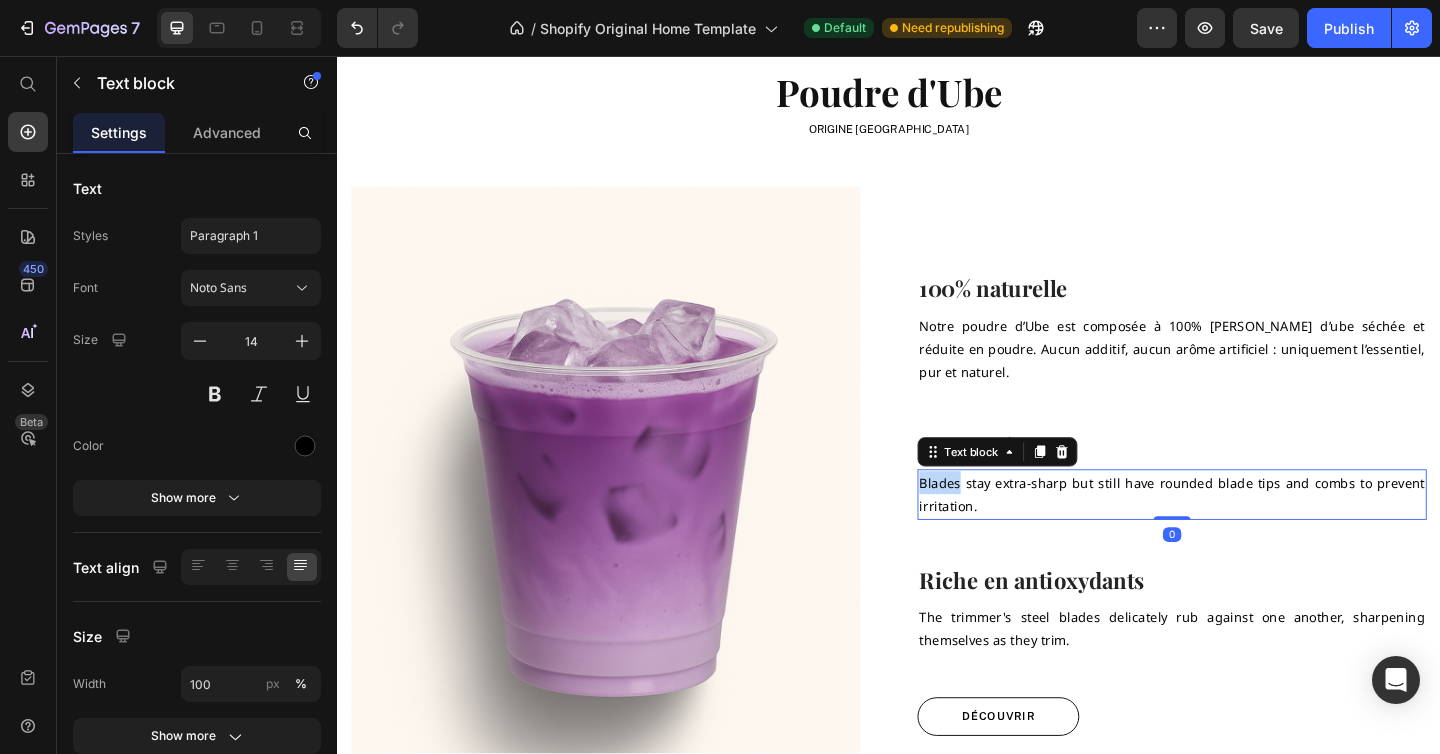 click on "Blades stay extra-sharp but still have rounded blade tips and combs to prevent irritation." at bounding box center [1245, 533] 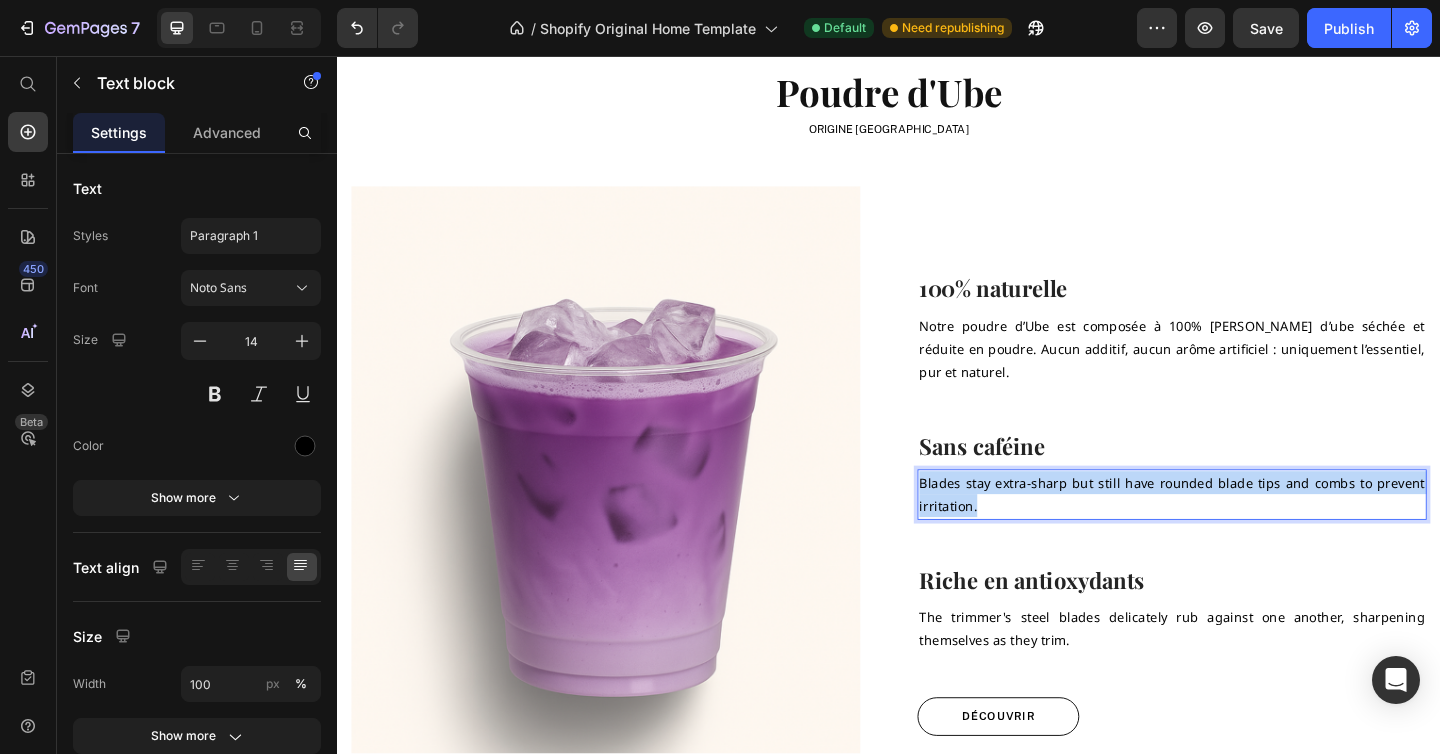 click on "Blades stay extra-sharp but still have rounded blade tips and combs to prevent irritation." at bounding box center [1245, 533] 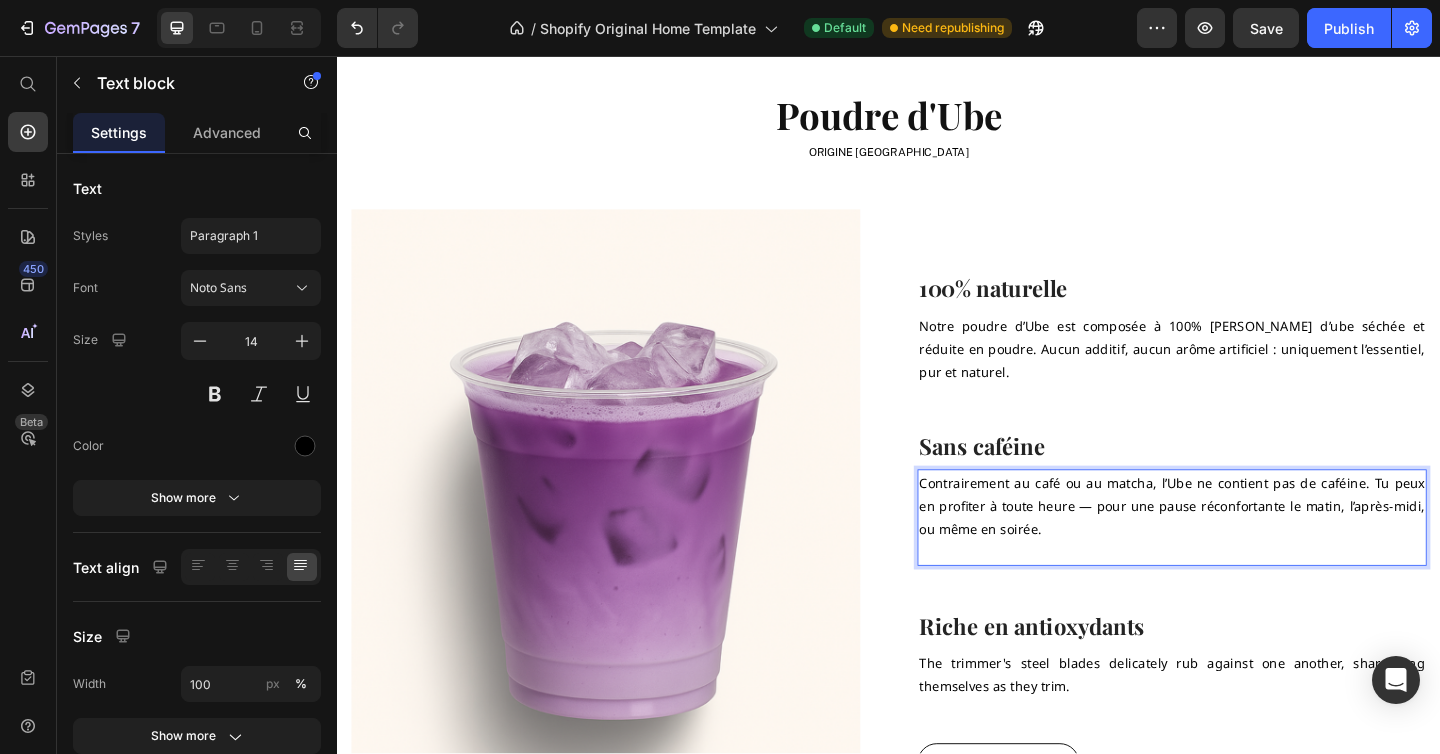 scroll, scrollTop: 1306, scrollLeft: 0, axis: vertical 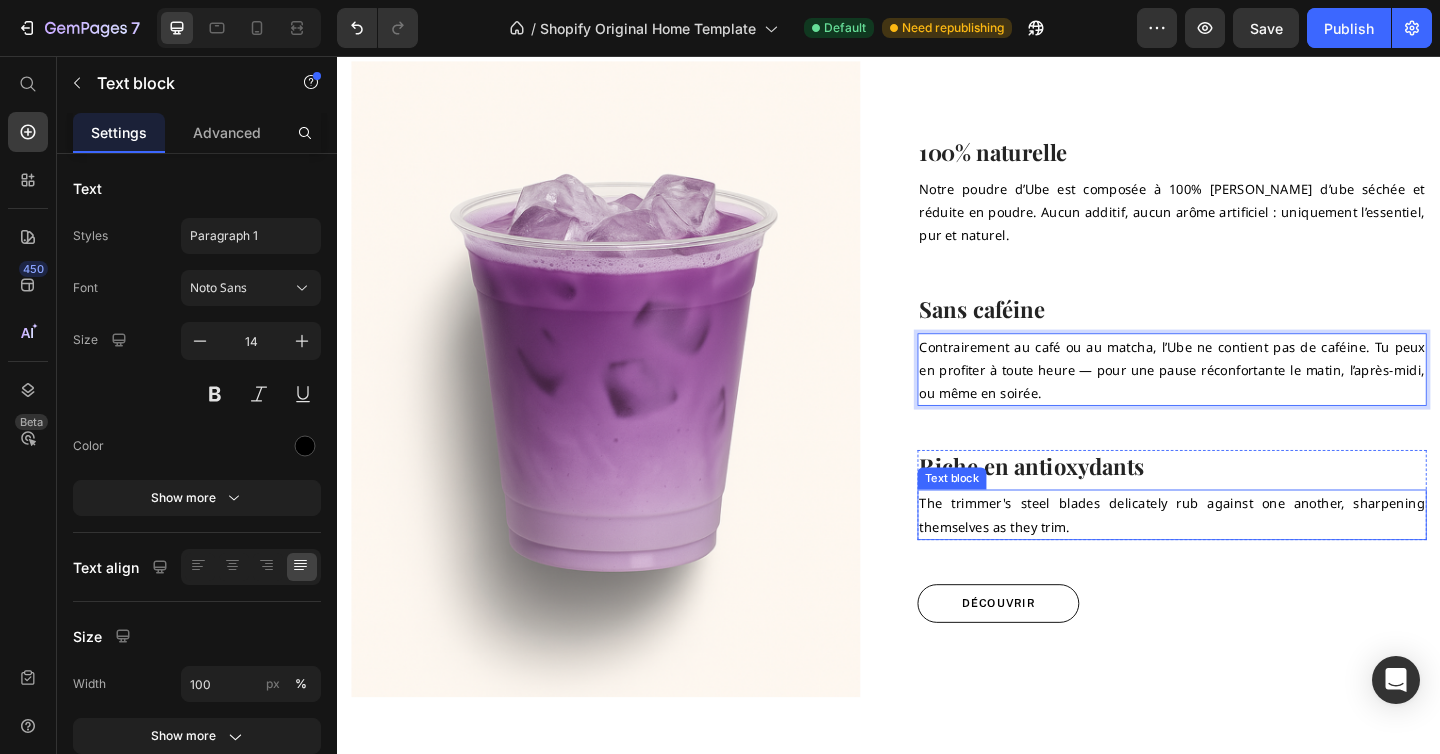 click on "The trimmer's steel blades delicately rub against one another, sharpening themselves as they trim." at bounding box center [1245, 555] 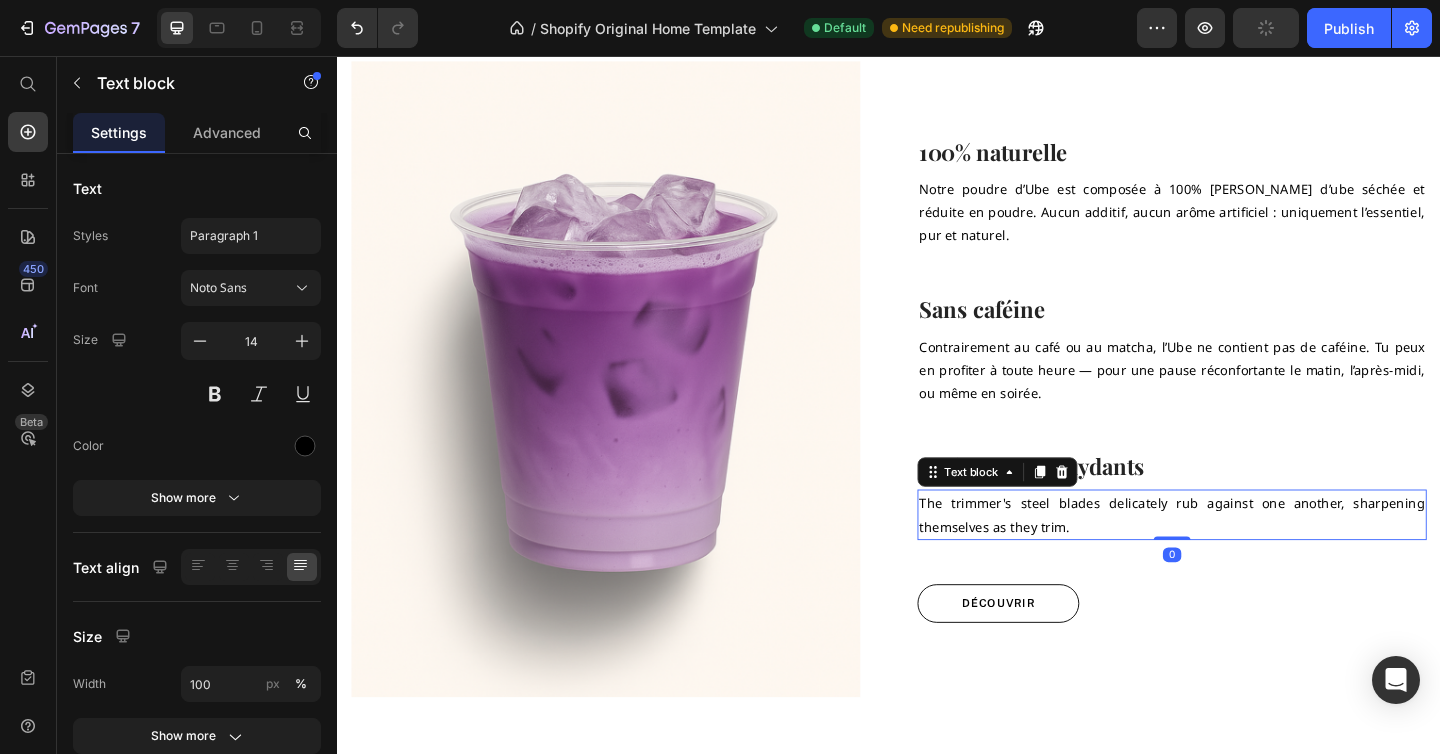 click on "The trimmer's steel blades delicately rub against one another, sharpening themselves as they trim." at bounding box center [1245, 555] 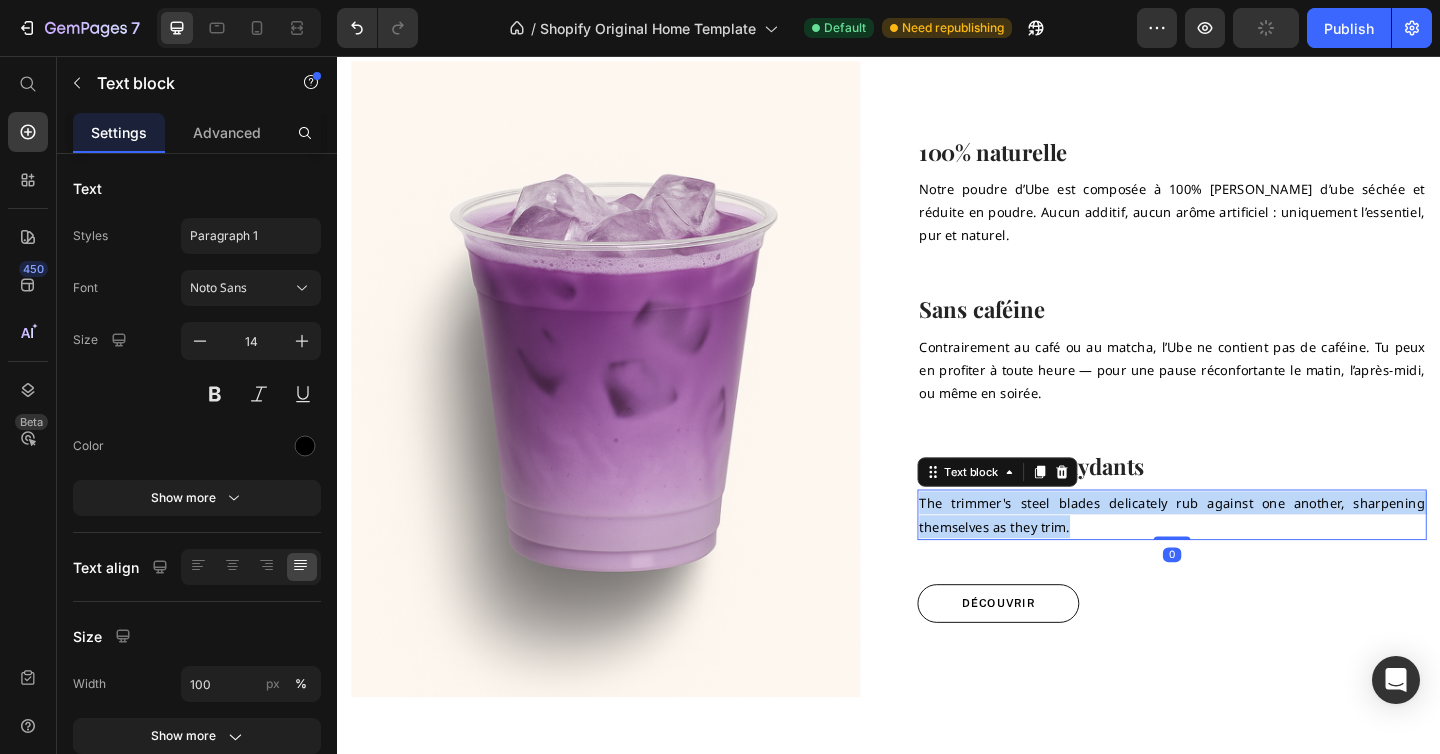 click on "The trimmer's steel blades delicately rub against one another, sharpening themselves as they trim." at bounding box center [1245, 555] 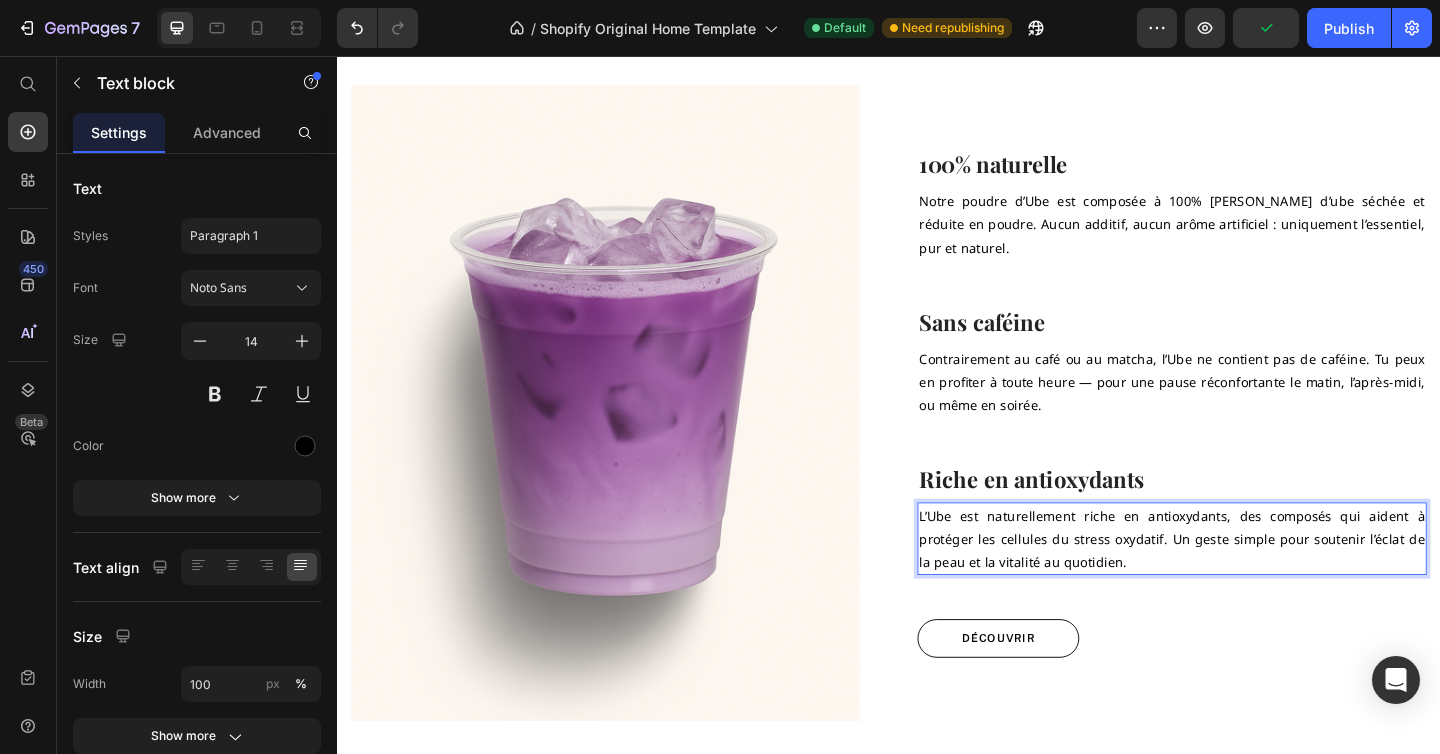 scroll, scrollTop: 1441, scrollLeft: 0, axis: vertical 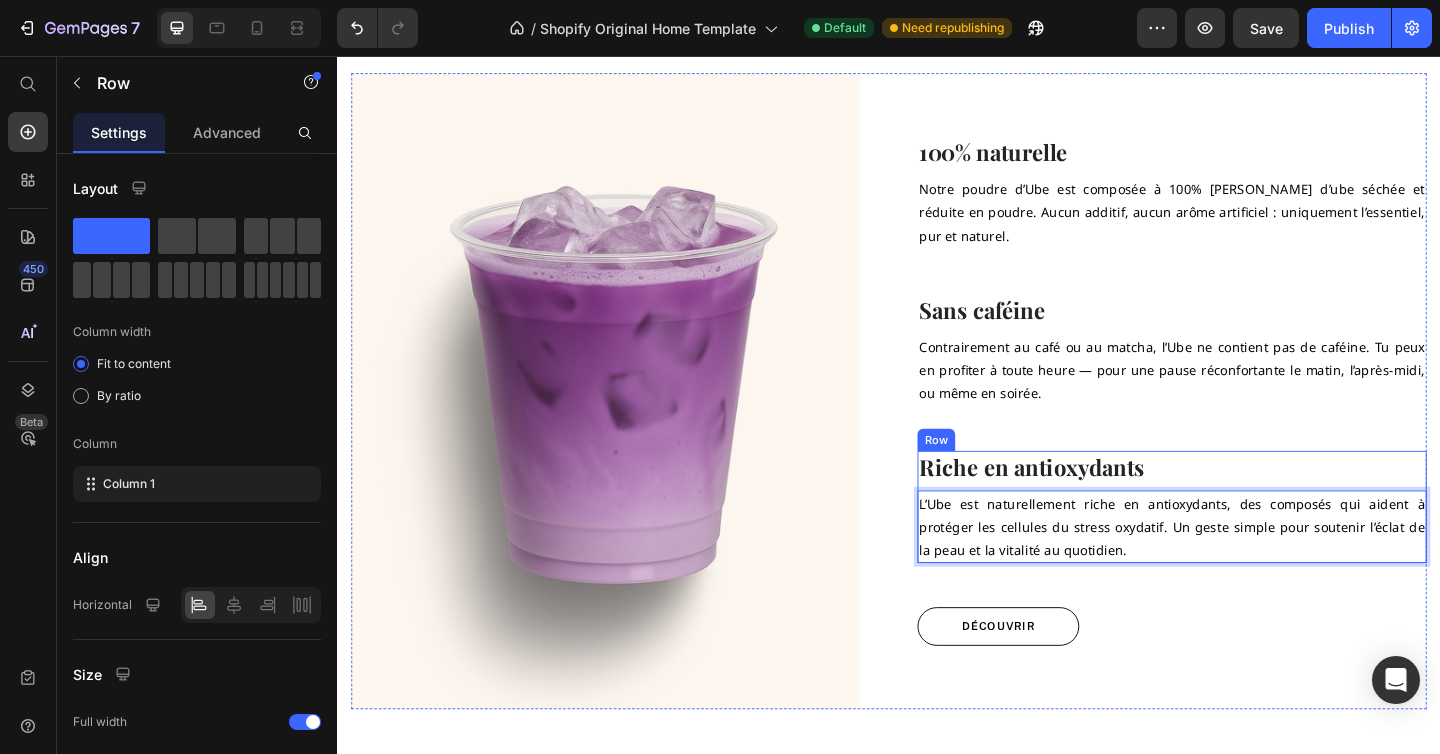 click on "Riche en antioxydants Heading L’Ube est naturellement riche en antioxydants, des composés qui aident à protéger les cellules du stress oxydatif. Un geste simple pour soutenir l’éclat de la peau et la vitalité au quotidien. Text block   0" at bounding box center [1245, 547] 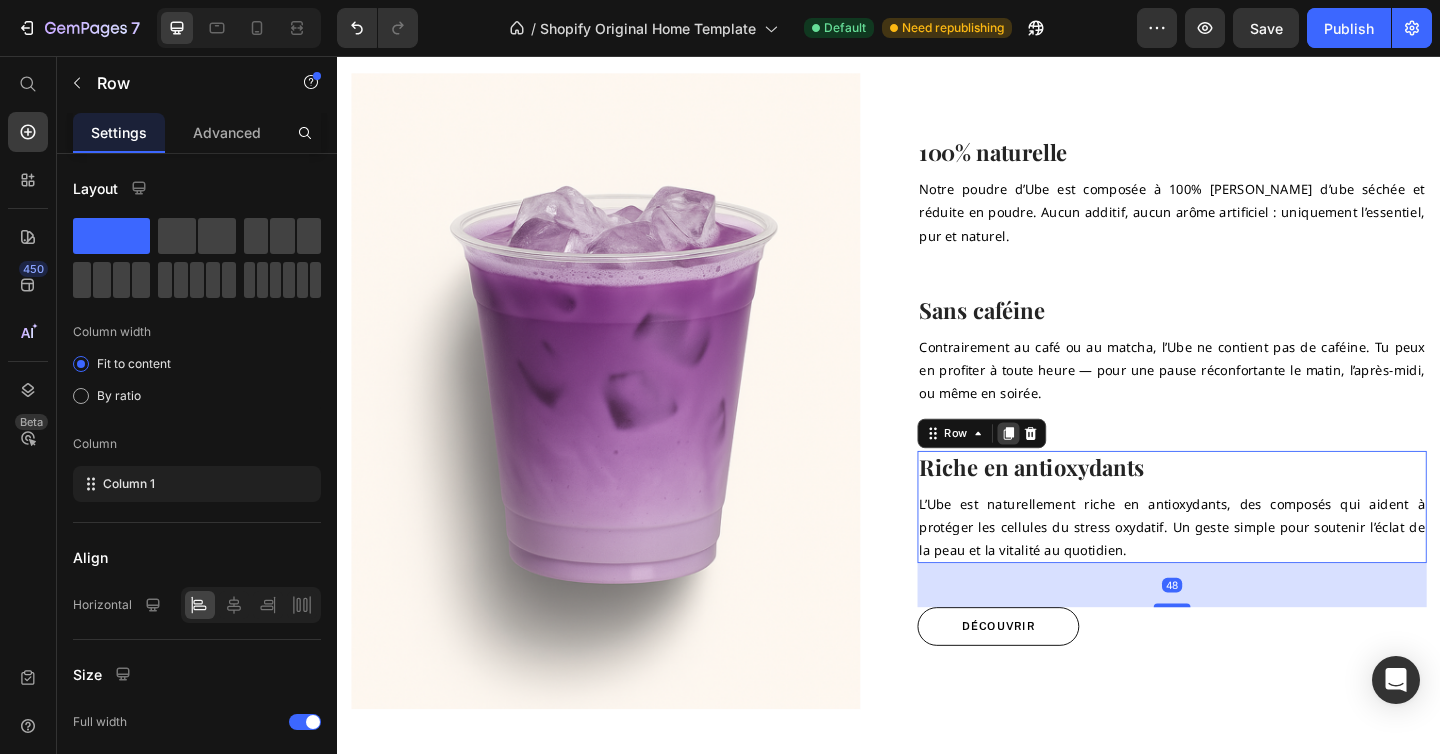 click 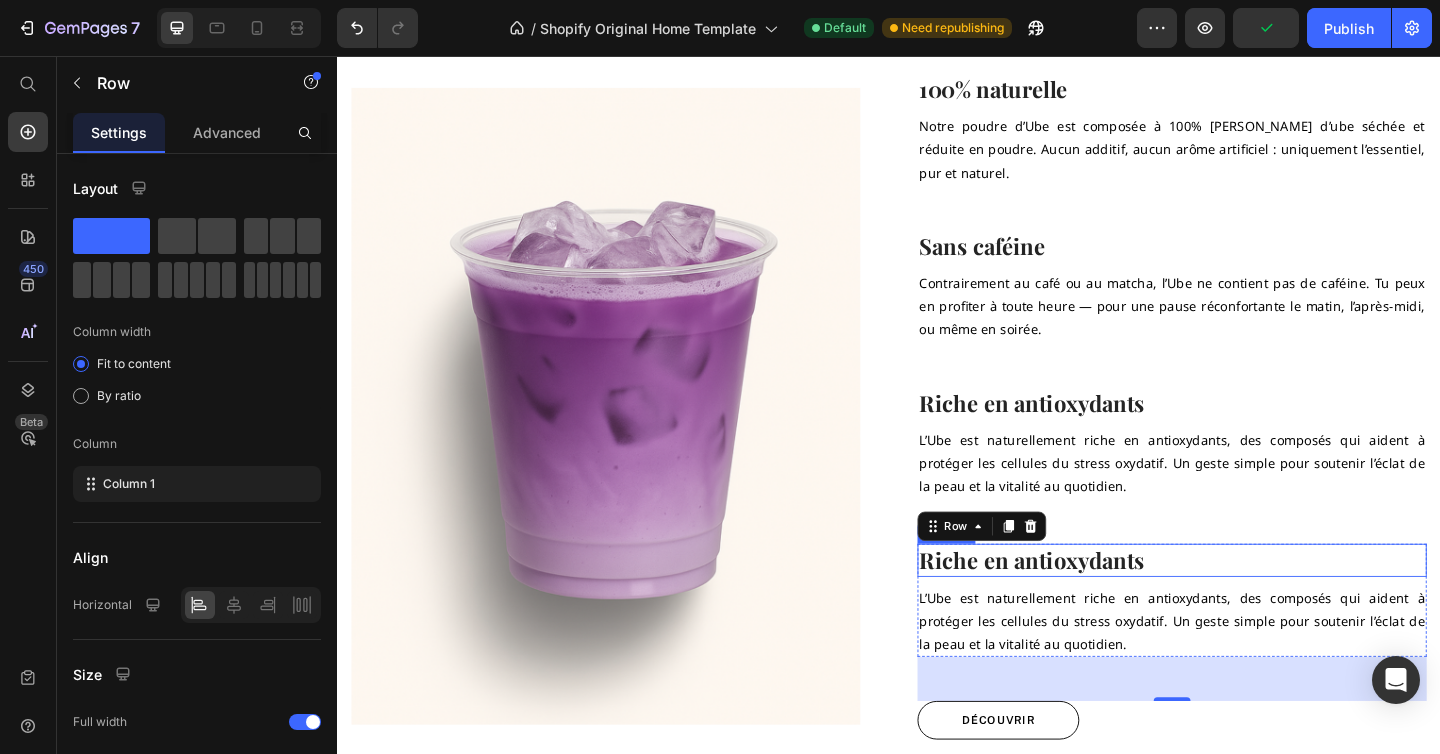 click on "Riche en antioxydants" at bounding box center [1245, 604] 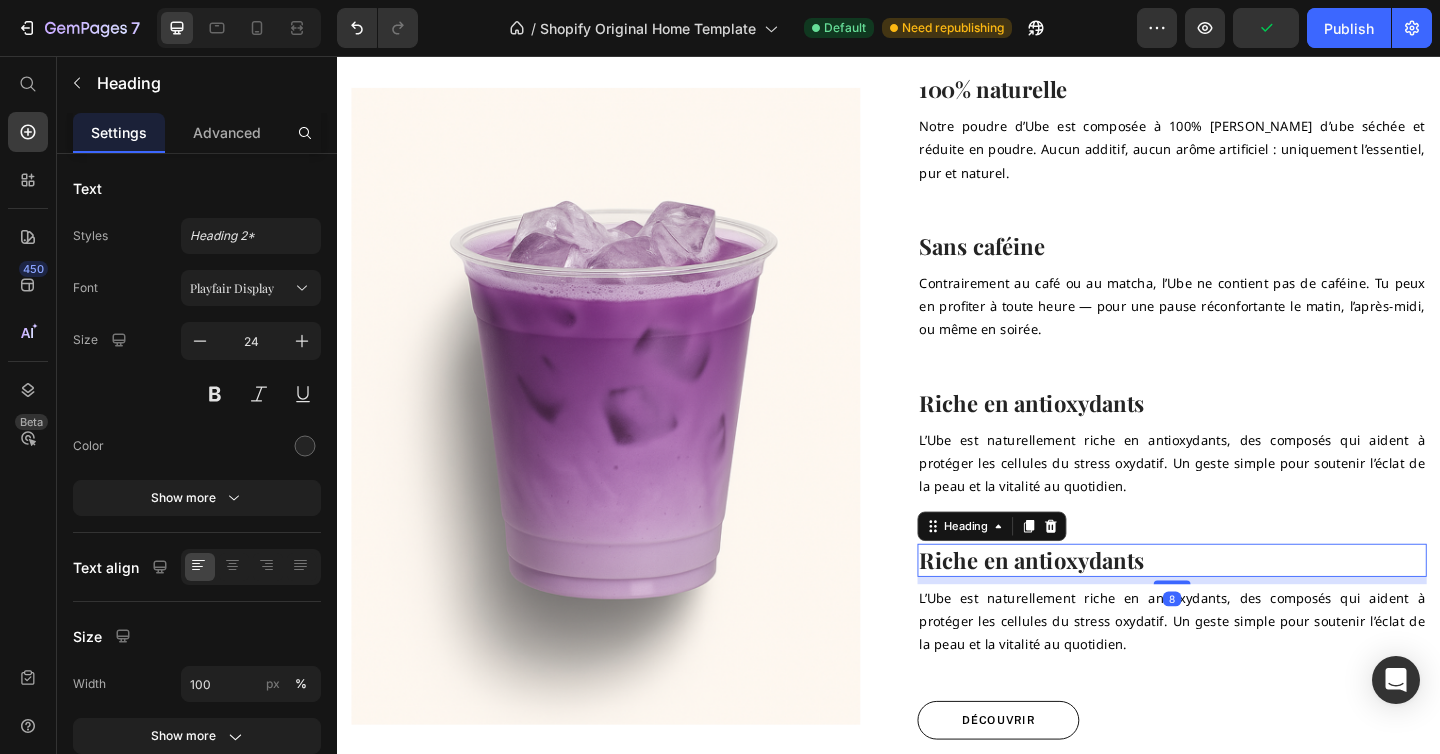 click on "Riche en antioxydants" at bounding box center (1245, 604) 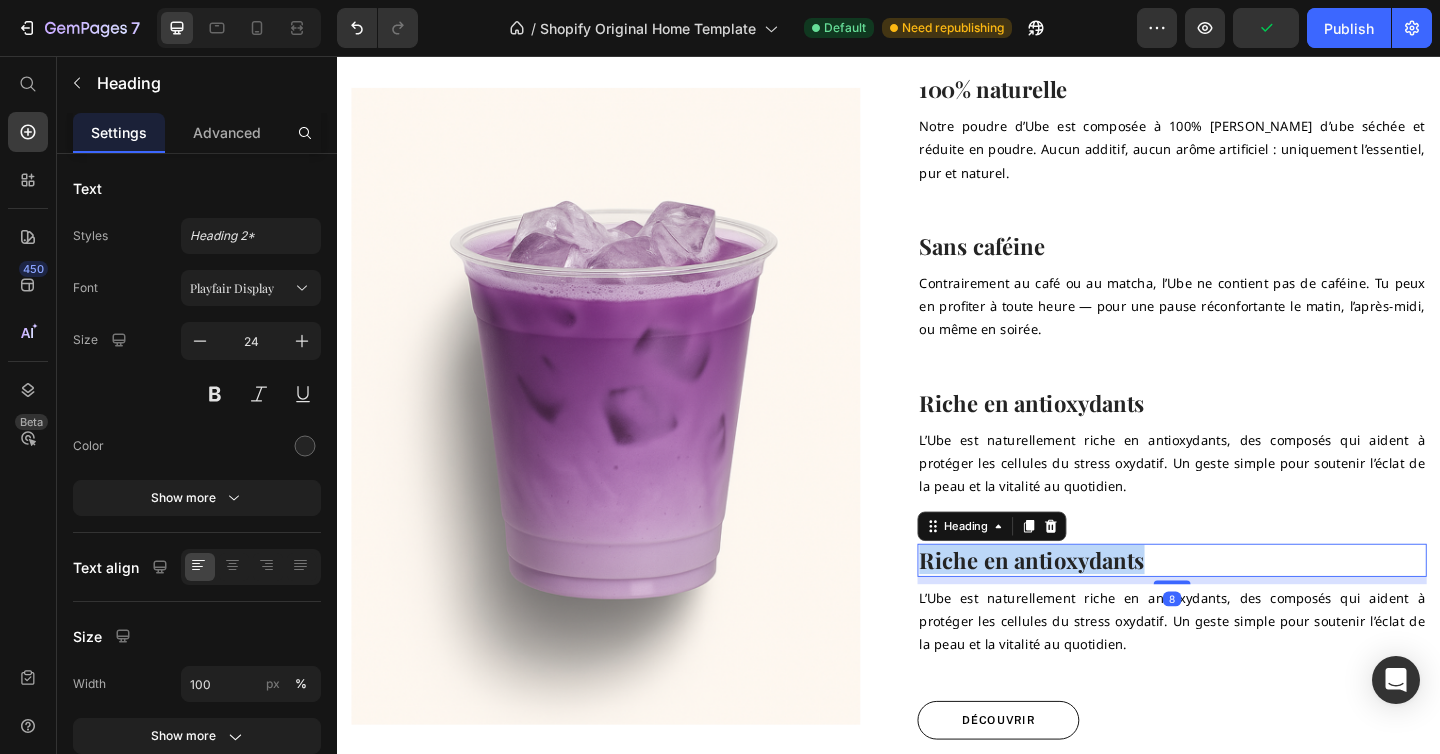 click on "Riche en antioxydants" at bounding box center (1245, 604) 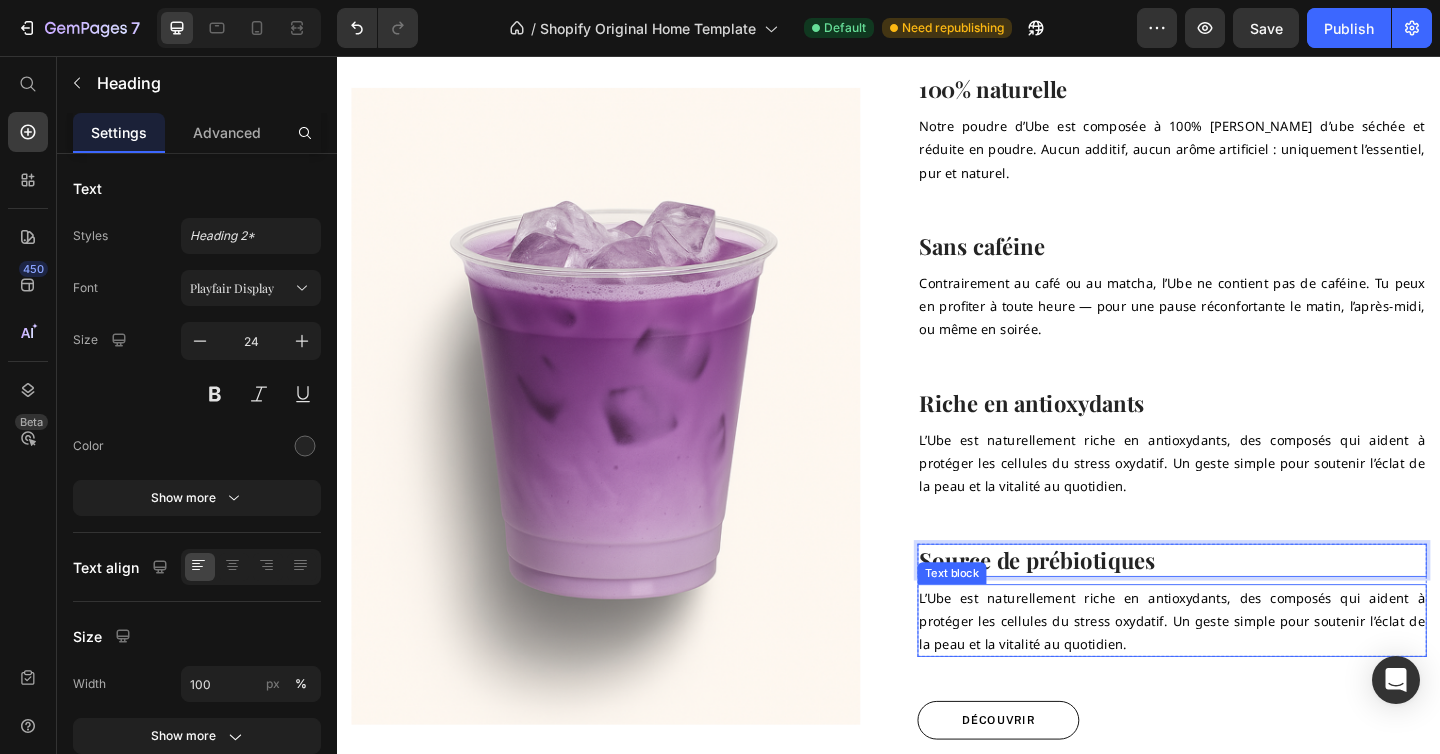 click on "L’Ube est naturellement riche en antioxydants, des composés qui aident à protéger les cellules du stress oxydatif. Un geste simple pour soutenir l’éclat de la peau et la vitalité au quotidien." at bounding box center [1245, 671] 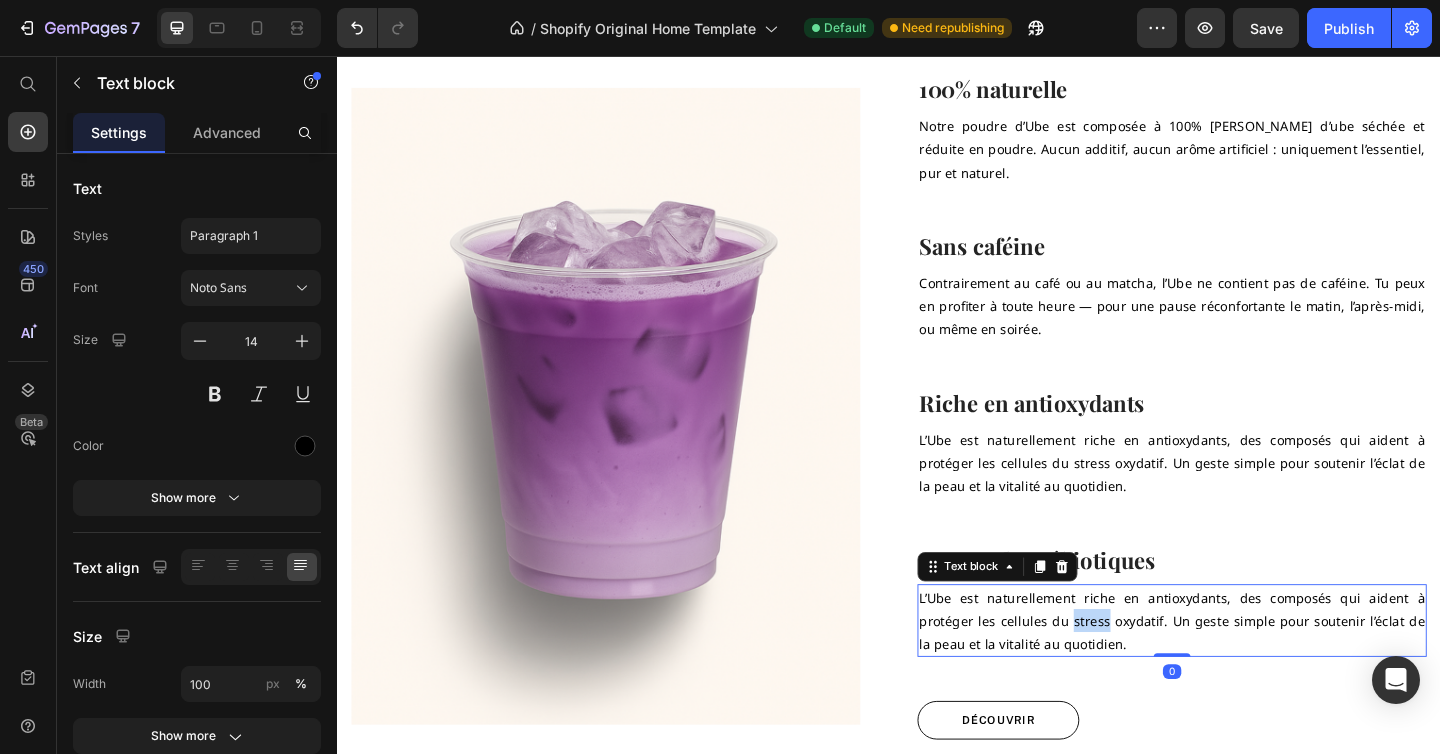 click on "L’Ube est naturellement riche en antioxydants, des composés qui aident à protéger les cellules du stress oxydatif. Un geste simple pour soutenir l’éclat de la peau et la vitalité au quotidien." at bounding box center [1245, 671] 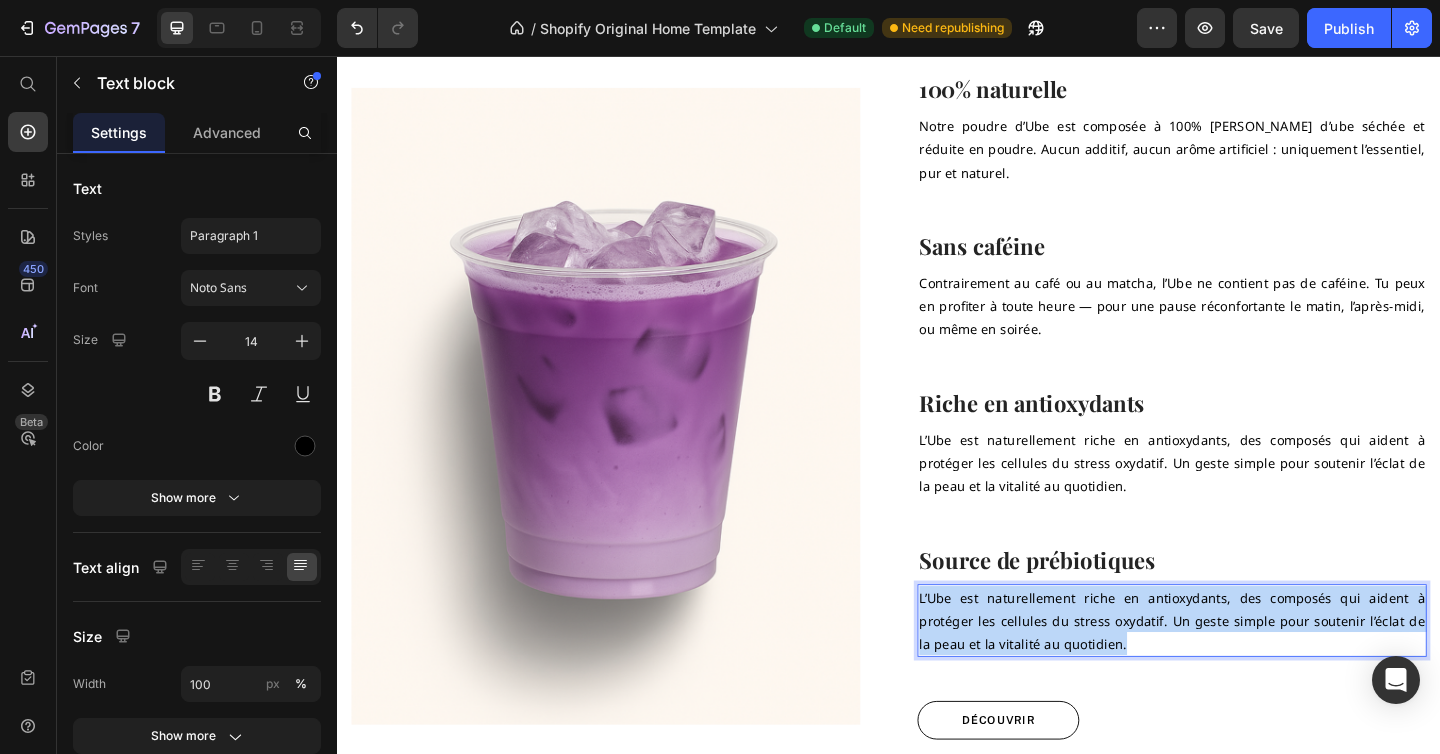 click on "L’Ube est naturellement riche en antioxydants, des composés qui aident à protéger les cellules du stress oxydatif. Un geste simple pour soutenir l’éclat de la peau et la vitalité au quotidien." at bounding box center [1245, 671] 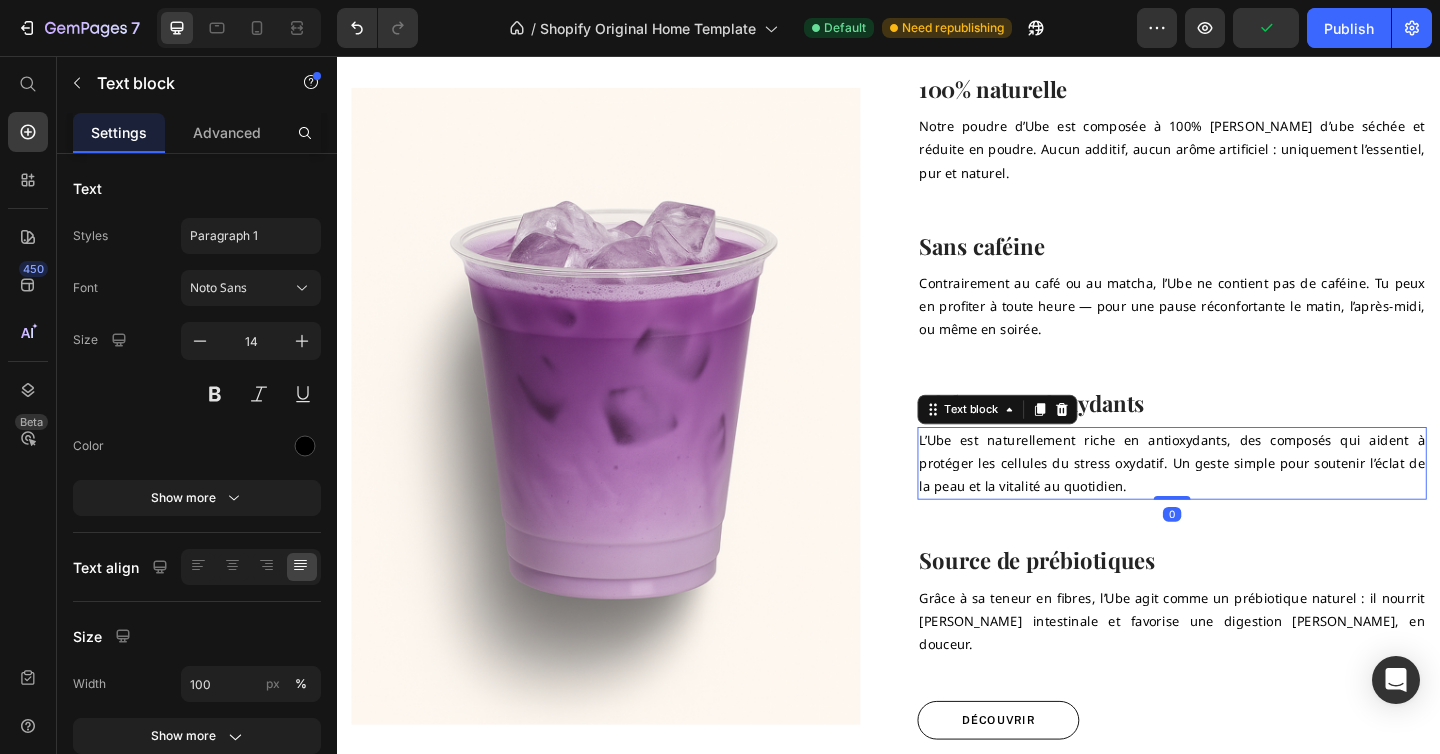 click on "L’Ube est naturellement riche en antioxydants, des composés qui aident à protéger les cellules du stress oxydatif. Un geste simple pour soutenir l’éclat de la peau et la vitalité au quotidien." at bounding box center (1245, 500) 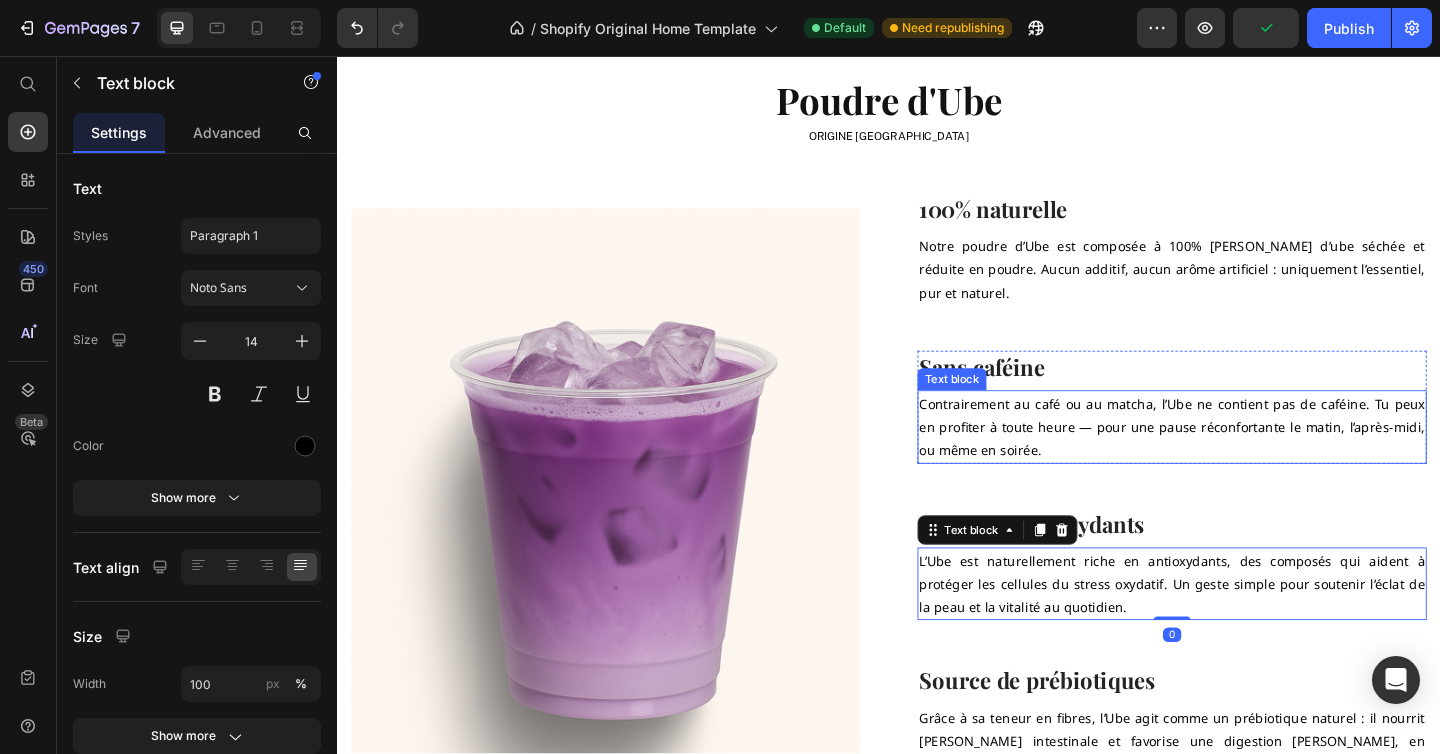 scroll, scrollTop: 1283, scrollLeft: 0, axis: vertical 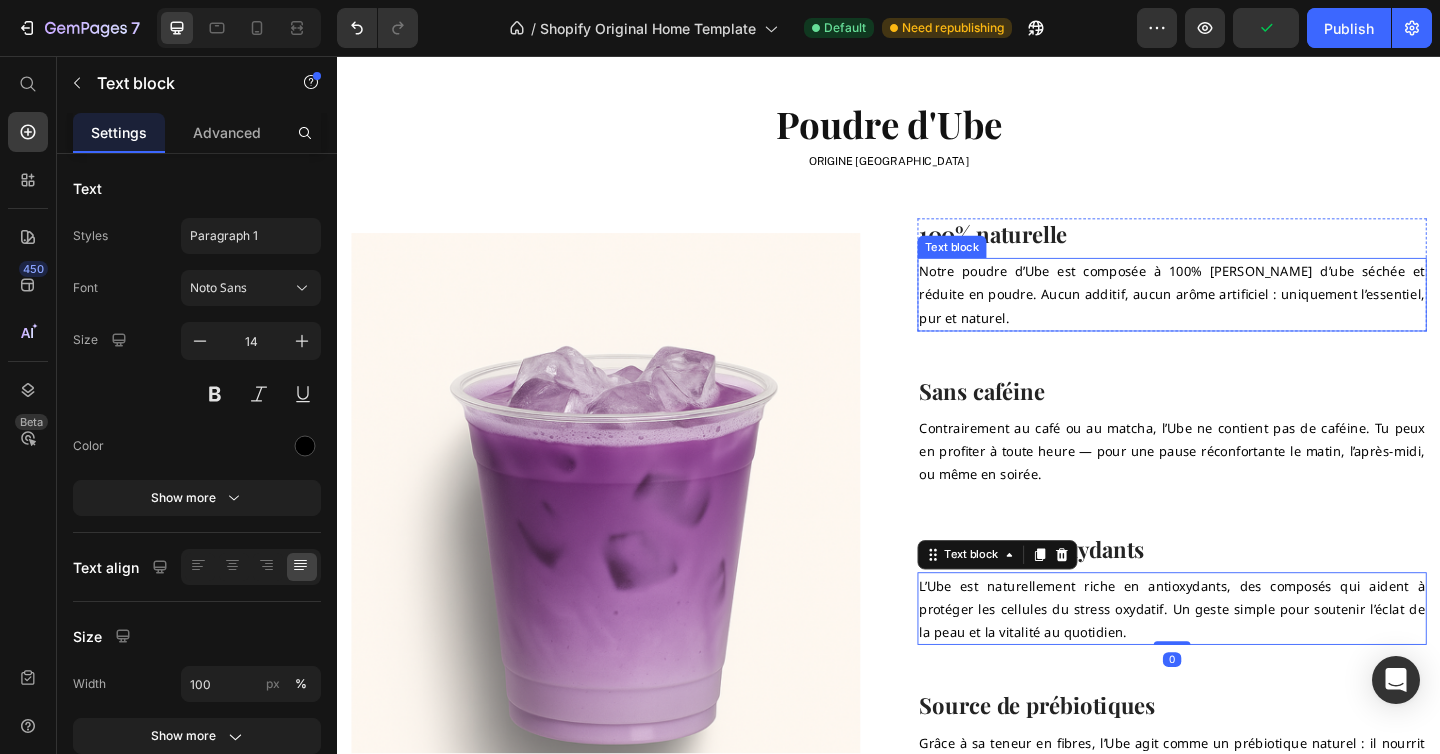 click on "Notre poudre d’Ube est composée à 100% [PERSON_NAME] d’ube séchée et réduite en poudre. Aucun additif, aucun arôme artificiel : uniquement l’essentiel, pur et naturel." at bounding box center [1245, 316] 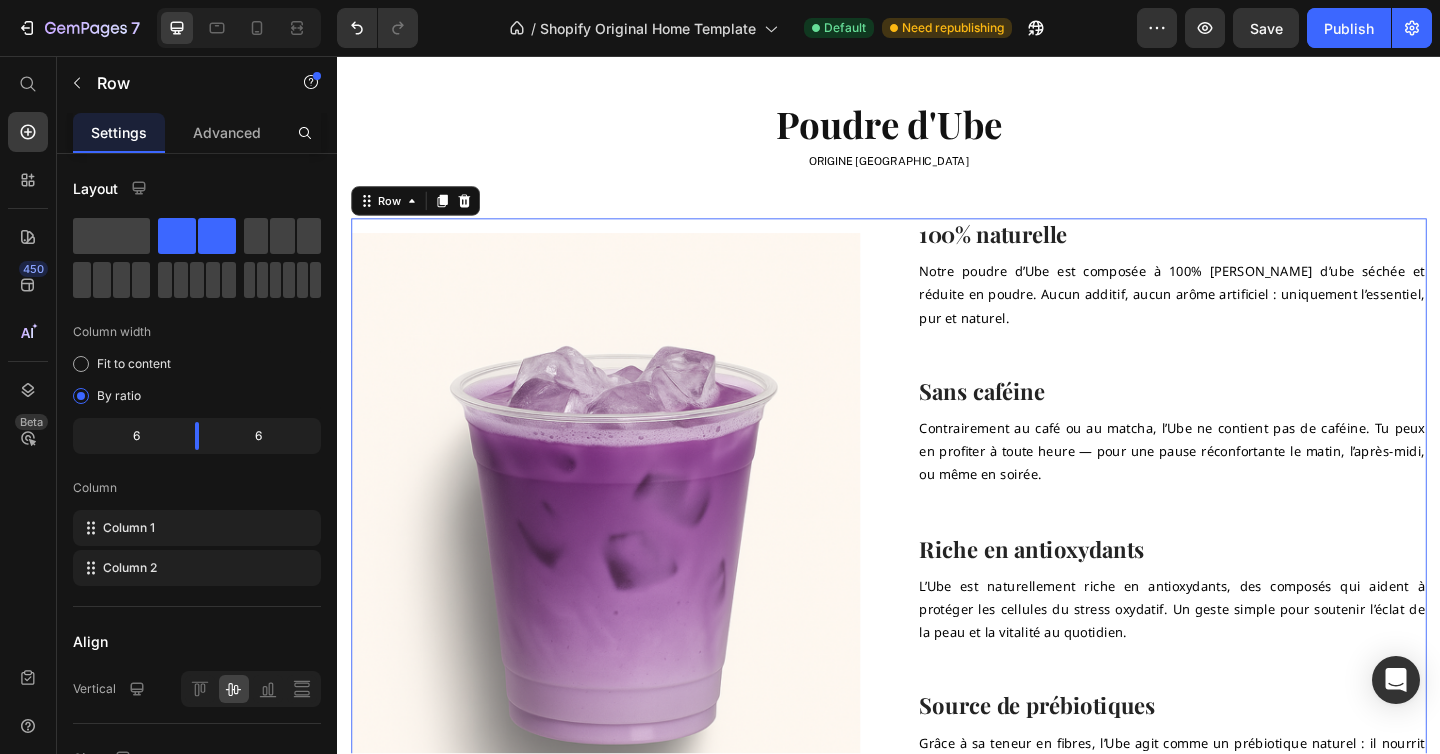 click on "100% naturelle Heading Notre poudre d’Ube est composée à 100% [PERSON_NAME] d’ube séchée et réduite en poudre. Aucun additif, aucun arôme artificiel : uniquement l’essentiel, pur et naturel. Text block Row Sans caféine Heading Contrairement au café ou au matcha, l’Ube ne contient pas de caféine. Tu peux en profiter à toute heure — pour une pause réconfortante le matin, l’après-midi, ou même en soirée. Text block Row Riche en antioxydants Heading L’Ube est naturellement riche en antioxydants, des composés qui aident à protéger les cellules du stress oxydatif. Un geste simple pour soutenir l’éclat de la peau et la vitalité au quotidien. Text block Row Source de prébiotiques Heading Grâce à sa teneur en fibres, l’Ube agit comme un prébiotique naturel : il nourrit [PERSON_NAME] intestinale et favorise une digestion [PERSON_NAME], en douceur. Text block Row Découvrir Button" at bounding box center [1245, 595] 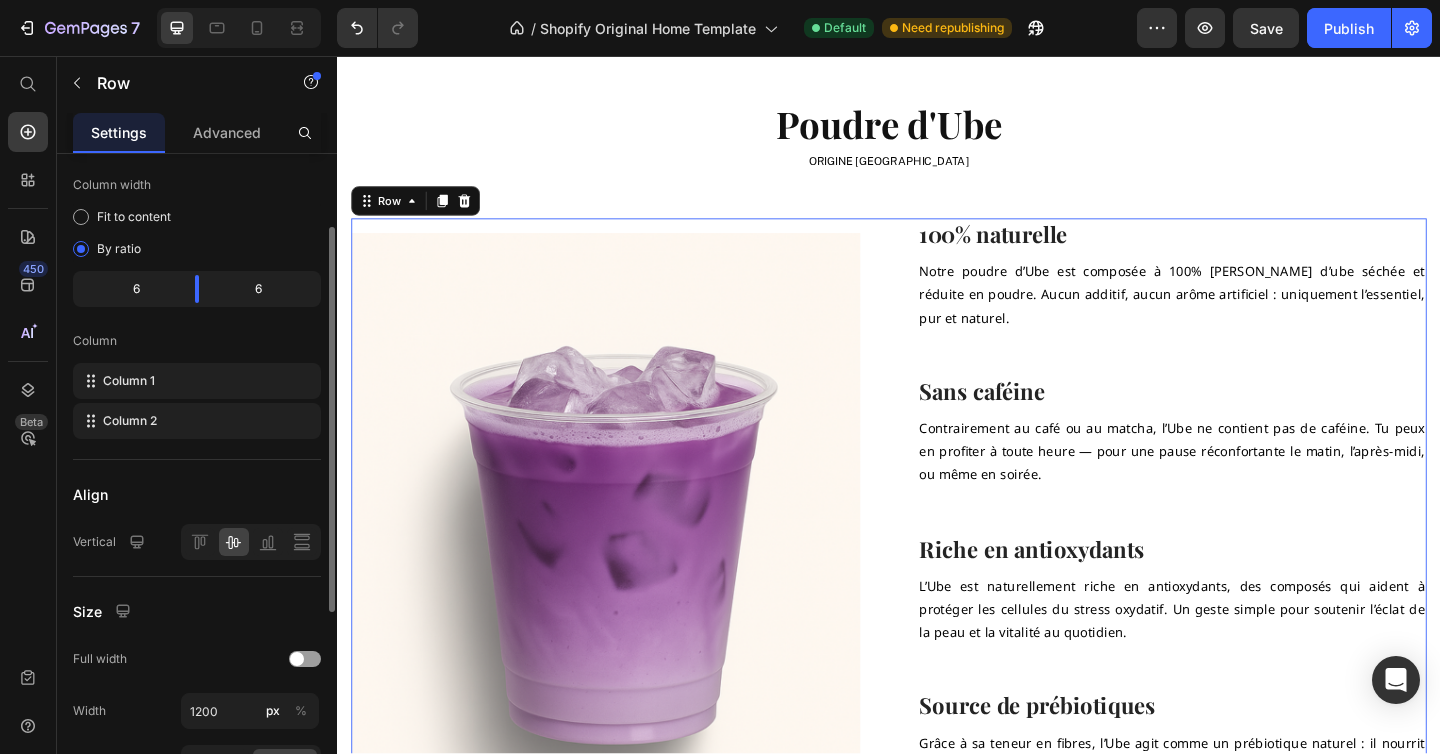 scroll, scrollTop: 231, scrollLeft: 0, axis: vertical 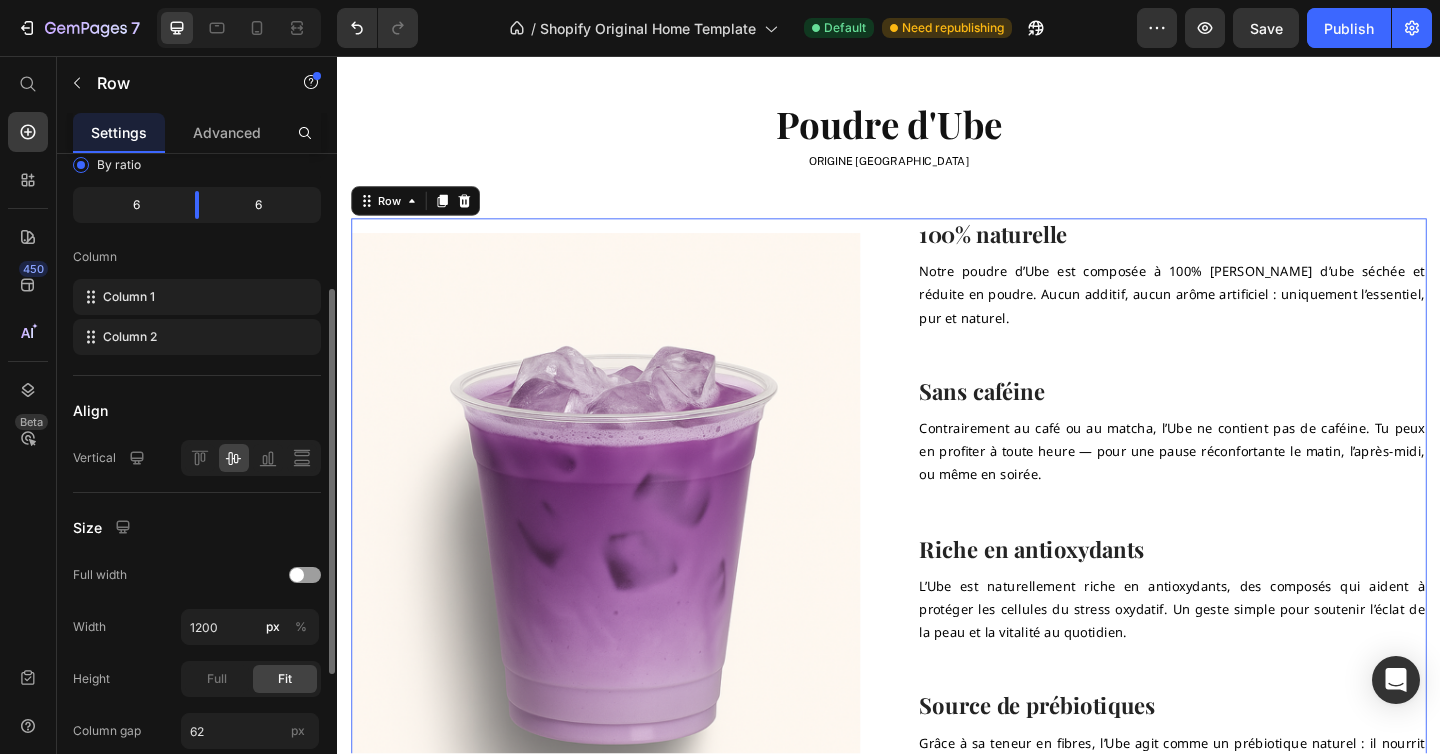 click on "100% naturelle Heading Notre poudre d’Ube est composée à 100% [PERSON_NAME] d’ube séchée et réduite en poudre. Aucun additif, aucun arôme artificiel : uniquement l’essentiel, pur et naturel. Text block Row Sans caféine Heading Contrairement au café ou au matcha, l’Ube ne contient pas de caféine. Tu peux en profiter à toute heure — pour une pause réconfortante le matin, l’après-midi, ou même en soirée. Text block Row Riche en antioxydants Heading L’Ube est naturellement riche en antioxydants, des composés qui aident à protéger les cellules du stress oxydatif. Un geste simple pour soutenir l’éclat de la peau et la vitalité au quotidien. Text block Row Source de prébiotiques Heading Grâce à sa teneur en fibres, l’Ube agit comme un prébiotique naturel : il nourrit [PERSON_NAME] intestinale et favorise une digestion [PERSON_NAME], en douceur. Text block Row Découvrir Button" at bounding box center [1245, 595] 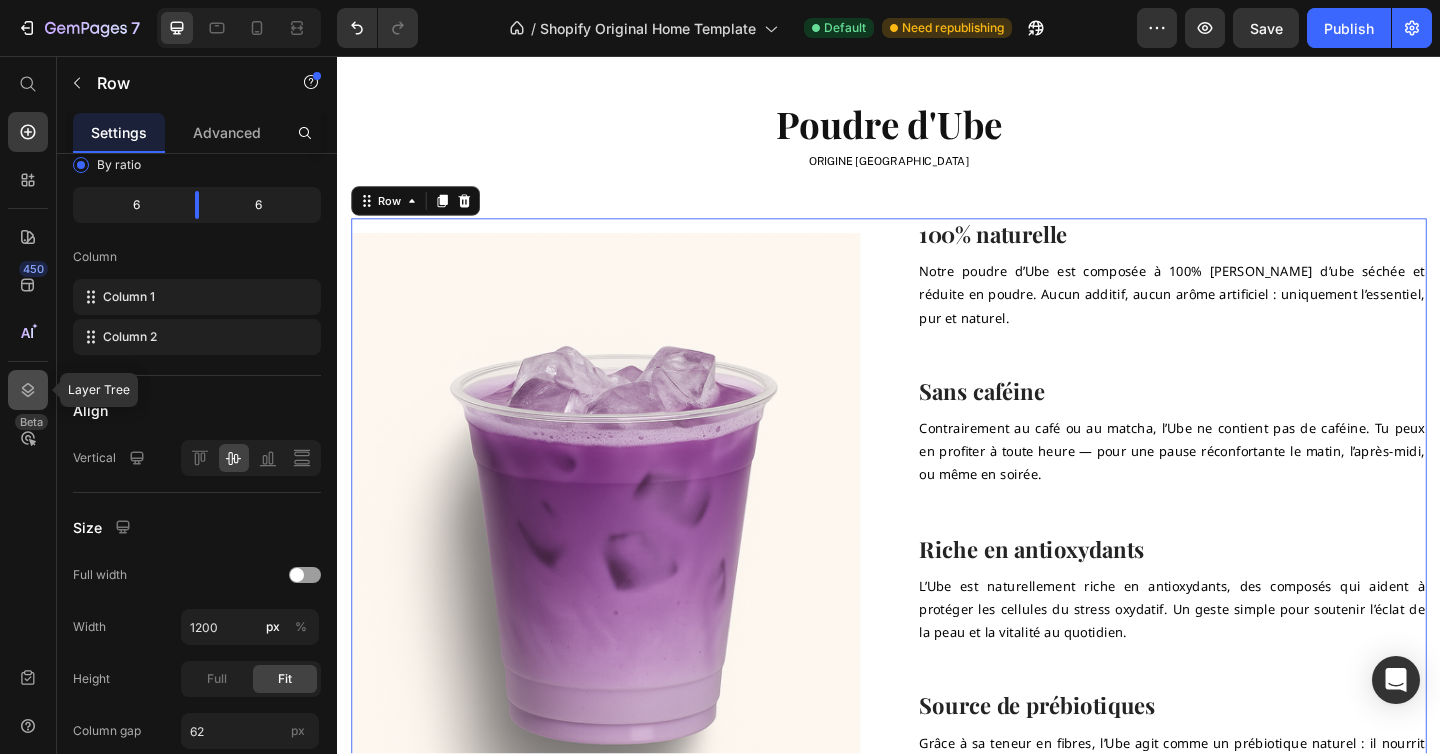 click 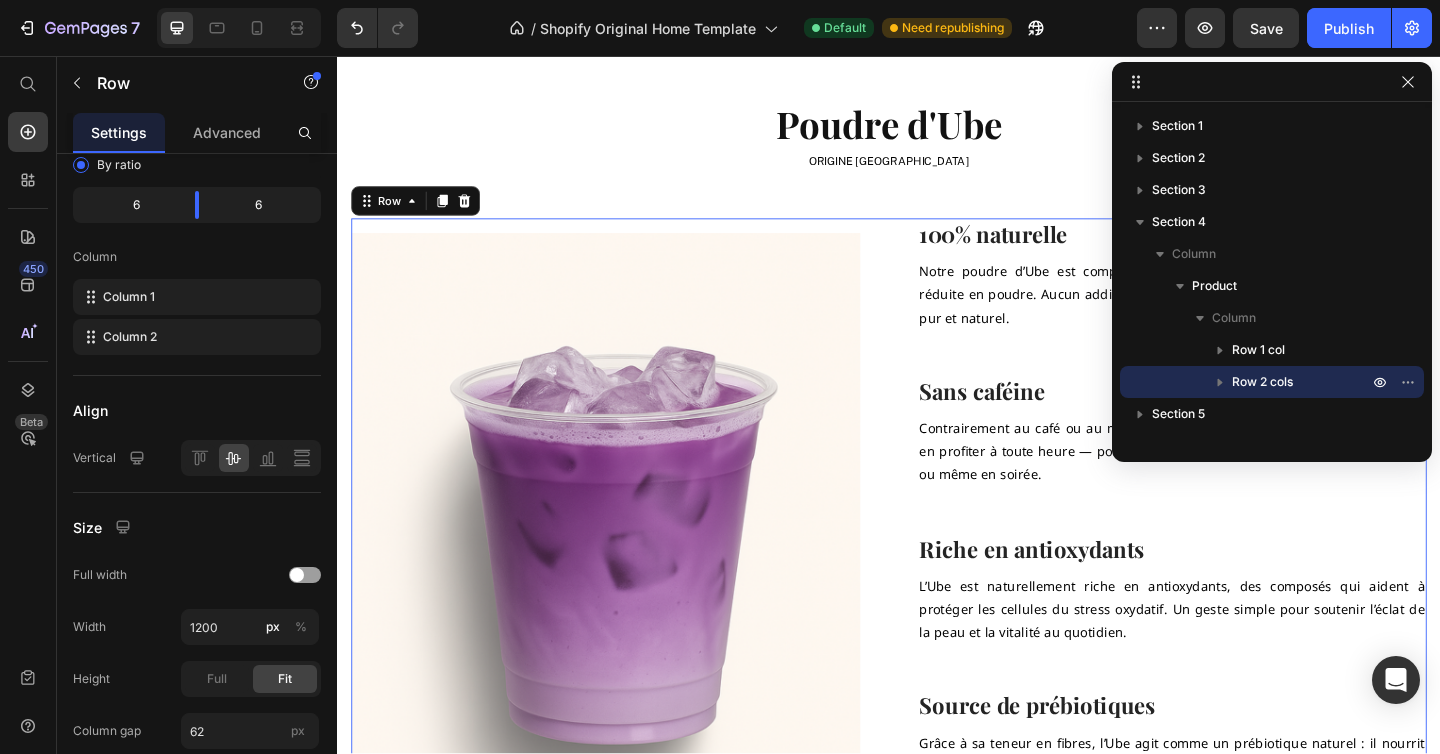 click 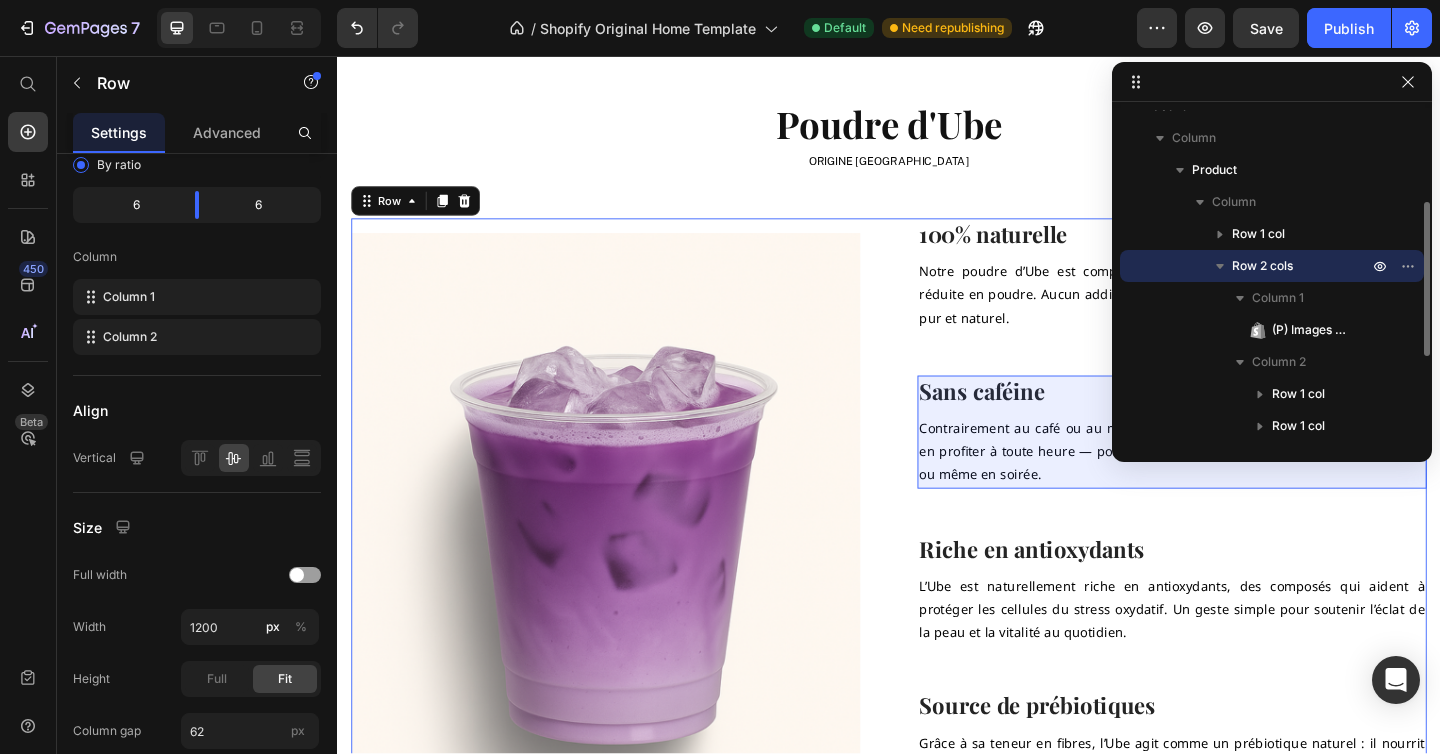 scroll, scrollTop: 190, scrollLeft: 0, axis: vertical 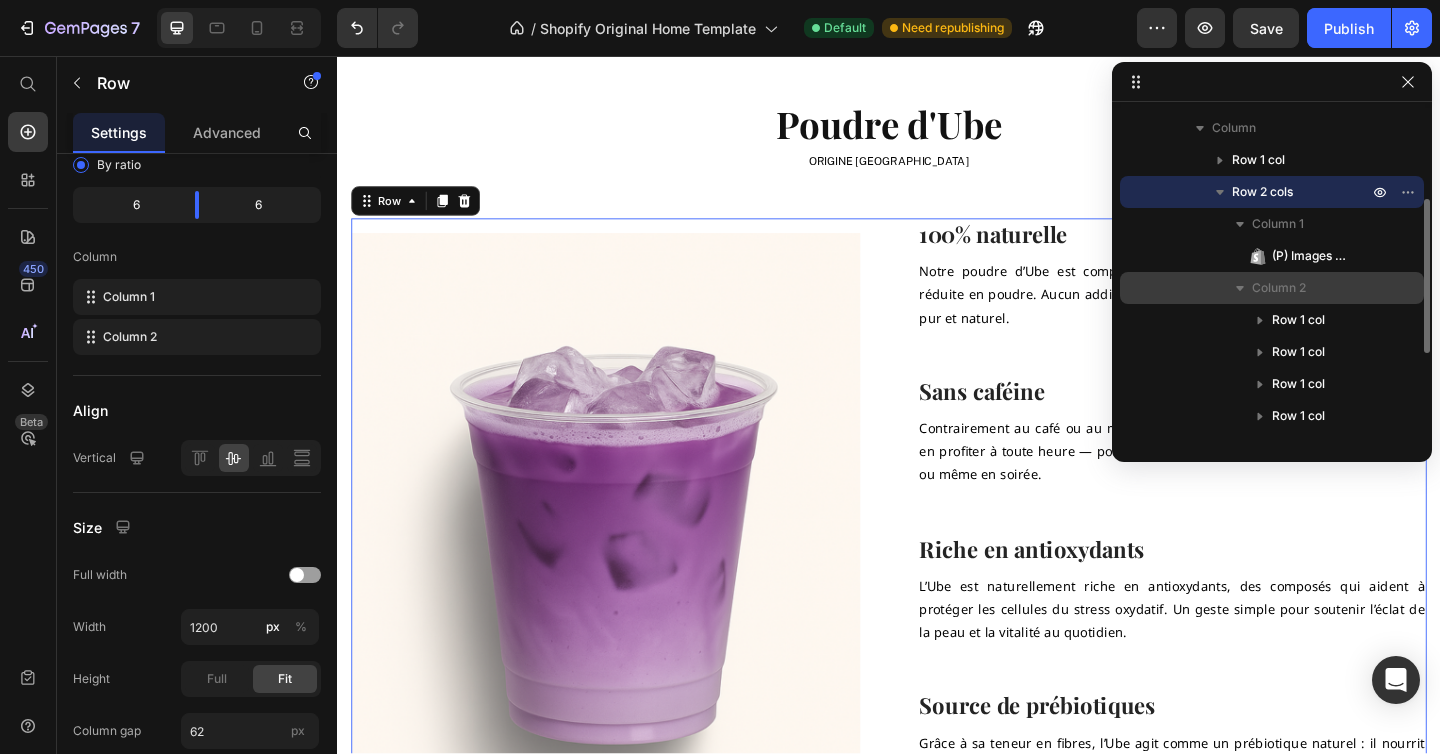 click on "Column 2" at bounding box center [1279, 288] 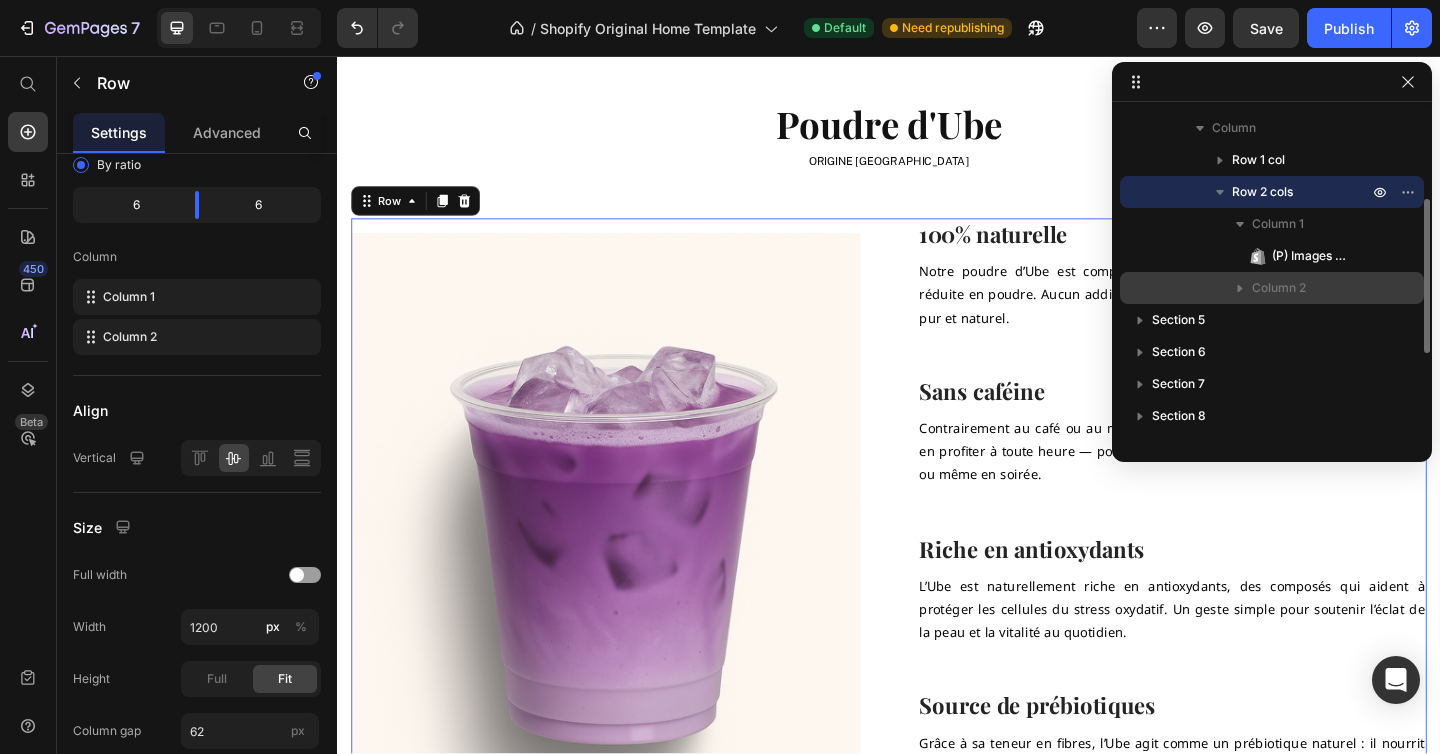 click on "Column 2" at bounding box center [1279, 288] 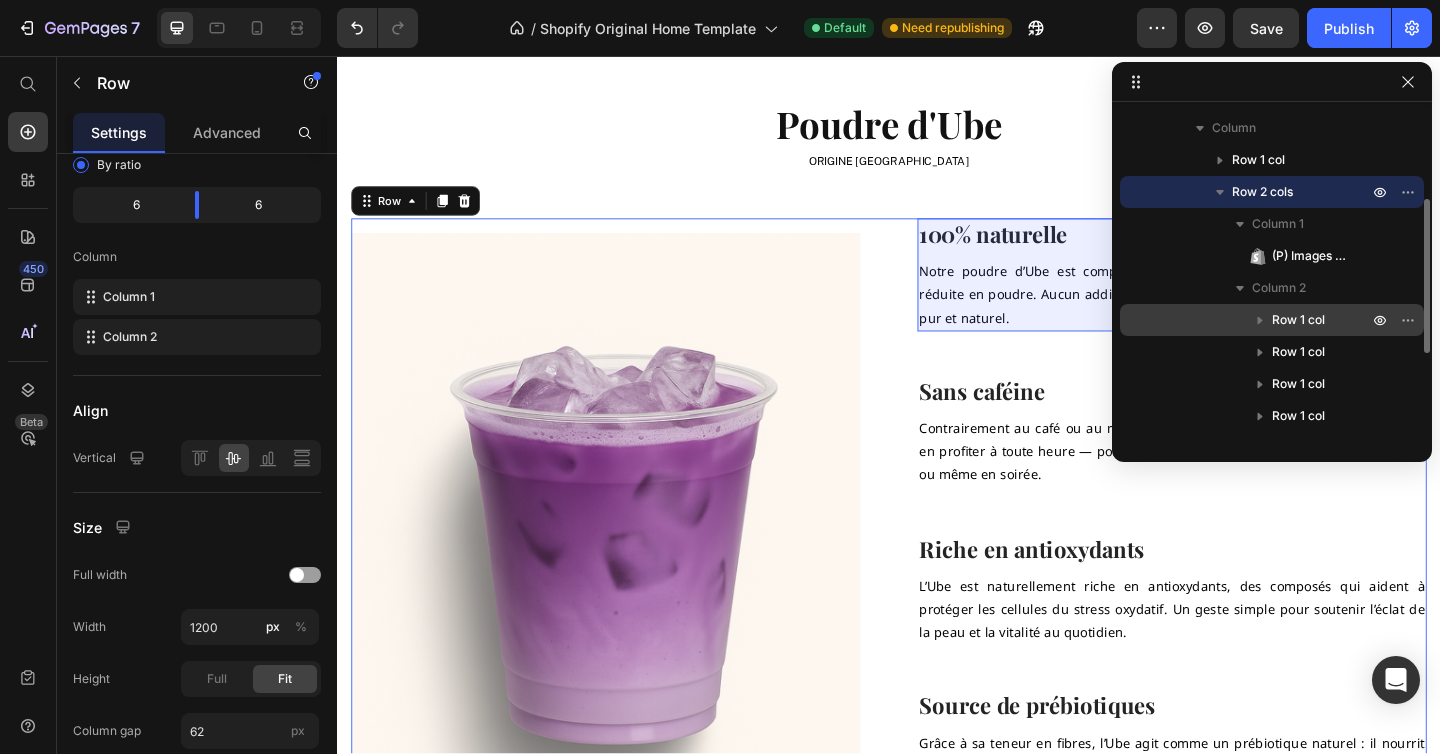 click on "Row 1 col" at bounding box center [1298, 320] 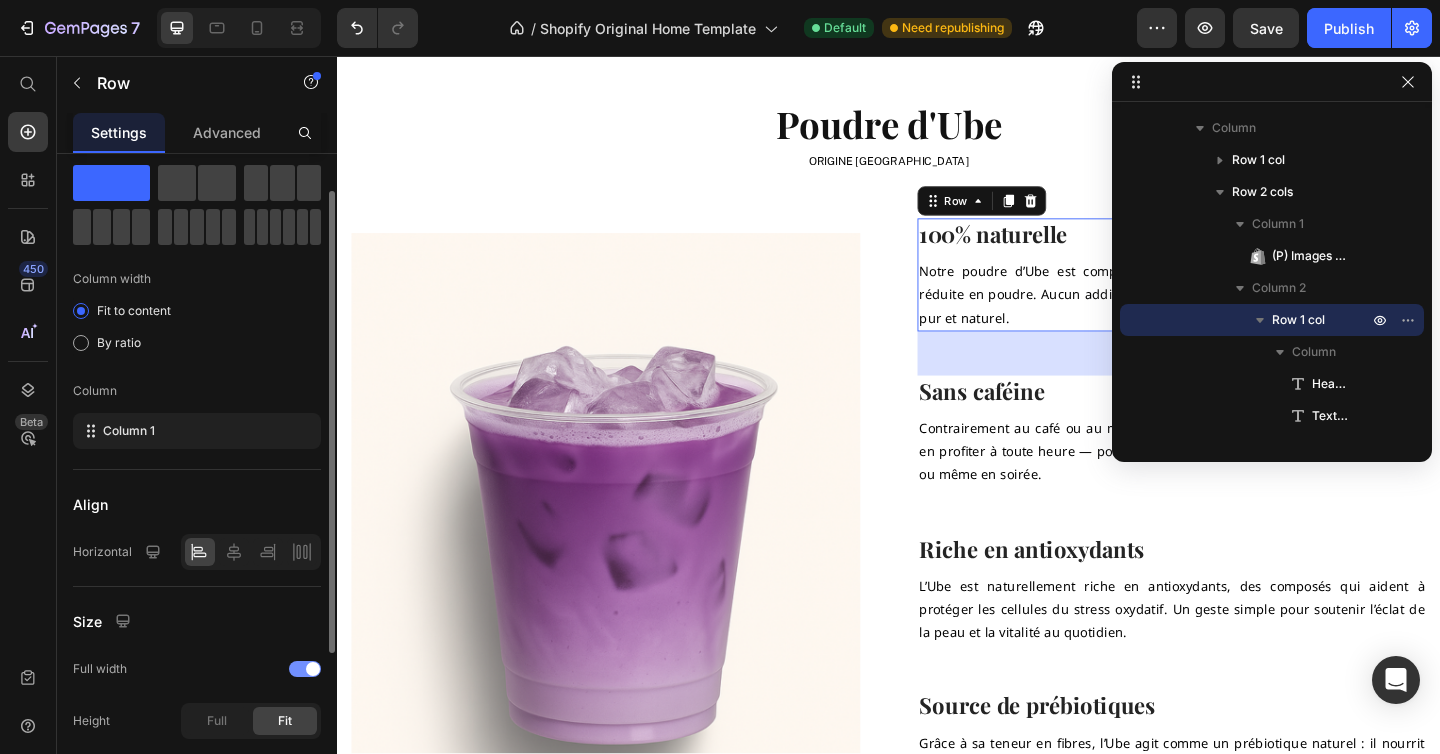 scroll, scrollTop: 0, scrollLeft: 0, axis: both 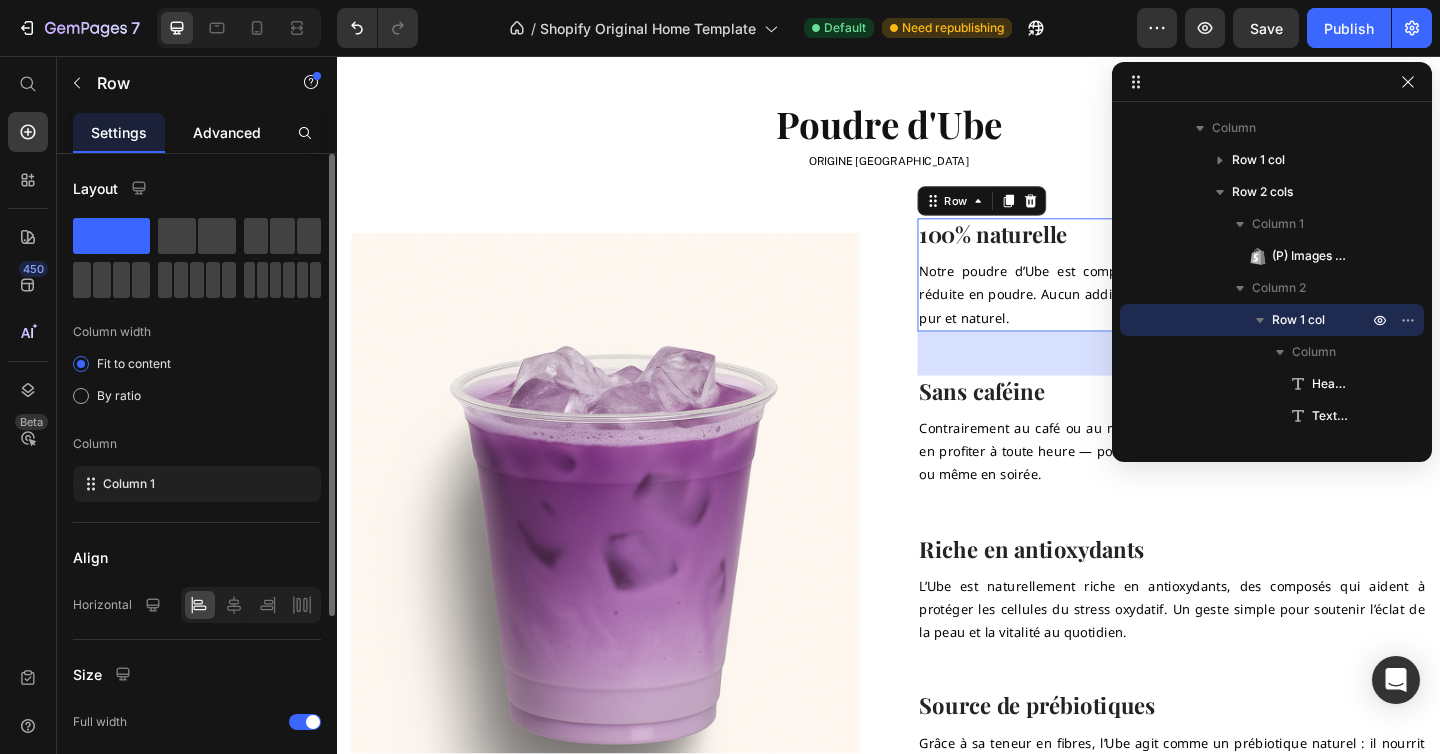 click on "Advanced" at bounding box center [227, 132] 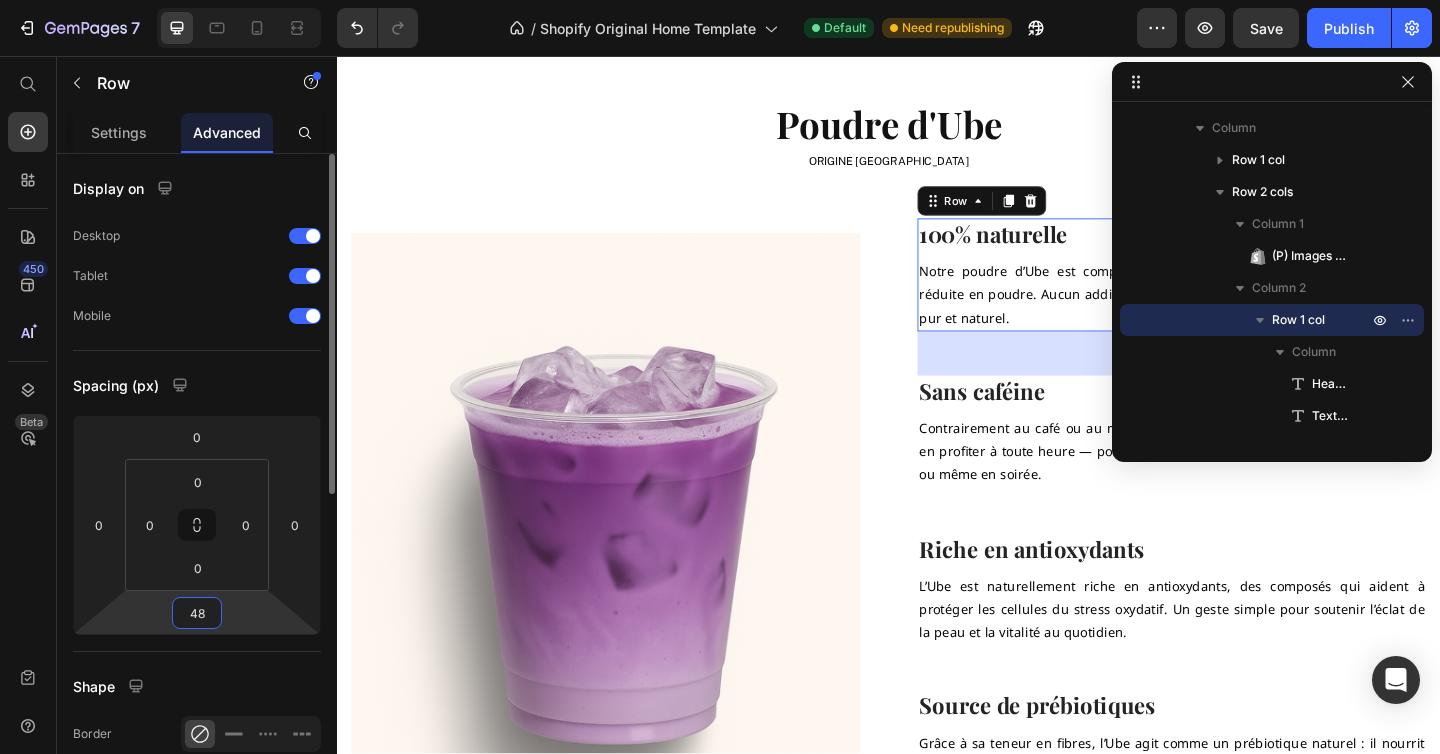 click on "48" at bounding box center [197, 613] 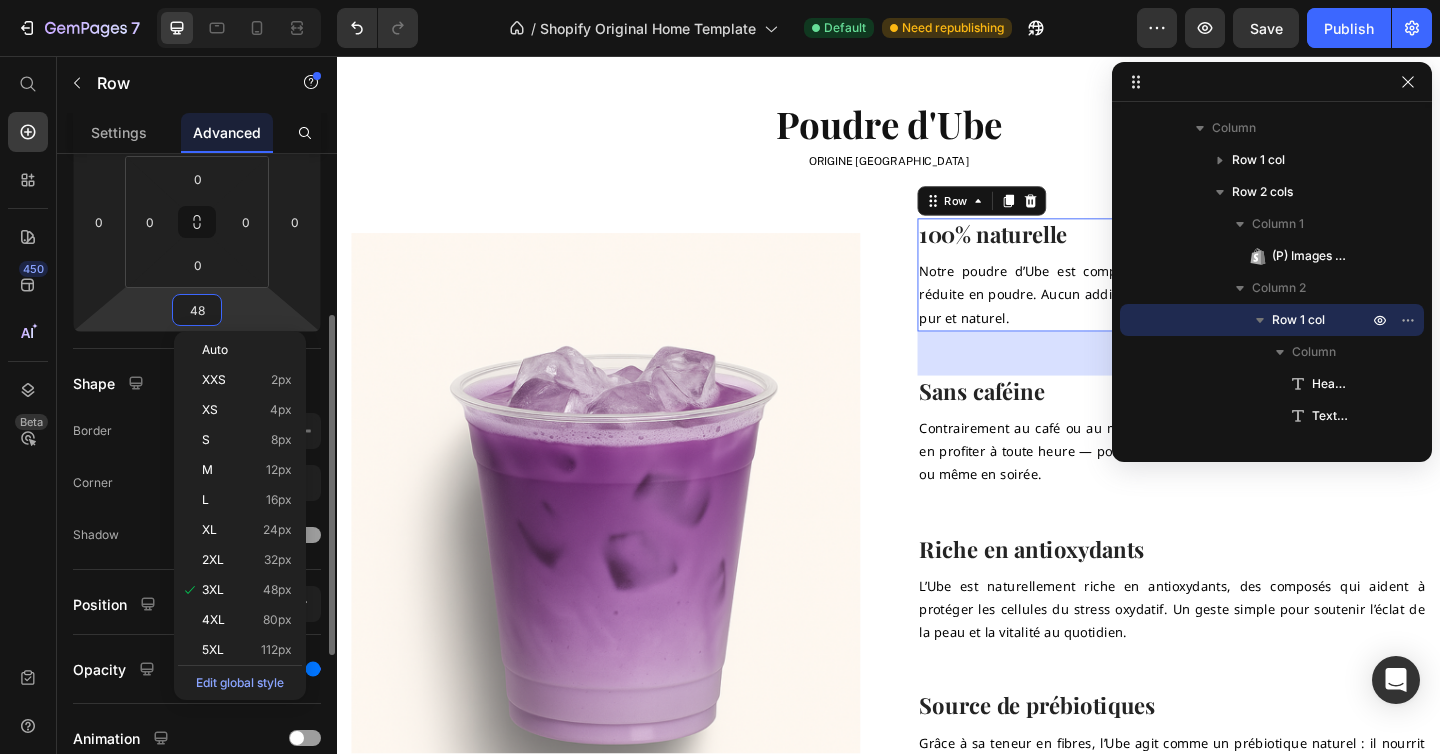 scroll, scrollTop: 307, scrollLeft: 0, axis: vertical 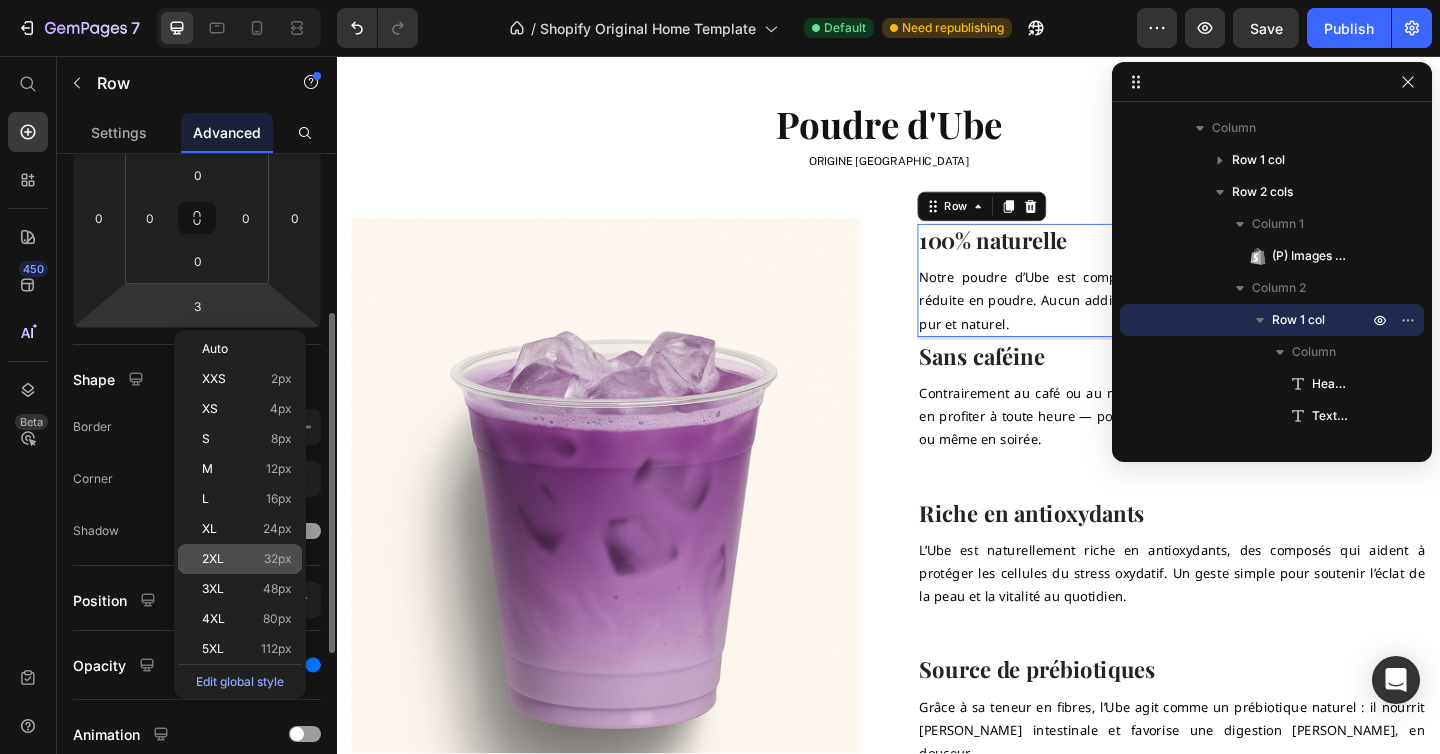 click on "2XL 32px" at bounding box center [247, 559] 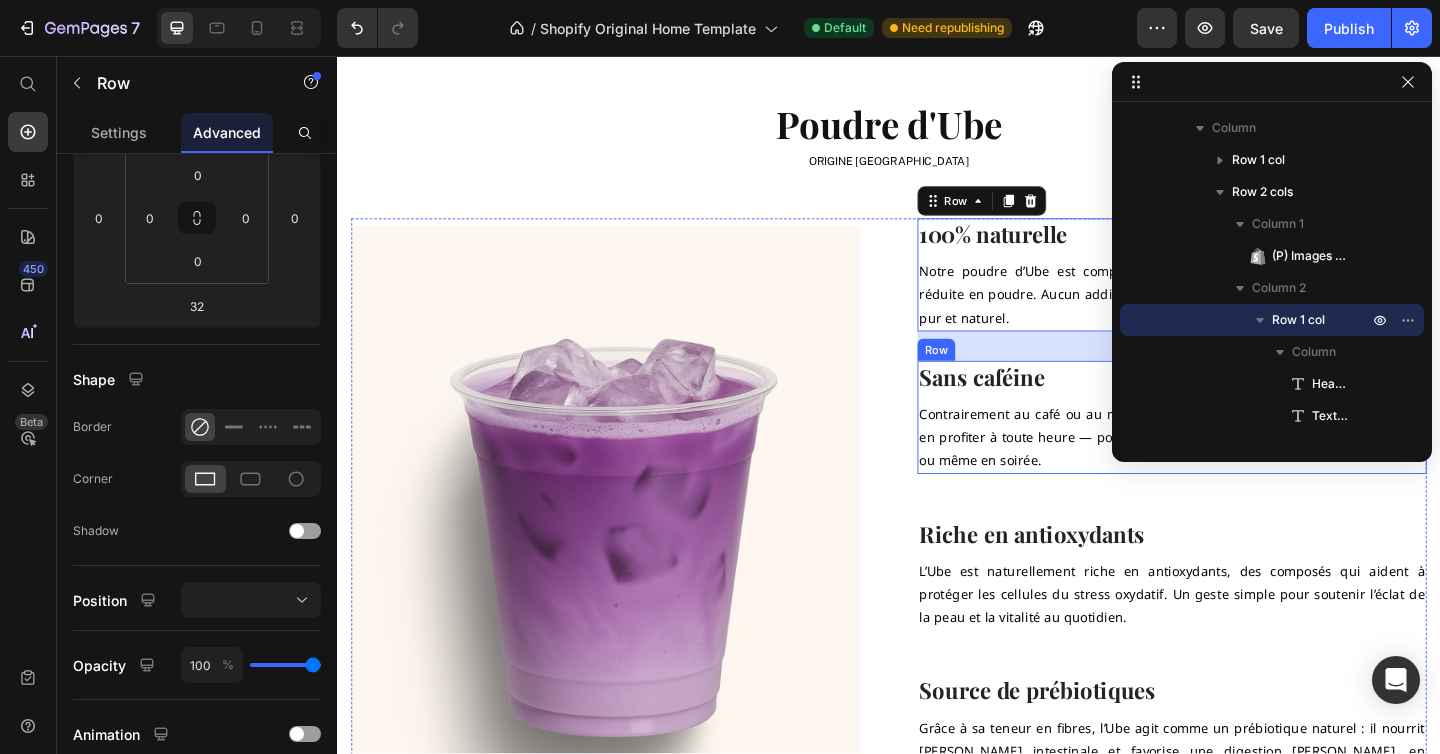 click on "Sans caféine Heading Contrairement au café ou au matcha, l’Ube ne contient pas de caféine. Tu peux en profiter à toute heure — pour une pause réconfortante le matin, l’après-midi, ou même en soirée. Text block" at bounding box center (1245, 449) 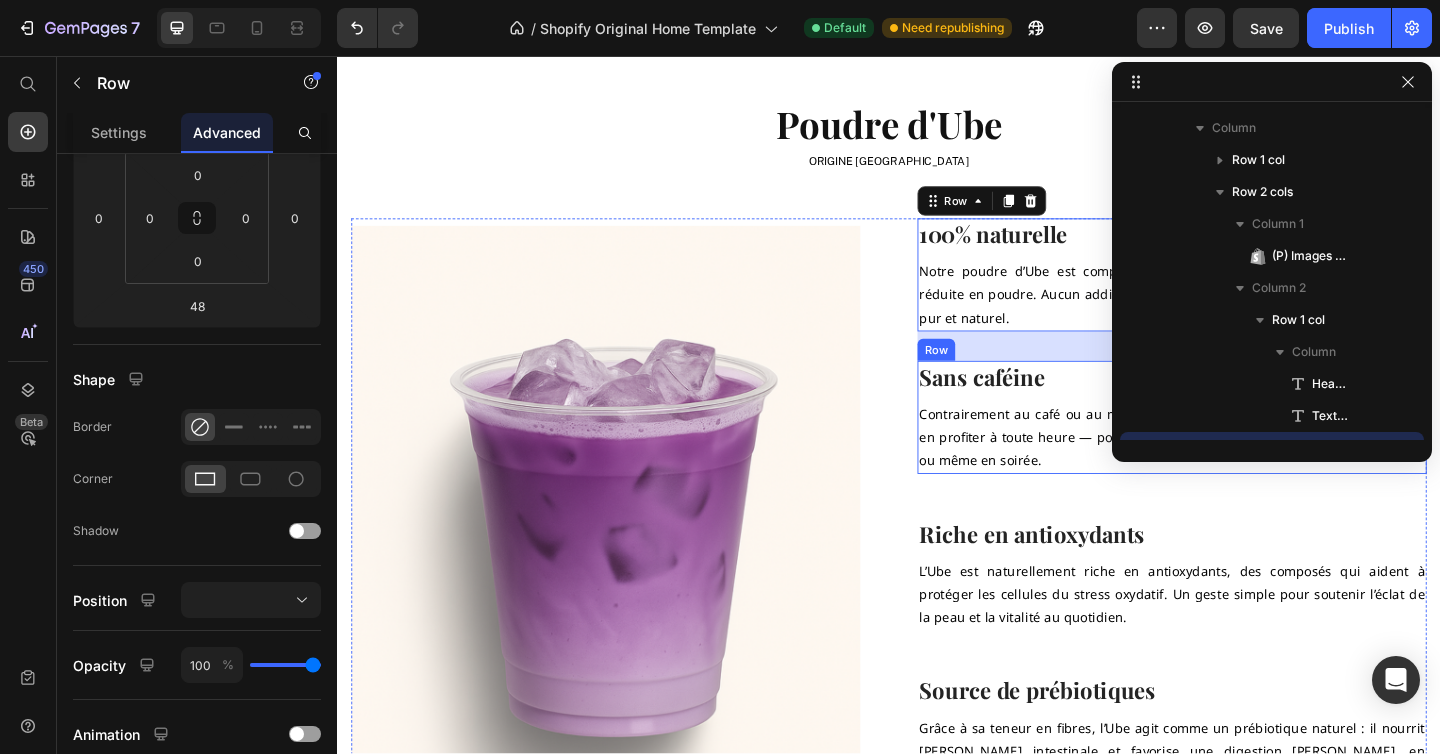 scroll, scrollTop: 378, scrollLeft: 0, axis: vertical 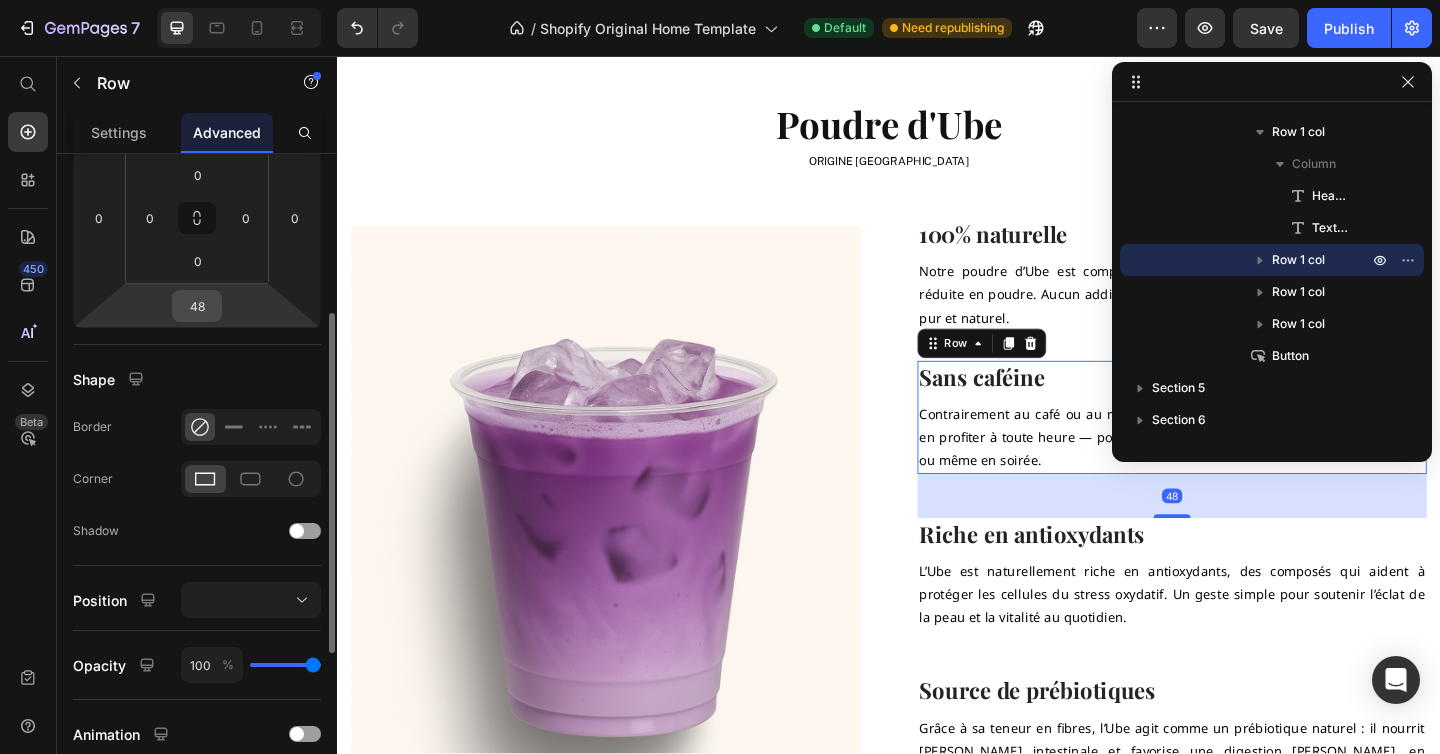 click on "48" at bounding box center [197, 306] 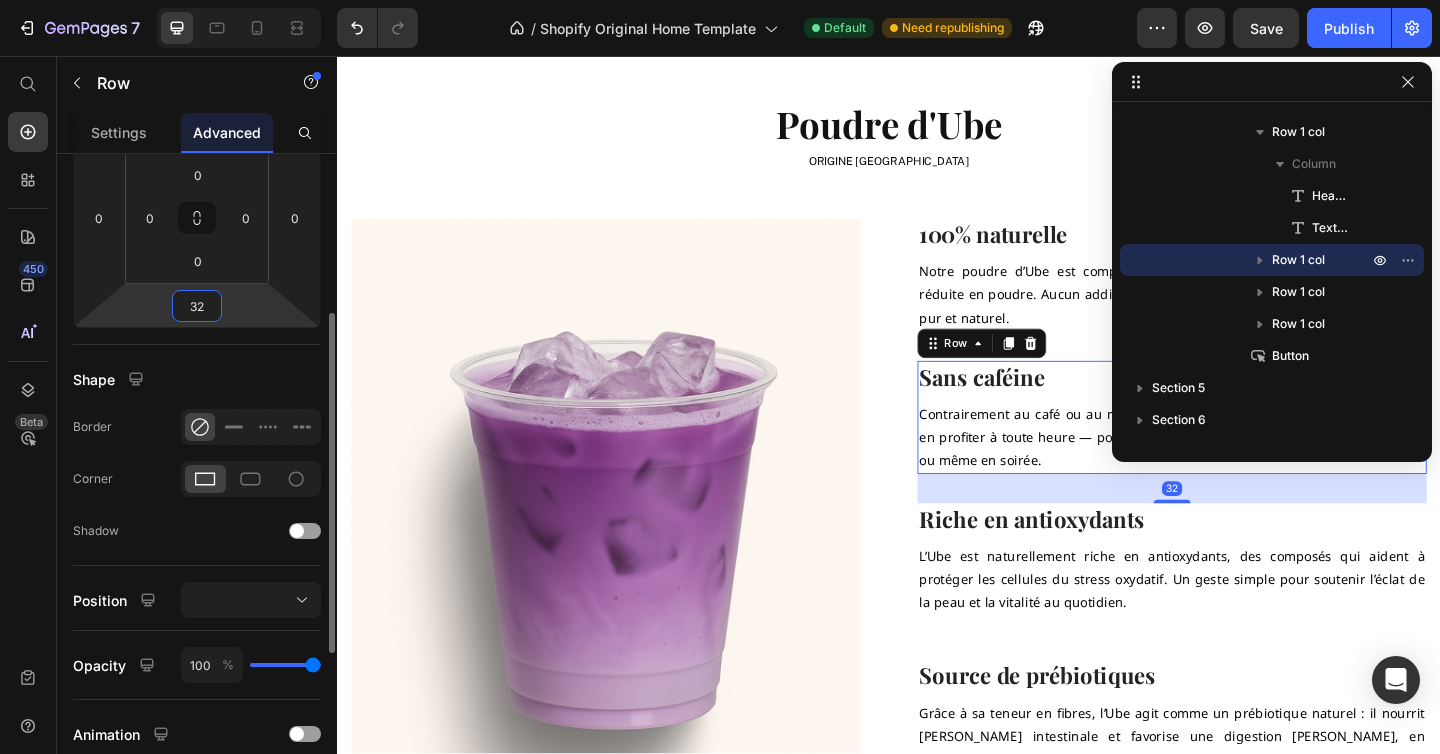 type on "32" 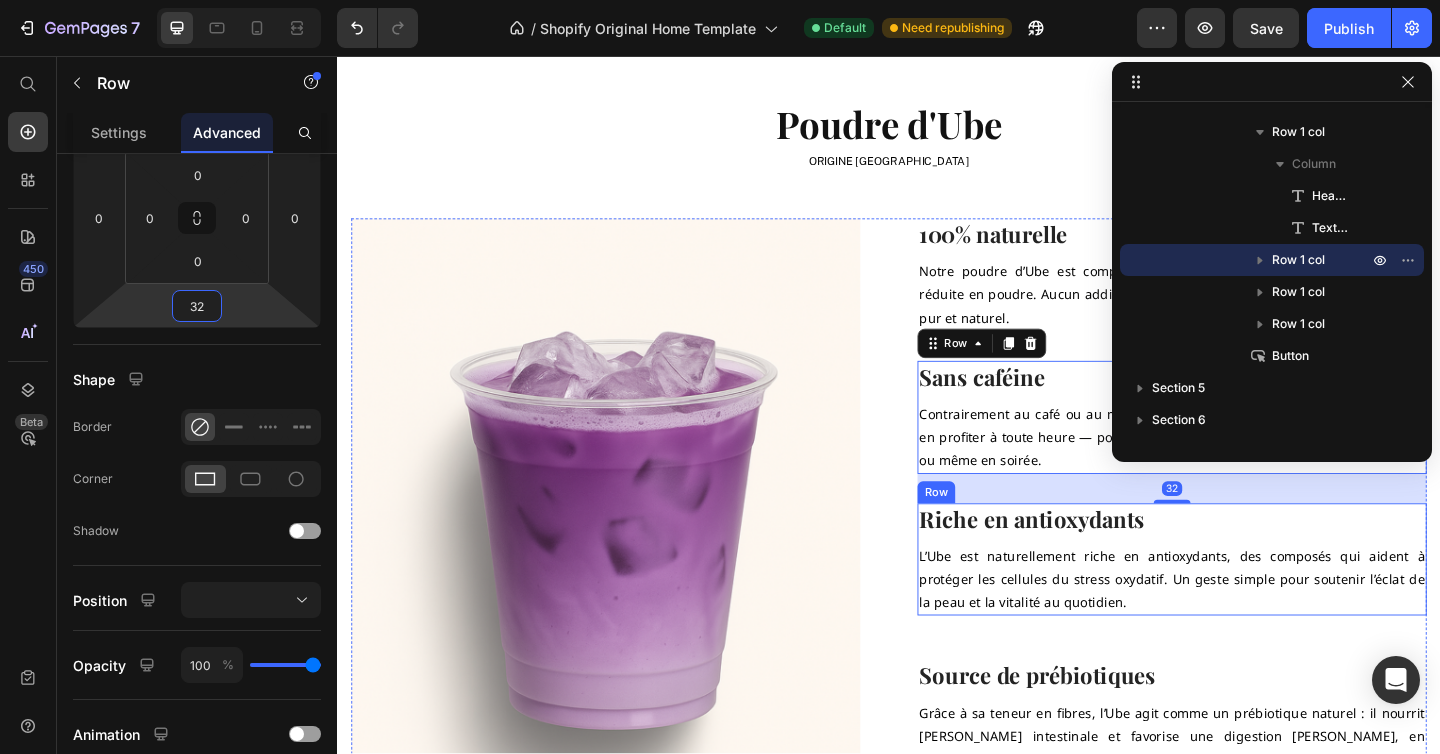 click on "Riche en antioxydants Heading L’Ube est naturellement riche en antioxydants, des composés qui aident à protéger les cellules du stress oxydatif. Un geste simple pour soutenir l’éclat de la peau et la vitalité au quotidien. Text block" at bounding box center (1245, 604) 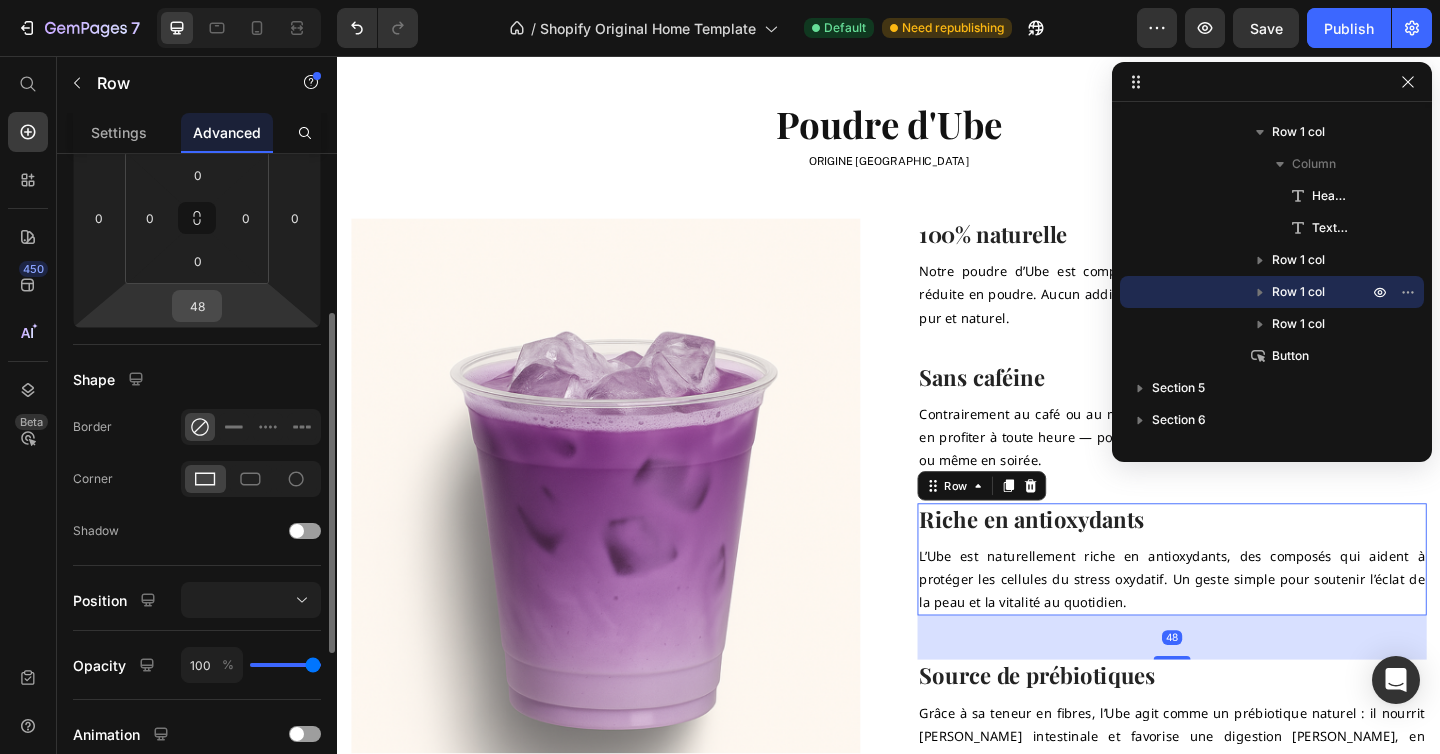 click on "48" at bounding box center [197, 306] 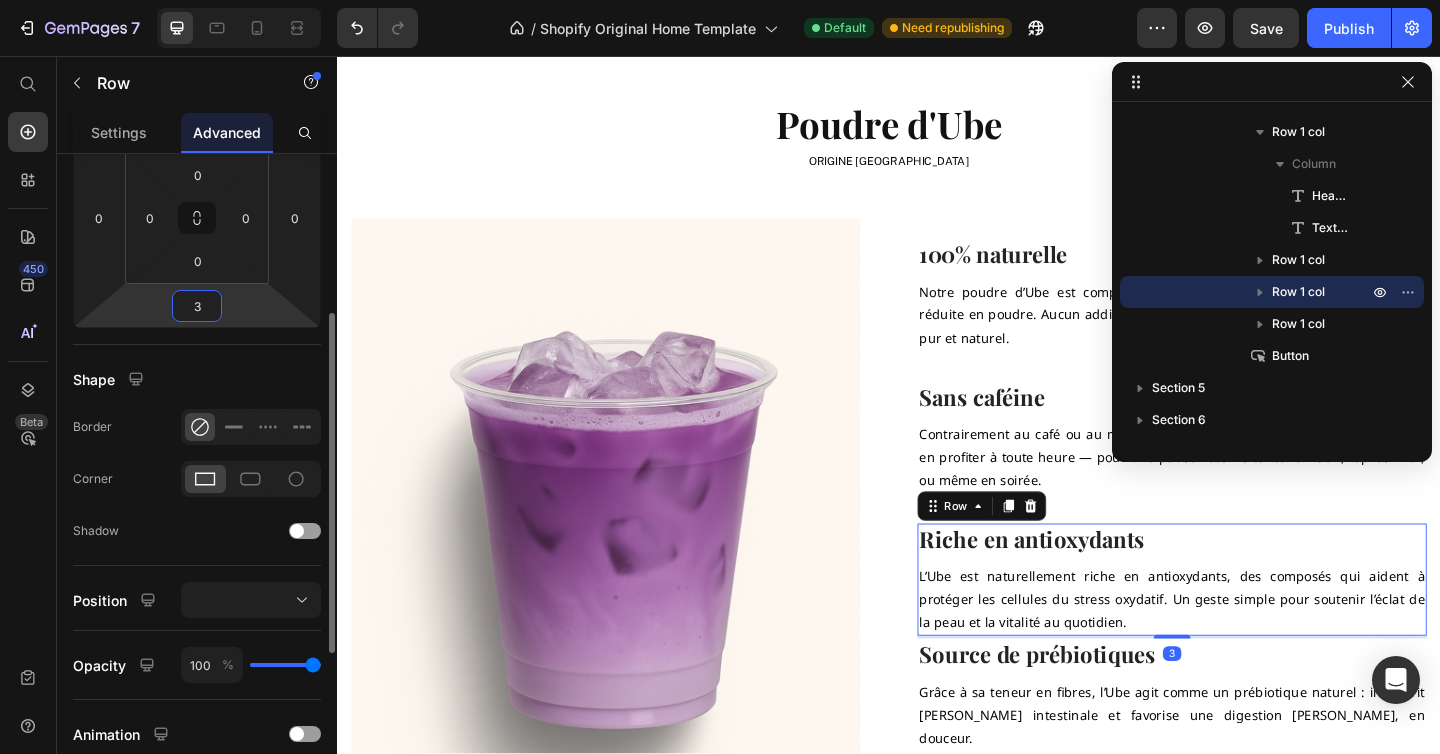 type on "32" 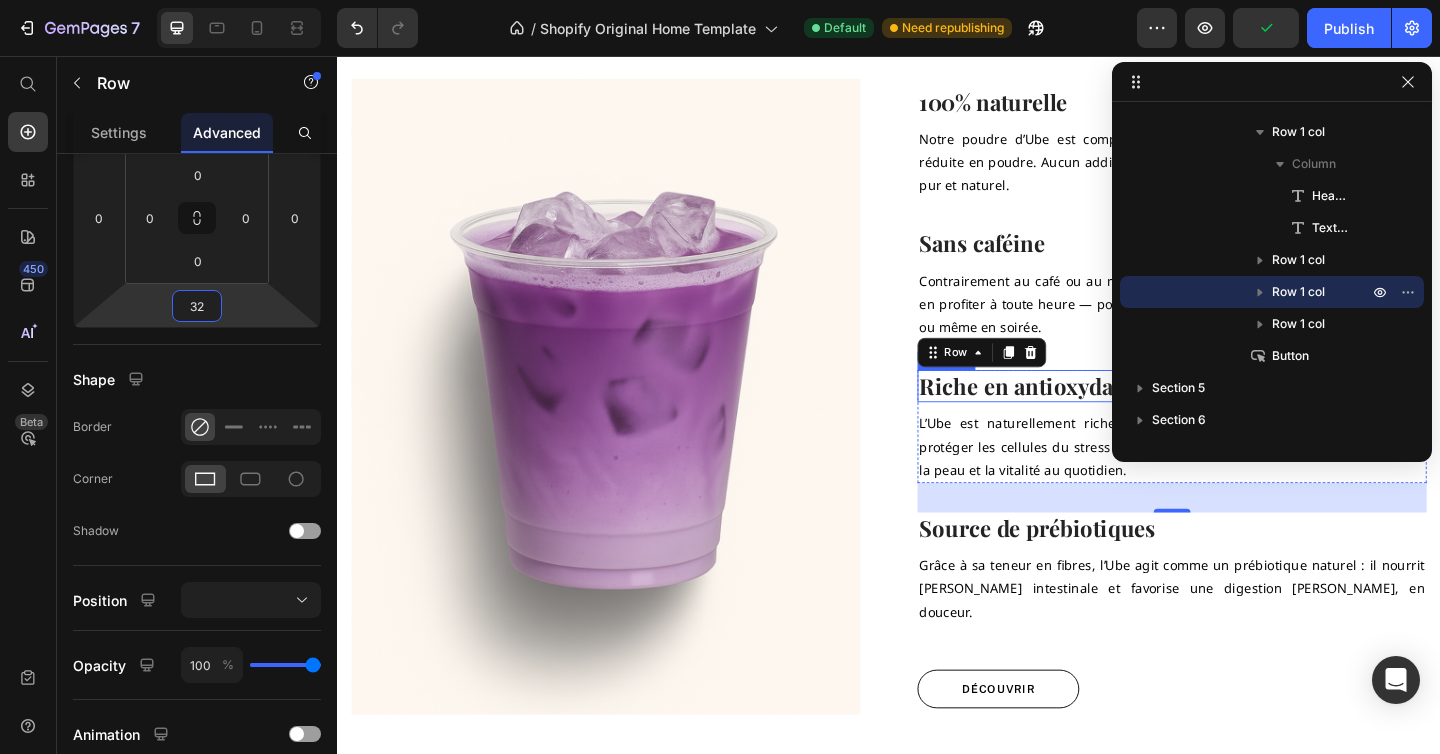 scroll, scrollTop: 1494, scrollLeft: 0, axis: vertical 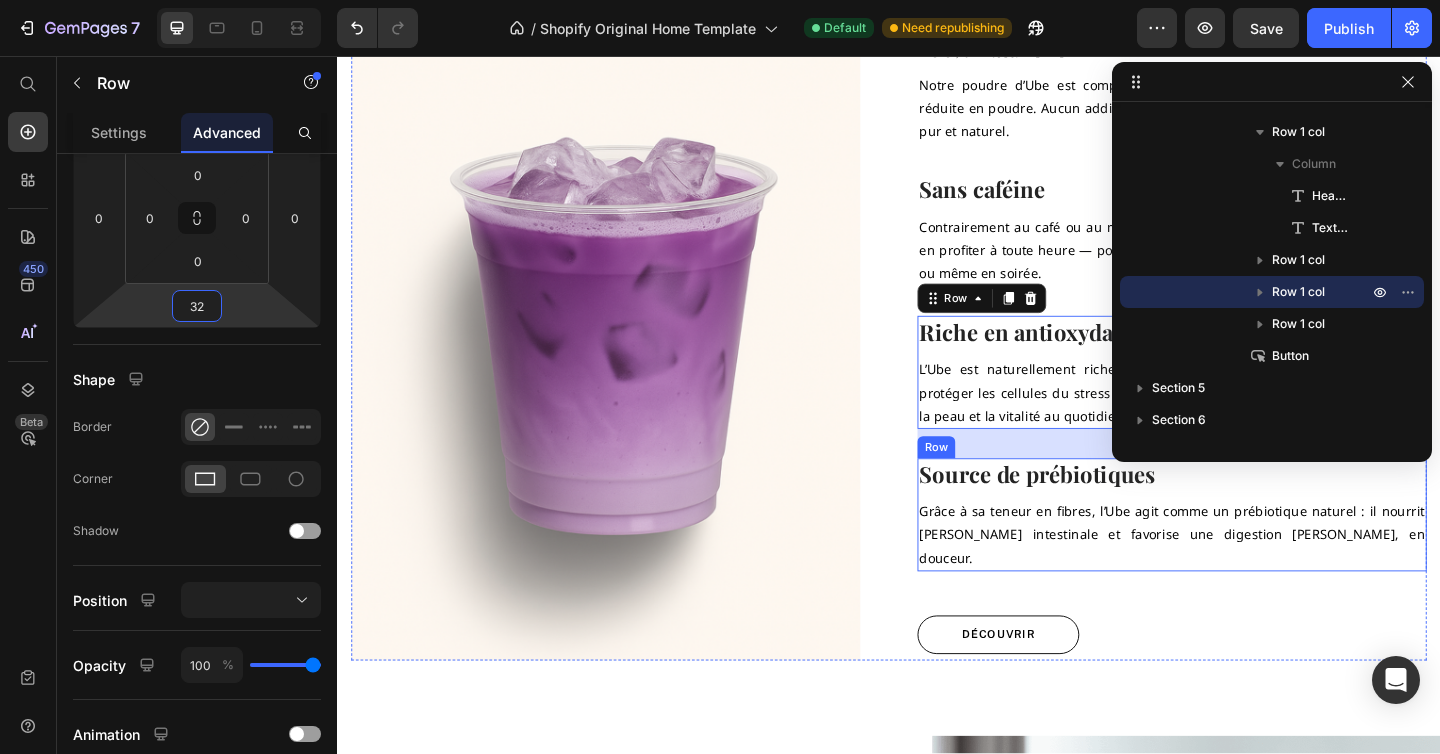 click on "Source de prébiotiques Heading Grâce à sa teneur en fibres, l’Ube agit comme un prébiotique naturel : il nourrit [PERSON_NAME] intestinale et favorise une digestion [PERSON_NAME], en douceur. Text block" at bounding box center (1245, 555) 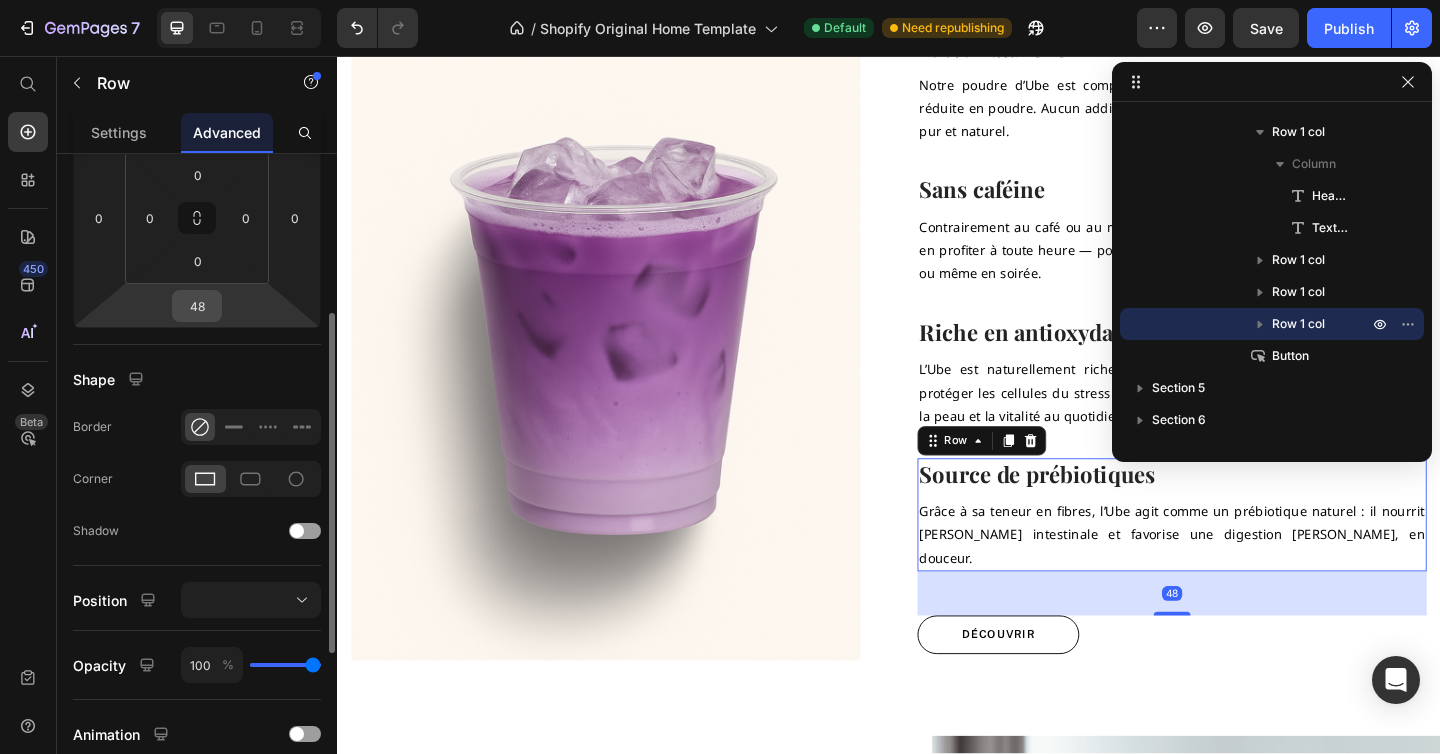 click on "48" at bounding box center (197, 306) 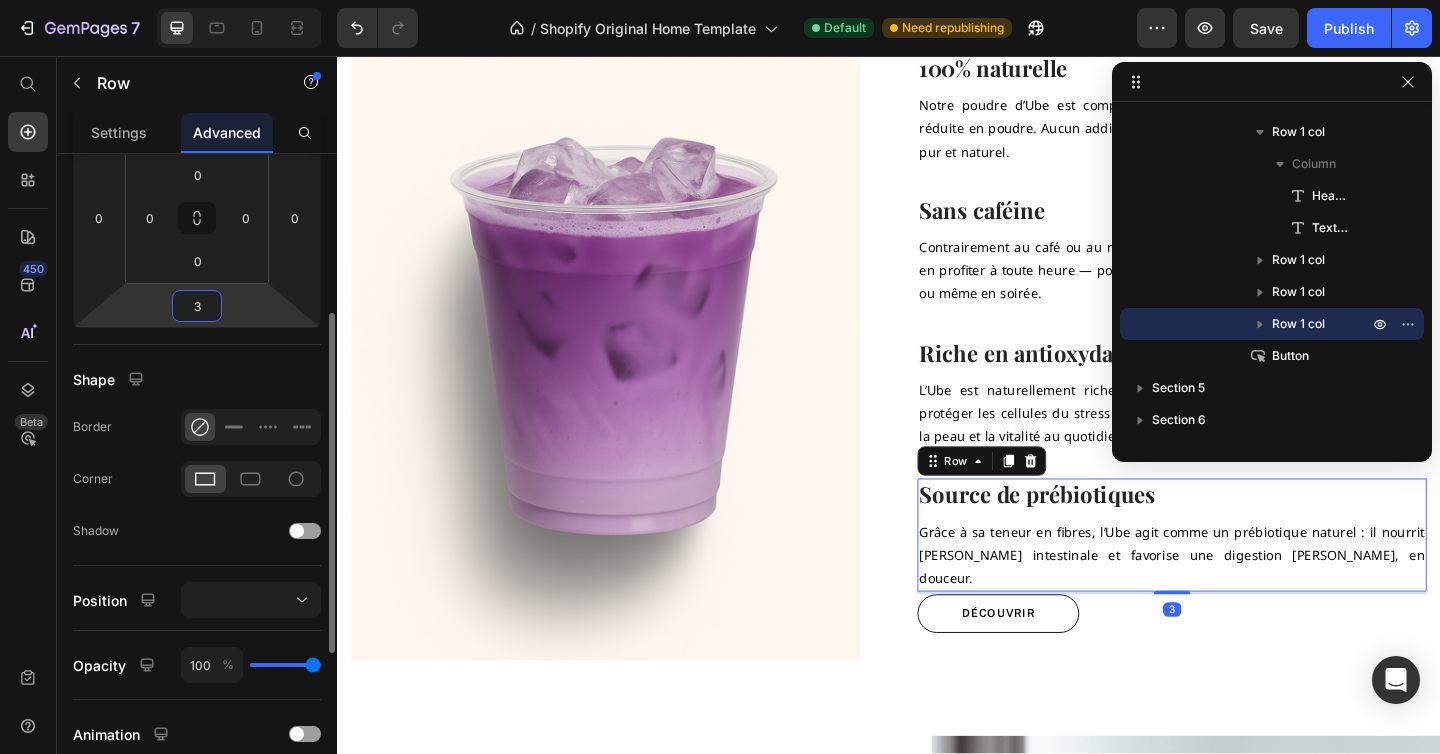 type on "32" 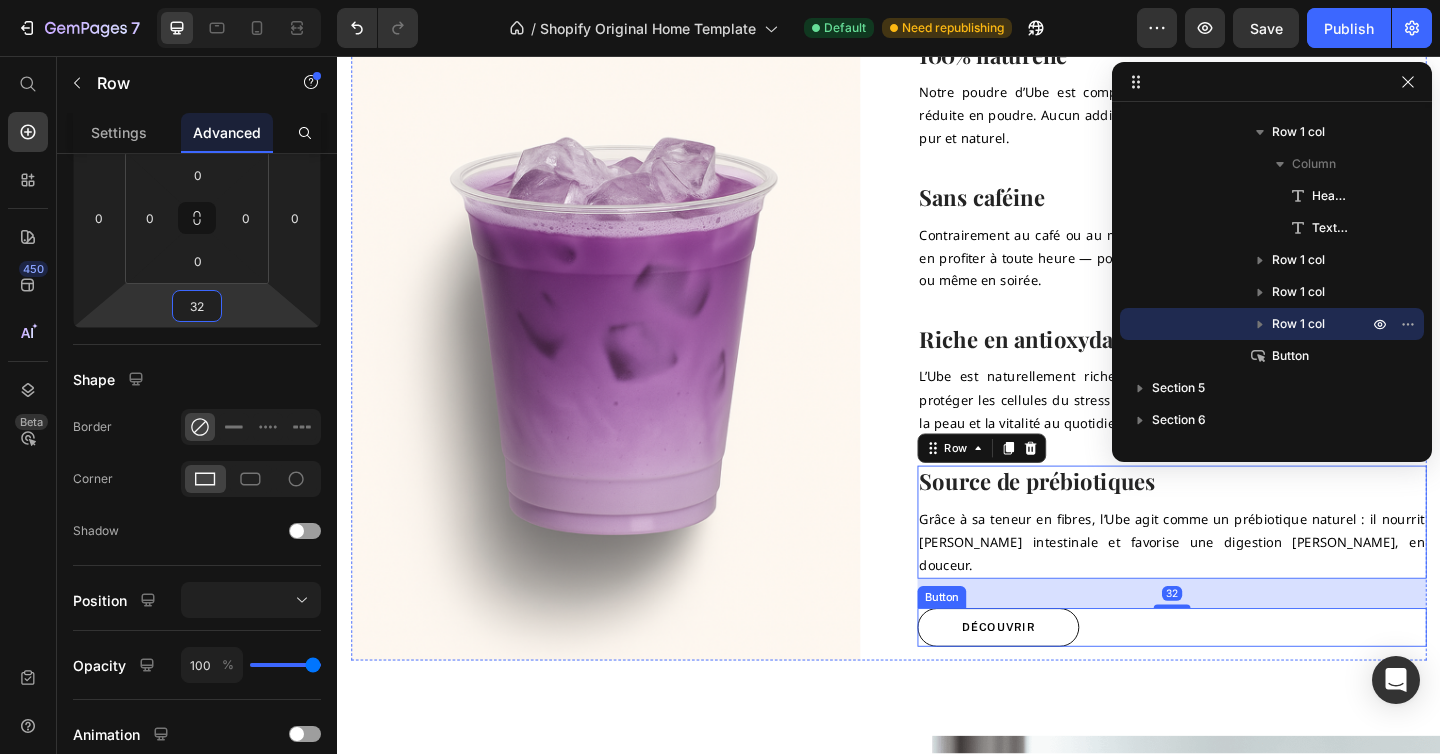 click on "Découvrir Button" at bounding box center [1245, 678] 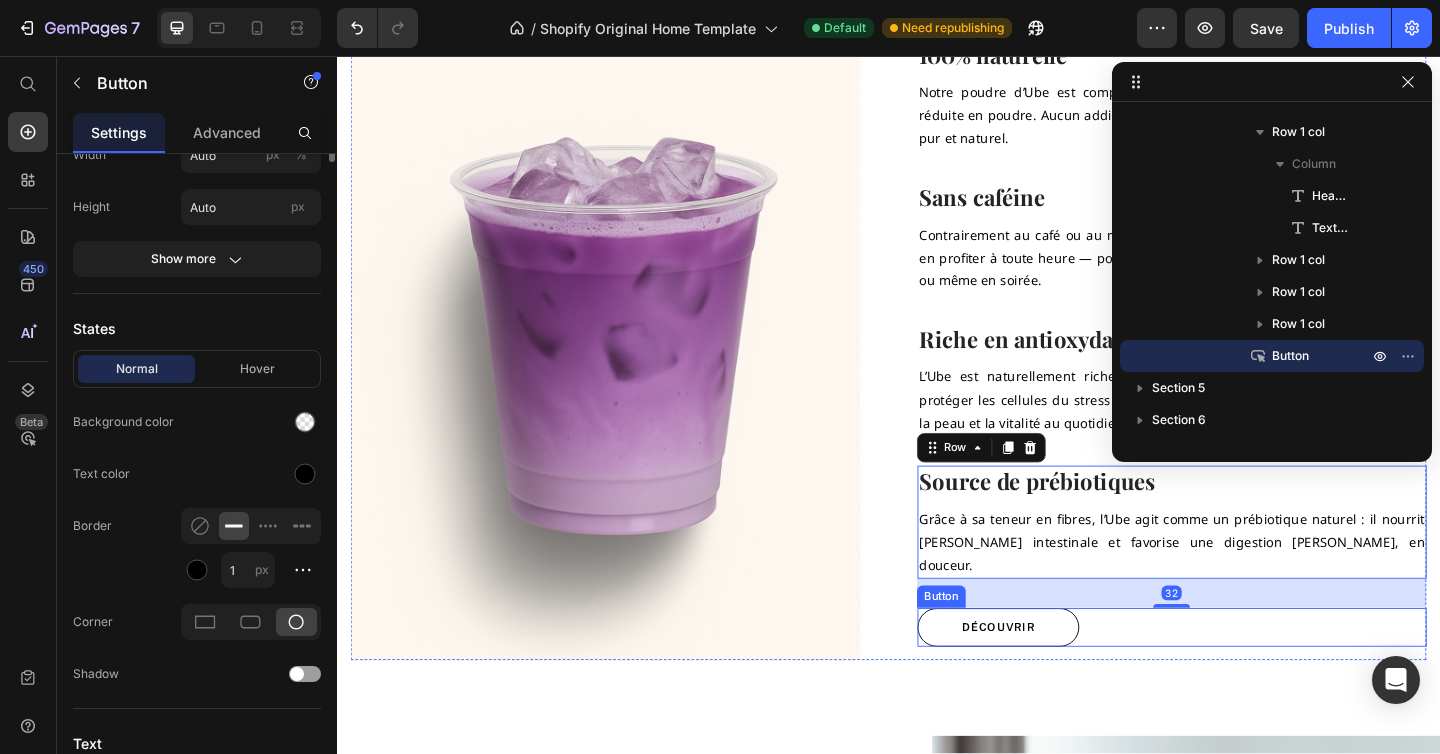 scroll, scrollTop: 0, scrollLeft: 0, axis: both 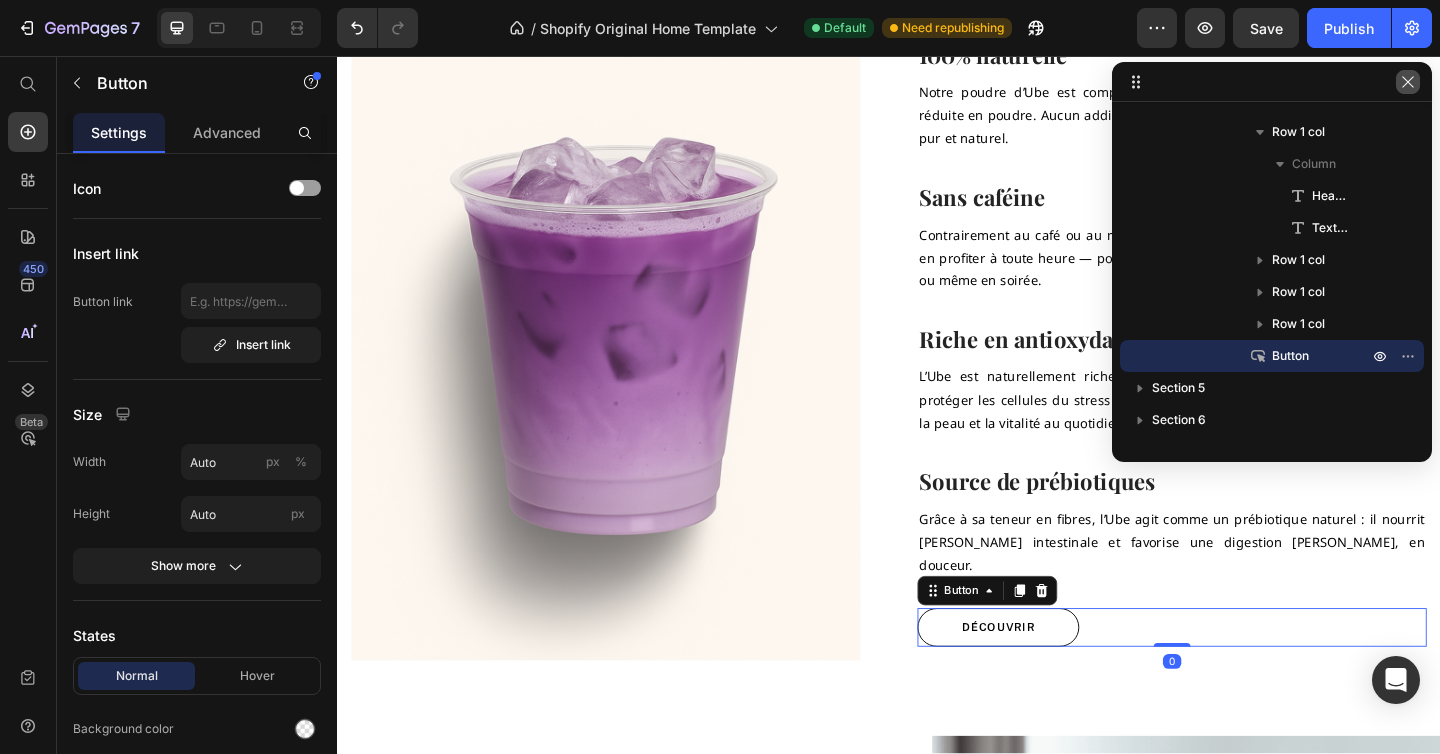 click 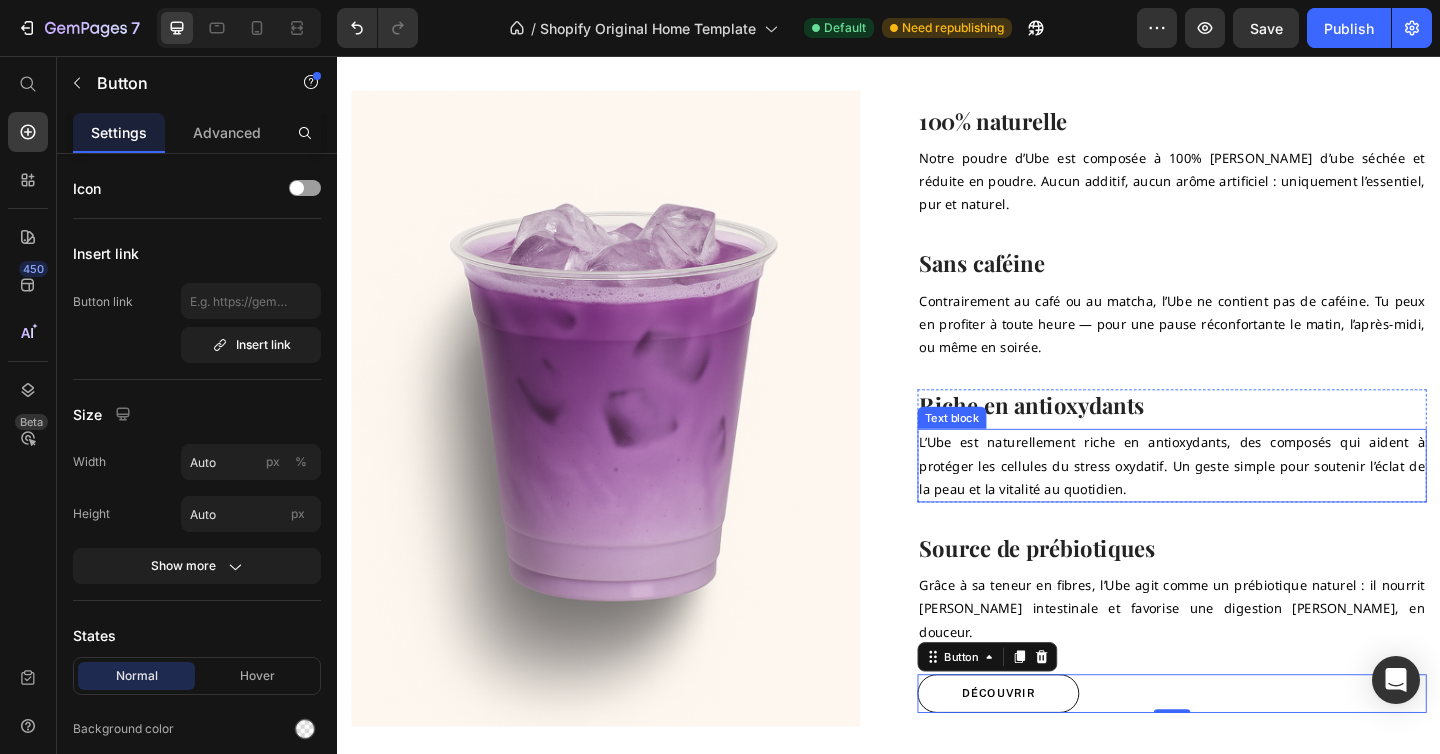 scroll, scrollTop: 1423, scrollLeft: 0, axis: vertical 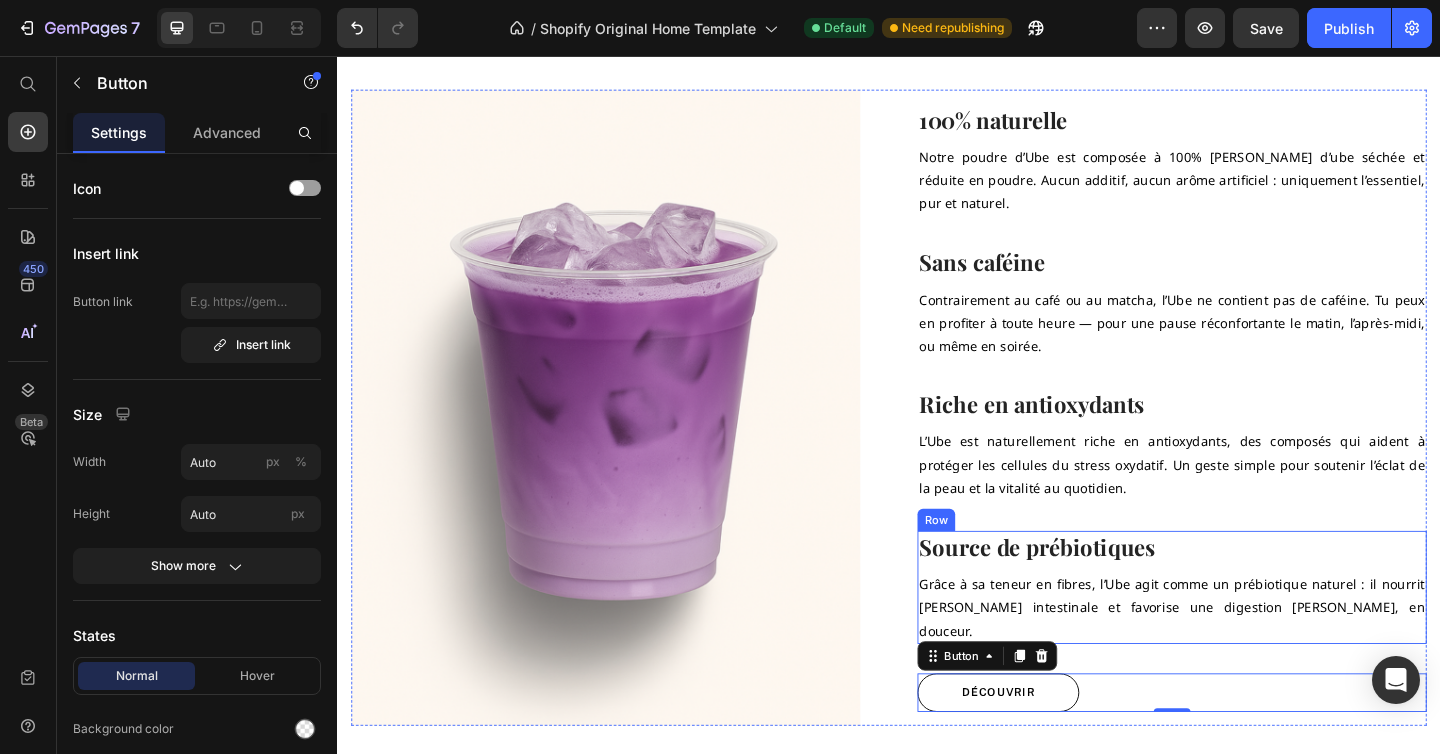 click on "Source de prébiotiques Heading Grâce à sa teneur en fibres, l’Ube agit comme un prébiotique naturel : il nourrit [PERSON_NAME] intestinale et favorise une digestion [PERSON_NAME], en douceur. Text block" at bounding box center [1245, 634] 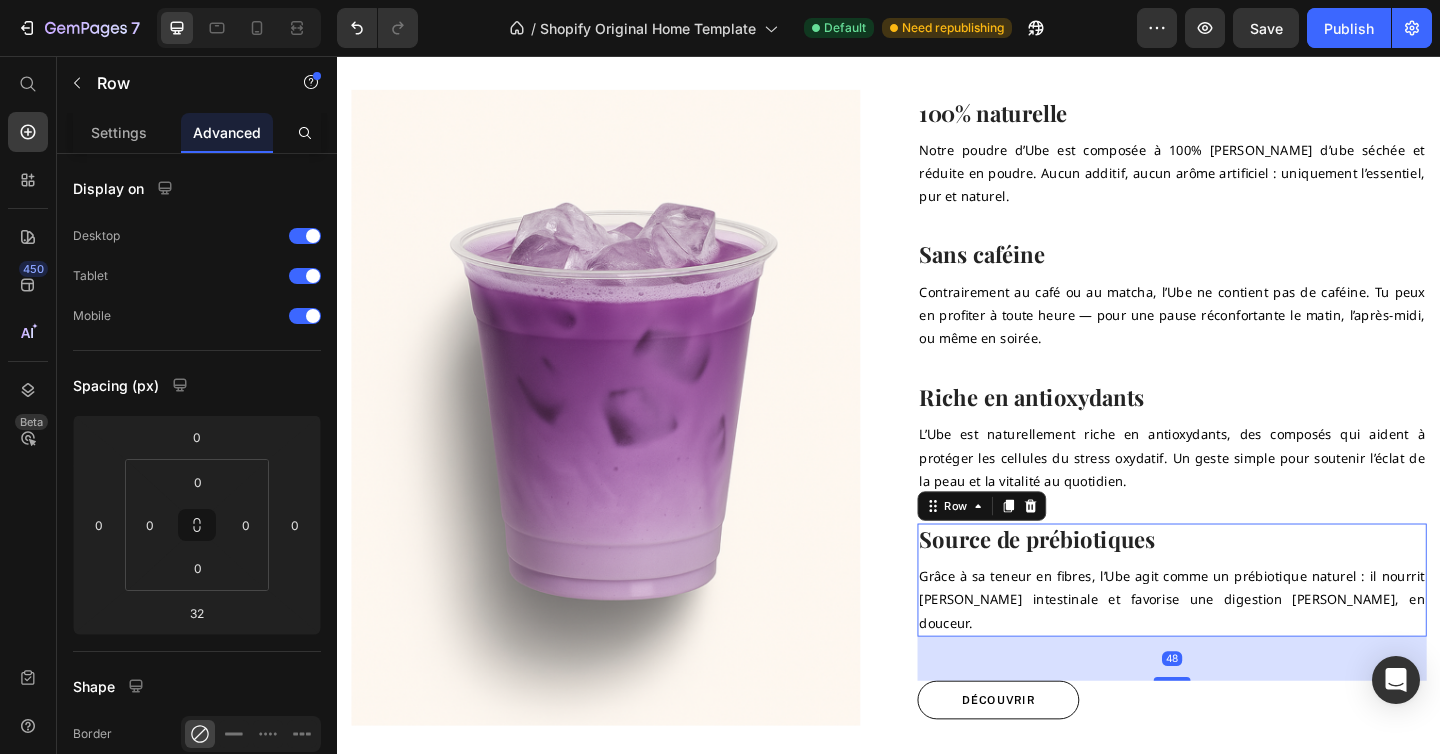 drag, startPoint x: 1246, startPoint y: 708, endPoint x: 1245, endPoint y: 724, distance: 16.03122 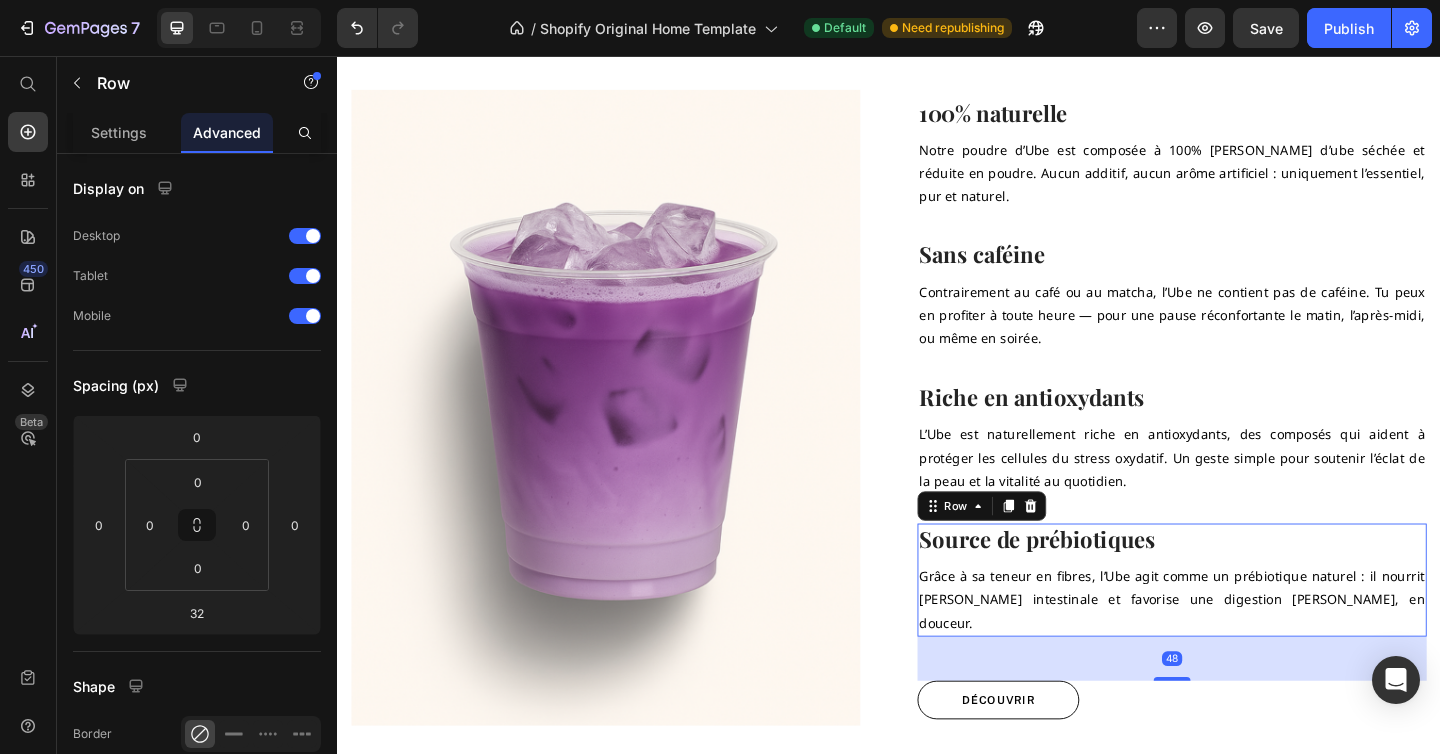 click on "100% naturelle Heading Notre poudre d’Ube est composée à 100% [PERSON_NAME] d’ube séchée et réduite en poudre. Aucun additif, aucun arôme artificiel : uniquement l’essentiel, pur et naturel. Text block Row Sans caféine Heading Contrairement au café ou au matcha, l’Ube ne contient pas de caféine. Tu peux en profiter à toute heure — pour une pause réconfortante le matin, l’après-midi, ou même en soirée. Text block Row Riche en antioxydants Heading L’Ube est naturellement riche en antioxydants, des composés qui aident à protéger les cellules du stress oxydatif. Un geste simple pour soutenir l’éclat de la peau et la vitalité au quotidien. Text block Row Source de prébiotiques Heading Grâce à sa teneur en fibres, l’Ube agit comme un prébiotique naturel : il nourrit [PERSON_NAME] intestinale et favorise une digestion [PERSON_NAME], en douceur. Text block Row   48 Découvrir Button" at bounding box center [1245, 439] 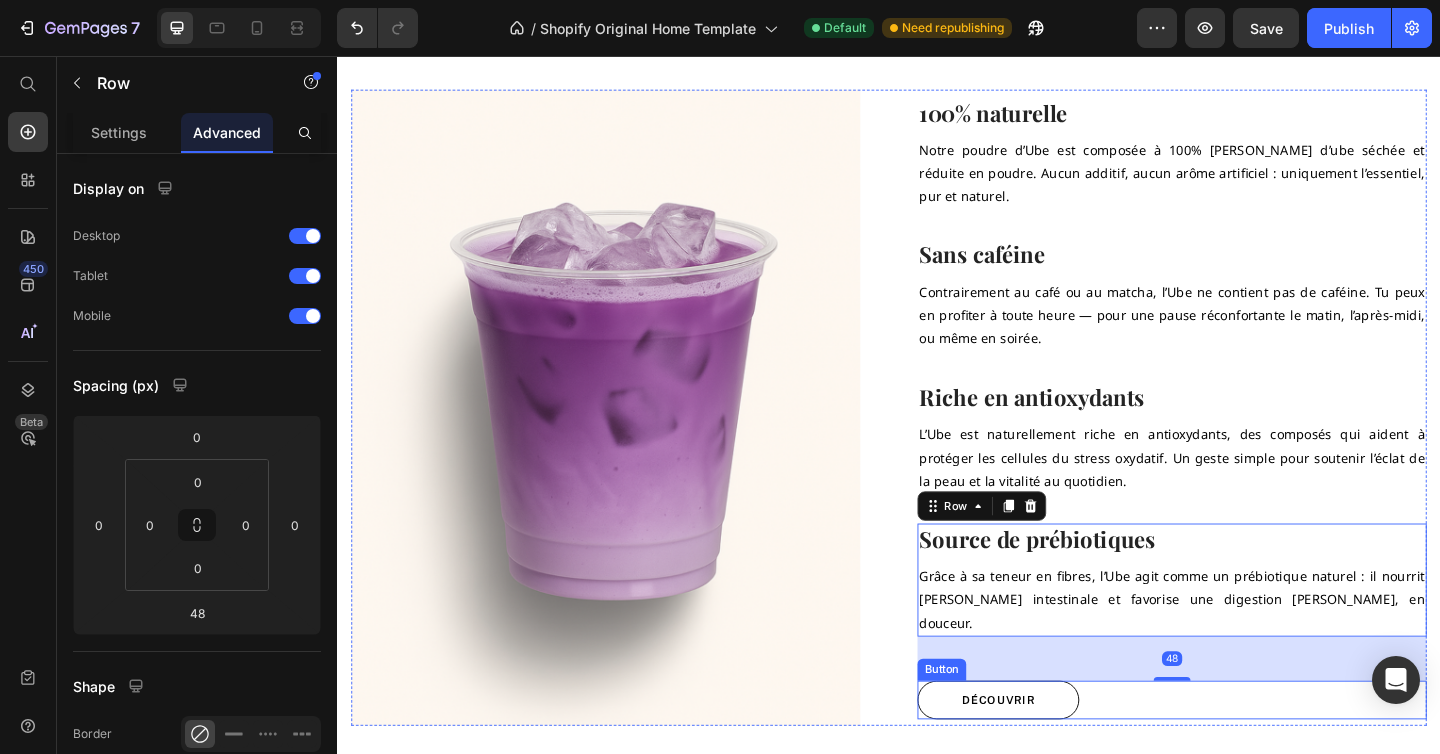 click on "Découvrir Button" at bounding box center (1245, 757) 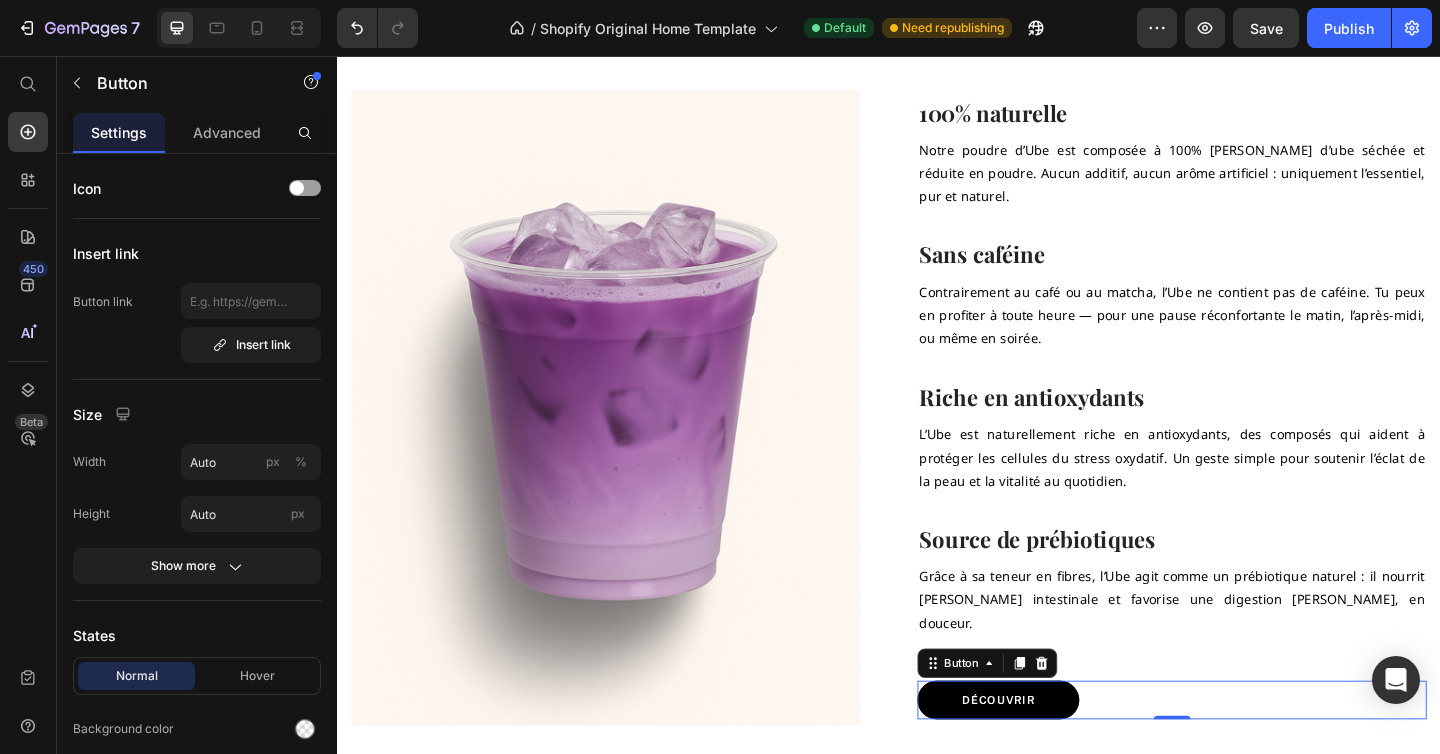 click on "Découvrir" at bounding box center [1056, 757] 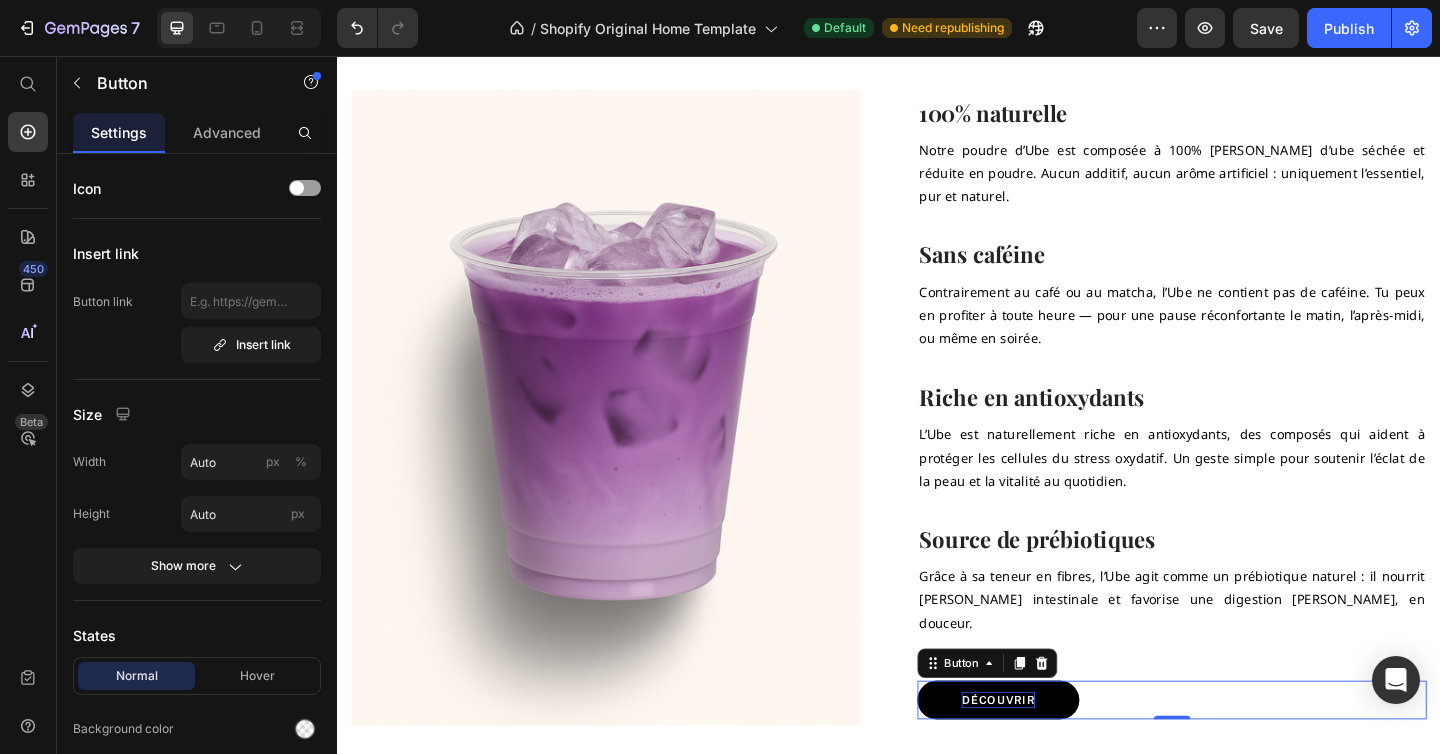 click on "Découvrir" at bounding box center [1056, 757] 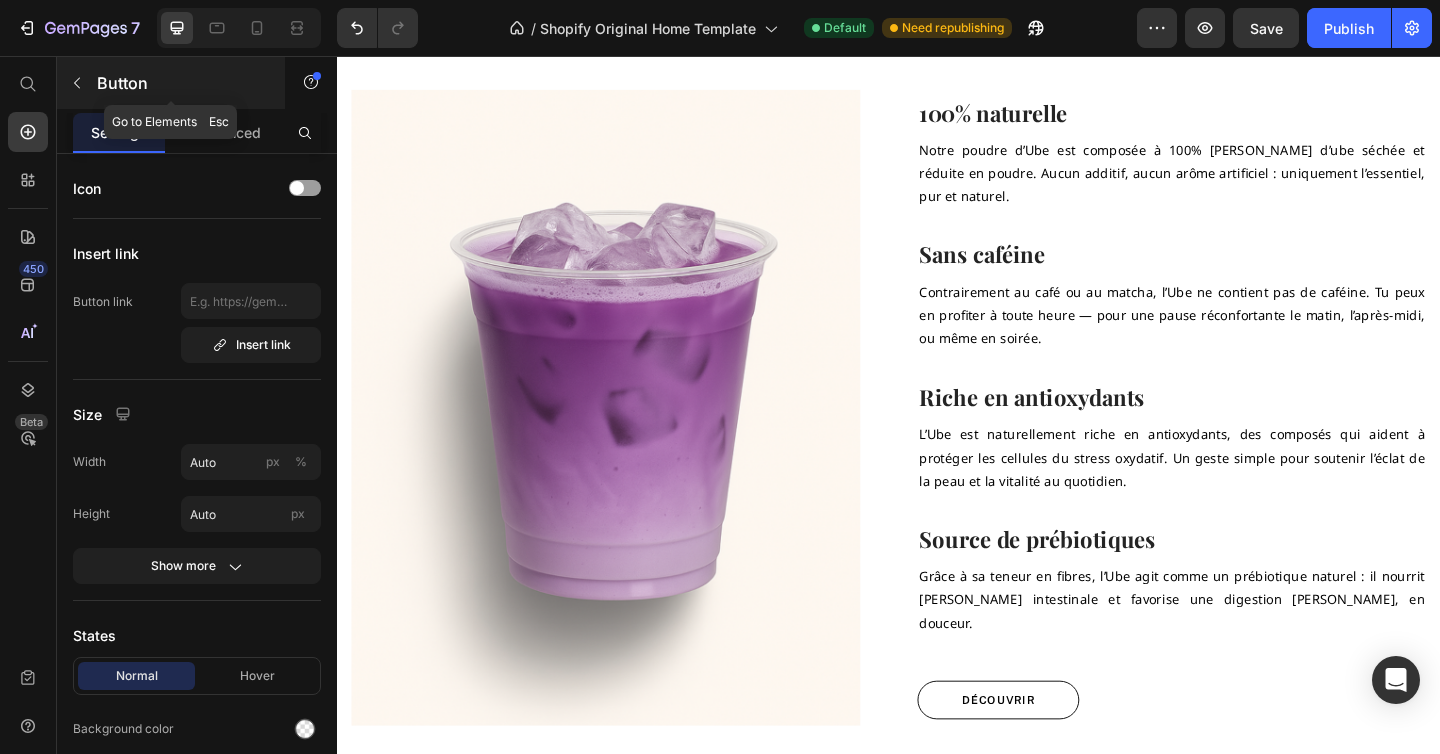 click 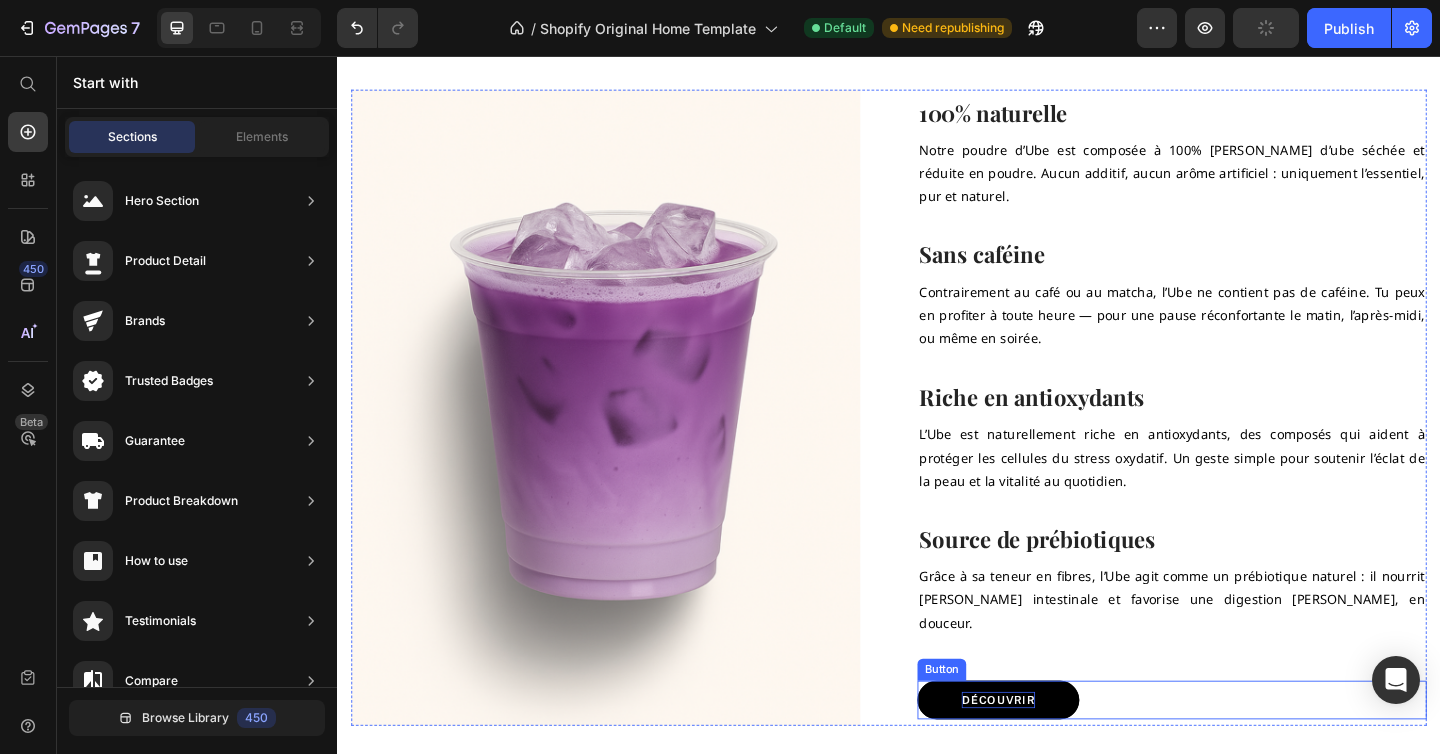 click on "Découvrir" at bounding box center (1056, 757) 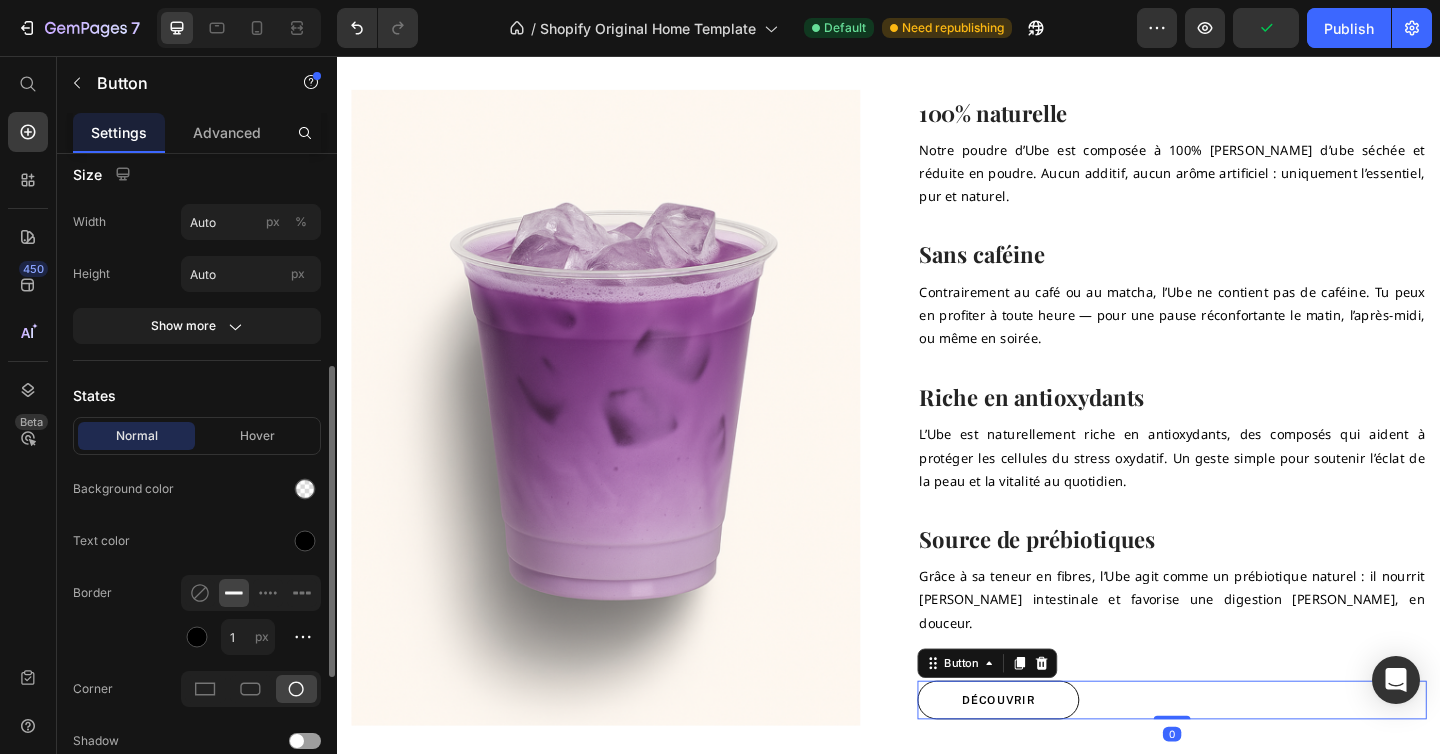 scroll, scrollTop: 351, scrollLeft: 0, axis: vertical 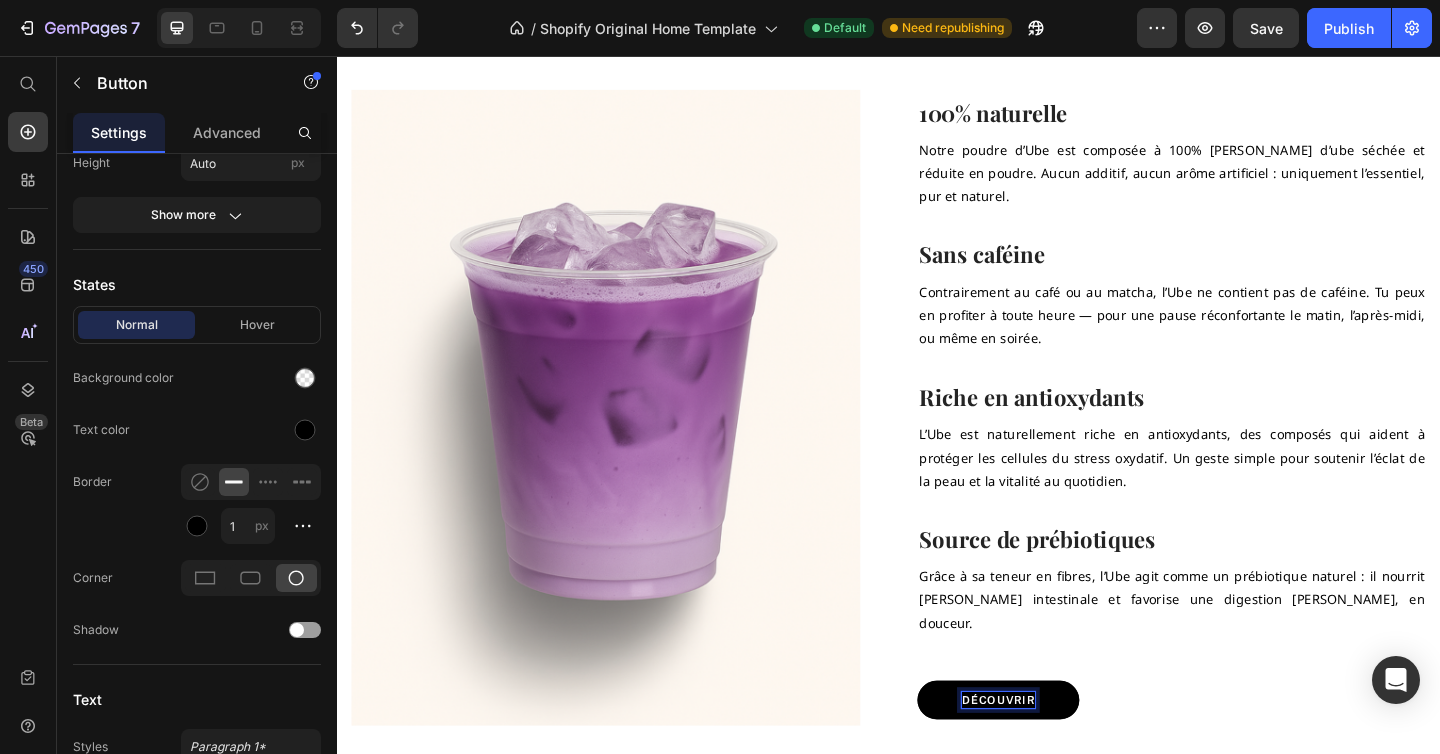 click on "Découvrir" at bounding box center (1056, 757) 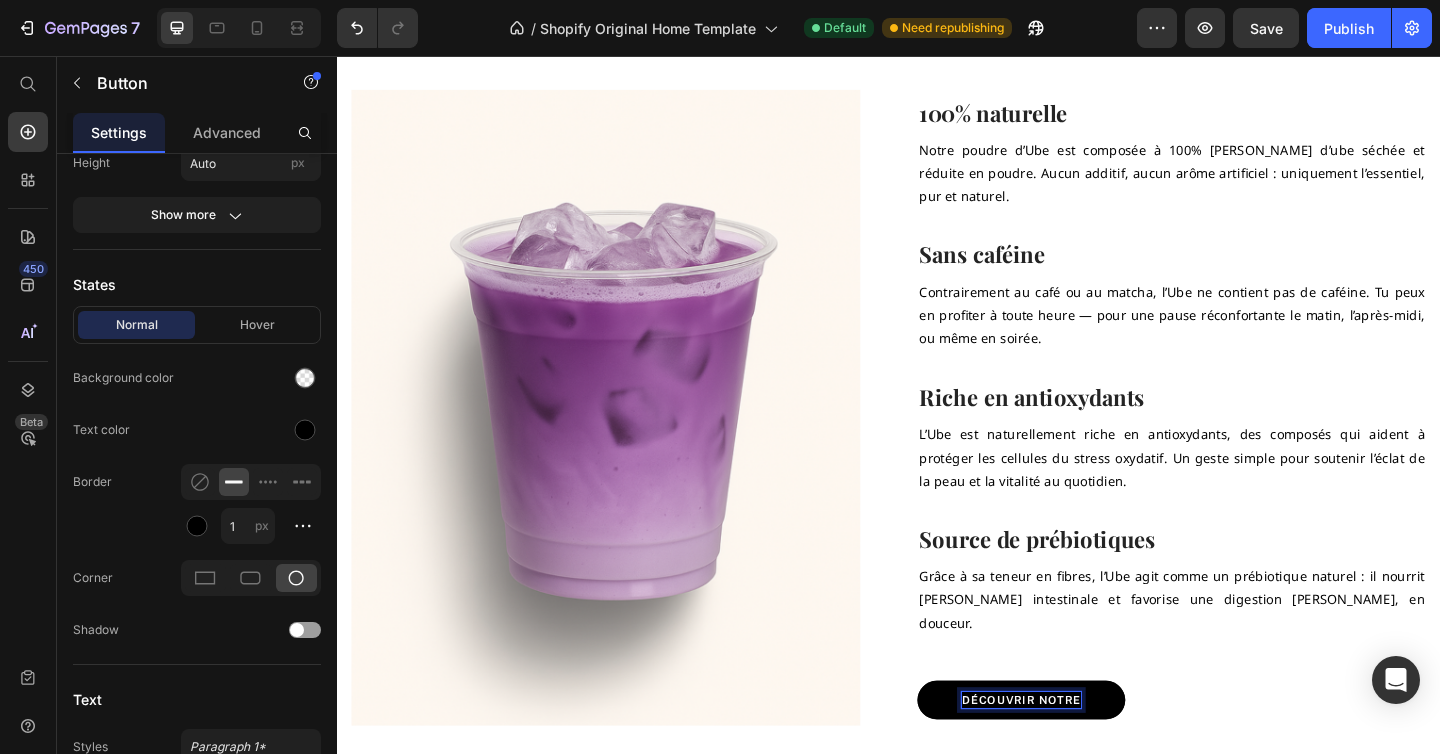 click on "Découvrir notre" at bounding box center (1081, 757) 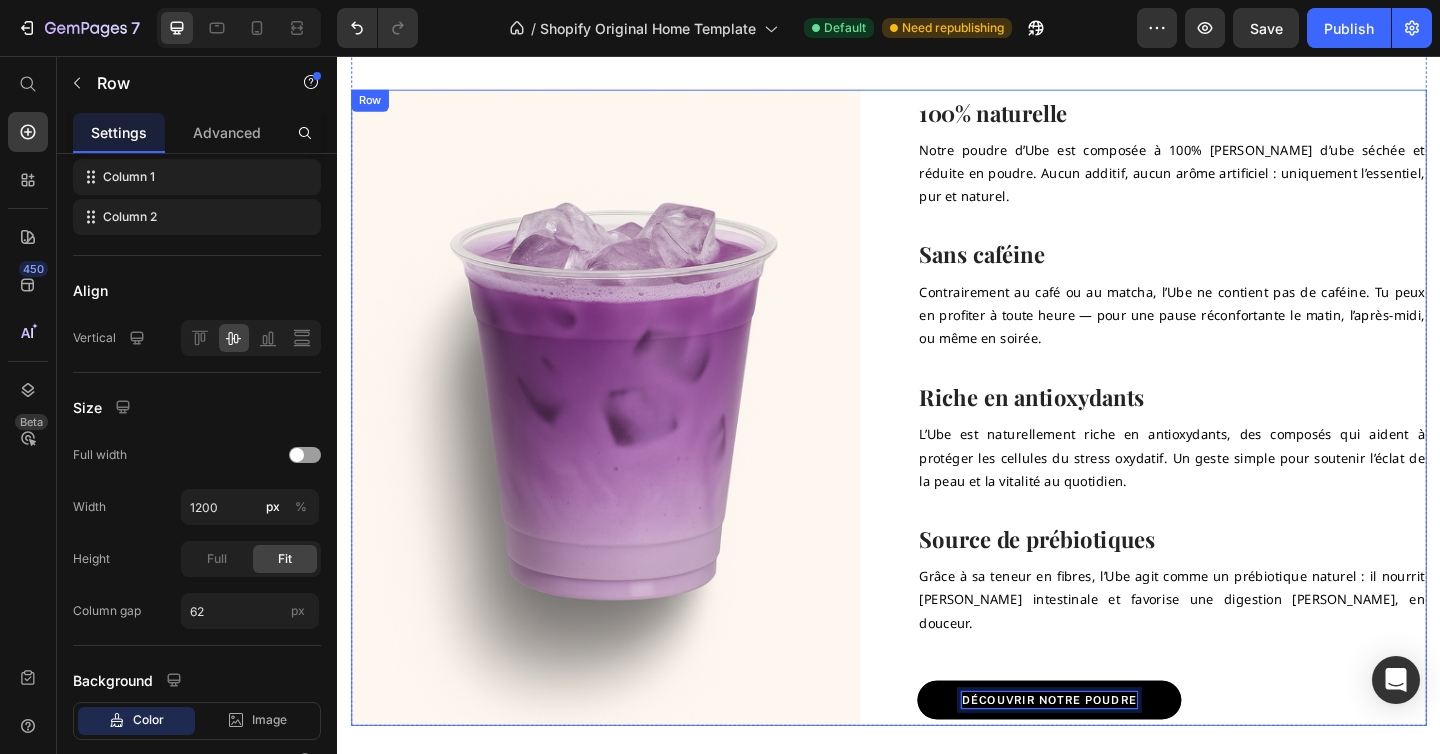 click on "100% naturelle Heading Notre poudre d’Ube est composée à 100% [PERSON_NAME] d’ube séchée et réduite en poudre. Aucun additif, aucun arôme artificiel : uniquement l’essentiel, pur et naturel. Text block Row Sans caféine Heading Contrairement au café ou au matcha, l’Ube ne contient pas de caféine. Tu peux en profiter à toute heure — pour une pause réconfortante le matin, l’après-midi, ou même en soirée. Text block Row Riche en antioxydants Heading L’Ube est naturellement riche en antioxydants, des composés qui aident à protéger les cellules du stress oxydatif. Un geste simple pour soutenir l’éclat de la peau et la vitalité au quotidien. Text block Row Source de prébiotiques Heading Grâce à sa teneur en fibres, l’Ube agit comme un prébiotique naturel : il nourrit [PERSON_NAME] intestinale et favorise une digestion [PERSON_NAME], en douceur. Text block Row Découvrir notre poudre Button   0" at bounding box center [1245, 439] 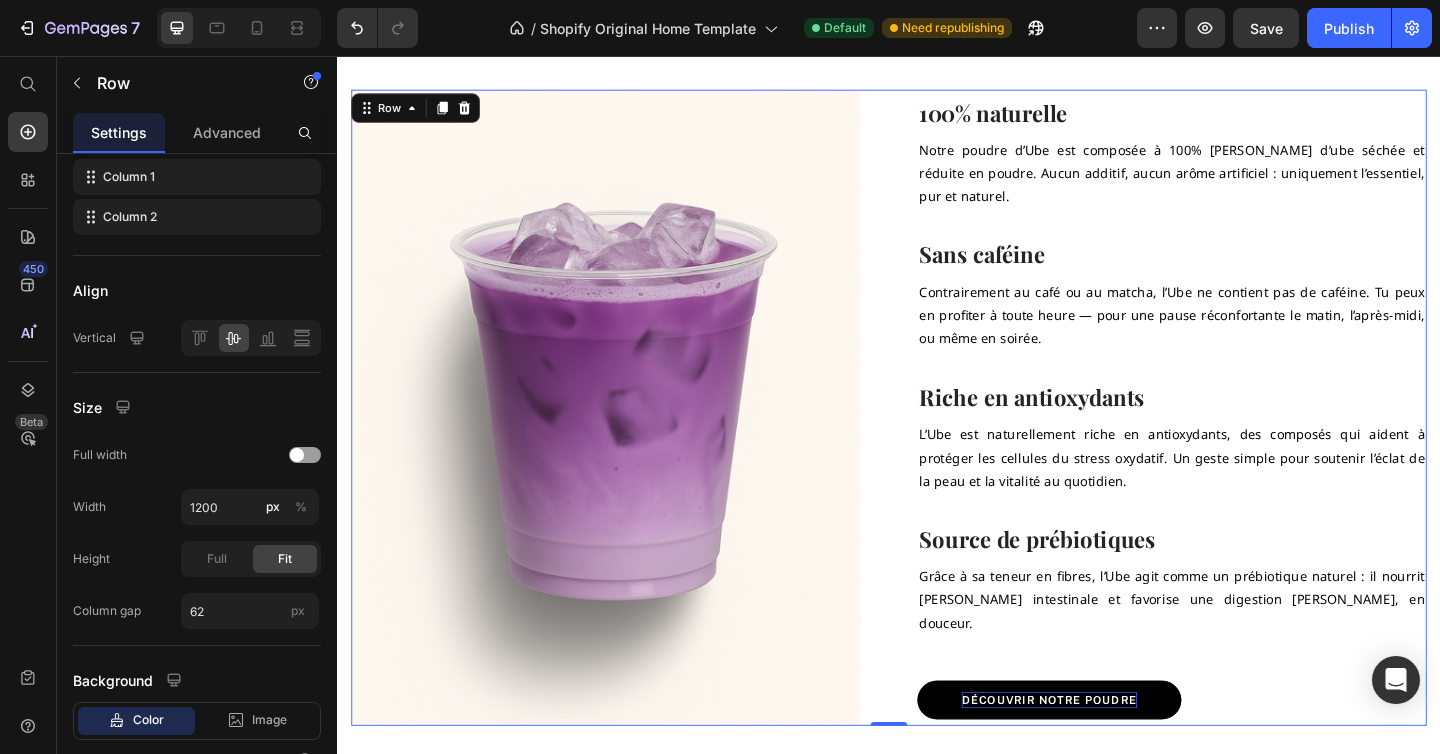 scroll, scrollTop: 0, scrollLeft: 0, axis: both 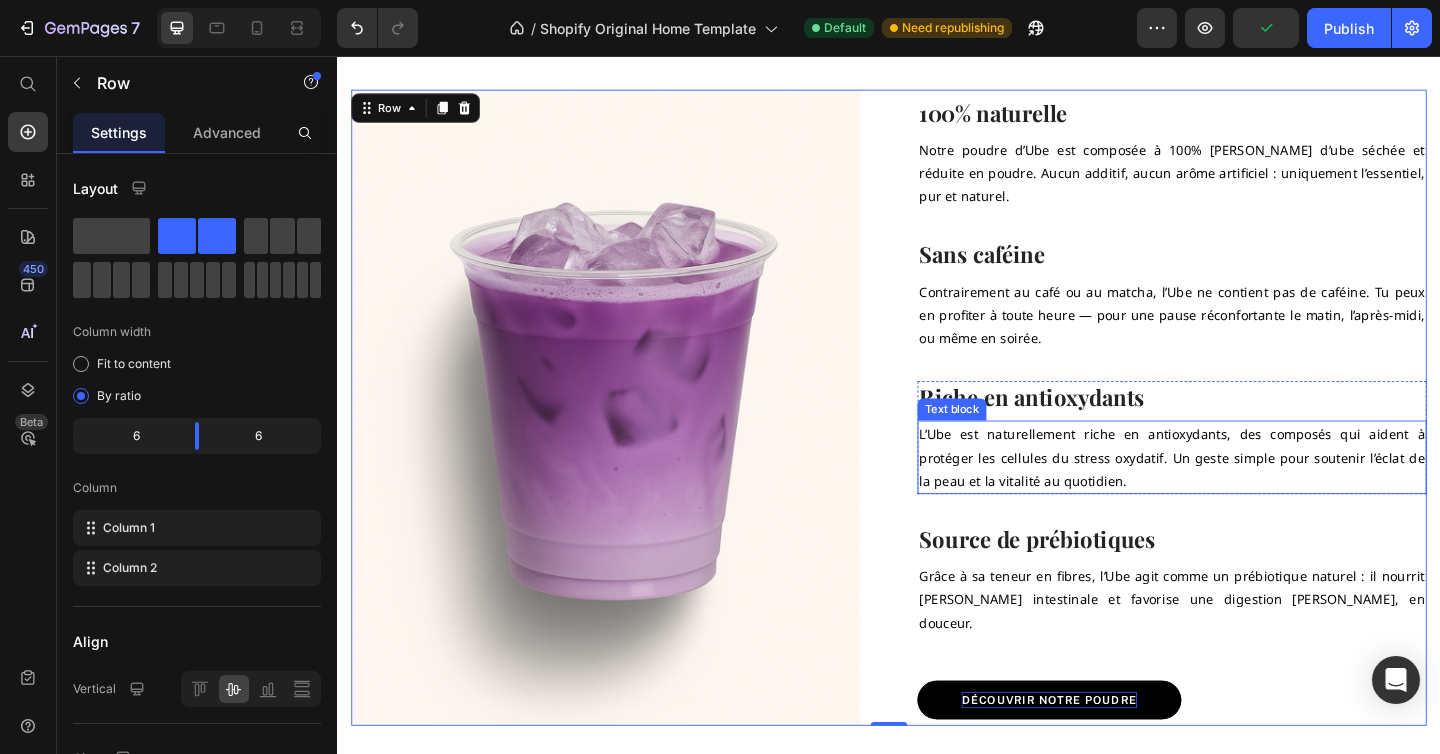 click on "L’Ube est naturellement riche en antioxydants, des composés qui aident à protéger les cellules du stress oxydatif. Un geste simple pour soutenir l’éclat de la peau et la vitalité au quotidien." at bounding box center [1245, 493] 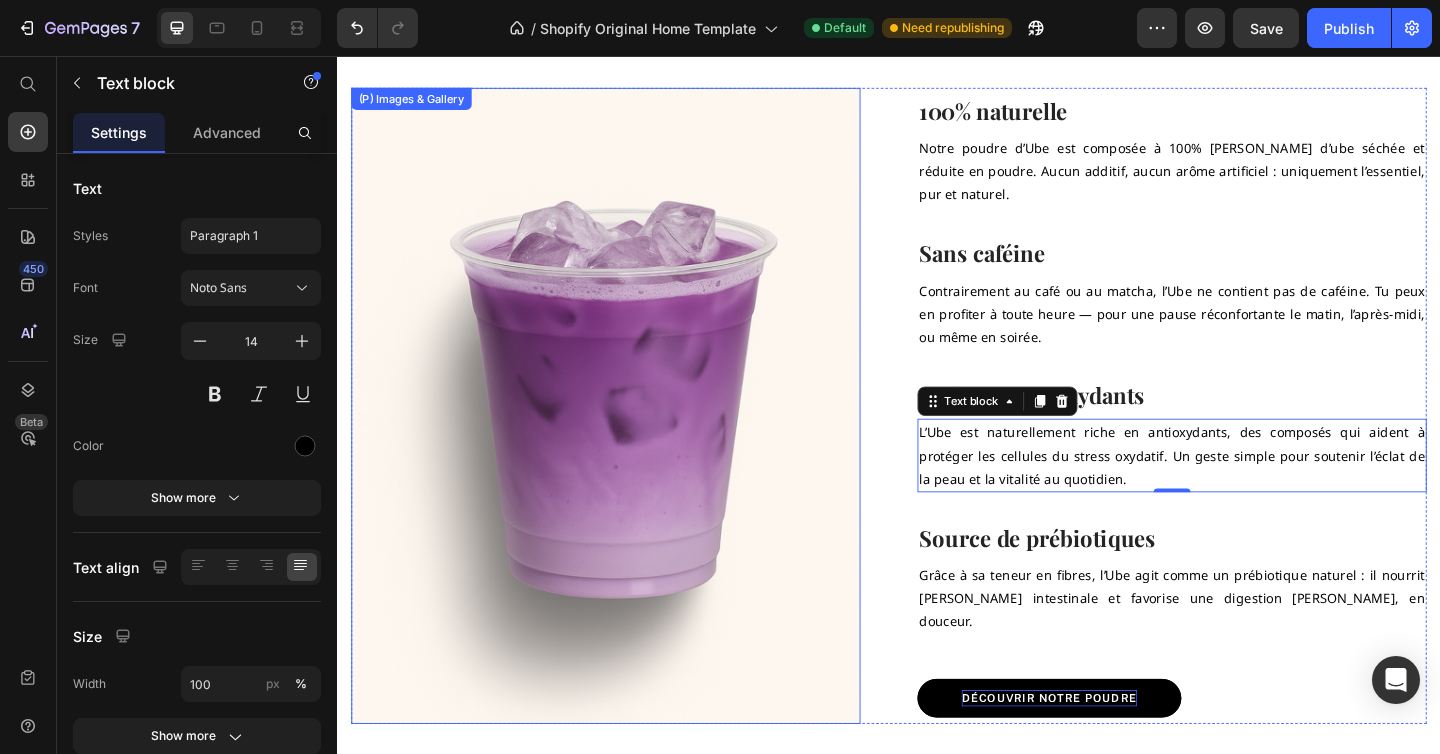 scroll, scrollTop: 1426, scrollLeft: 0, axis: vertical 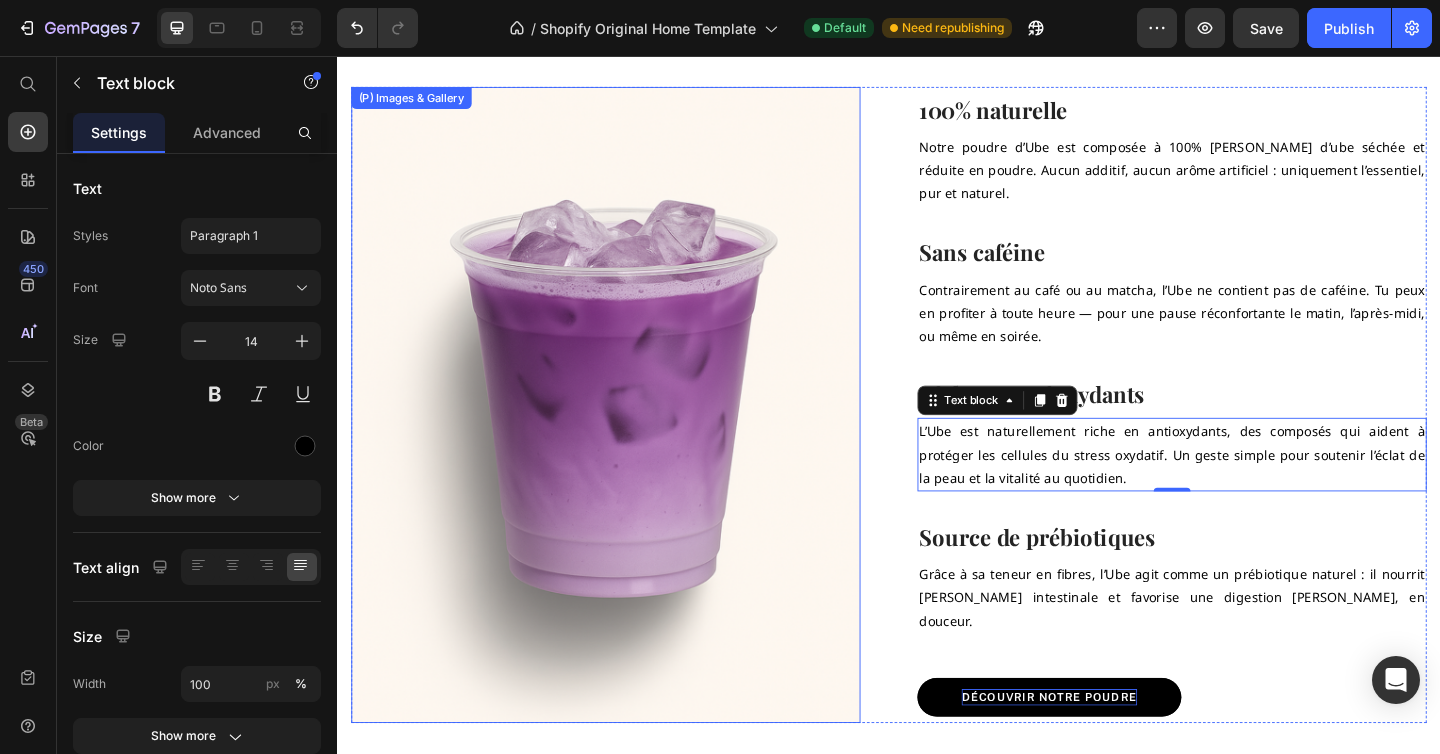 click at bounding box center [629, 436] 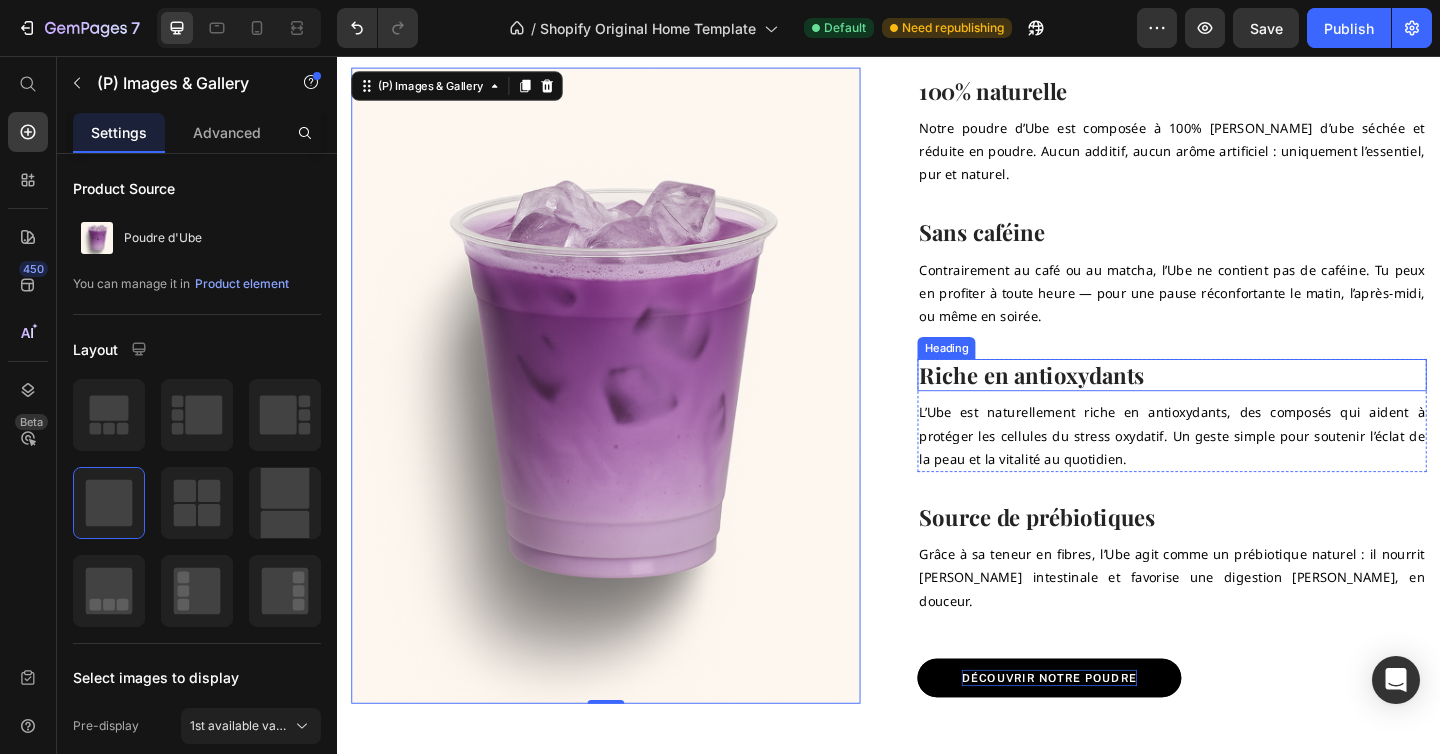scroll, scrollTop: 1439, scrollLeft: 0, axis: vertical 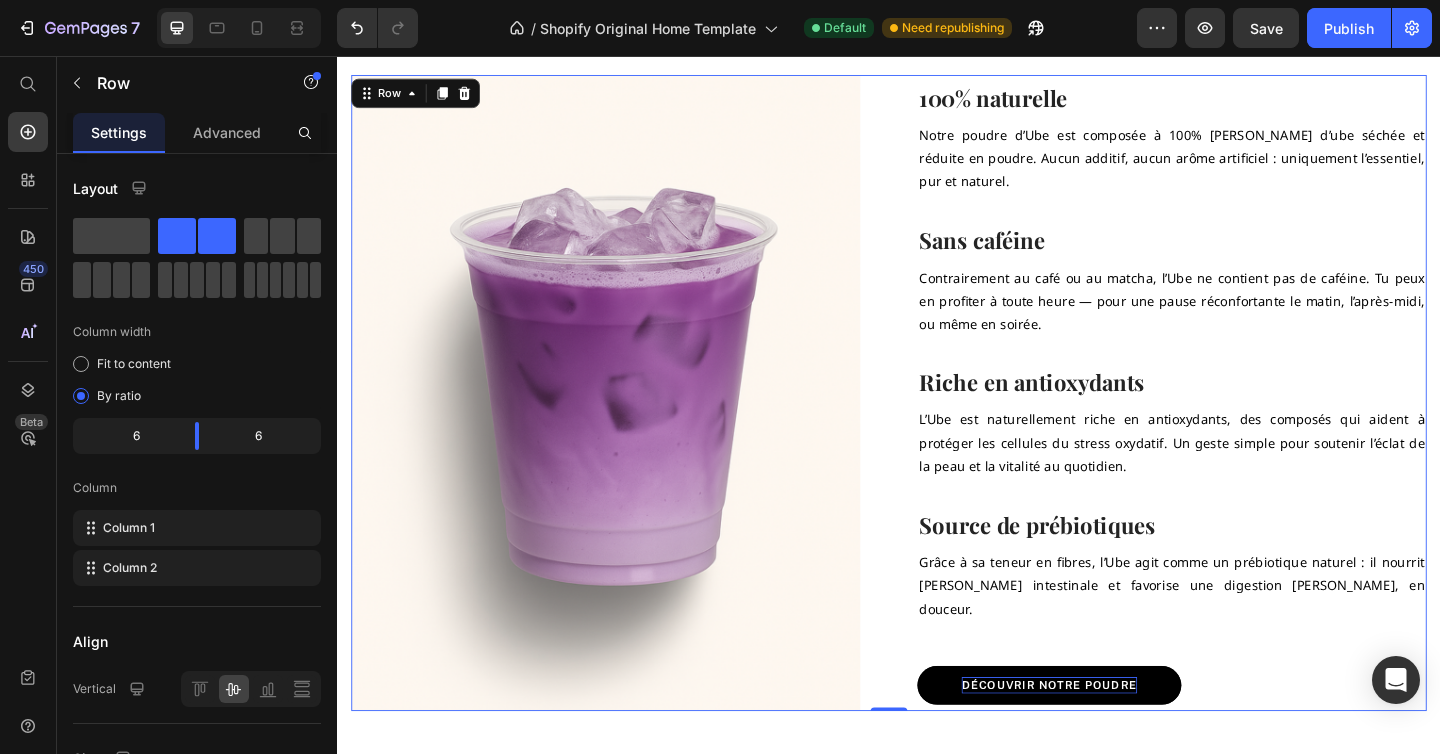 click on "100% naturelle Heading Notre poudre d’Ube est composée à 100% [PERSON_NAME] d’ube séchée et réduite en poudre. Aucun additif, aucun arôme artificiel : uniquement l’essentiel, pur et naturel. Text block Row Sans caféine Heading Contrairement au café ou au matcha, l’Ube ne contient pas de caféine. Tu peux en profiter à toute heure — pour une pause réconfortante le matin, l’après-midi, ou même en soirée. Text block Row Riche en antioxydants Heading L’Ube est naturellement riche en antioxydants, des composés qui aident à protéger les cellules du stress oxydatif. Un geste simple pour soutenir l’éclat de la peau et la vitalité au quotidien. Text block Row Source de prébiotiques Heading Grâce à sa teneur en fibres, l’Ube agit comme un prébiotique naturel : il nourrit [PERSON_NAME] intestinale et favorise une digestion [PERSON_NAME], en douceur. Text block Row Découvrir notre poudre Button" at bounding box center (1245, 423) 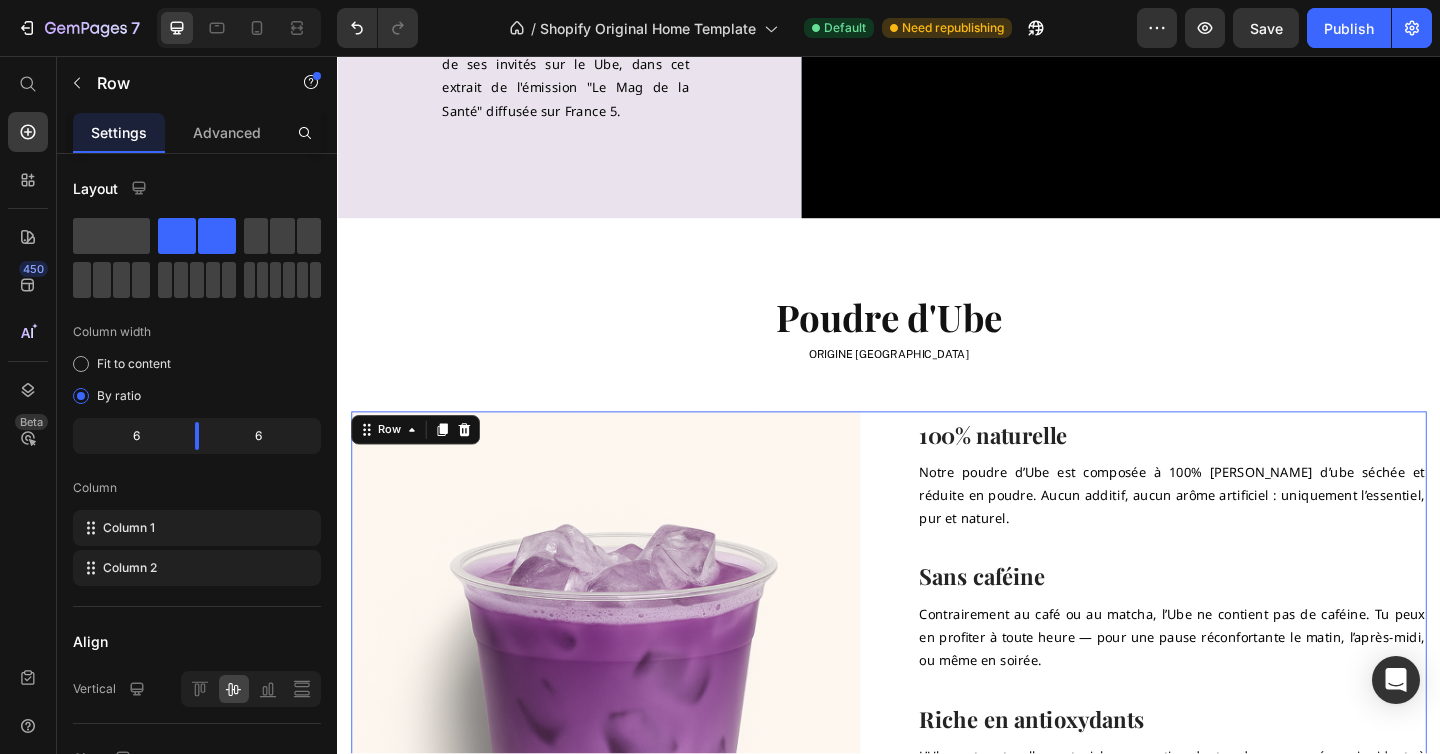 scroll, scrollTop: 1072, scrollLeft: 0, axis: vertical 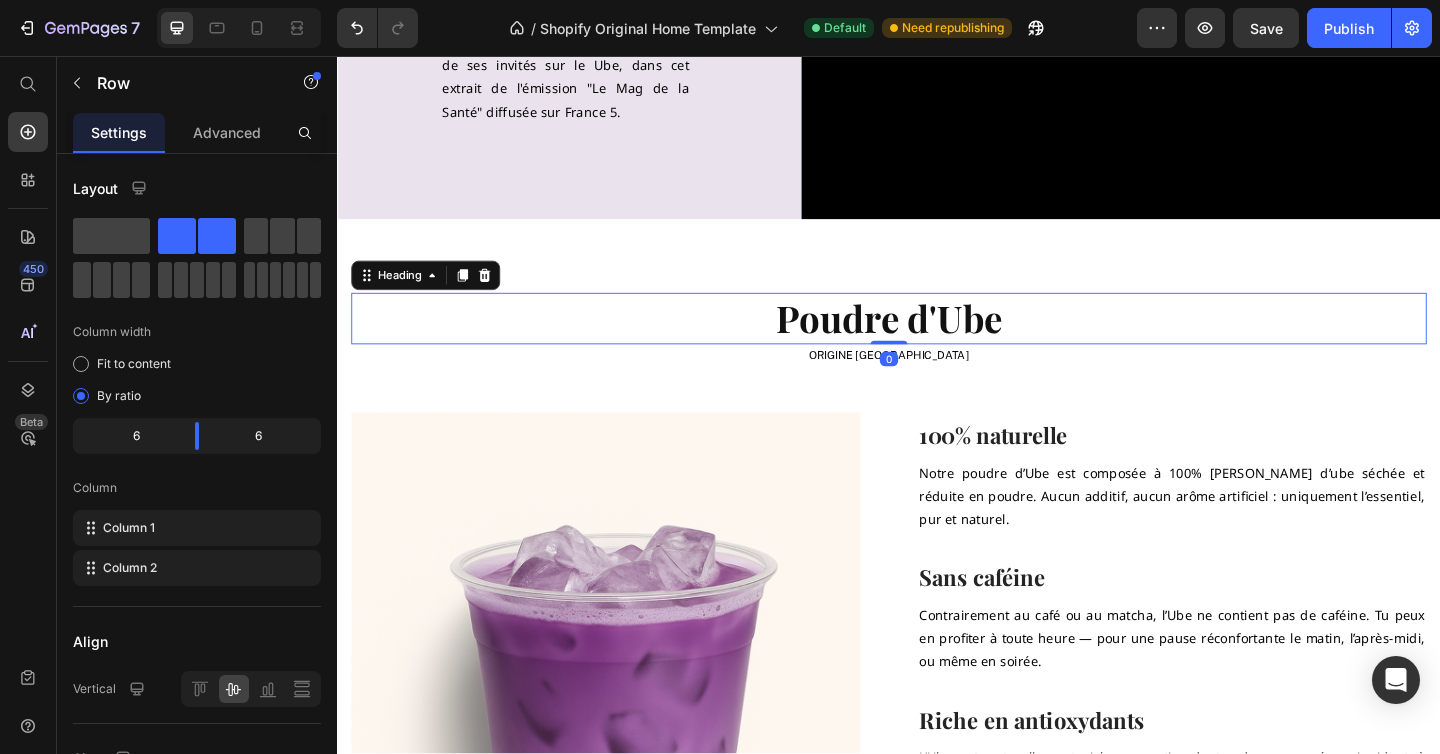 click on "Poudre d'Ube" at bounding box center (937, 342) 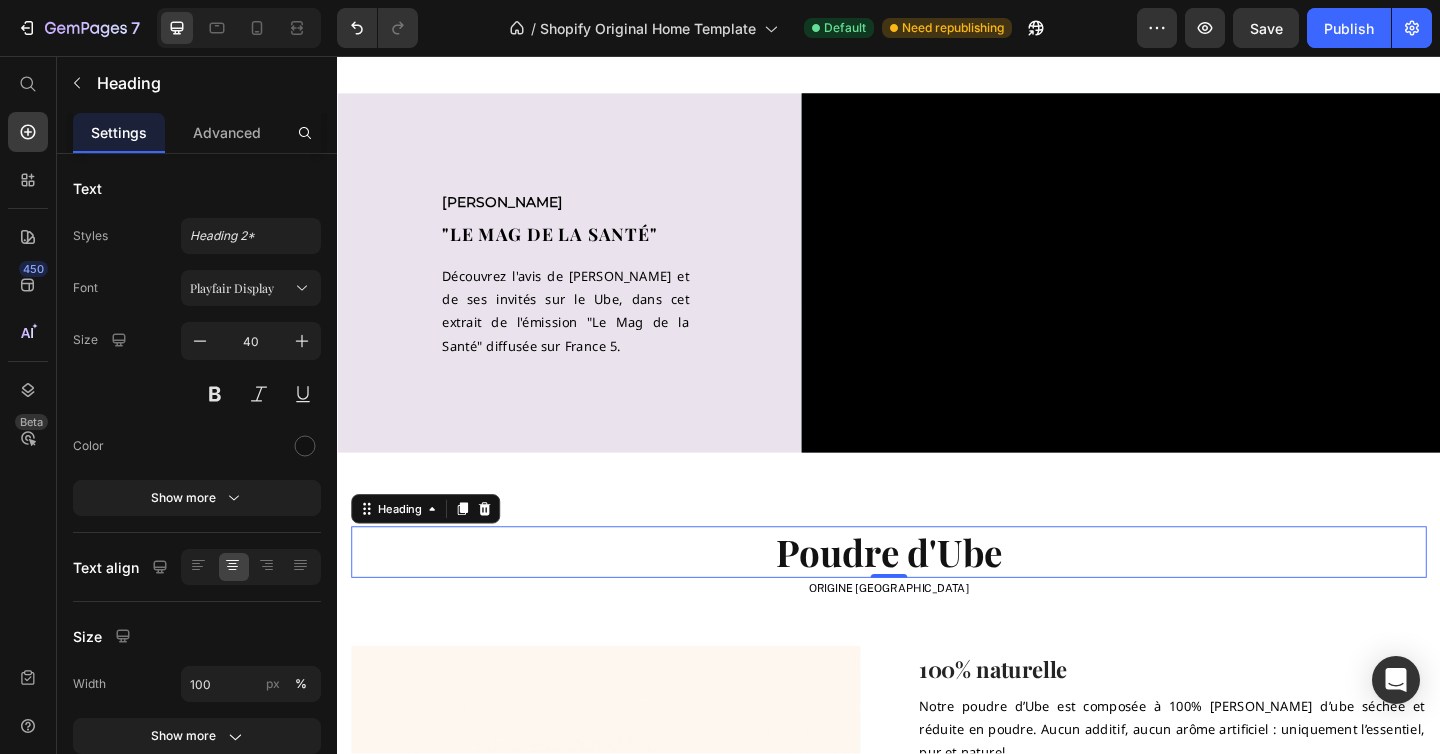 scroll, scrollTop: 836, scrollLeft: 0, axis: vertical 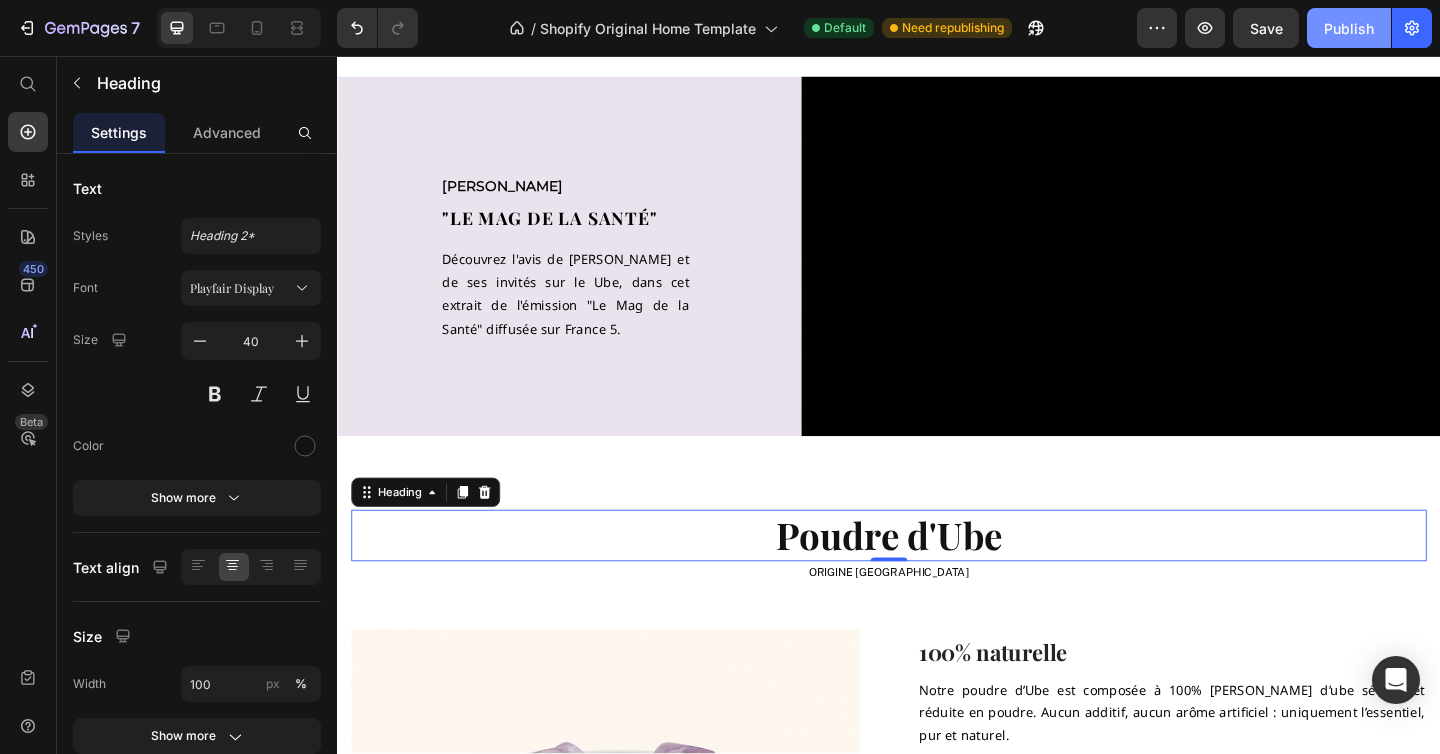 click on "Publish" at bounding box center (1349, 28) 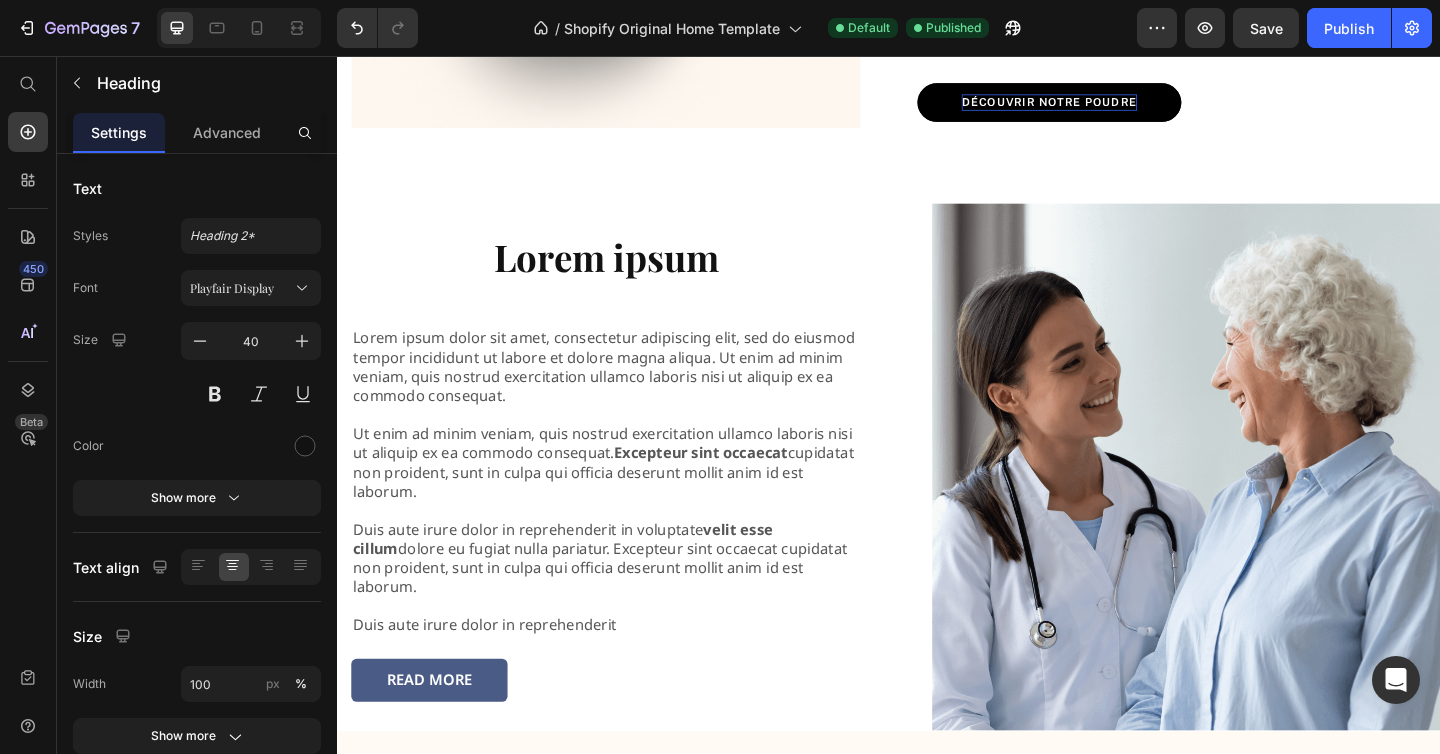 scroll, scrollTop: 2077, scrollLeft: 0, axis: vertical 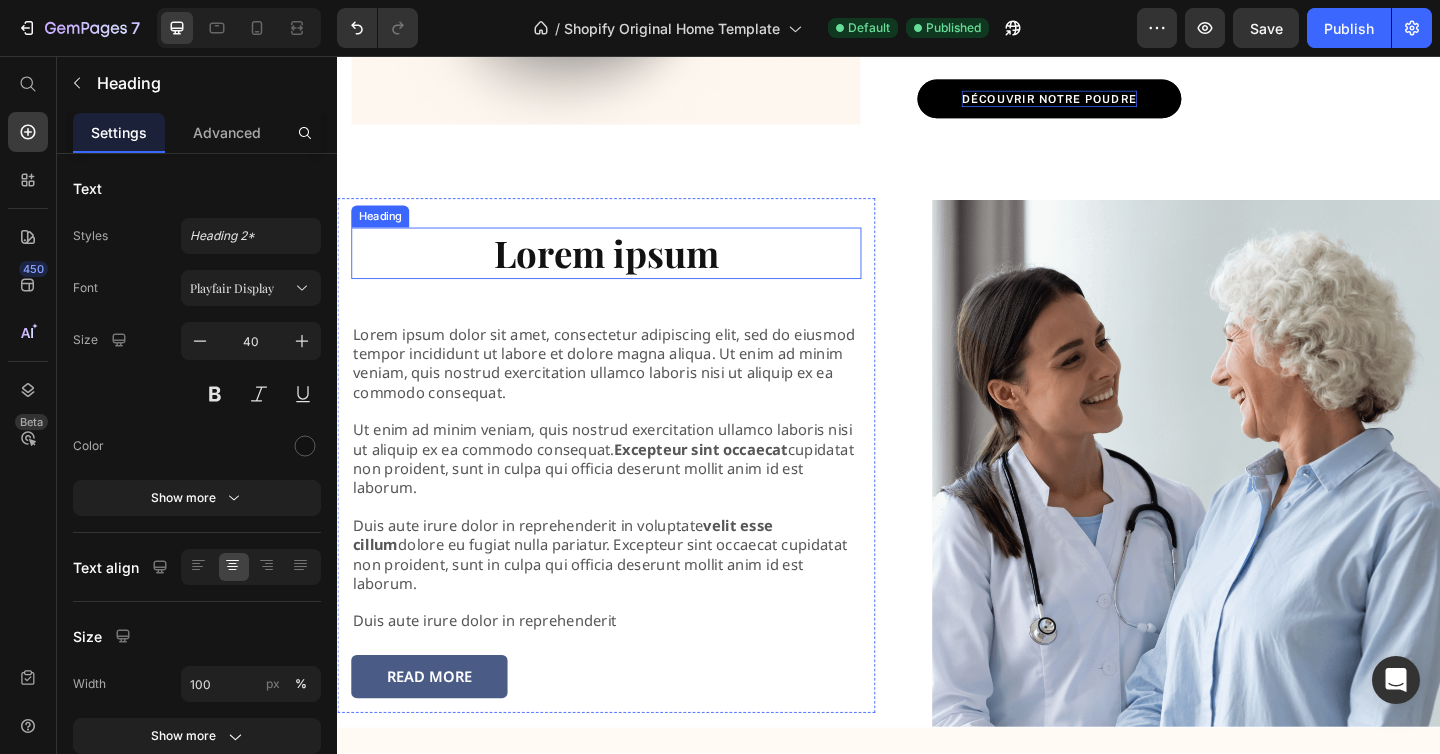 click on "Lorem ipsum" at bounding box center [629, 271] 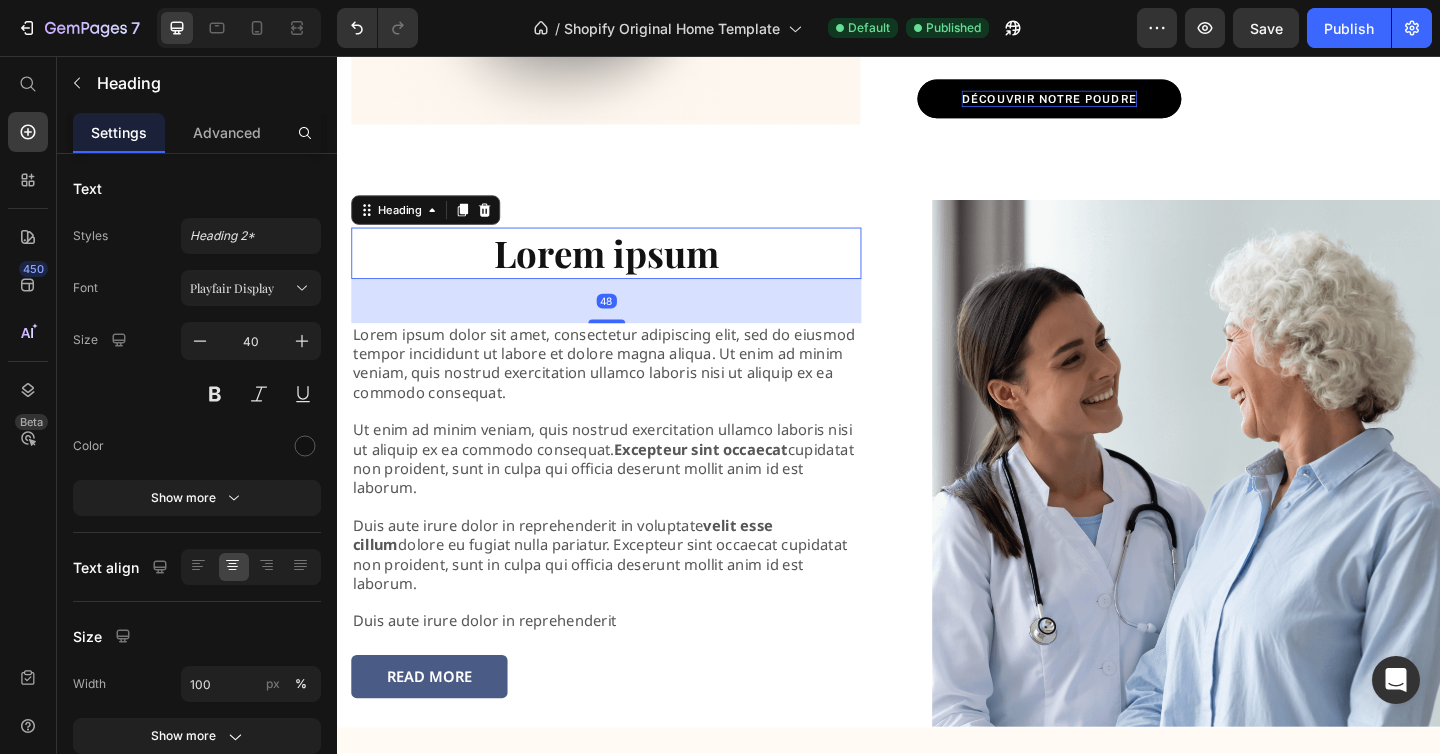 click on "Lorem ipsum" at bounding box center (629, 271) 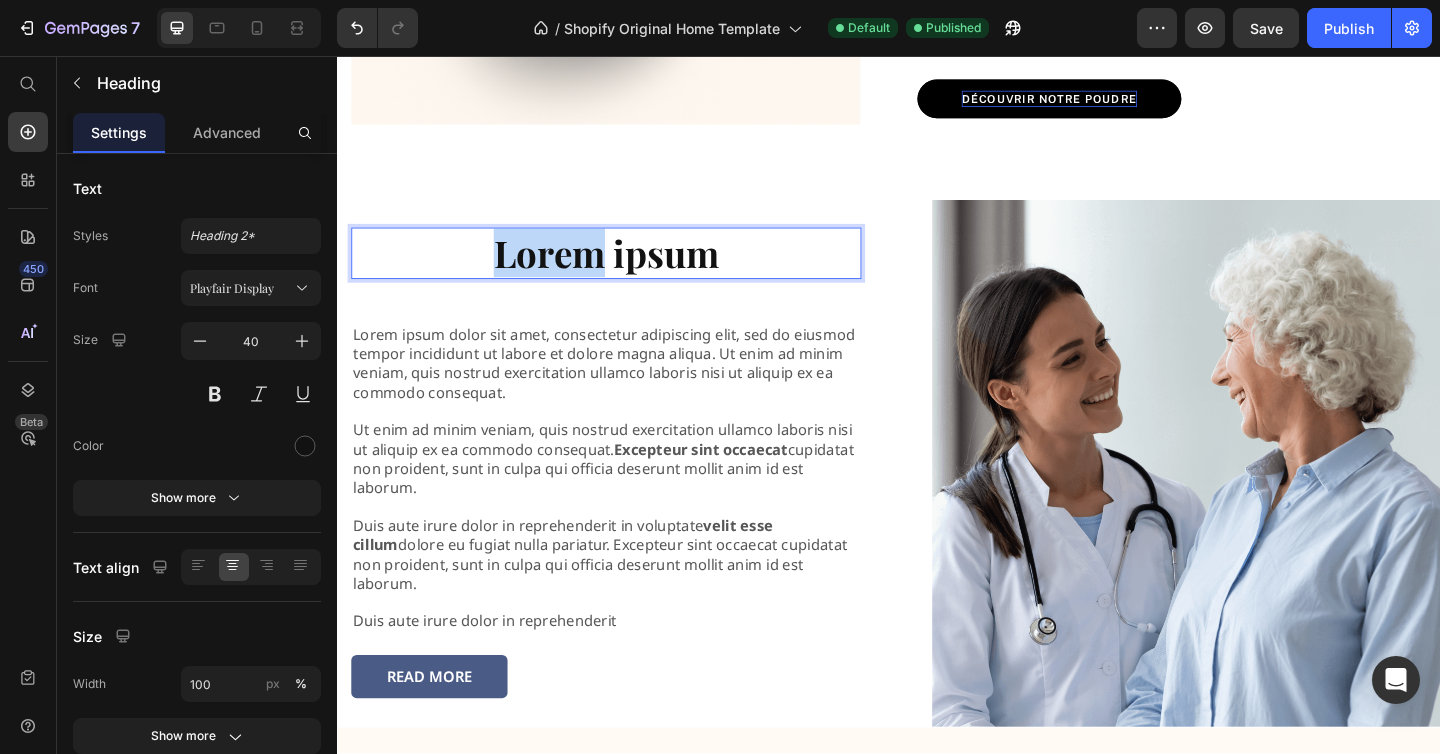 click on "Lorem ipsum" at bounding box center [629, 271] 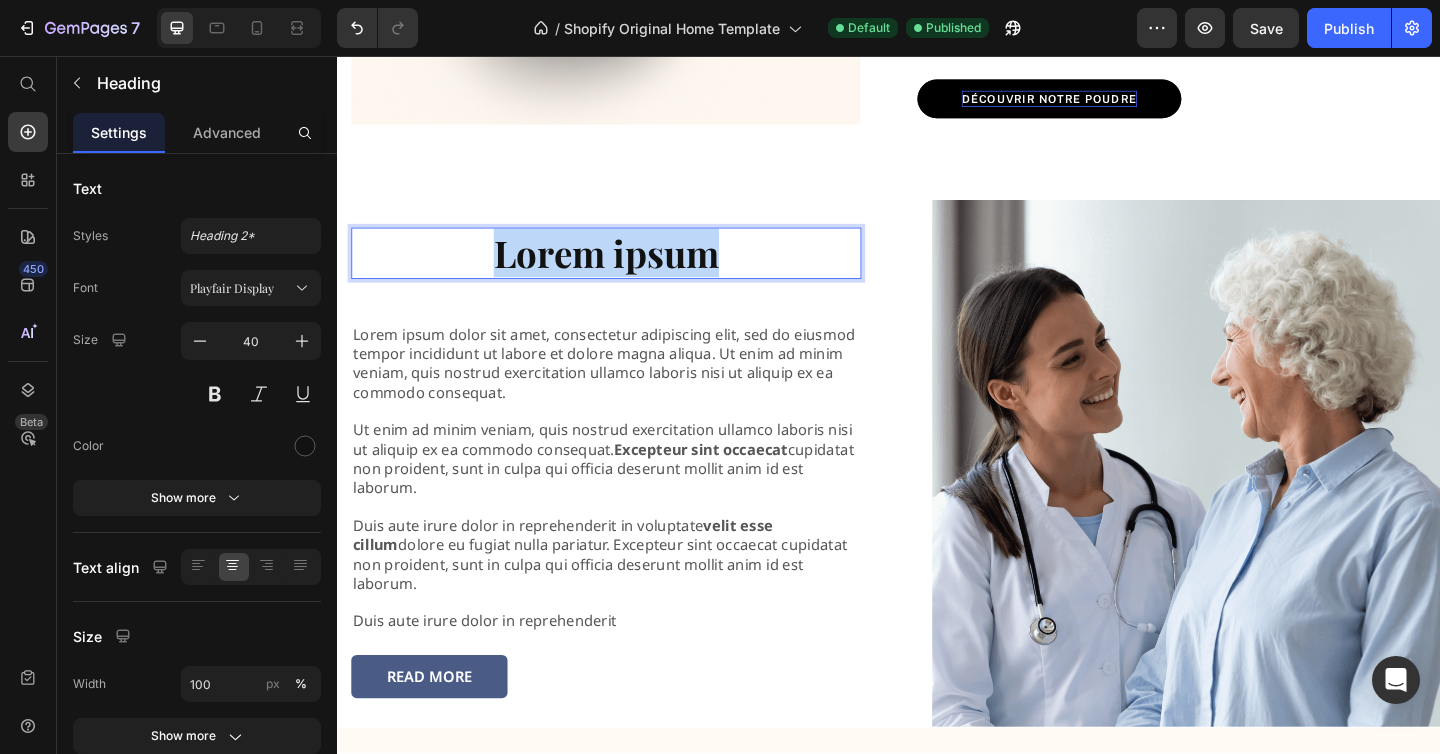 click on "Lorem ipsum" at bounding box center (629, 271) 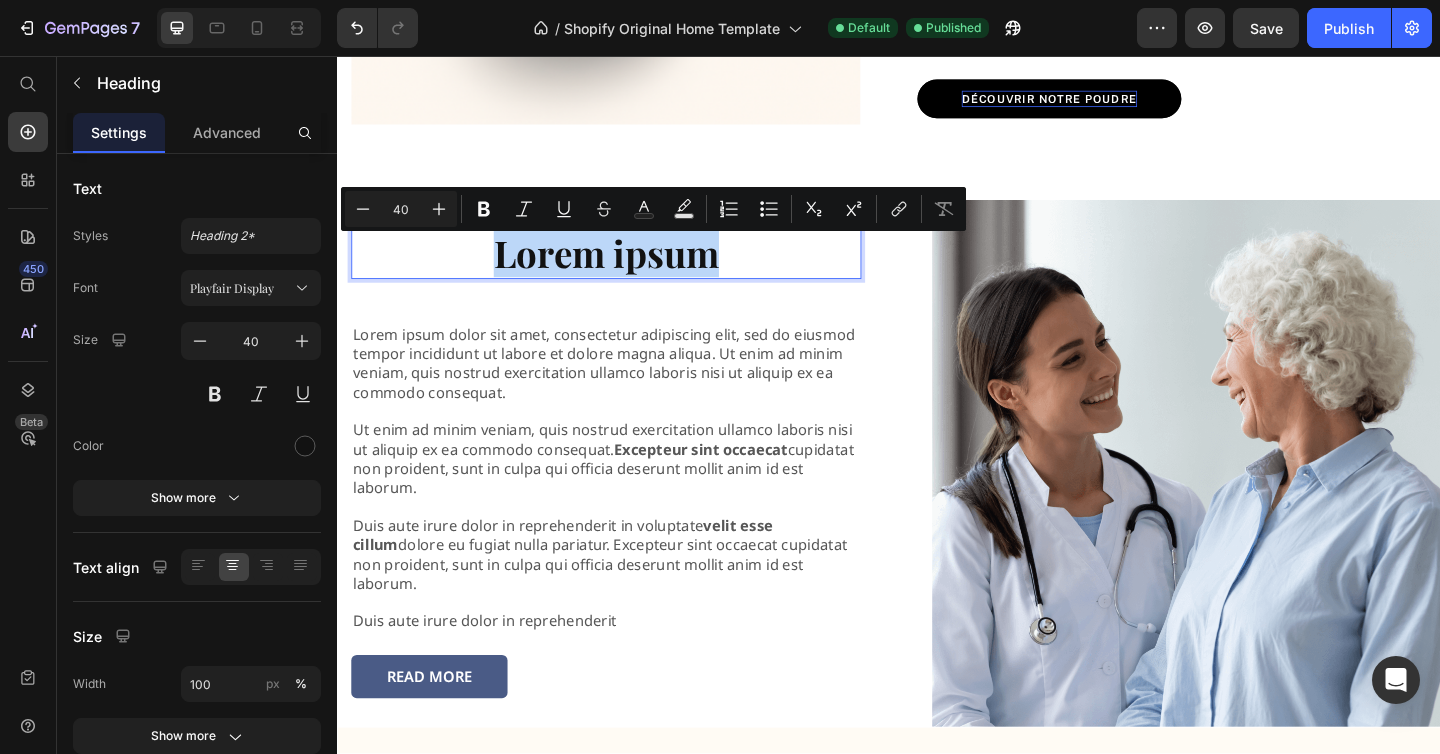 scroll, scrollTop: 2068, scrollLeft: 0, axis: vertical 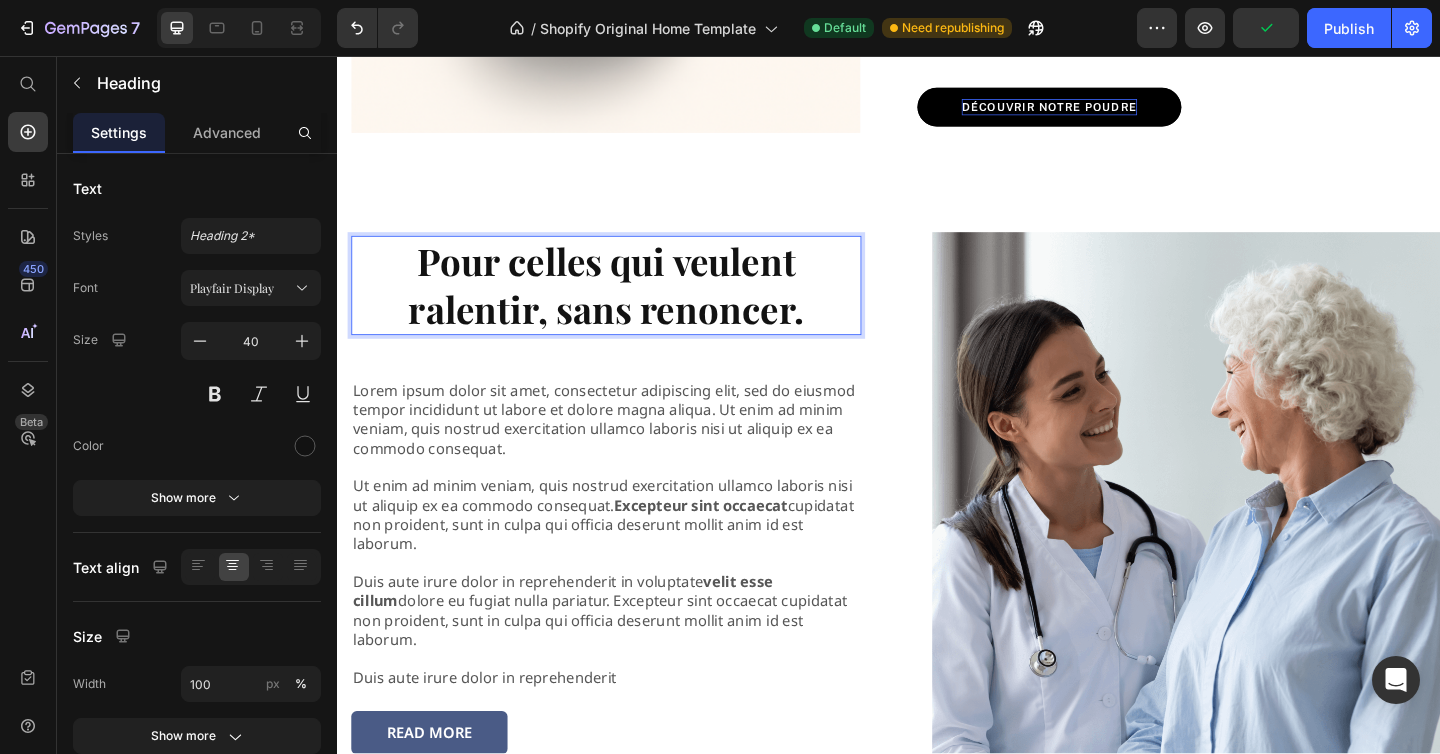 click on "Pour celles qui veulent ralentir, sans renoncer." at bounding box center (629, 306) 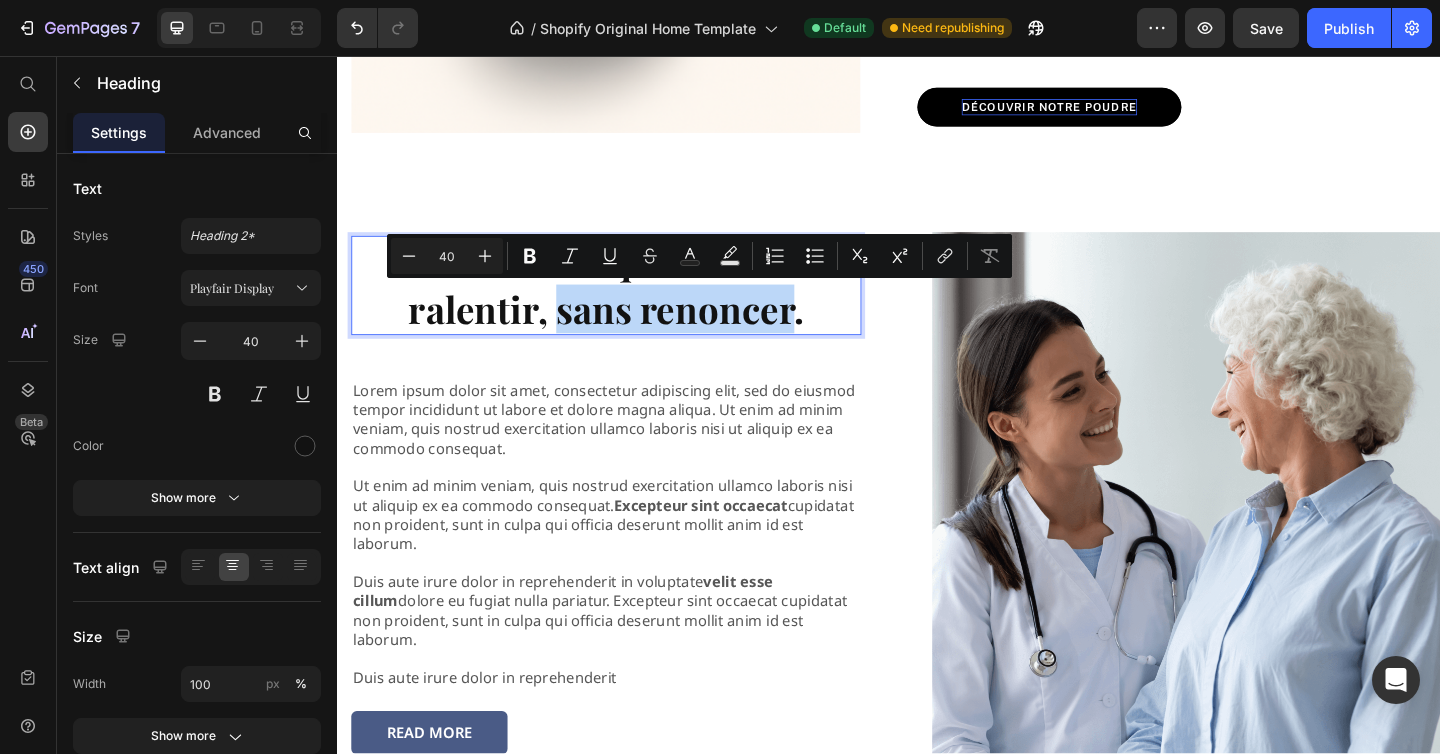 drag, startPoint x: 578, startPoint y: 332, endPoint x: 828, endPoint y: 330, distance: 250.008 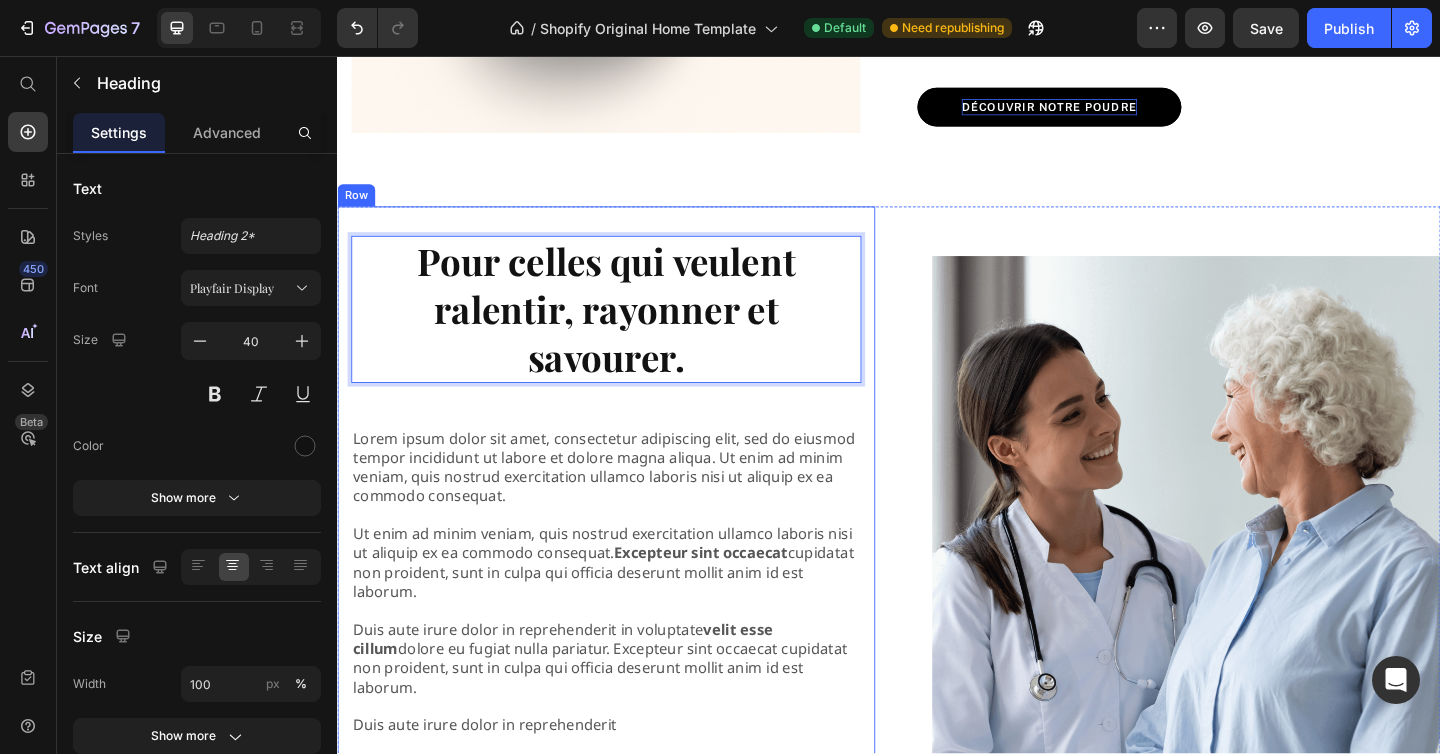 click on "Pour celles qui veulent ralentir, rayonner et savourer. Heading   48 Lorem ipsum dolor sit amet, consectetur adipiscing elit, sed do eiusmod tempor incididunt ut labore et dolore magna aliqua. Ut enim ad minim veniam, quis nostrud exercitation ullamco laboris nisi ut aliquip ex ea commodo consequat. Ut enim ad minim veniam, quis nostrud exercitation ullamco laboris nisi ut aliquip ex ea commodo consequat.  Excepteur sint occaecat  cupidatat non proident, sunt in culpa qui officia deserunt mollit anim id est laborum. Duis aute irure dolor in reprehenderit in voluptate  velit esse cillum  dolore eu fugiat nulla pariatur. Excepteur sint occaecat cupidatat non proident, sunt in culpa qui officia deserunt mollit anim id est laborum. Duis aute irure dolor in reprehenderit Text Block READ MORE Button" at bounding box center (629, 568) 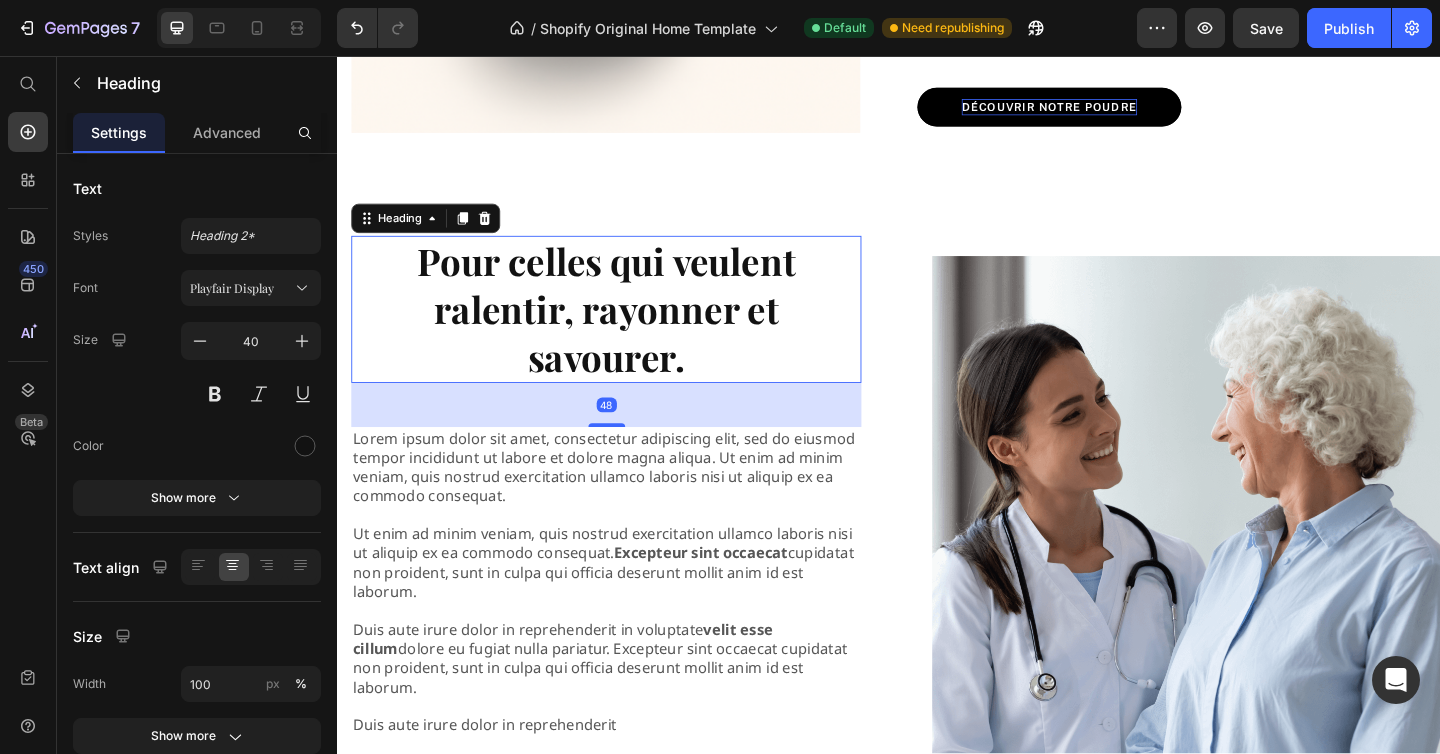 click on "Pour celles qui veulent ralentir, rayonner et savourer." at bounding box center [629, 332] 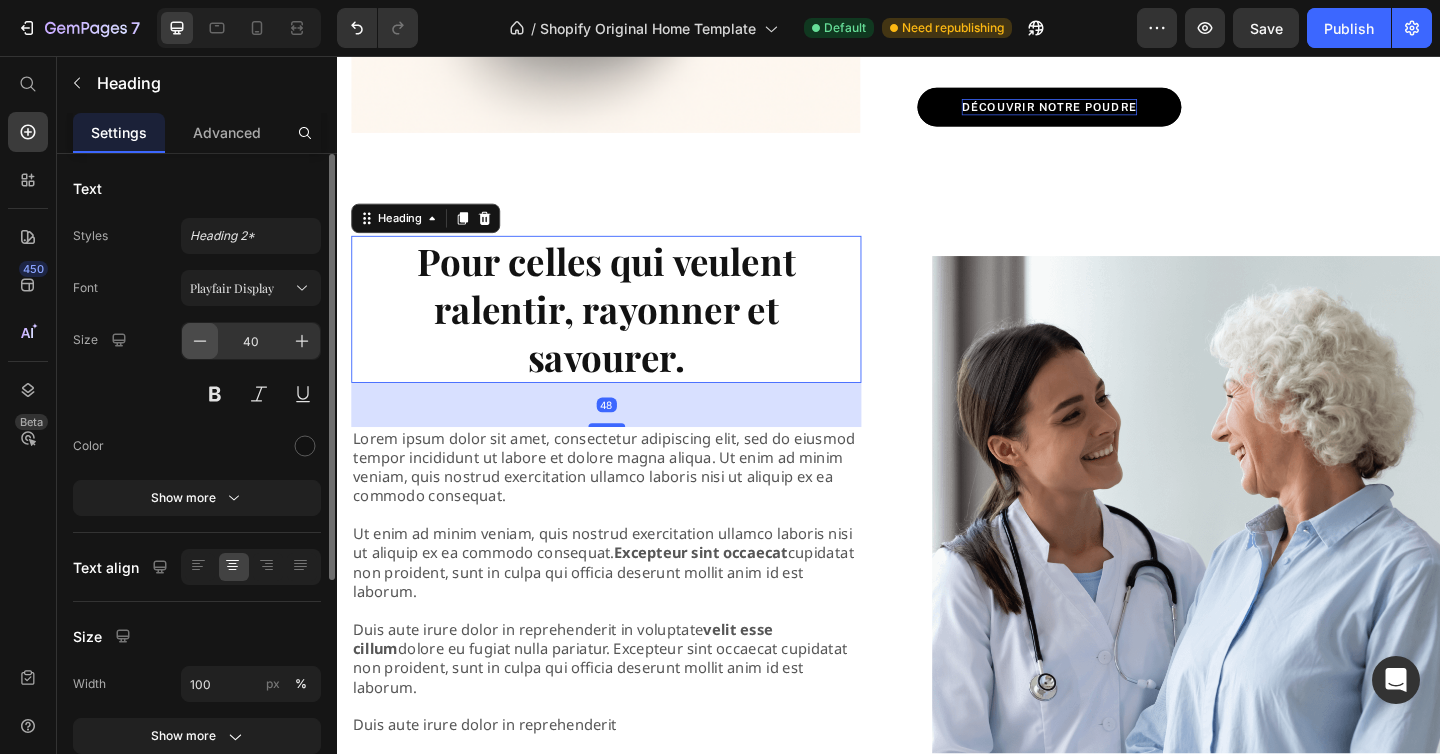 click 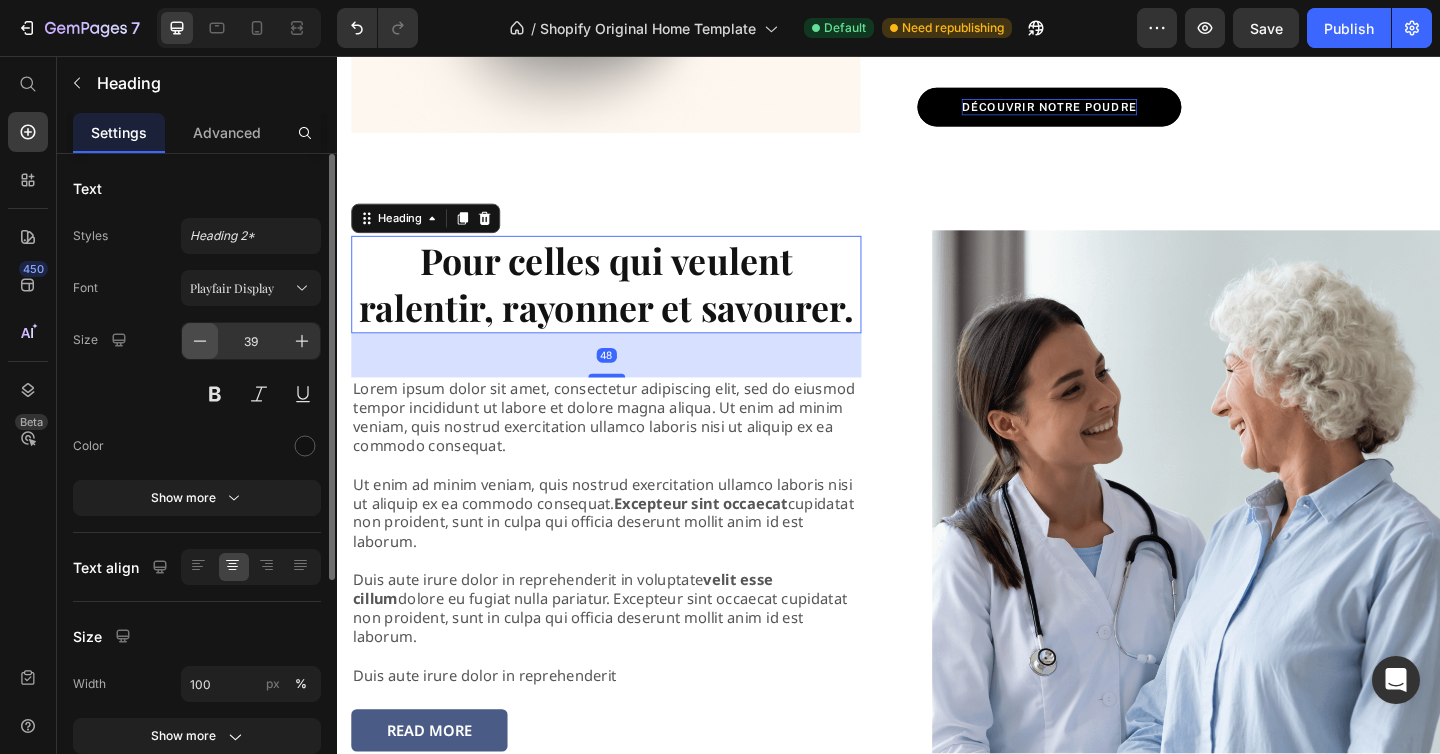 click 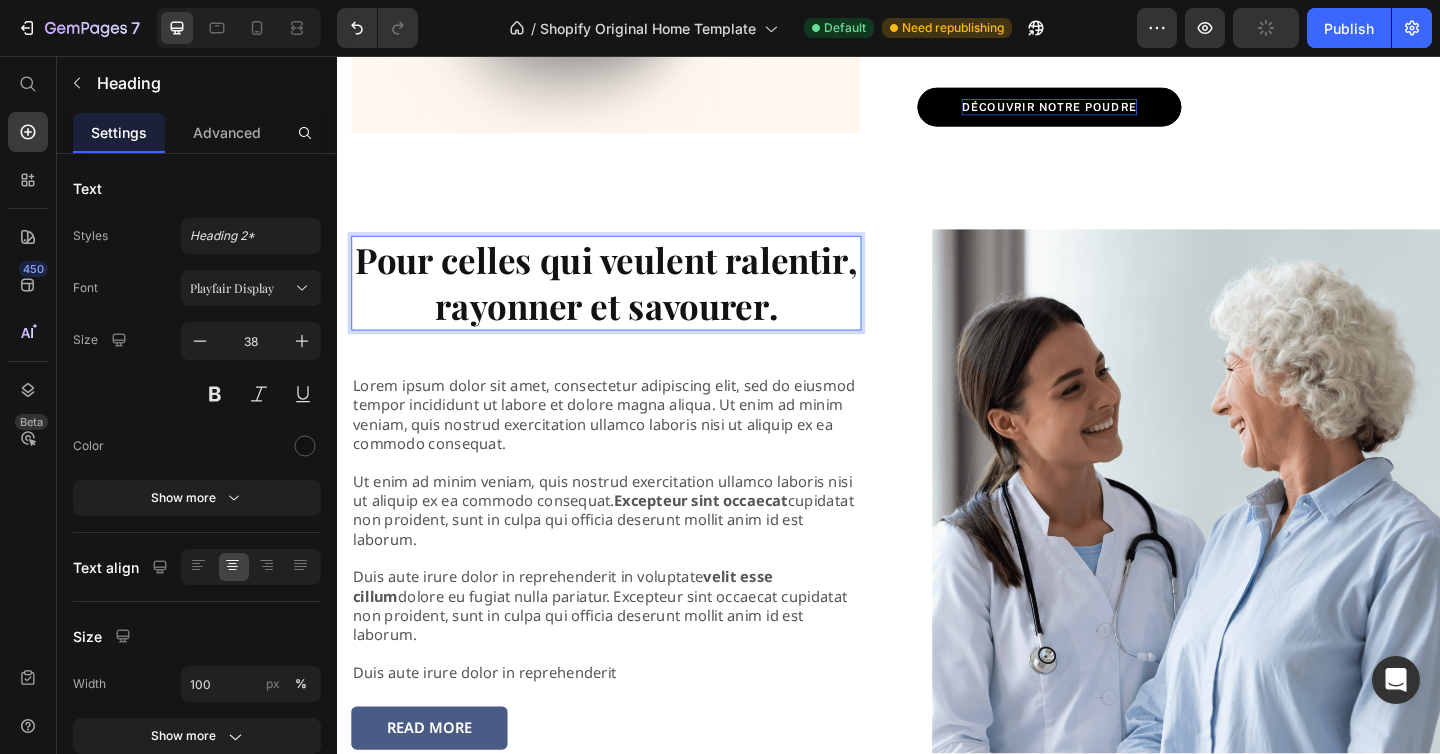 click on "Pour celles qui veulent ralentir, rayonner et savourer." at bounding box center [629, 303] 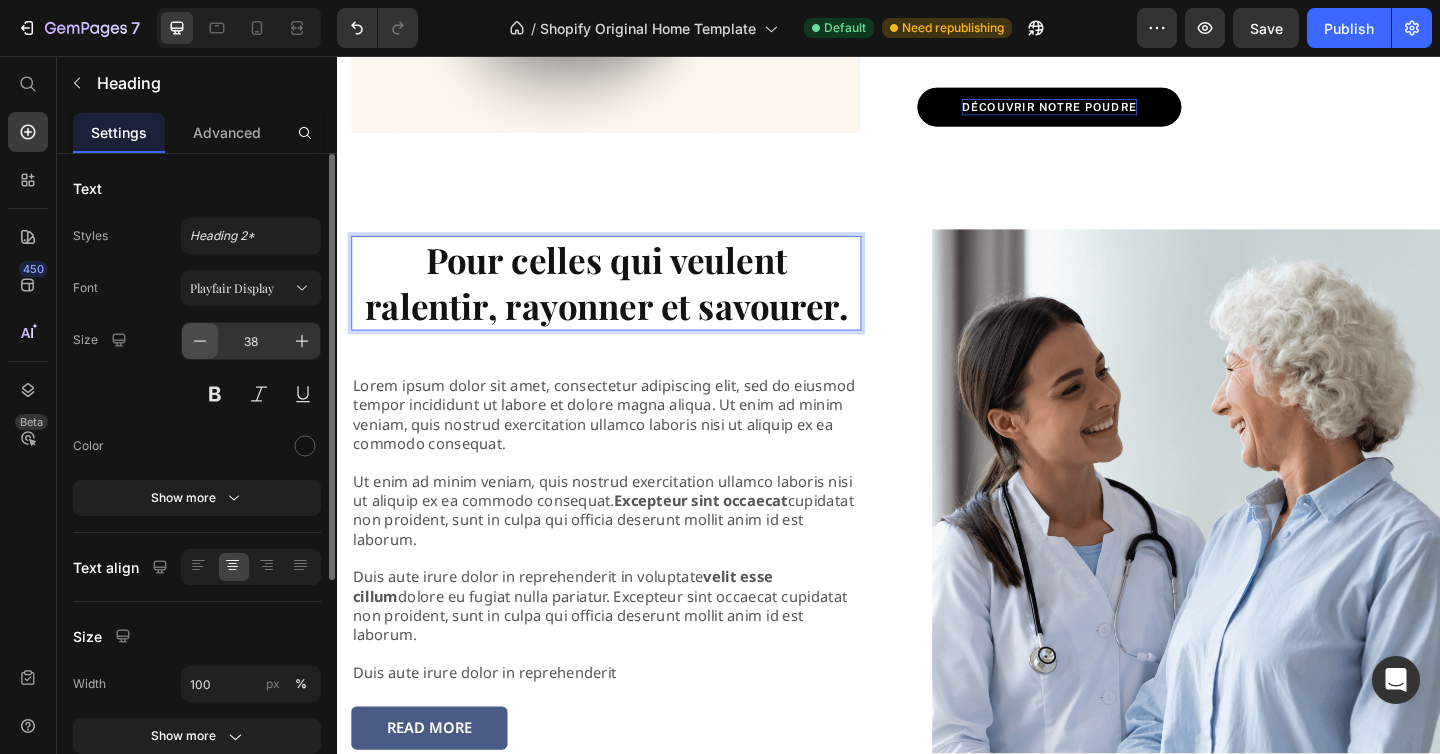click 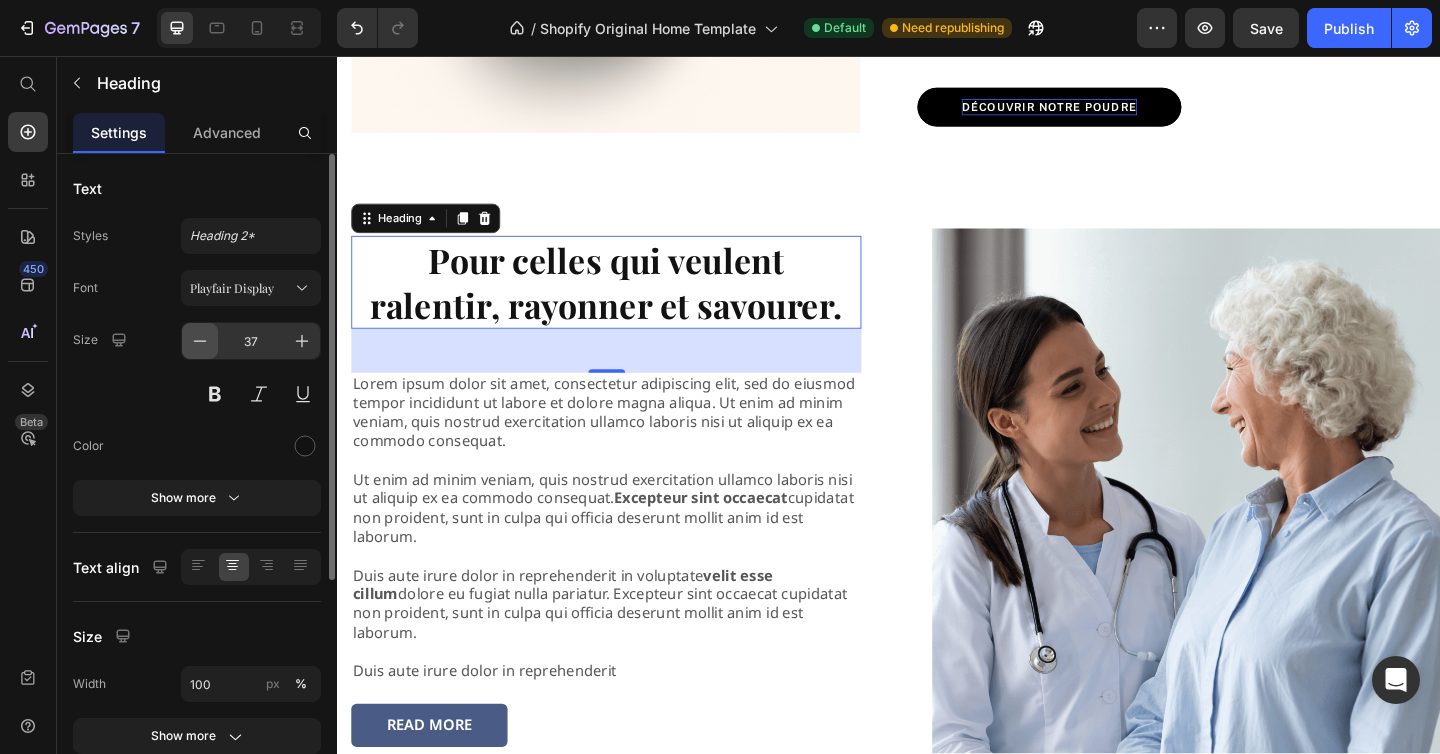 click 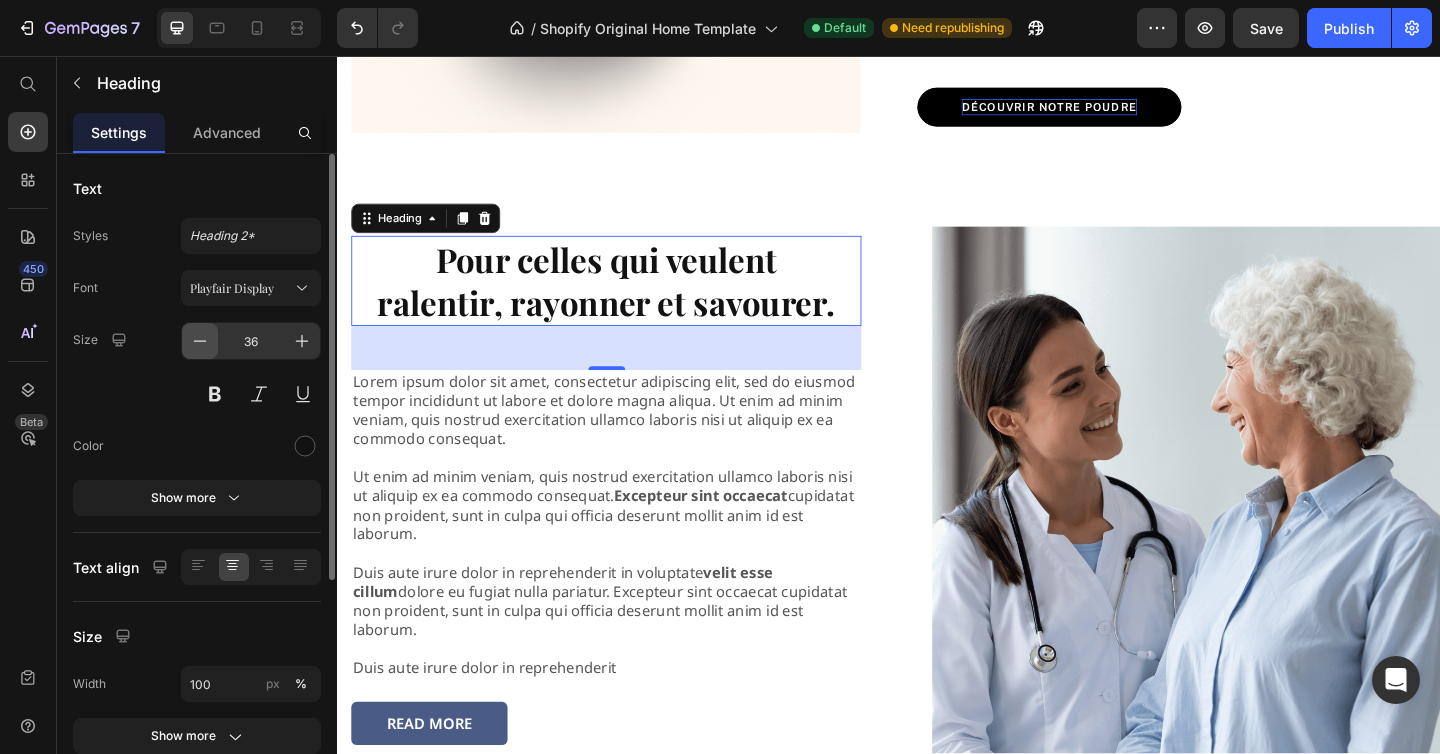 click 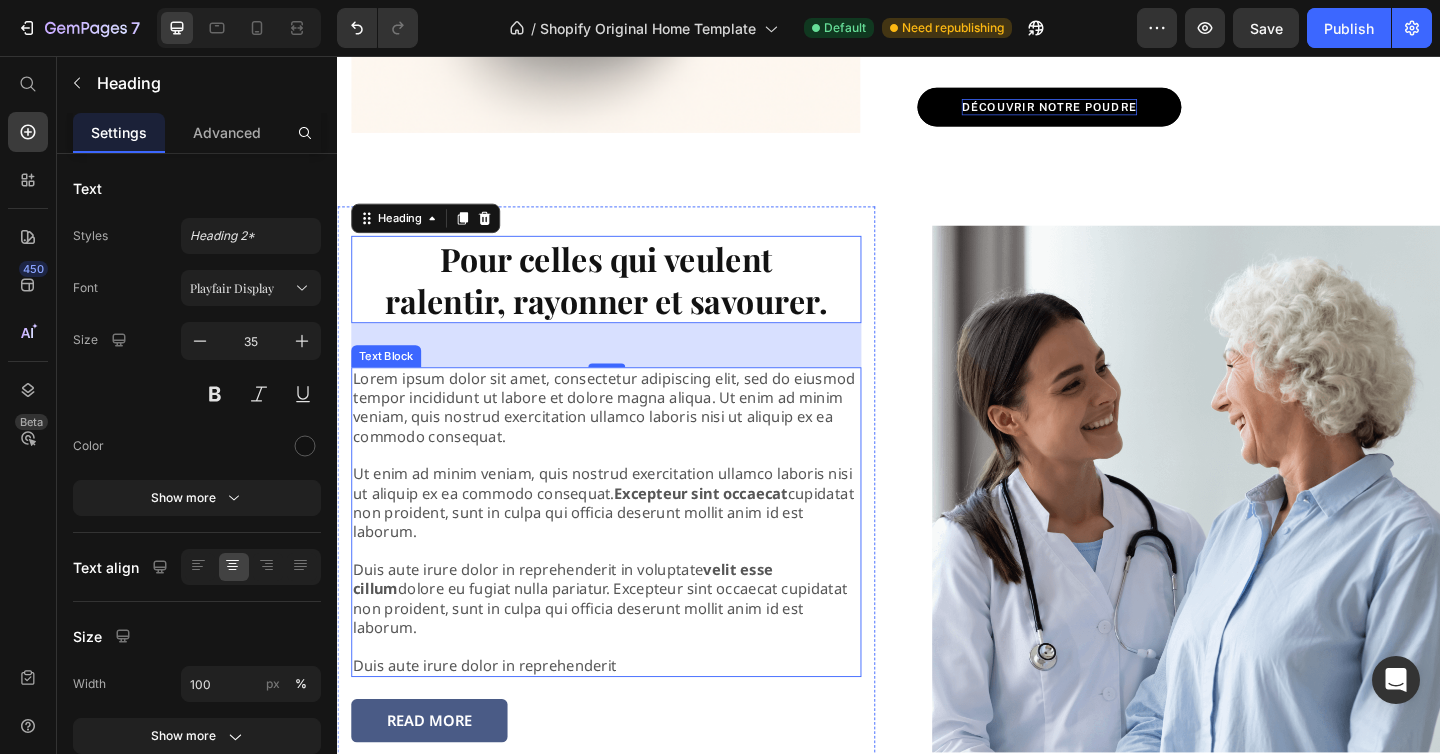 click on "Lorem ipsum dolor sit amet, consectetur adipiscing elit, sed do eiusmod tempor incididunt ut labore et dolore magna aliqua. Ut enim ad minim veniam, quis nostrud exercitation ullamco laboris nisi ut aliquip ex ea commodo consequat. Ut enim ad minim veniam, quis nostrud exercitation ullamco laboris nisi ut aliquip ex ea commodo consequat.  Excepteur sint occaecat  cupidatat non proident, sunt in culpa qui officia deserunt mollit anim id est laborum. Duis aute irure dolor in reprehenderit in voluptate  velit esse cillum  dolore eu fugiat nulla pariatur. Excepteur sint occaecat cupidatat non proident, sunt in culpa qui officia deserunt mollit anim id est laborum. Duis aute irure dolor in reprehenderit" at bounding box center [629, 563] 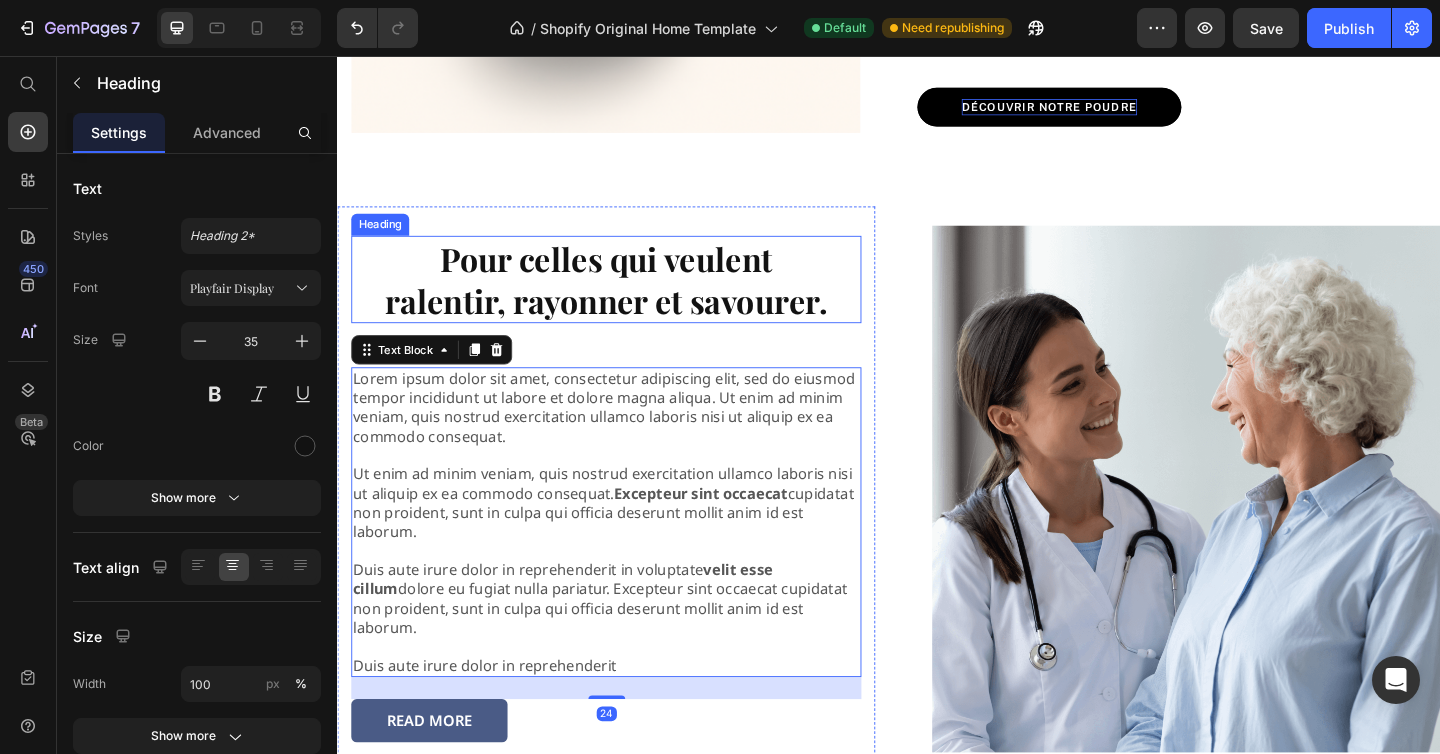 click on "Pour celles qui veulent ralentir, rayonner et savourer." at bounding box center [629, 299] 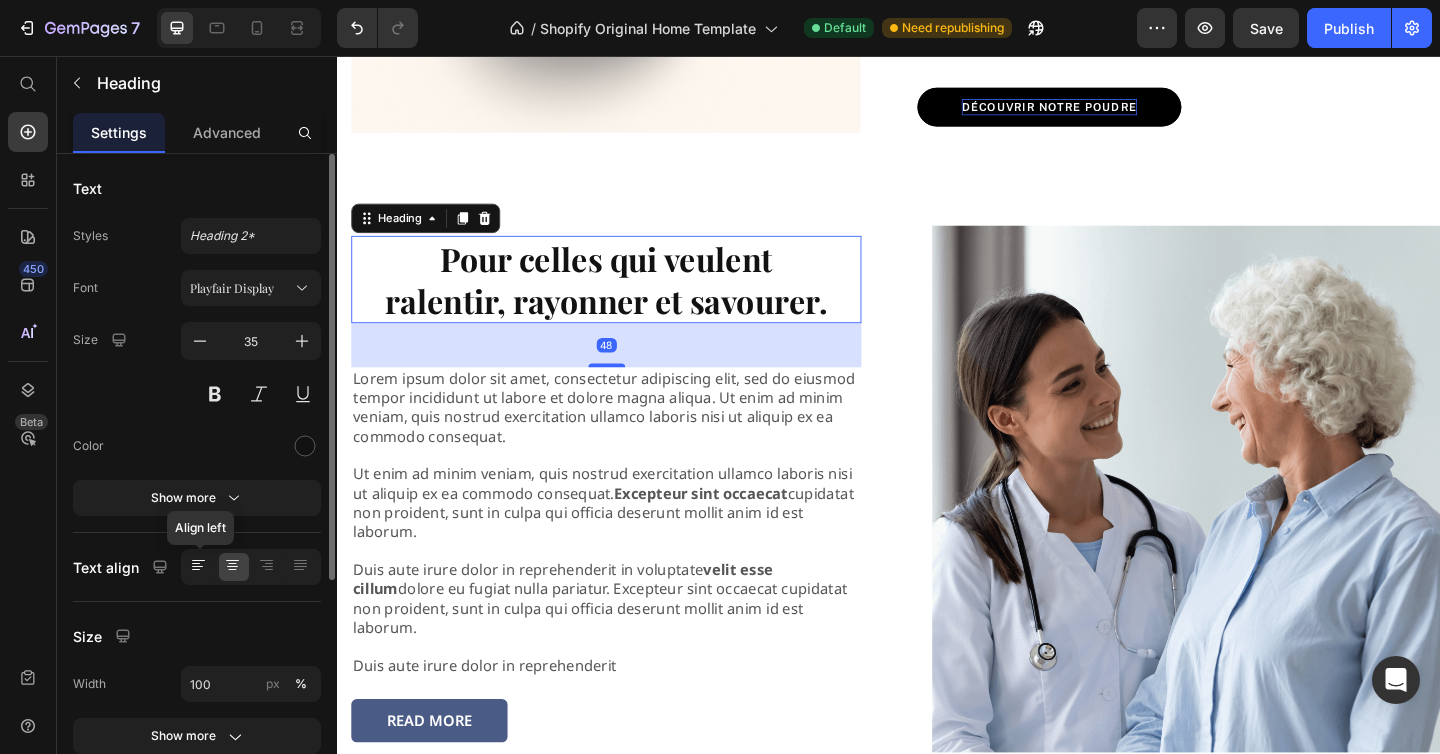 click 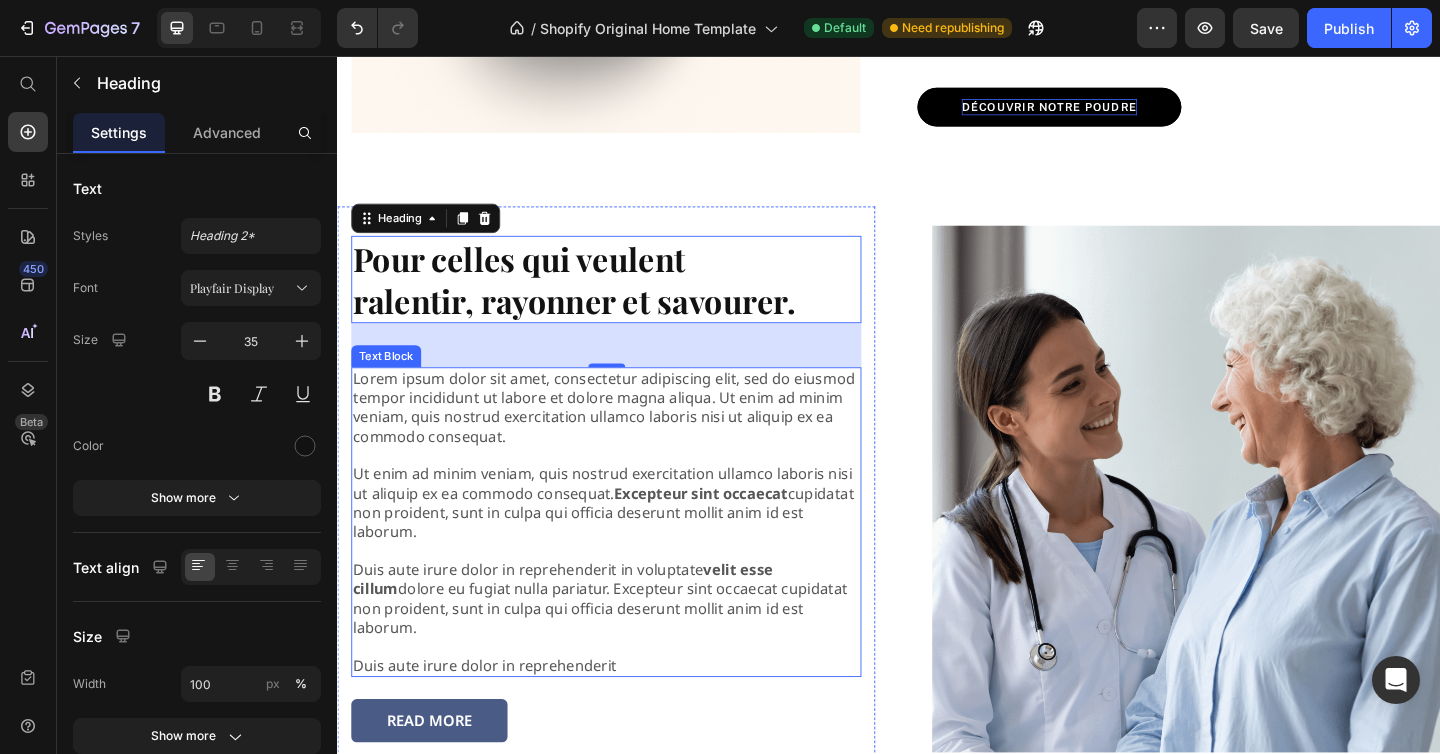 click on "Lorem ipsum dolor sit amet, consectetur adipiscing elit, sed do eiusmod tempor incididunt ut labore et dolore magna aliqua. Ut enim ad minim veniam, quis nostrud exercitation ullamco laboris nisi ut aliquip ex ea commodo consequat. Ut enim ad minim veniam, quis nostrud exercitation ullamco laboris nisi ut aliquip ex ea commodo consequat.  Excepteur sint occaecat  cupidatat non proident, sunt in culpa qui officia deserunt mollit anim id est laborum. Duis aute irure dolor in reprehenderit in voluptate  velit esse cillum  dolore eu fugiat nulla pariatur. Excepteur sint occaecat cupidatat non proident, sunt in culpa qui officia deserunt mollit anim id est laborum. Duis aute irure dolor in reprehenderit" at bounding box center (629, 563) 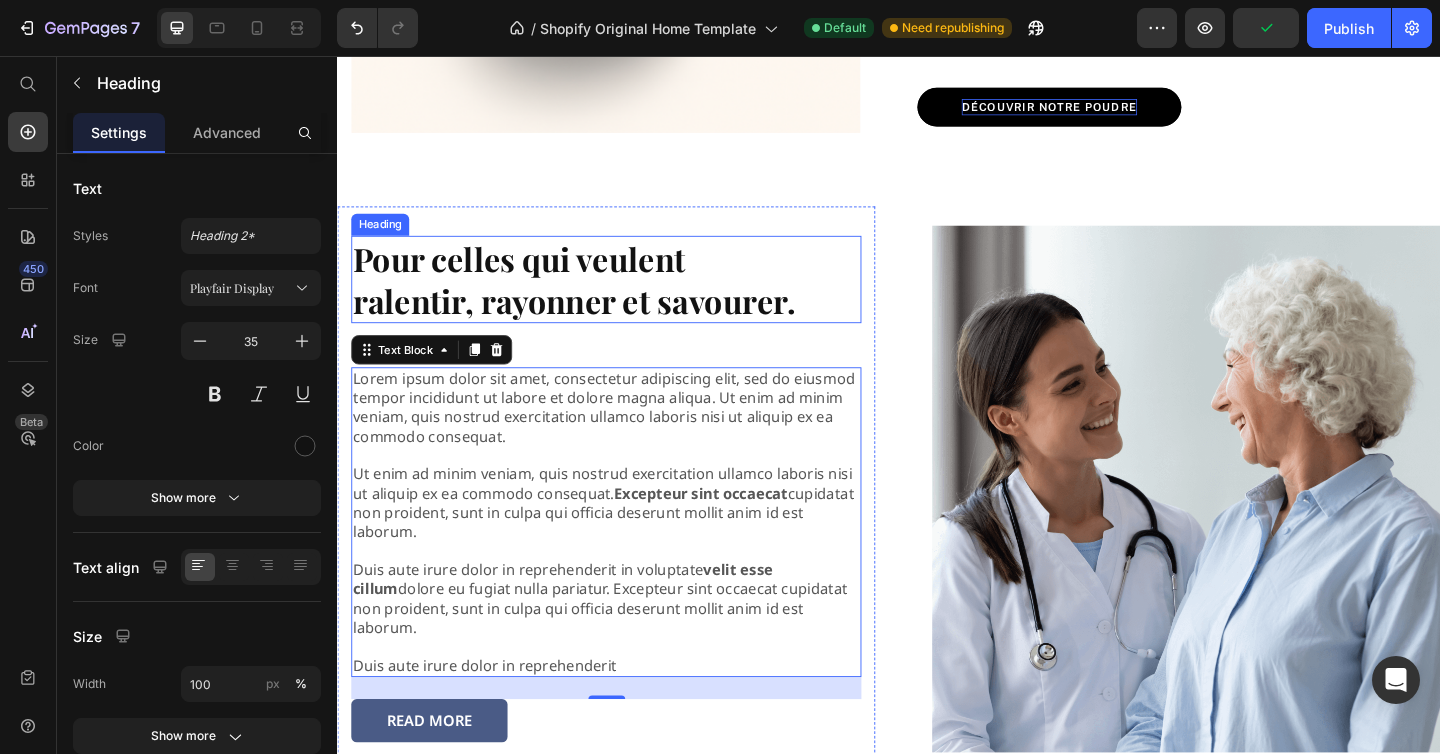 click on "Pour celles qui veulent ralentir, rayonner et savourer." at bounding box center [629, 299] 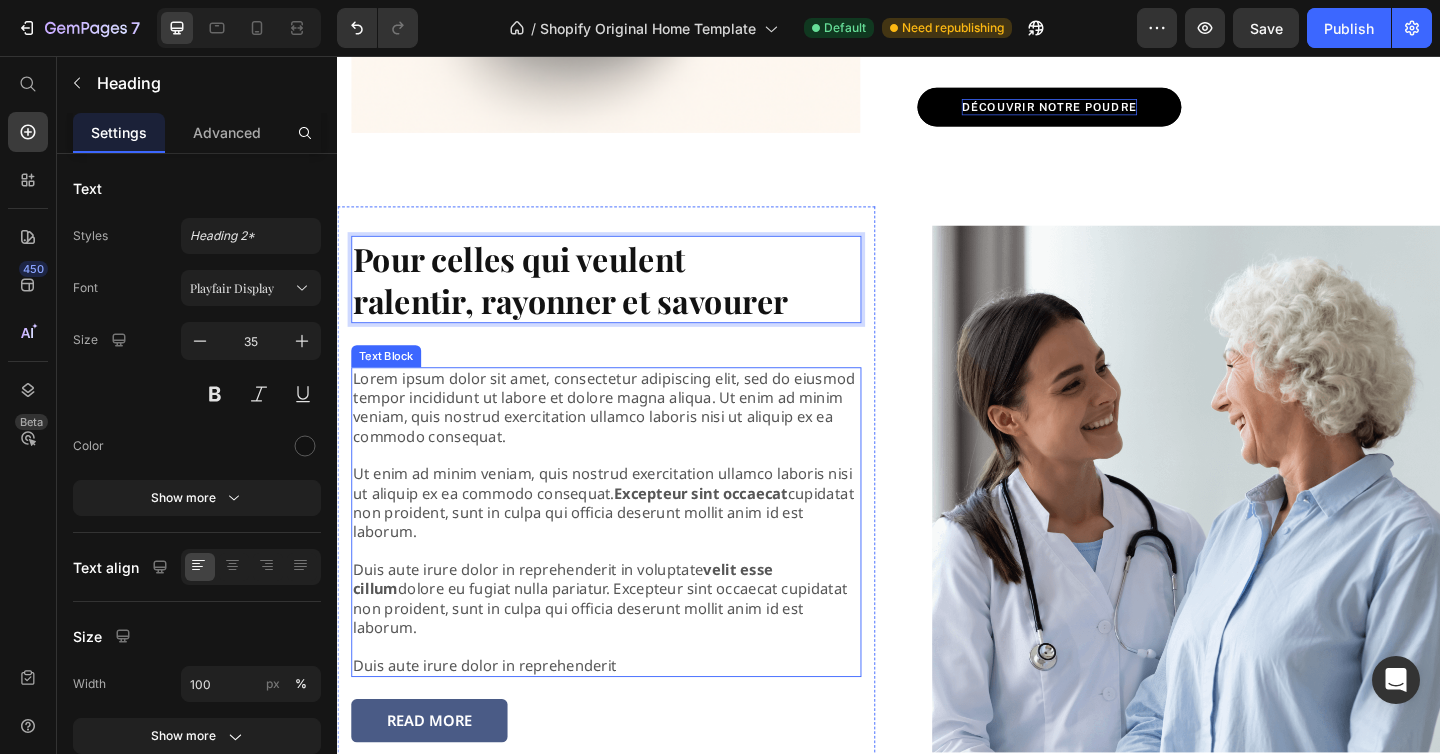 click on "Excepteur sint occaecat" at bounding box center (732, 532) 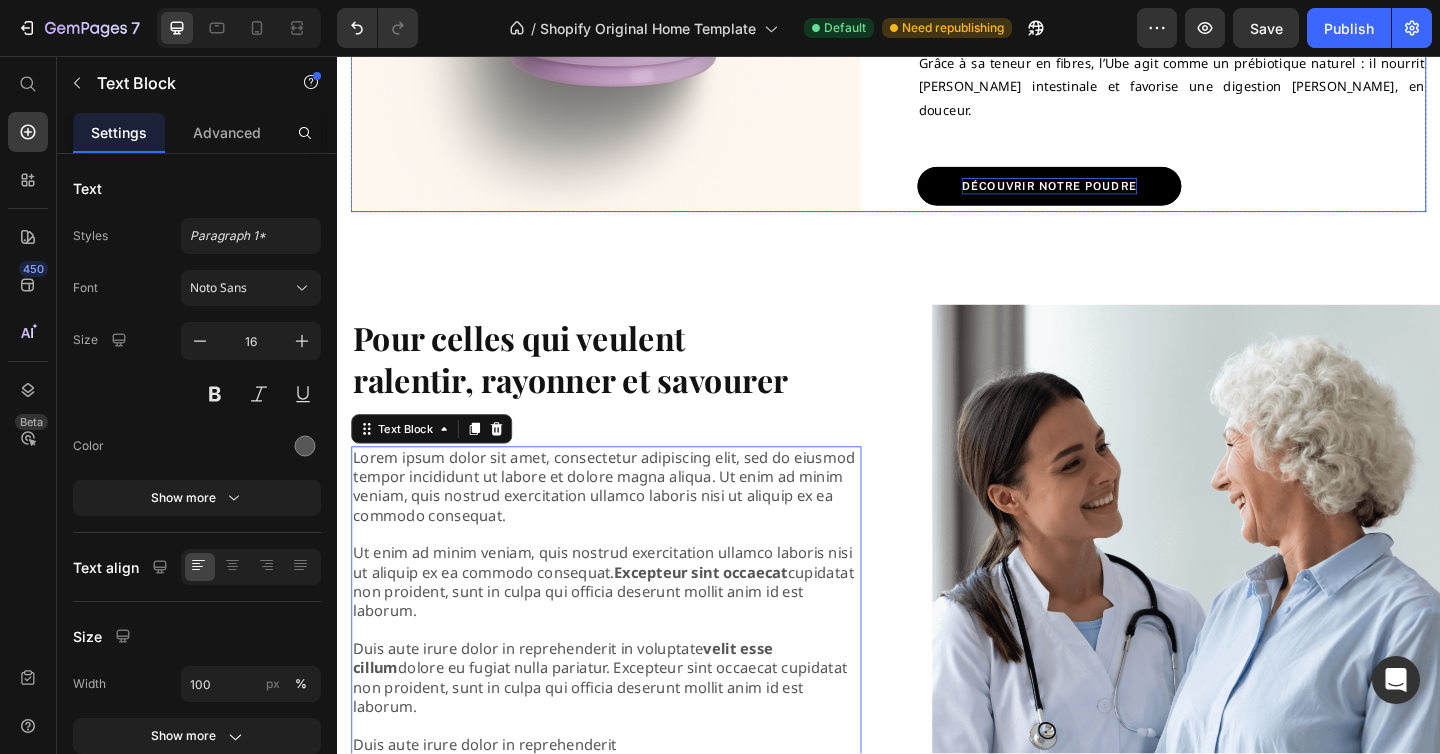 scroll, scrollTop: 1987, scrollLeft: 0, axis: vertical 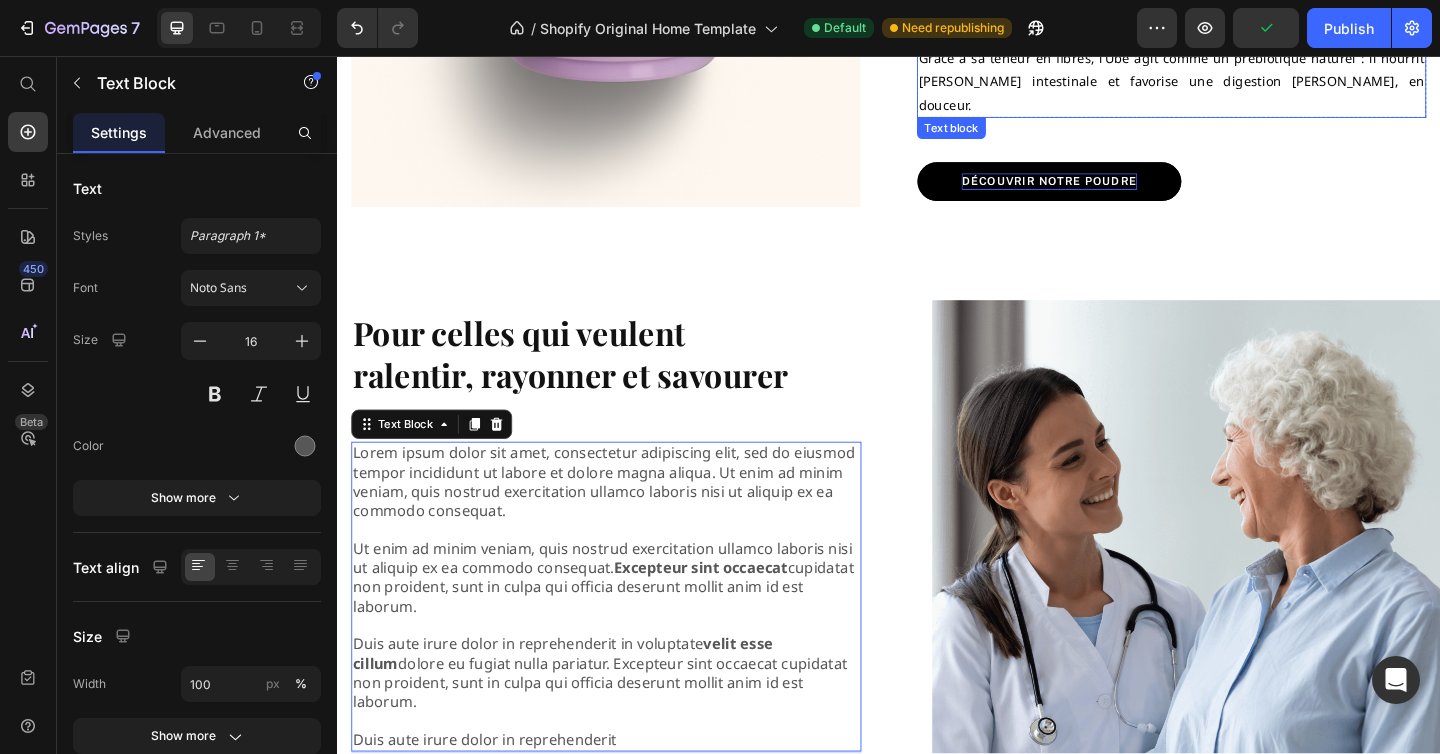 click on "Grâce à sa teneur en fibres, l’Ube agit comme un prébiotique naturel : il nourrit [PERSON_NAME] intestinale et favorise une digestion [PERSON_NAME], en douceur." at bounding box center [1245, 84] 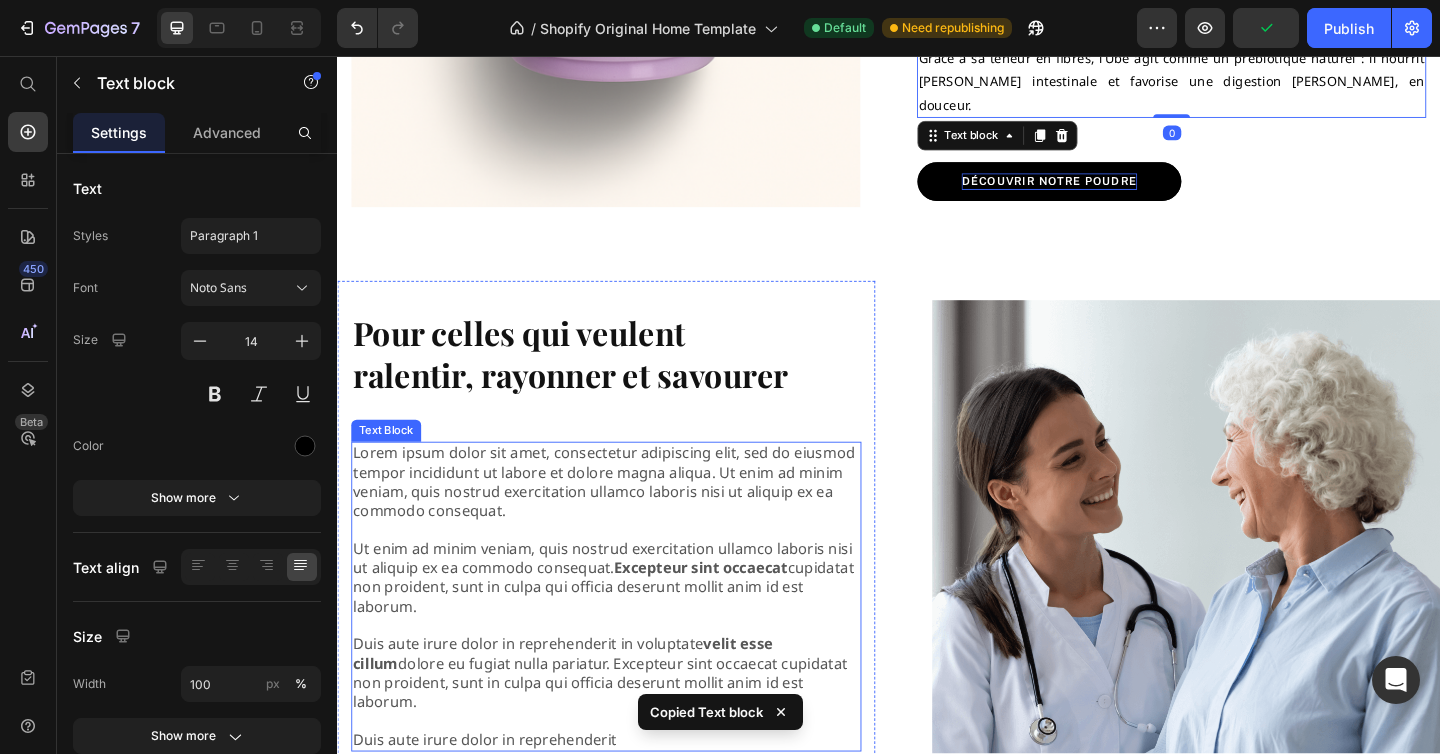 click on "Lorem ipsum dolor sit amet, consectetur adipiscing elit, sed do eiusmod tempor incididunt ut labore et dolore magna aliqua. Ut enim ad minim veniam, quis nostrud exercitation ullamco laboris nisi ut aliquip ex ea commodo consequat. Ut enim ad minim veniam, quis nostrud exercitation ullamco laboris nisi ut aliquip ex ea commodo consequat.  Excepteur sint occaecat  cupidatat non proident, sunt in culpa qui officia deserunt mollit anim id est laborum. Duis aute irure dolor in reprehenderit in voluptate  velit esse cillum  dolore eu fugiat nulla pariatur. Excepteur sint occaecat cupidatat non proident, sunt in culpa qui officia deserunt mollit anim id est laborum. Duis aute irure dolor in reprehenderit" at bounding box center (629, 644) 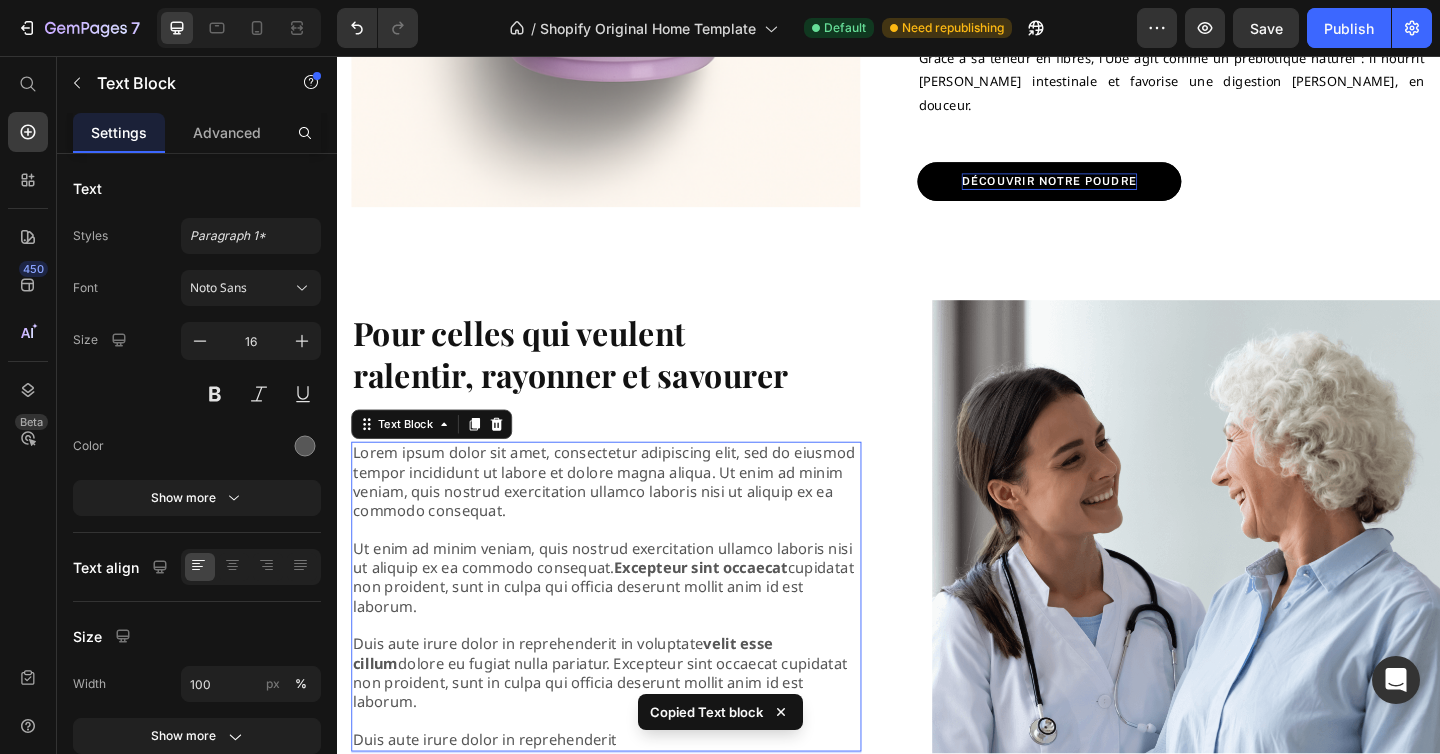 type on "14" 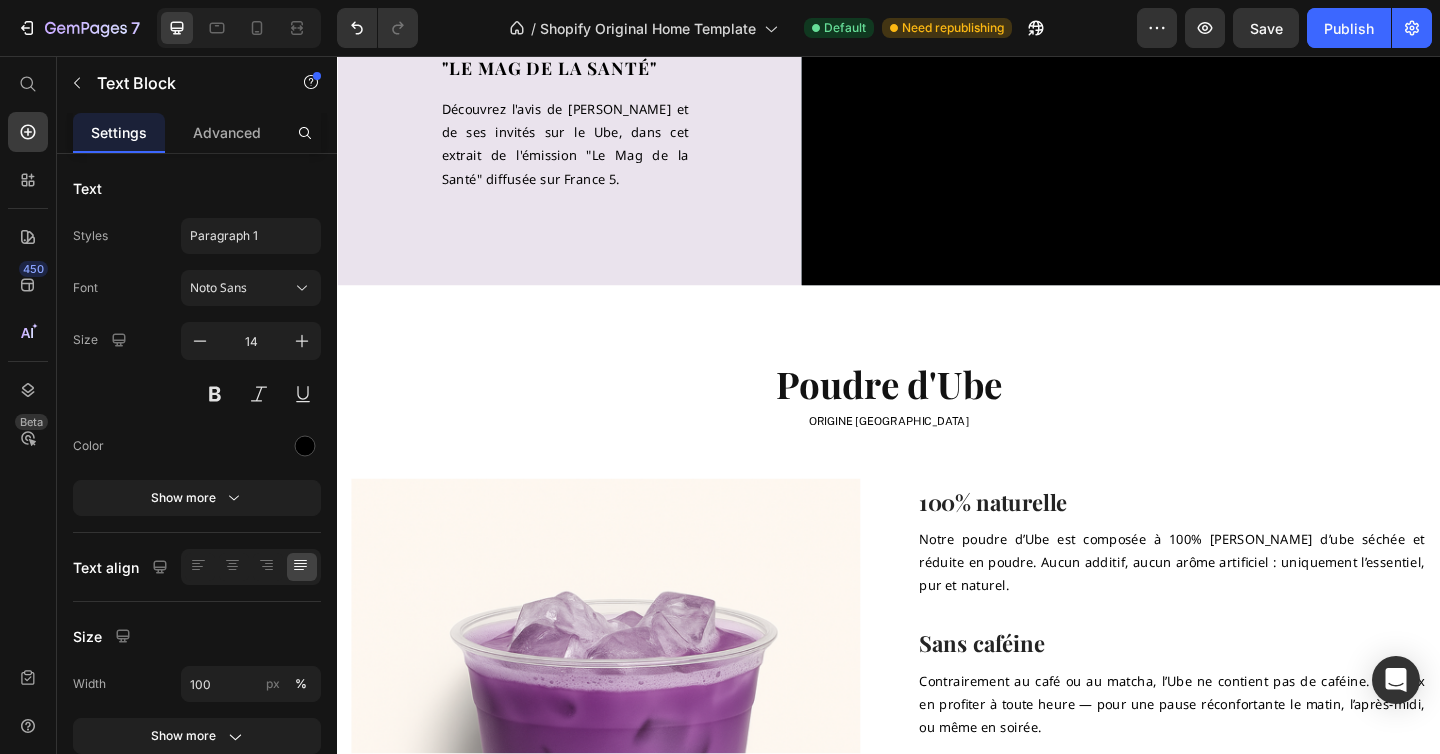scroll, scrollTop: 962, scrollLeft: 0, axis: vertical 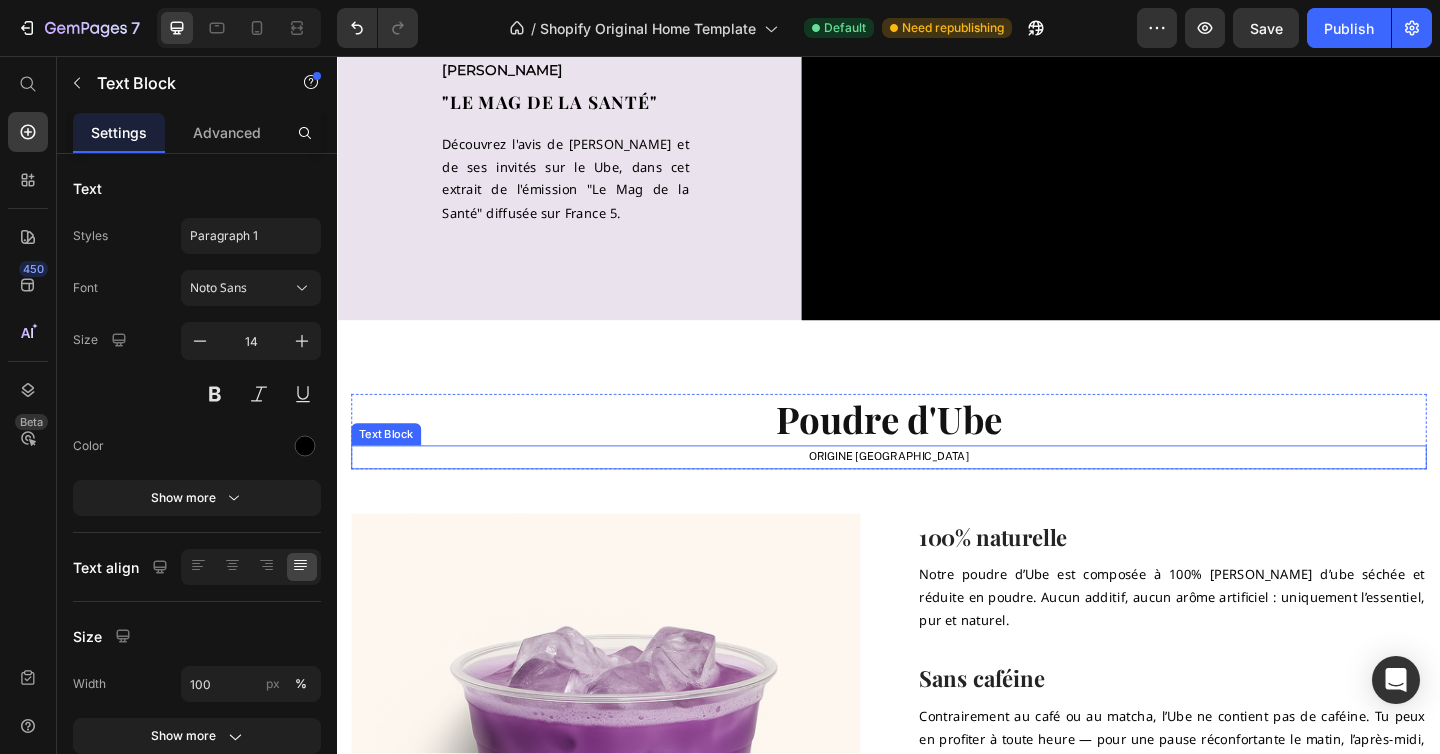 click on "Origine [GEOGRAPHIC_DATA]" at bounding box center [937, 493] 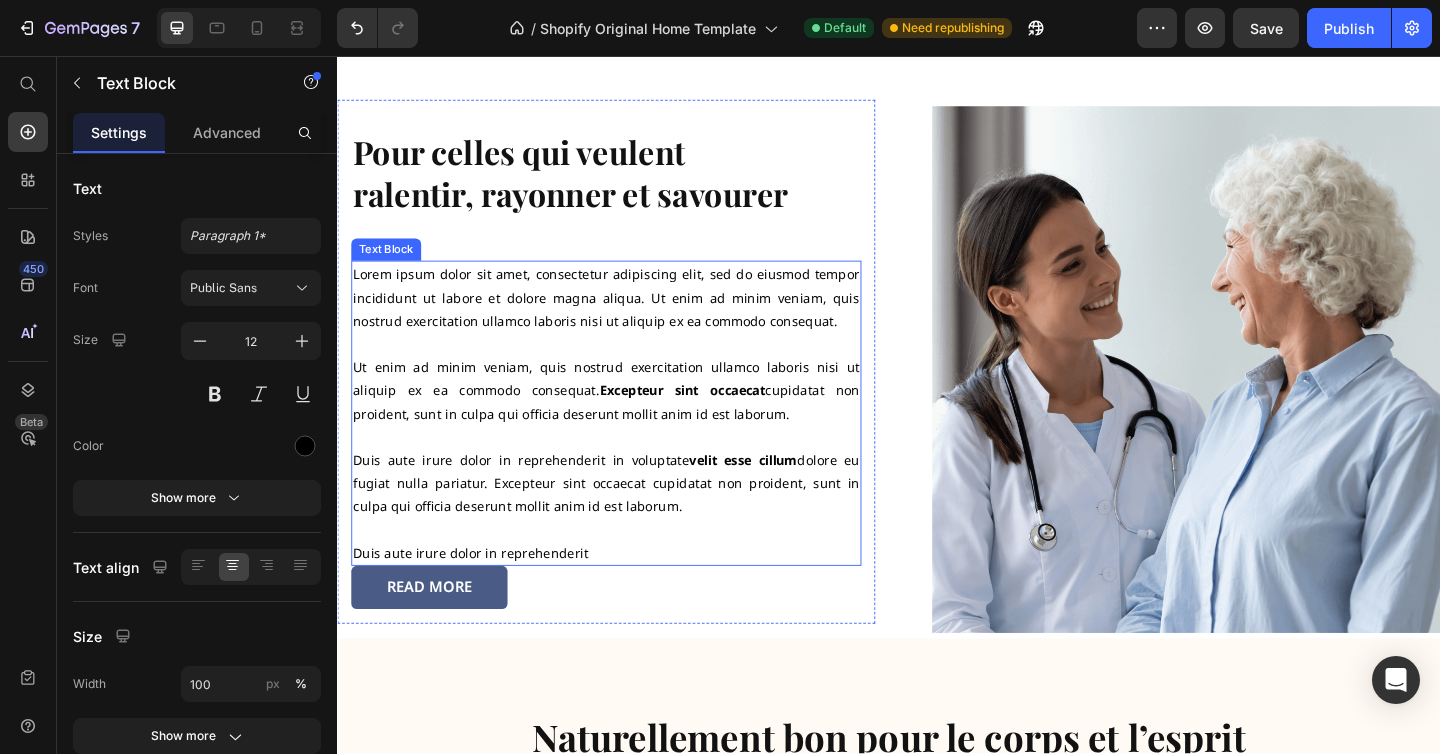 scroll, scrollTop: 2109, scrollLeft: 0, axis: vertical 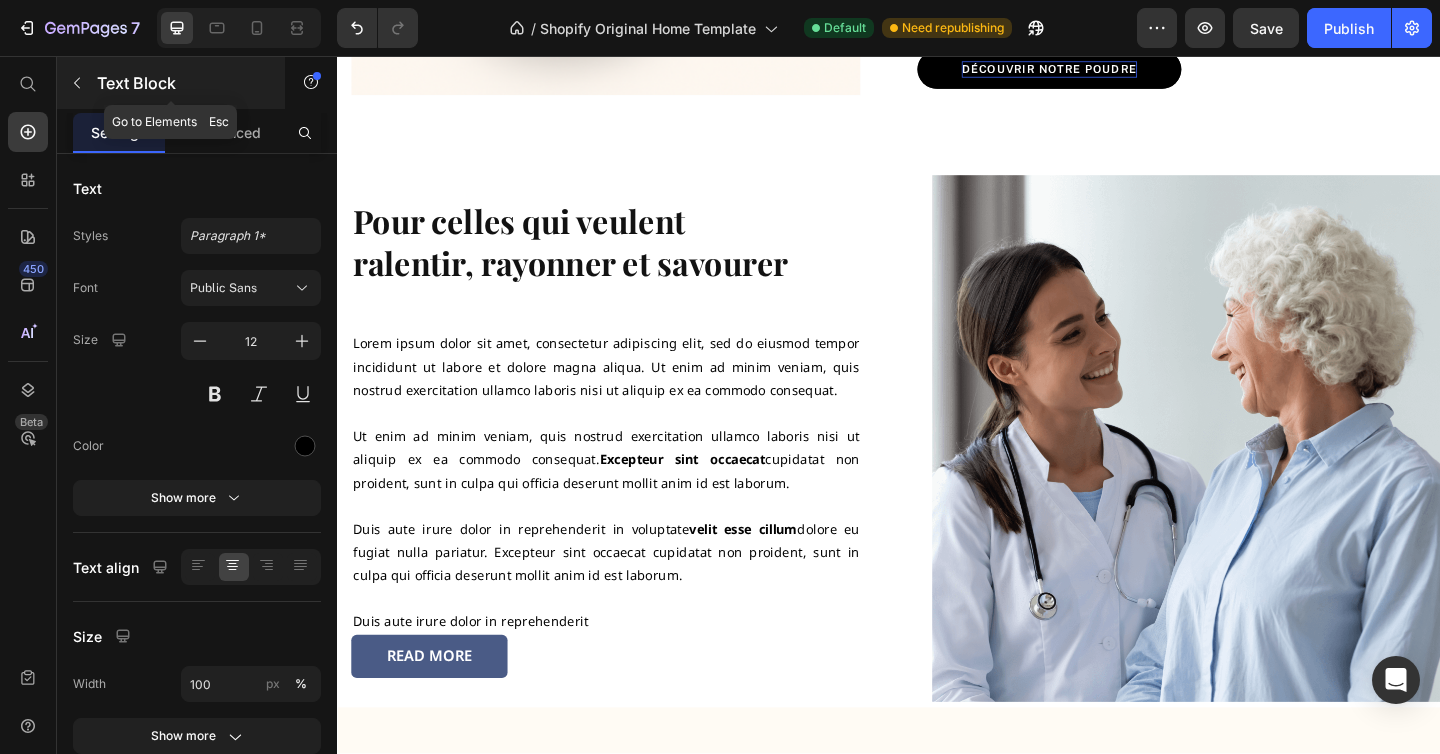 click 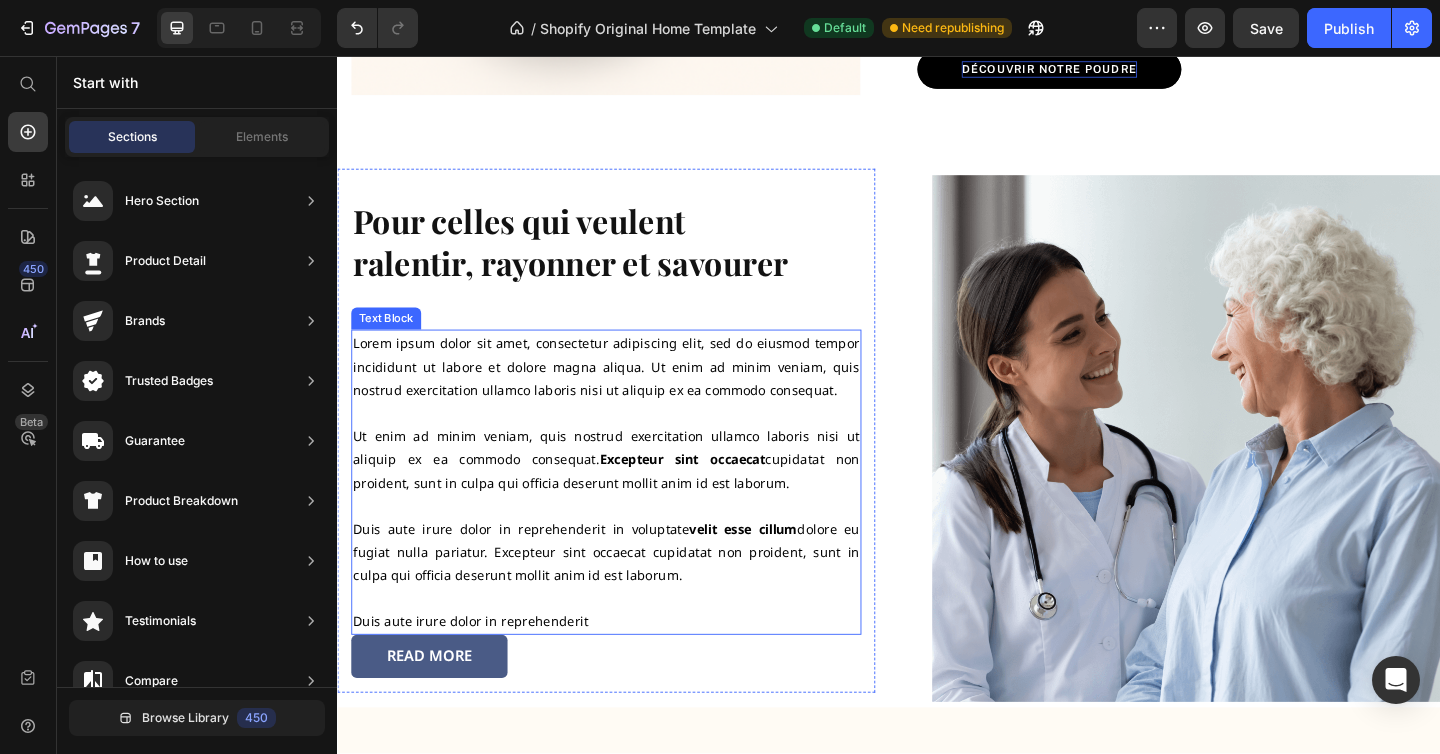 click on "Lorem ipsum dolor sit amet, consectetur adipiscing elit, sed do eiusmod tempor incididunt ut labore et dolore magna aliqua. Ut enim ad minim veniam, quis nostrud exercitation ullamco laboris nisi ut aliquip ex ea commodo consequat. Ut enim ad minim veniam, quis nostrud exercitation ullamco laboris nisi ut aliquip ex ea commodo consequat.  Excepteur sint occaecat  cupidatat non proident, sunt in culpa qui officia deserunt mollit anim id est laborum. Duis aute irure dolor in reprehenderit in voluptate  velit esse cillum  dolore eu fugiat nulla pariatur. Excepteur sint occaecat cupidatat non proident, sunt in culpa qui officia deserunt mollit anim id est laborum. Duis aute irure dolor in reprehenderit" at bounding box center [629, 520] 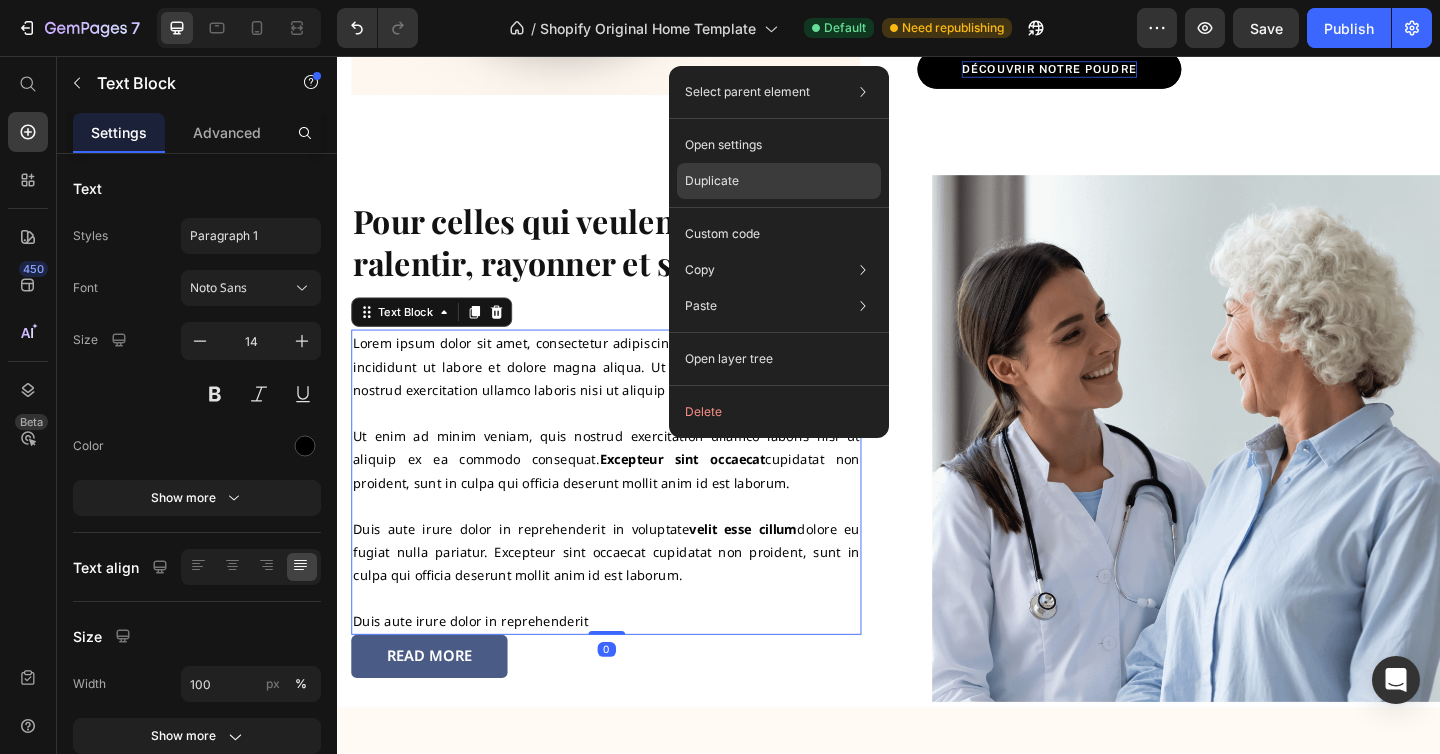 click on "Duplicate" at bounding box center [712, 181] 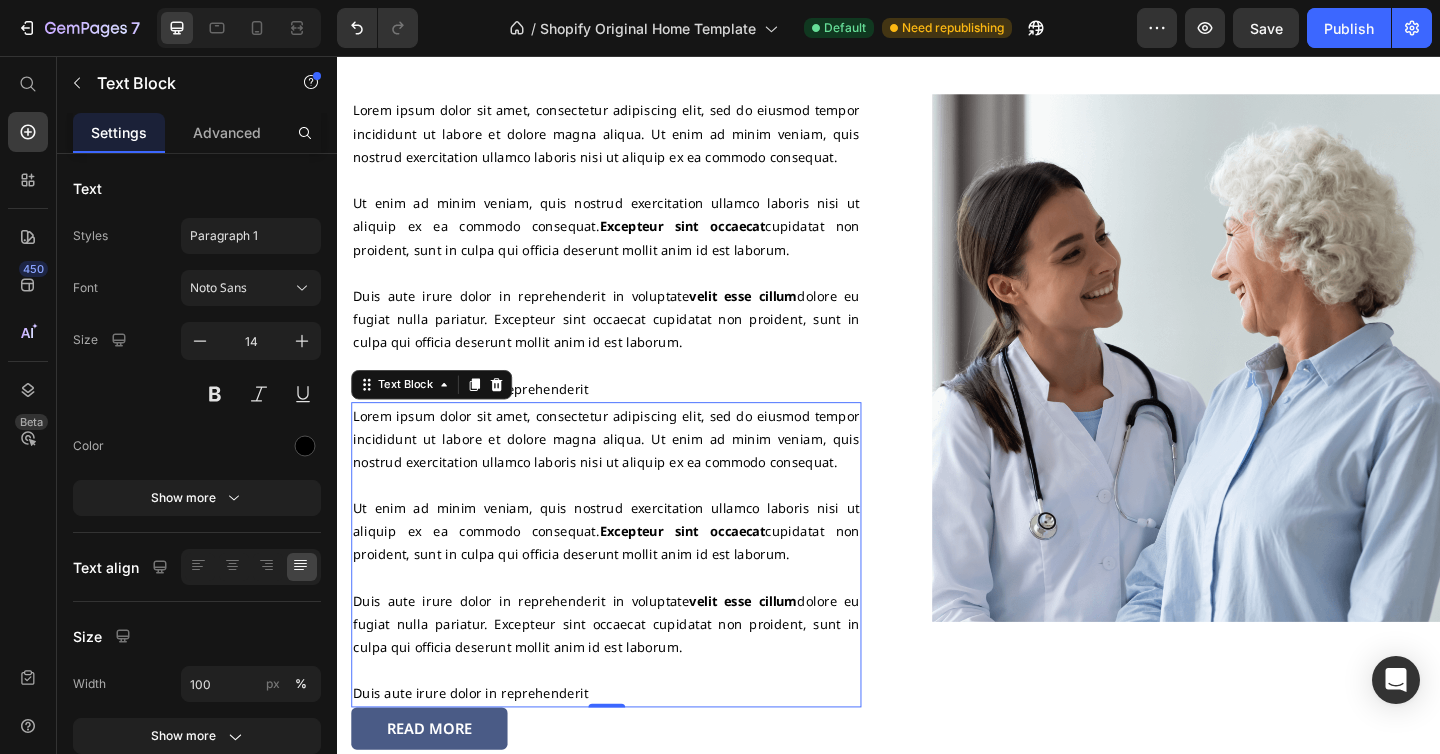 scroll, scrollTop: 2317, scrollLeft: 0, axis: vertical 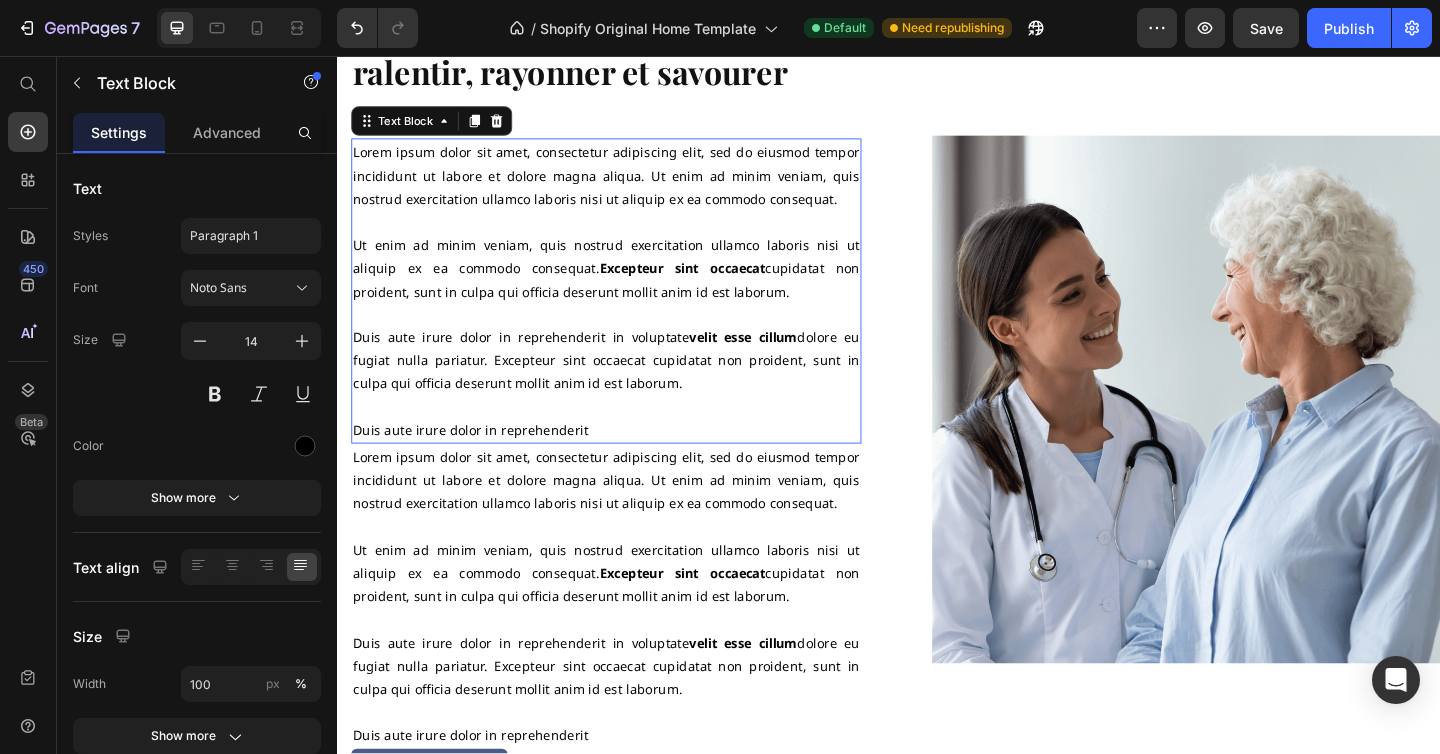 click on "Excepteur sint occaecat" at bounding box center (712, 286) 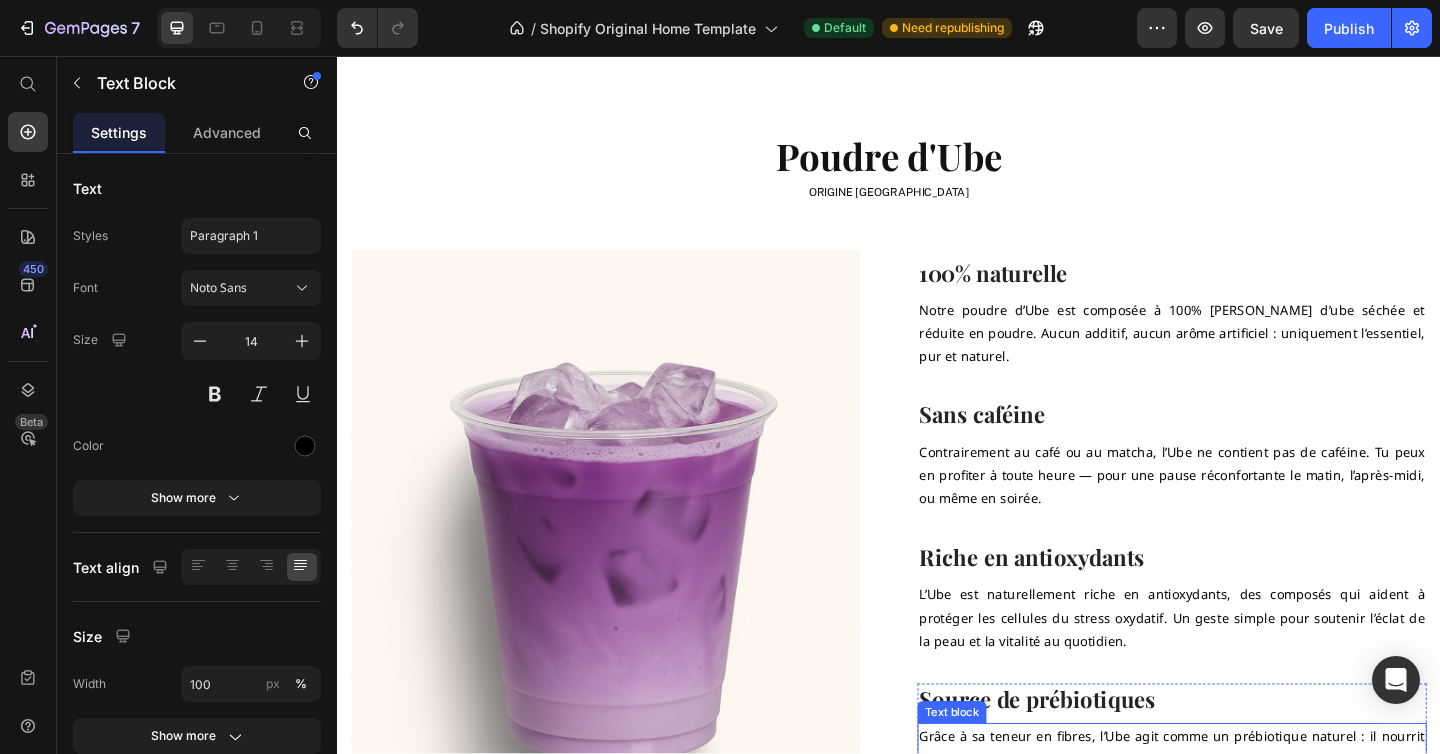 scroll, scrollTop: 1244, scrollLeft: 0, axis: vertical 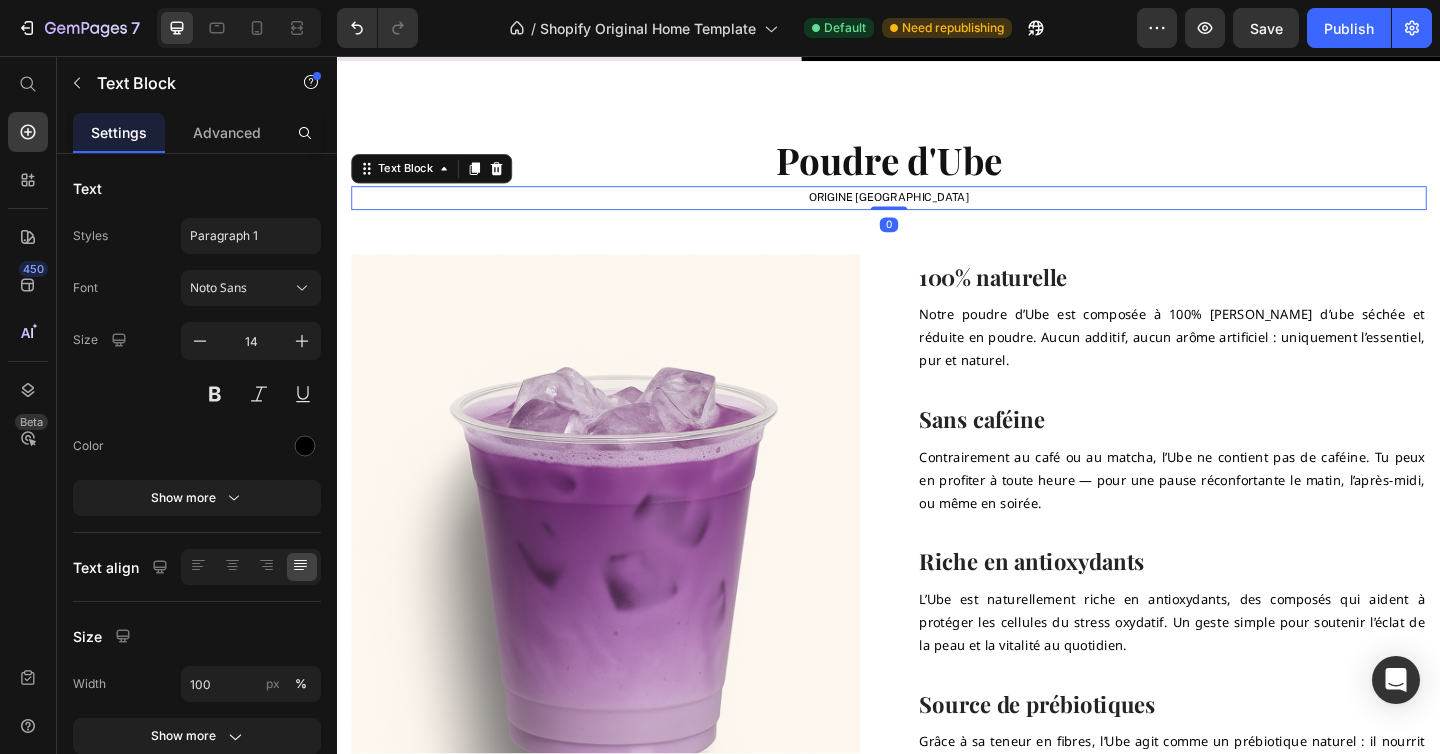 click on "Origine [GEOGRAPHIC_DATA]" at bounding box center [937, 211] 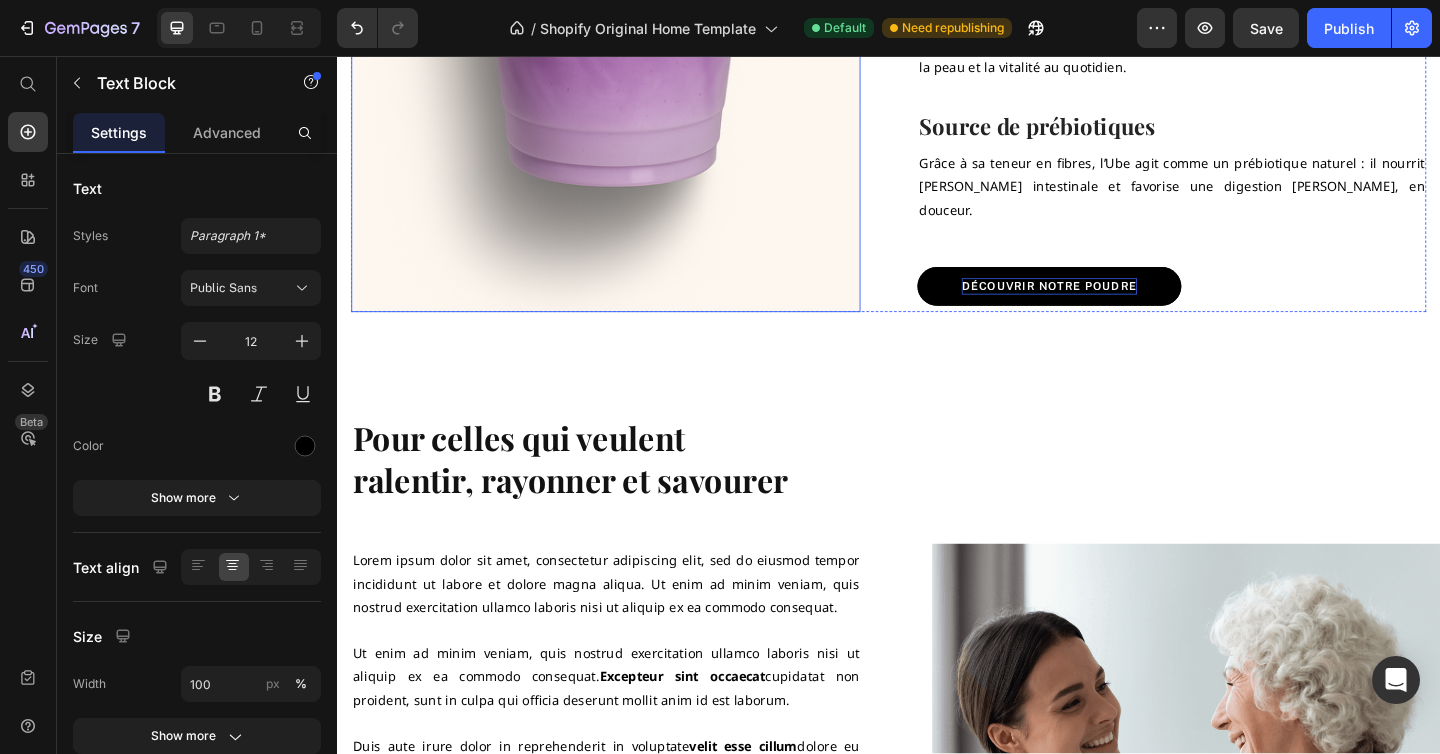 scroll, scrollTop: 1878, scrollLeft: 0, axis: vertical 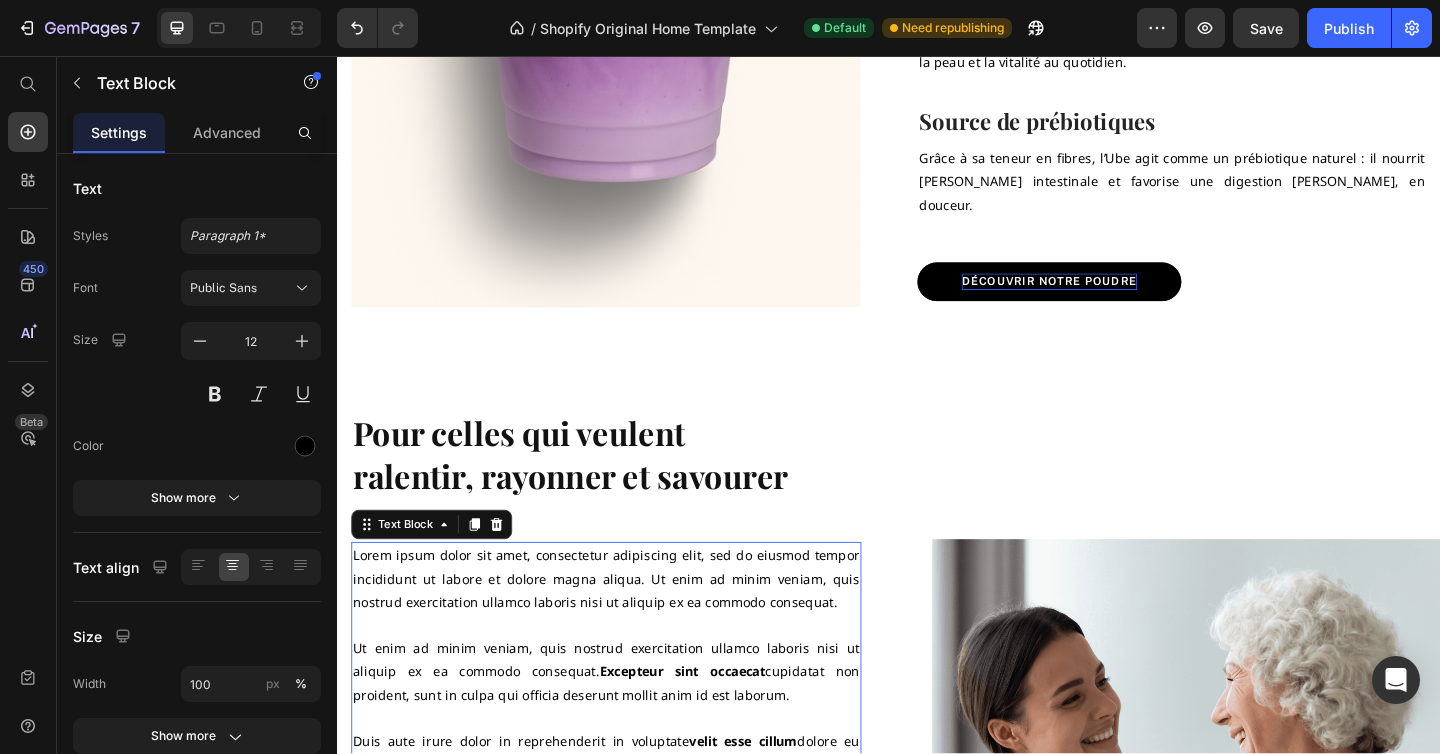 click on "Lorem ipsum dolor sit amet, consectetur adipiscing elit, sed do eiusmod tempor incididunt ut labore et dolore magna aliqua. Ut enim ad minim veniam, quis nostrud exercitation ullamco laboris nisi ut aliquip ex ea commodo consequat. Ut enim ad minim veniam, quis nostrud exercitation ullamco laboris nisi ut aliquip ex ea commodo consequat.  Excepteur sint occaecat  cupidatat non proident, sunt in culpa qui officia deserunt mollit anim id est laborum. Duis aute irure dolor in reprehenderit in voluptate  velit esse cillum  dolore eu fugiat nulla pariatur. Excepteur sint occaecat cupidatat non proident, sunt in culpa qui officia deserunt mollit anim id est laborum. Duis aute irure dolor in reprehenderit" at bounding box center (629, 751) 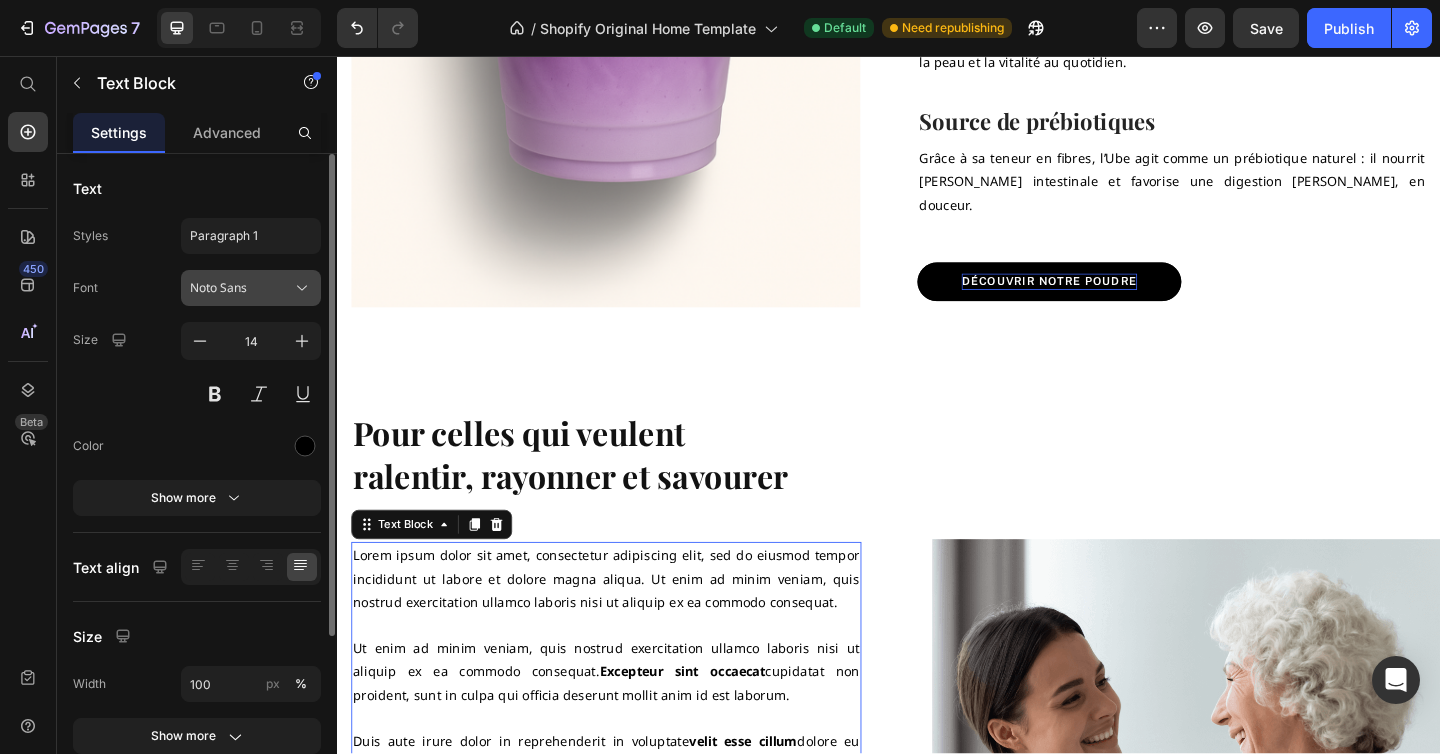 click on "Noto Sans" at bounding box center [241, 288] 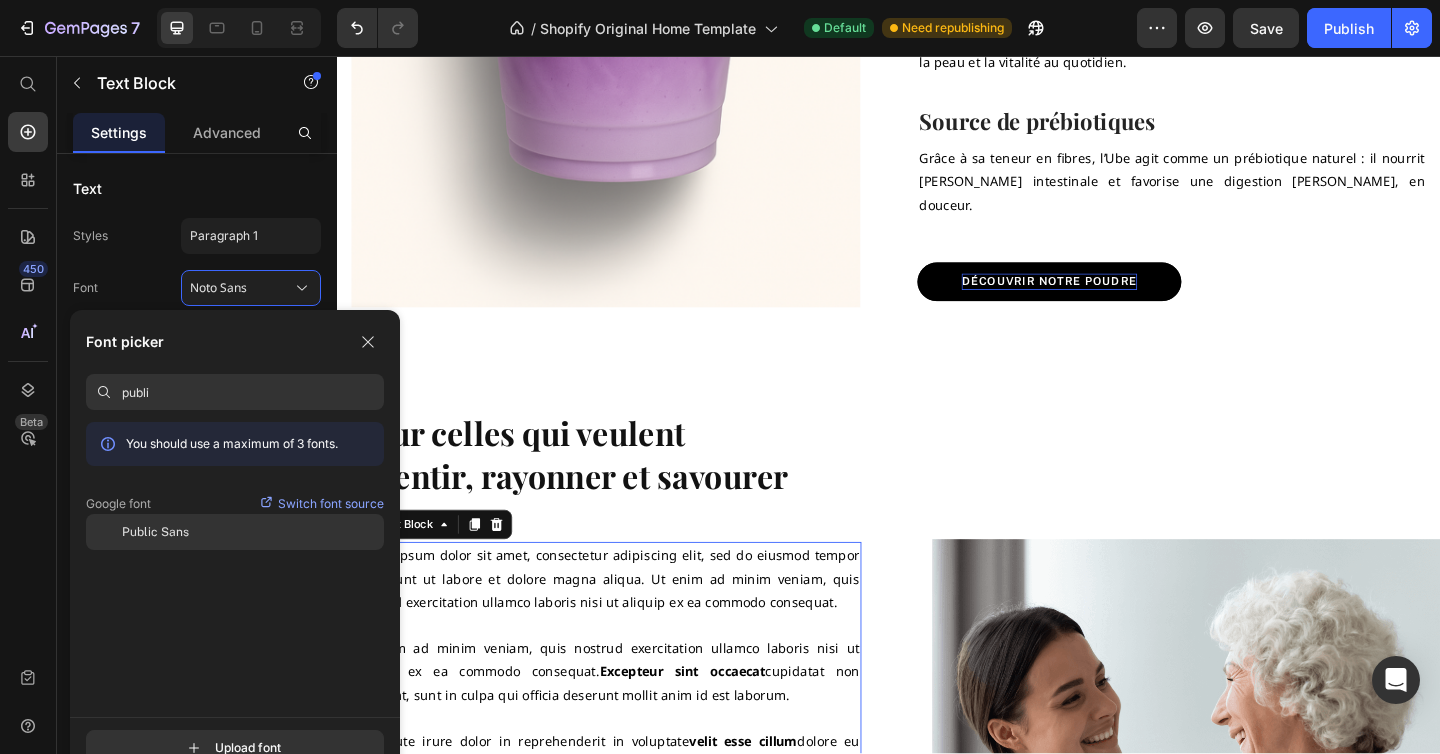 type on "publi" 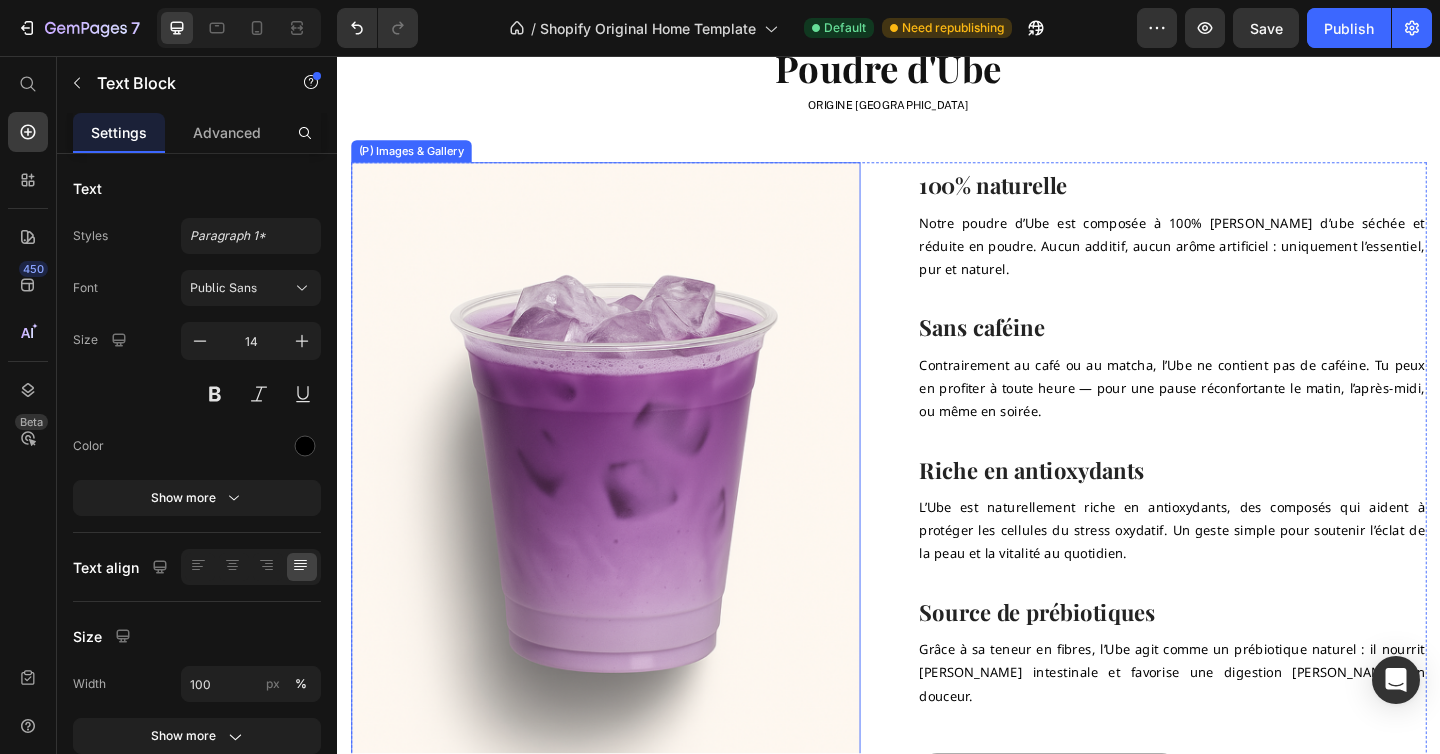 scroll, scrollTop: 1321, scrollLeft: 0, axis: vertical 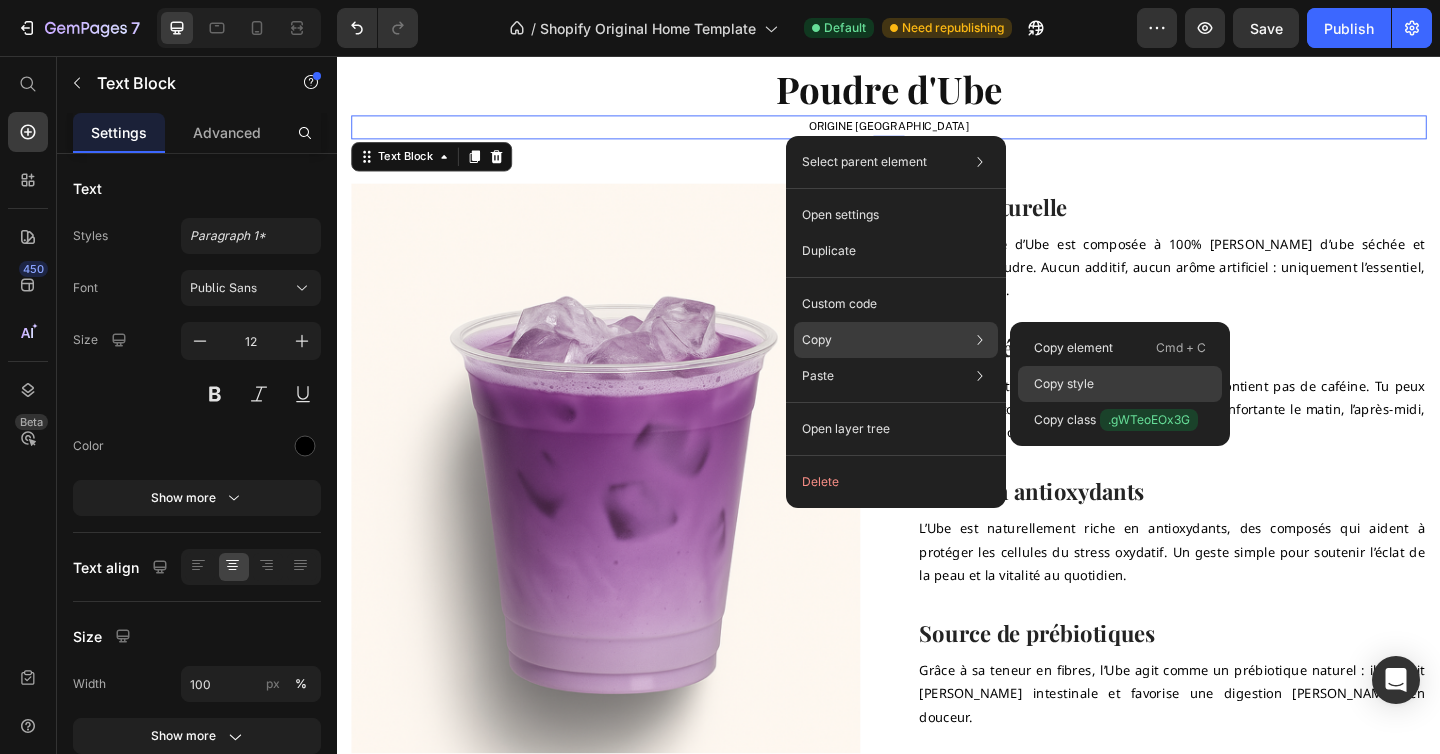 click on "Copy style" 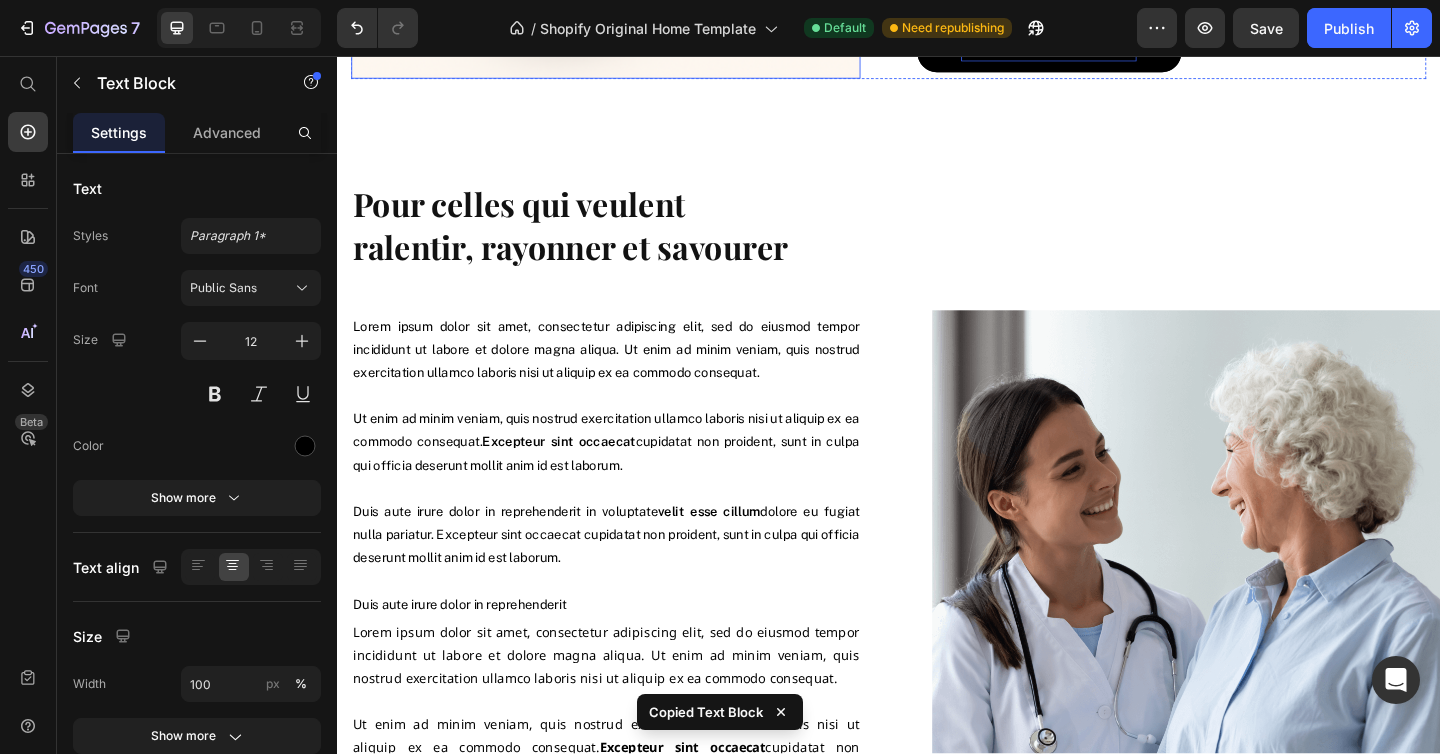 scroll, scrollTop: 2139, scrollLeft: 0, axis: vertical 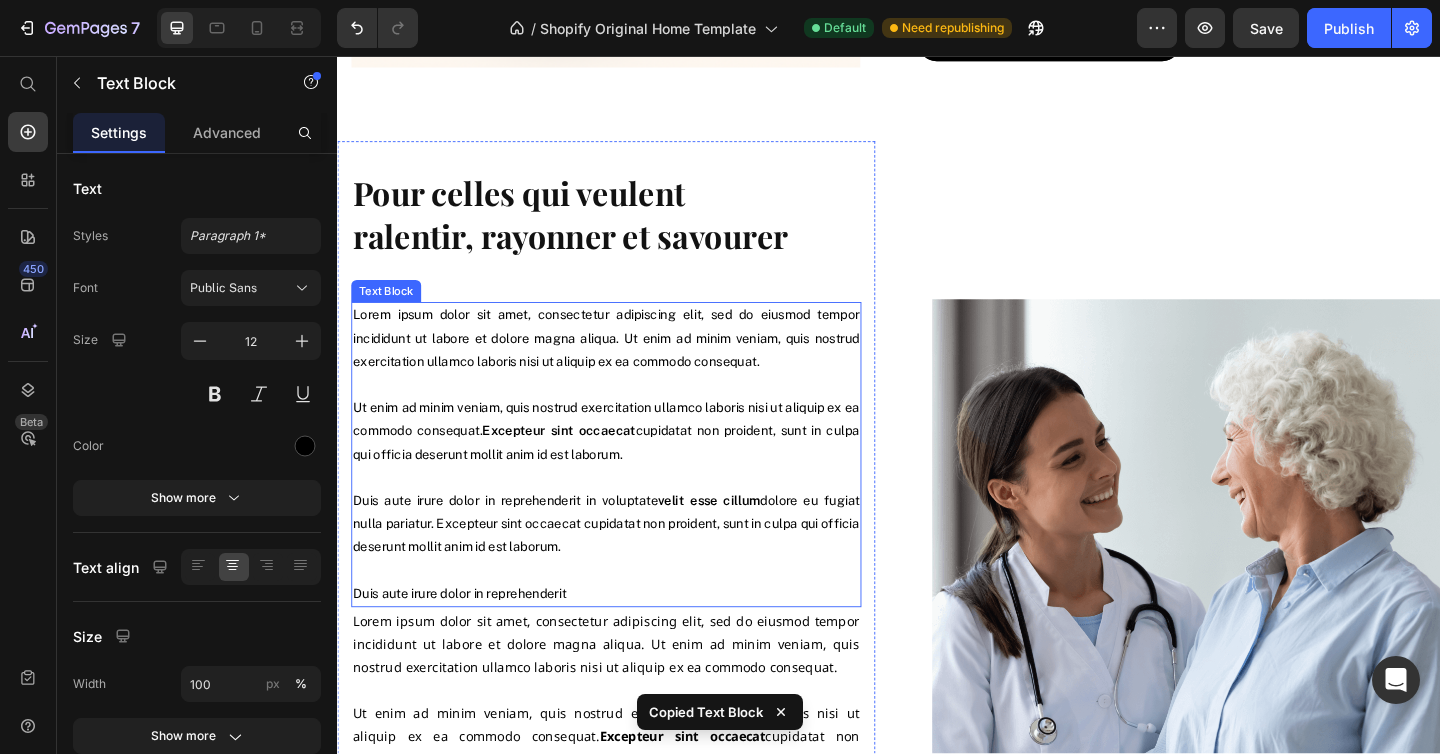 click on "Lorem ipsum dolor sit amet, consectetur adipiscing elit, sed do eiusmod tempor incididunt ut labore et dolore magna aliqua. Ut enim ad minim veniam, quis nostrud exercitation ullamco laboris nisi ut aliquip ex ea commodo consequat. Ut enim ad minim veniam, quis nostrud exercitation ullamco laboris nisi ut aliquip ex ea commodo consequat.  Excepteur sint occaecat  cupidatat non proident, sunt in culpa qui officia deserunt mollit anim id est laborum. Duis aute irure dolor in reprehenderit in voluptate  velit esse cillum  dolore eu fugiat nulla pariatur. Excepteur sint occaecat cupidatat non proident, sunt in culpa qui officia deserunt mollit anim id est laborum. Duis aute irure dolor in reprehenderit" at bounding box center [629, 490] 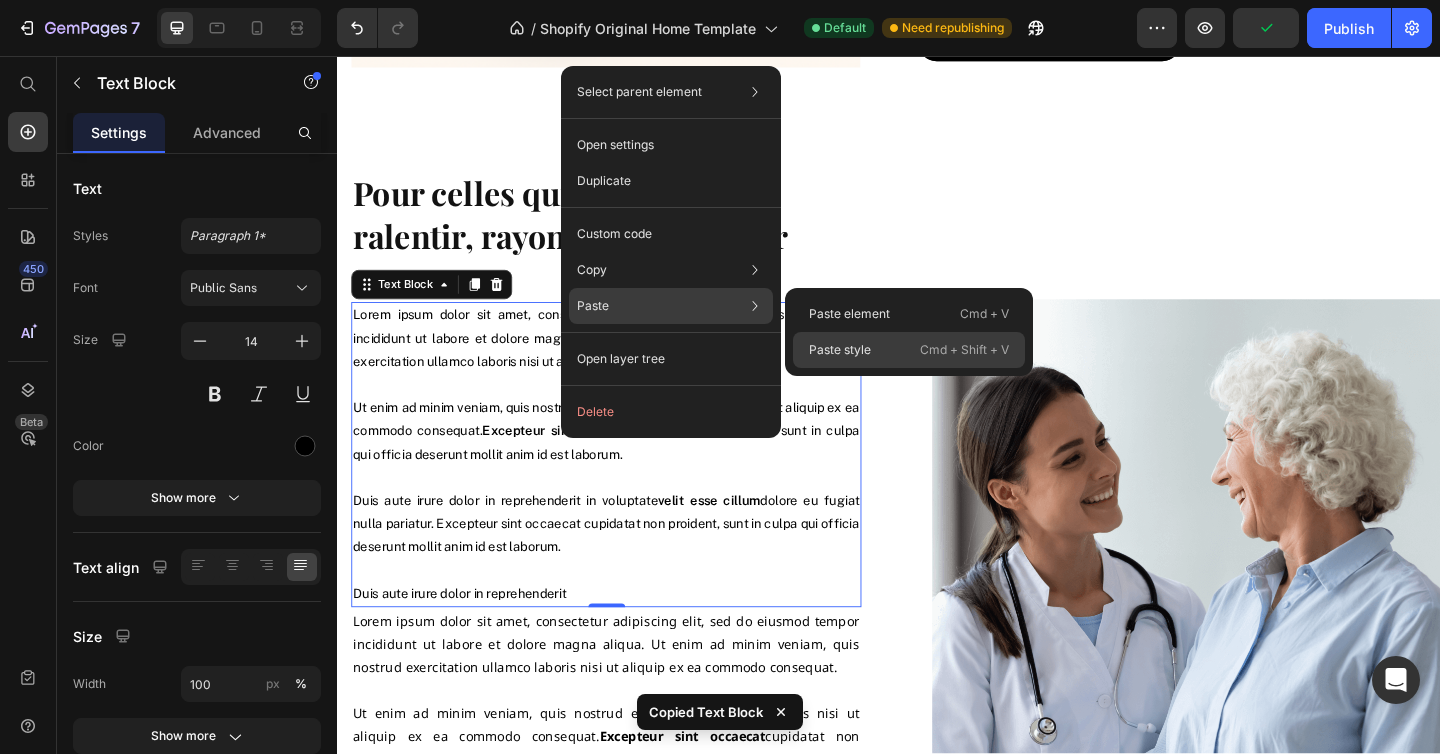 click on "Paste style" at bounding box center [840, 350] 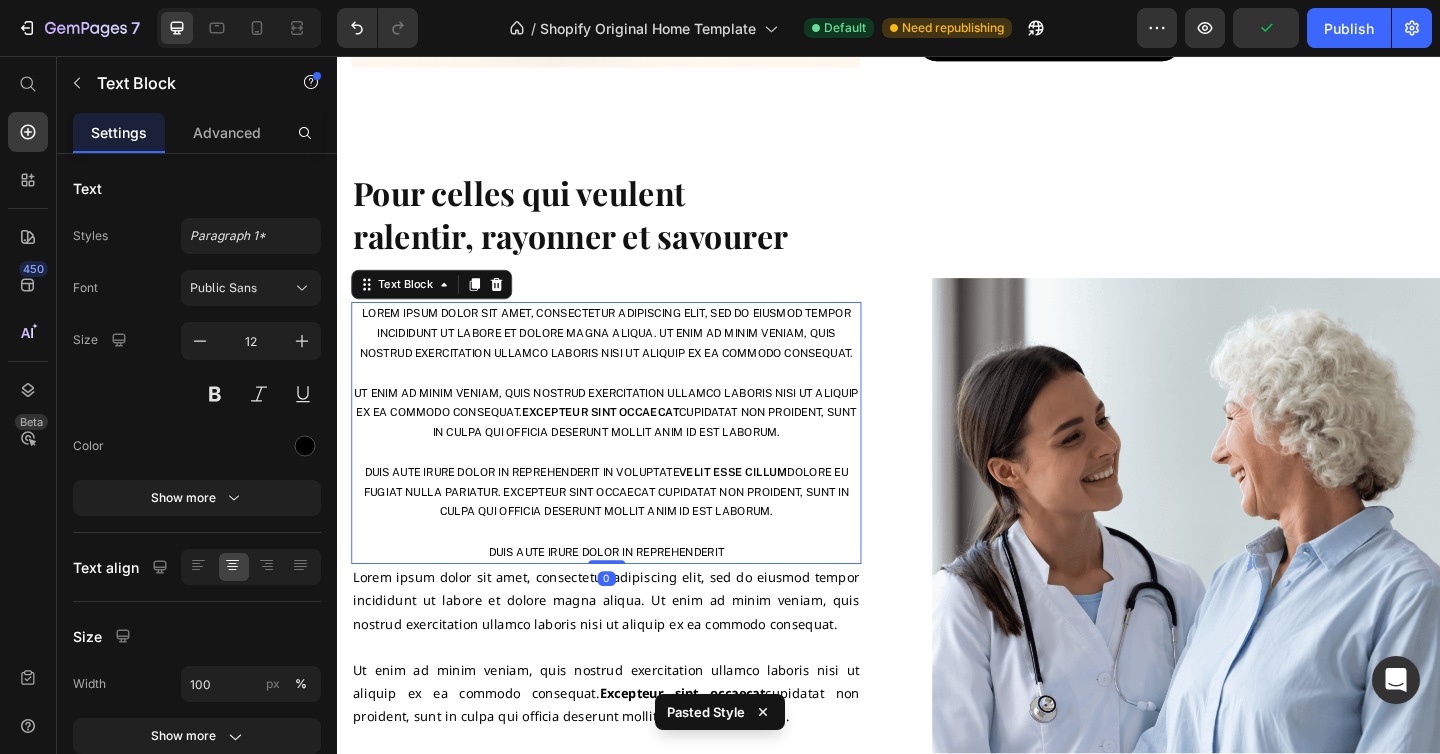 click on "Lorem ipsum dolor sit amet, consectetur adipiscing elit, sed do eiusmod tempor incididunt ut labore et dolore magna aliqua. Ut enim ad minim veniam, quis nostrud exercitation ullamco laboris nisi ut aliquip ex ea commodo consequat. Ut enim ad minim veniam, quis nostrud exercitation ullamco laboris nisi ut aliquip ex ea commodo consequat.  Excepteur sint occaecat  cupidatat non proident, sunt in culpa qui officia deserunt mollit anim id est laborum. Duis aute irure dolor in reprehenderit in voluptate  velit esse cillum  dolore eu fugiat nulla pariatur. Excepteur sint occaecat cupidatat non proident, sunt in culpa qui officia deserunt mollit anim id est laborum. Duis aute irure dolor in reprehenderit" at bounding box center [629, 466] 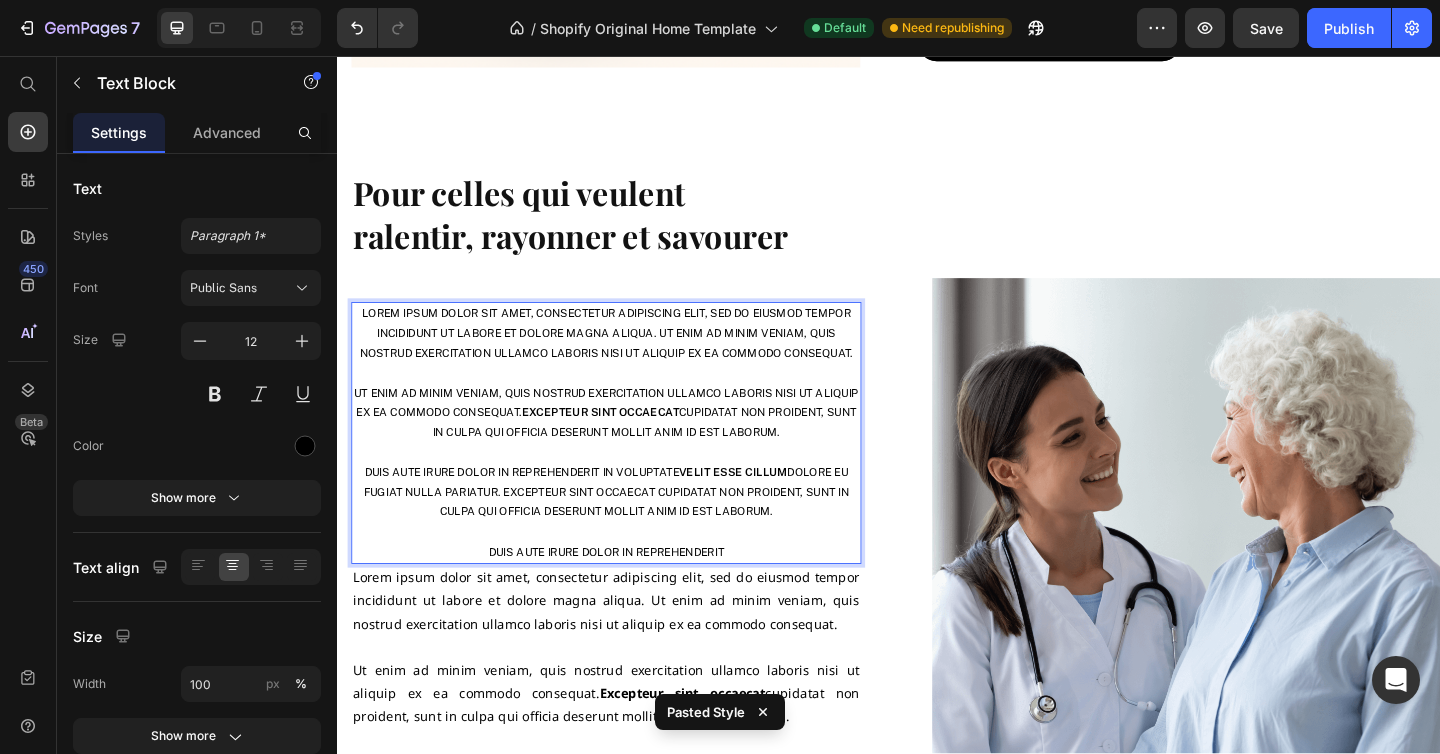 click on "Lorem ipsum dolor sit amet, consectetur adipiscing elit, sed do eiusmod tempor incididunt ut labore et dolore magna aliqua. Ut enim ad minim veniam, quis nostrud exercitation ullamco laboris nisi ut aliquip ex ea commodo consequat. Ut enim ad minim veniam, quis nostrud exercitation ullamco laboris nisi ut aliquip ex ea commodo consequat.  Excepteur sint occaecat  cupidatat non proident, sunt in culpa qui officia deserunt mollit anim id est laborum. Duis aute irure dolor in reprehenderit in voluptate  velit esse cillum  dolore eu fugiat nulla pariatur. Excepteur sint occaecat cupidatat non proident, sunt in culpa qui officia deserunt mollit anim id est laborum. Duis aute irure dolor in reprehenderit" at bounding box center [629, 466] 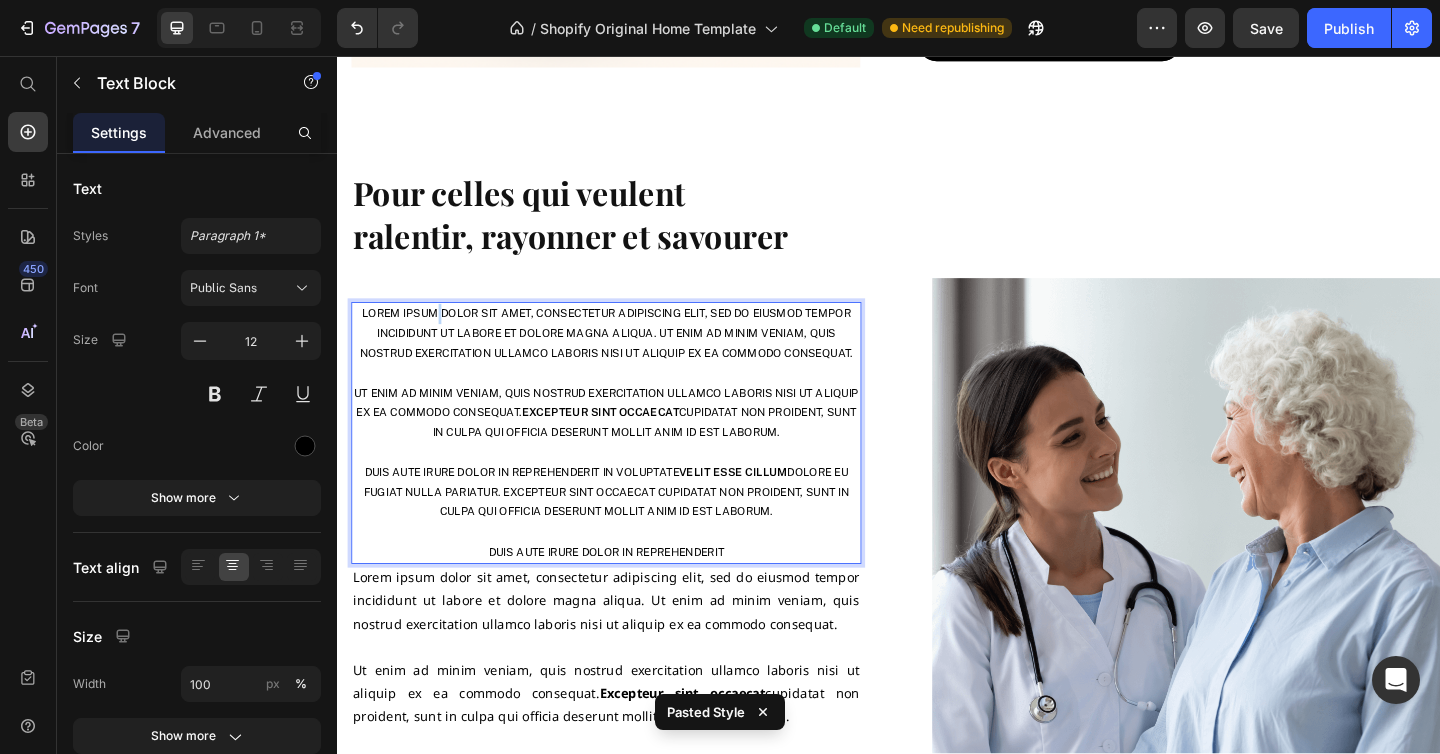 click on "Lorem ipsum dolor sit amet, consectetur adipiscing elit, sed do eiusmod tempor incididunt ut labore et dolore magna aliqua. Ut enim ad minim veniam, quis nostrud exercitation ullamco laboris nisi ut aliquip ex ea commodo consequat. Ut enim ad minim veniam, quis nostrud exercitation ullamco laboris nisi ut aliquip ex ea commodo consequat.  Excepteur sint occaecat  cupidatat non proident, sunt in culpa qui officia deserunt mollit anim id est laborum. Duis aute irure dolor in reprehenderit in voluptate  velit esse cillum  dolore eu fugiat nulla pariatur. Excepteur sint occaecat cupidatat non proident, sunt in culpa qui officia deserunt mollit anim id est laborum. Duis aute irure dolor in reprehenderit" at bounding box center [629, 466] 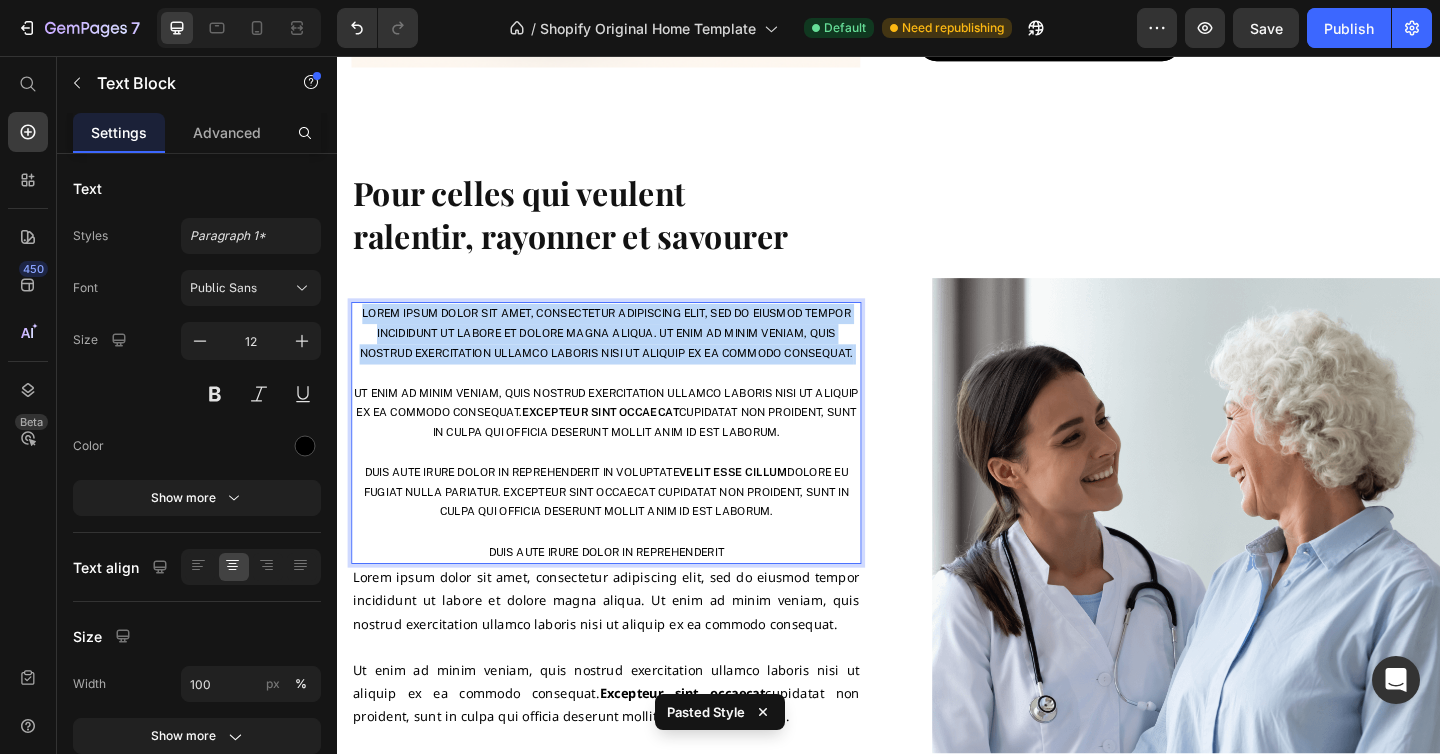 click on "Lorem ipsum dolor sit amet, consectetur adipiscing elit, sed do eiusmod tempor incididunt ut labore et dolore magna aliqua. Ut enim ad minim veniam, quis nostrud exercitation ullamco laboris nisi ut aliquip ex ea commodo consequat. Ut enim ad minim veniam, quis nostrud exercitation ullamco laboris nisi ut aliquip ex ea commodo consequat.  Excepteur sint occaecat  cupidatat non proident, sunt in culpa qui officia deserunt mollit anim id est laborum. Duis aute irure dolor in reprehenderit in voluptate  velit esse cillum  dolore eu fugiat nulla pariatur. Excepteur sint occaecat cupidatat non proident, sunt in culpa qui officia deserunt mollit anim id est laborum. Duis aute irure dolor in reprehenderit" at bounding box center (629, 466) 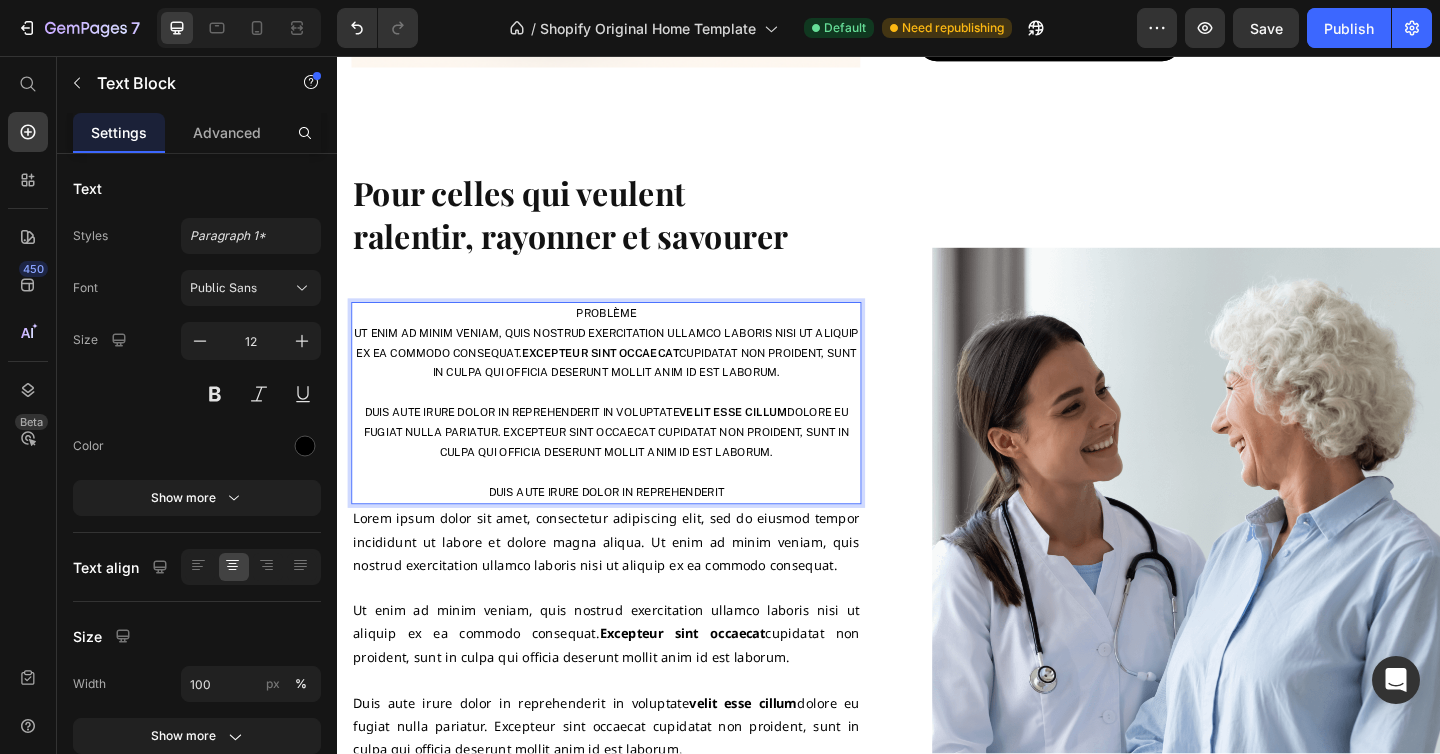 click on "Problème Ut enim ad minim veniam, quis nostrud exercitation ullamco laboris nisi ut aliquip ex ea commodo consequat.  Excepteur sint occaecat  cupidatat non proident, sunt in culpa qui officia deserunt mollit anim id est laborum. Duis aute irure dolor in reprehenderit in voluptate  velit esse cillum  dolore eu fugiat nulla pariatur. Excepteur sint occaecat cupidatat non proident, sunt in culpa qui officia deserunt mollit anim id est laborum. Duis aute irure dolor in reprehenderit" at bounding box center [629, 434] 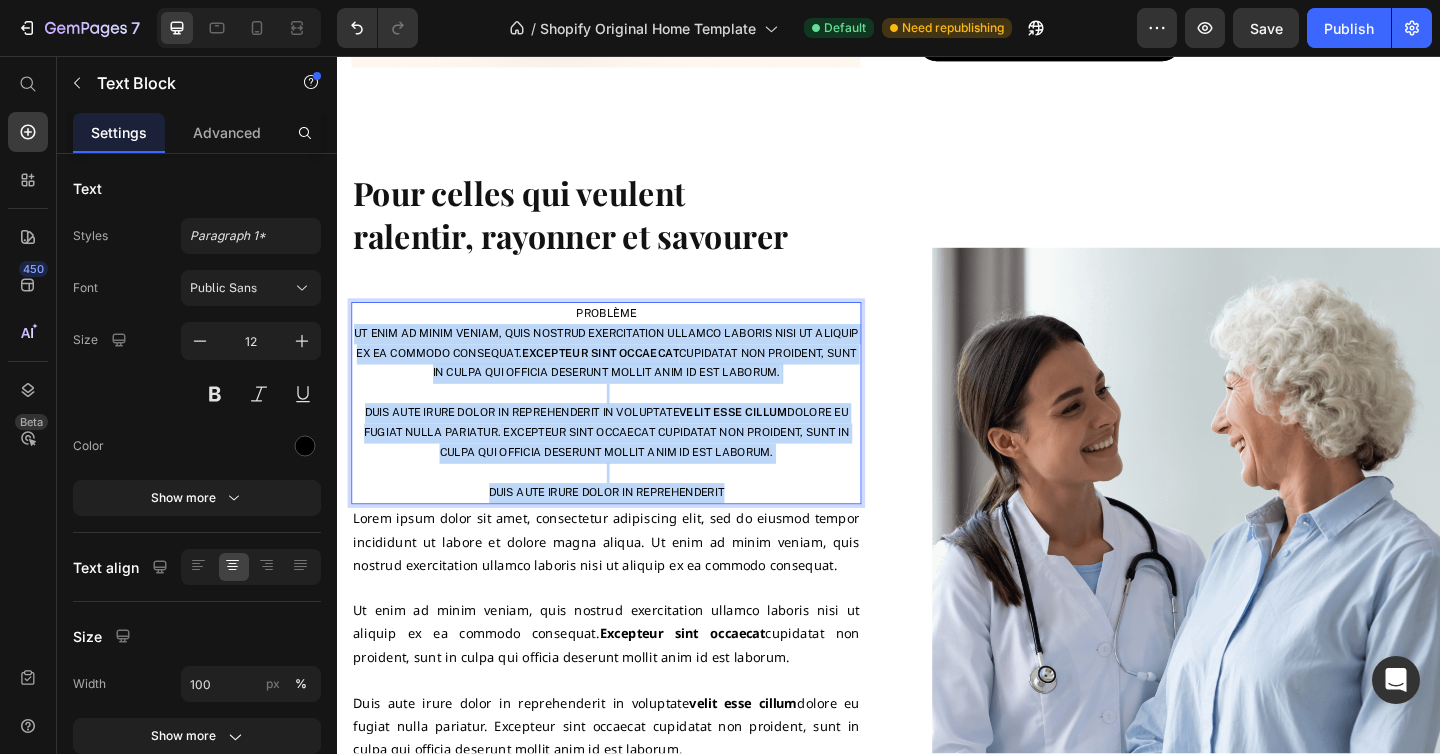 drag, startPoint x: 379, startPoint y: 361, endPoint x: 774, endPoint y: 539, distance: 433.25397 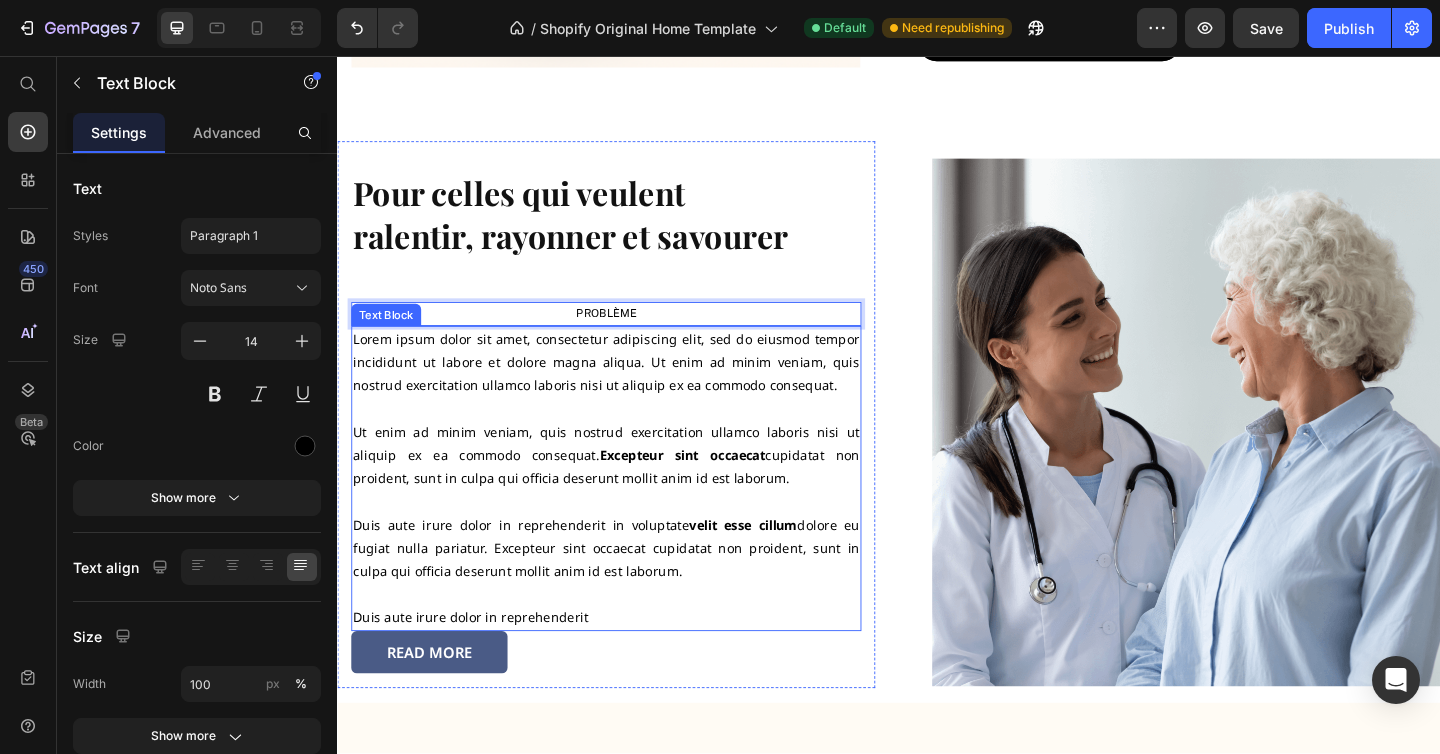click on "Lorem ipsum dolor sit amet, consectetur adipiscing elit, sed do eiusmod tempor incididunt ut labore et dolore magna aliqua. Ut enim ad minim veniam, quis nostrud exercitation ullamco laboris nisi ut aliquip ex ea commodo consequat. Ut enim ad minim veniam, quis nostrud exercitation ullamco laboris nisi ut aliquip ex ea commodo consequat.  Excepteur sint occaecat  cupidatat non proident, sunt in culpa qui officia deserunt mollit anim id est laborum. Duis aute irure dolor in reprehenderit in voluptate  velit esse cillum  dolore eu fugiat nulla pariatur. Excepteur sint occaecat cupidatat non proident, sunt in culpa qui officia deserunt mollit anim id est laborum. Duis aute irure dolor in reprehenderit" at bounding box center (629, 516) 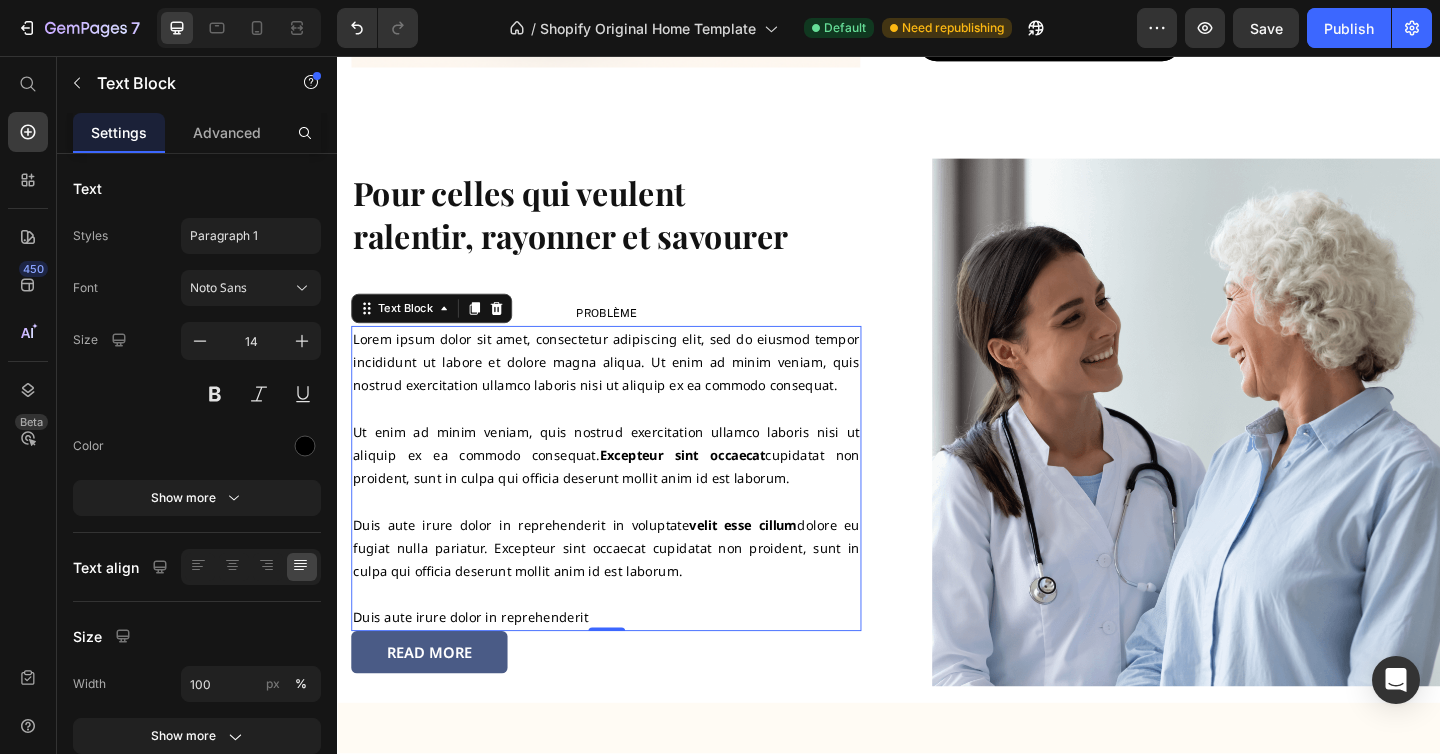 click on "Lorem ipsum dolor sit amet, consectetur adipiscing elit, sed do eiusmod tempor incididunt ut labore et dolore magna aliqua. Ut enim ad minim veniam, quis nostrud exercitation ullamco laboris nisi ut aliquip ex ea commodo consequat. Ut enim ad minim veniam, quis nostrud exercitation ullamco laboris nisi ut aliquip ex ea commodo consequat.  Excepteur sint occaecat  cupidatat non proident, sunt in culpa qui officia deserunt mollit anim id est laborum. Duis aute irure dolor in reprehenderit in voluptate  velit esse cillum  dolore eu fugiat nulla pariatur. Excepteur sint occaecat cupidatat non proident, sunt in culpa qui officia deserunt mollit anim id est laborum. Duis aute irure dolor in reprehenderit" at bounding box center (629, 516) 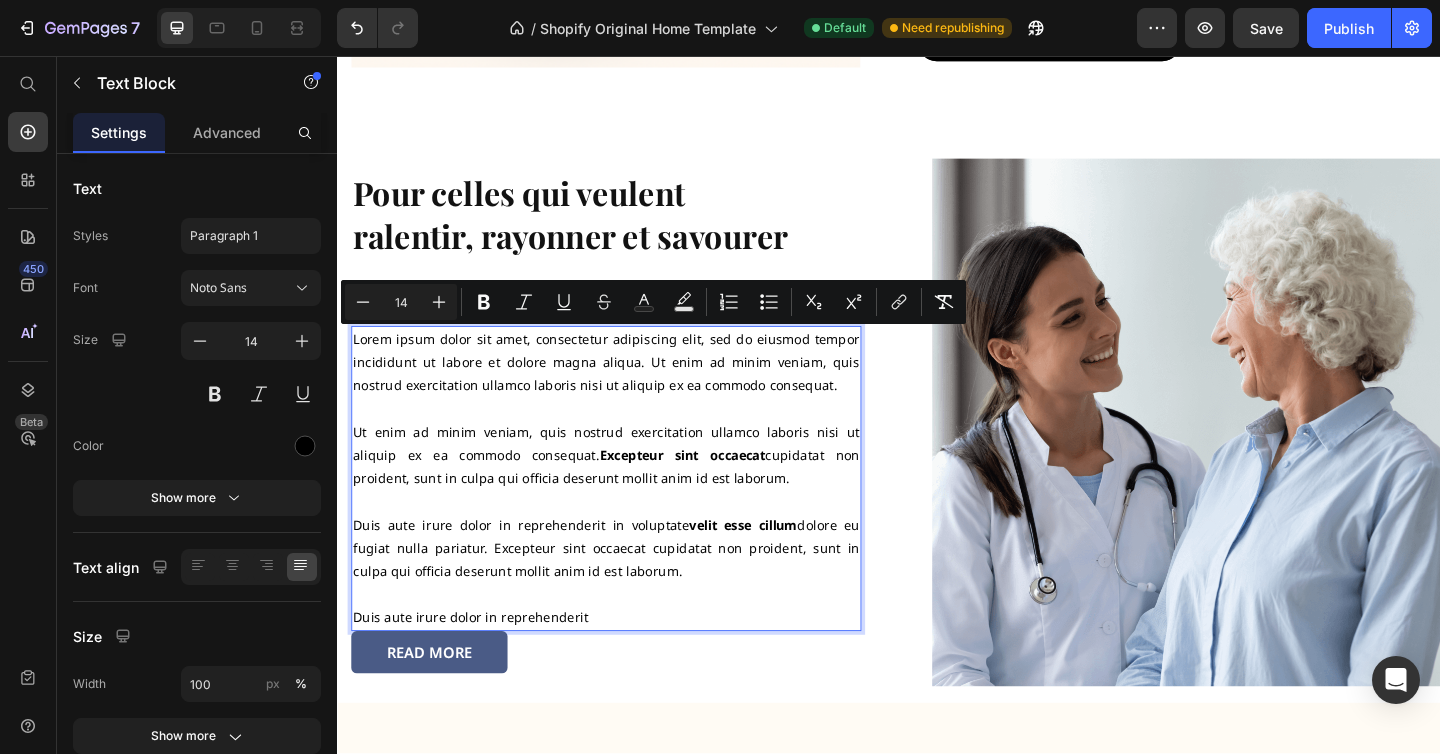 scroll, scrollTop: 2221, scrollLeft: 0, axis: vertical 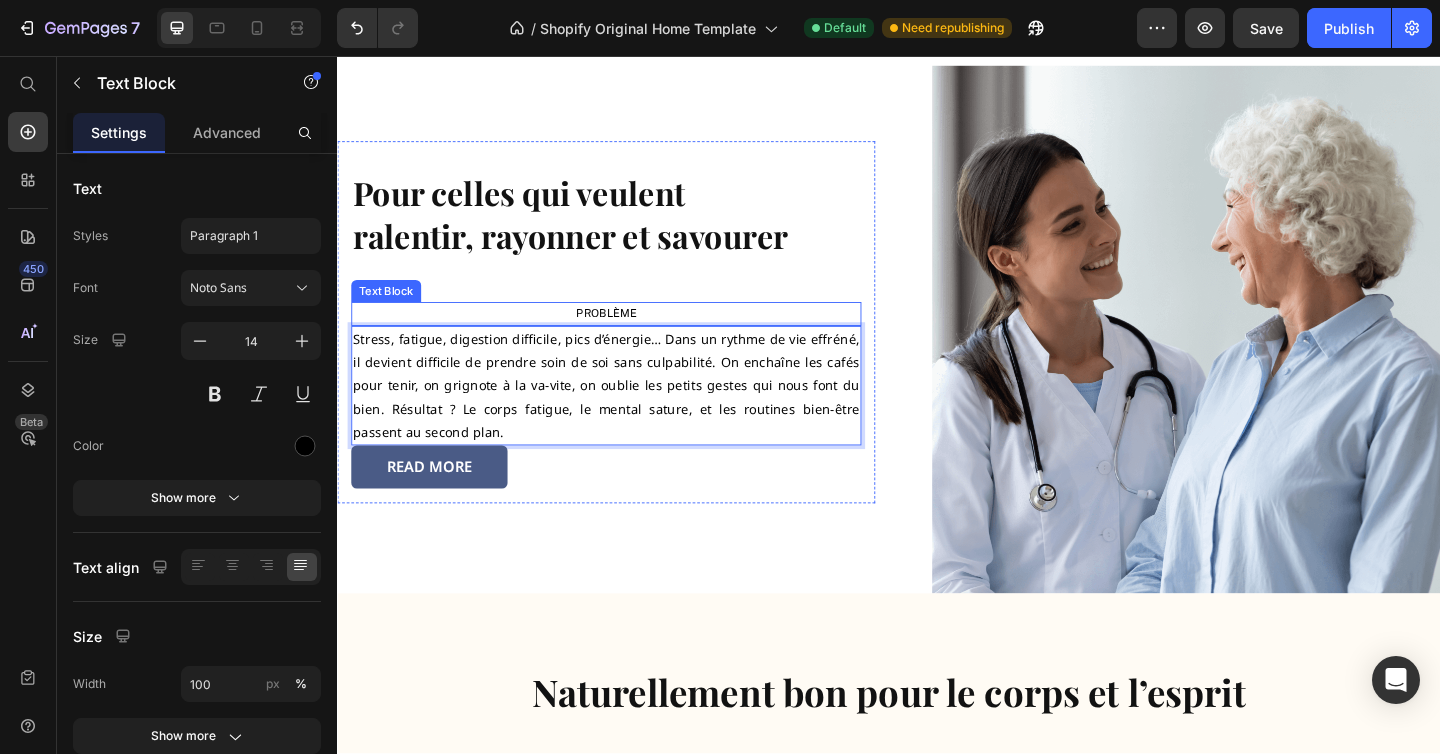 click on "Problème" at bounding box center [629, 337] 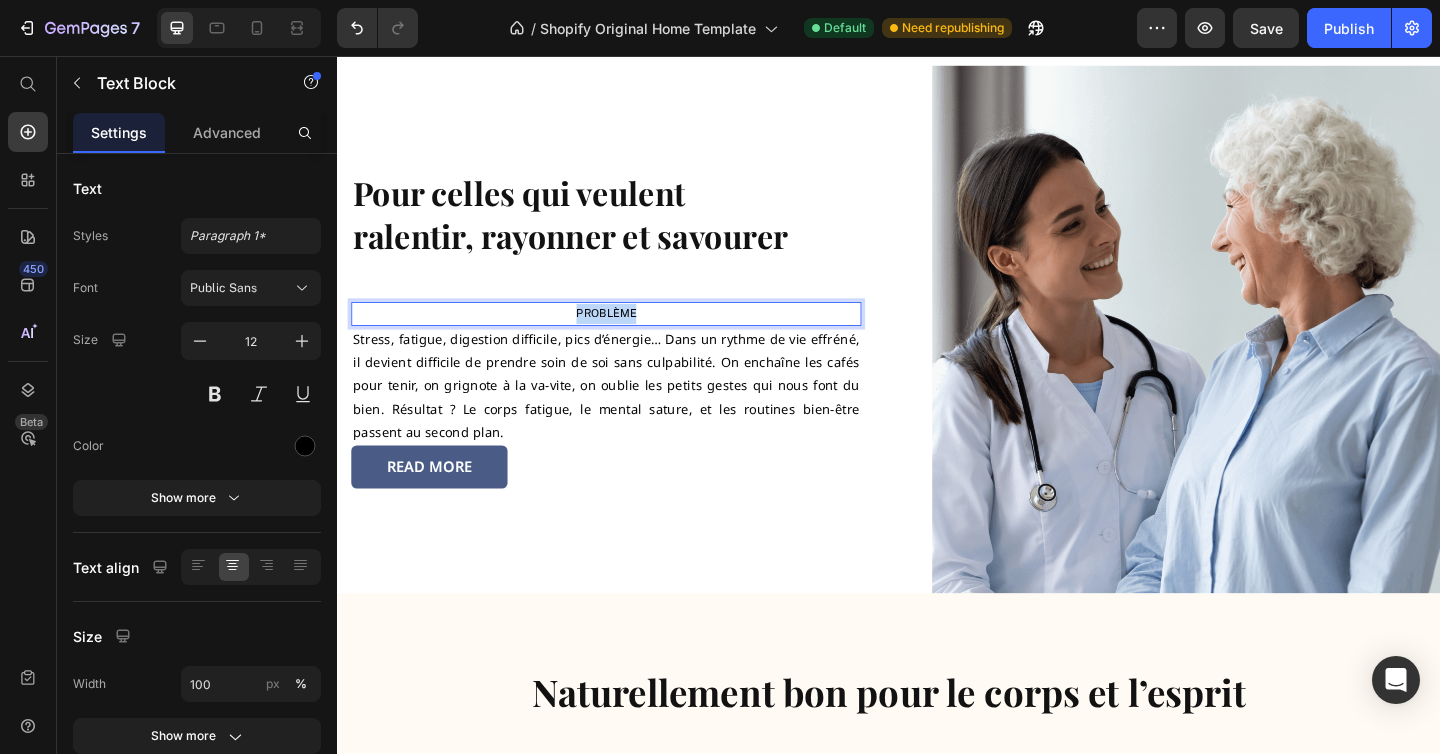 click on "Problème" at bounding box center (629, 337) 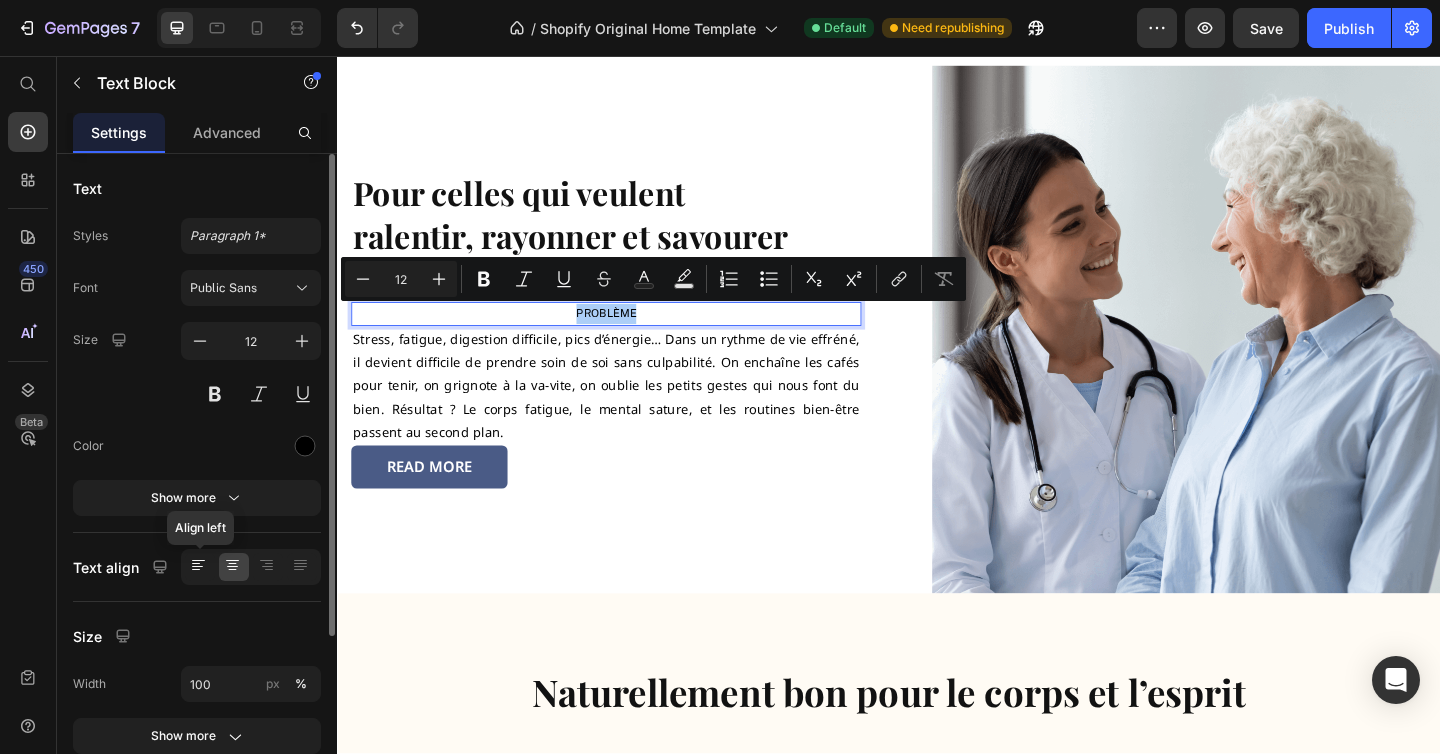 click 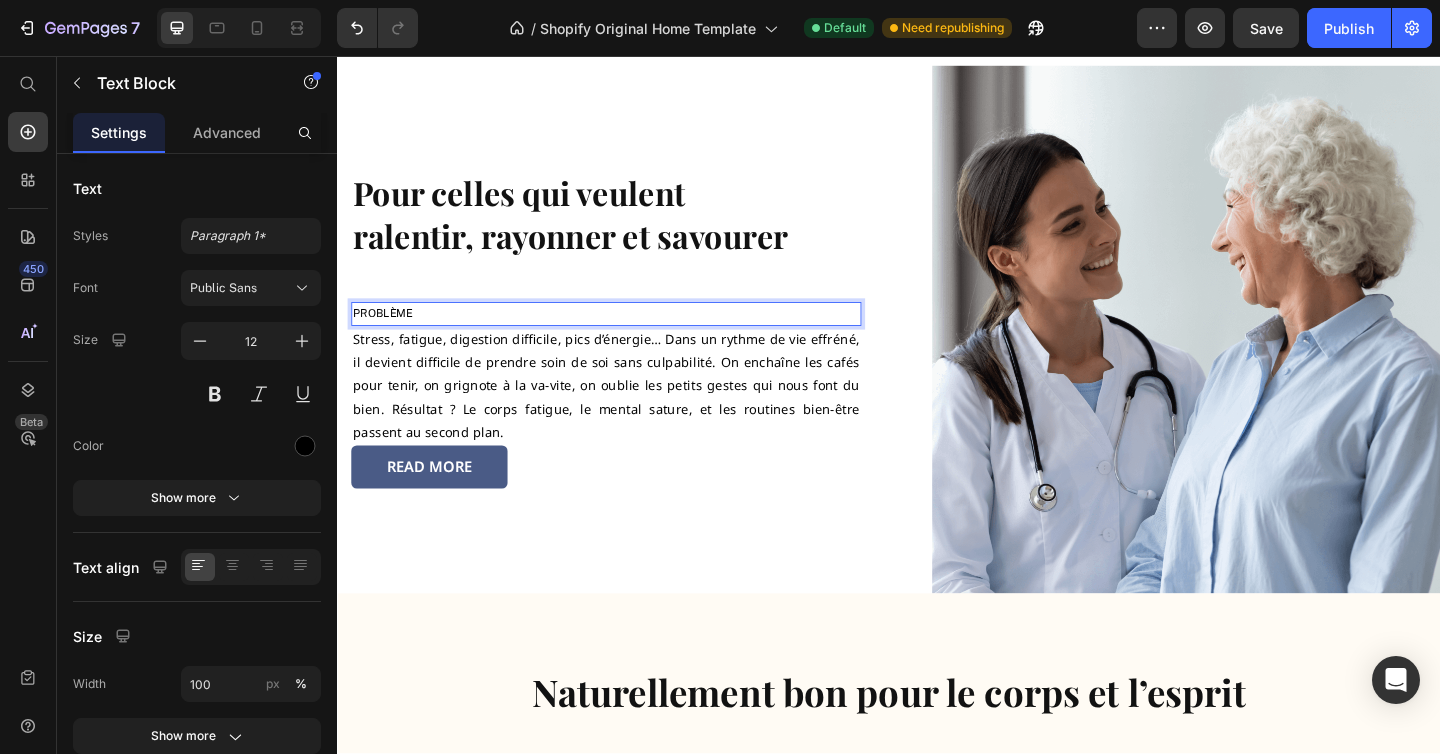 click on "Problème" at bounding box center [629, 337] 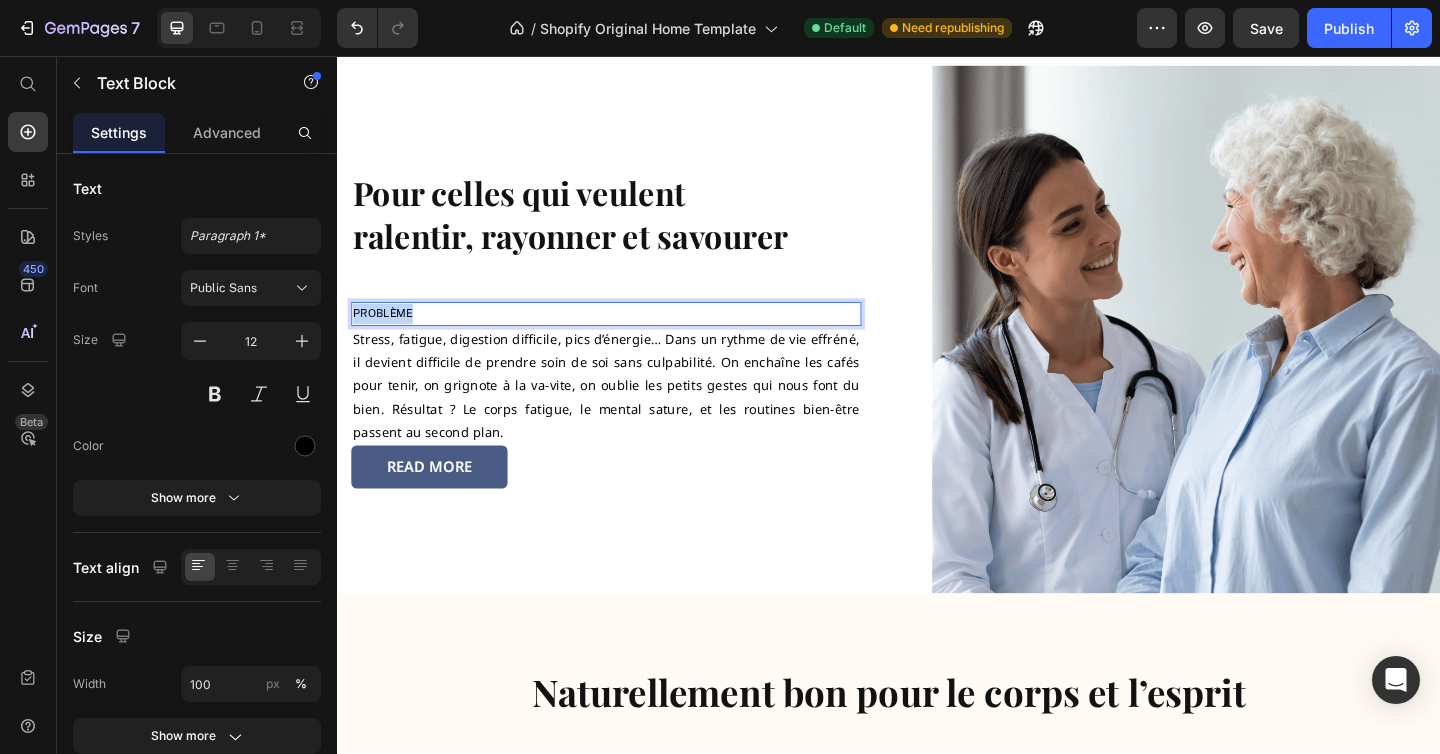 click on "Problème" at bounding box center (629, 337) 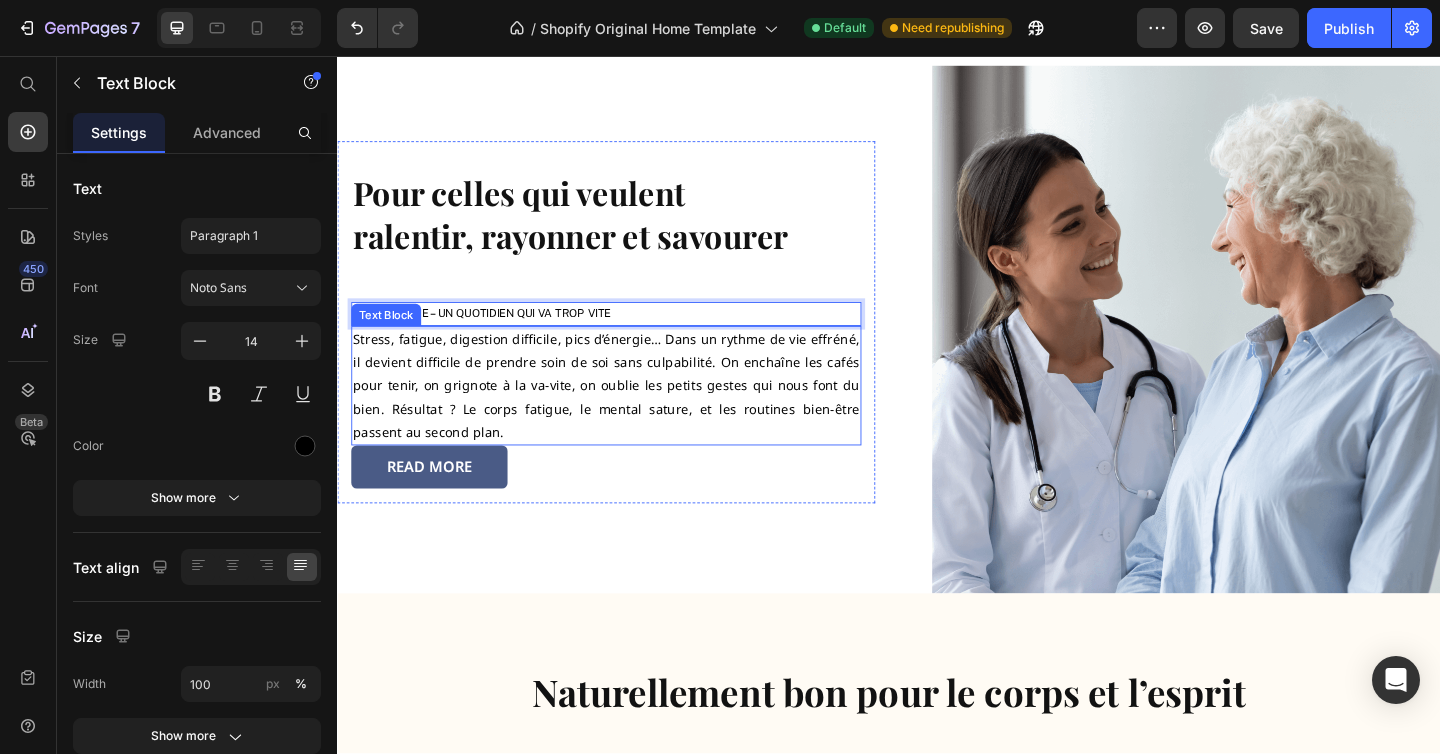click on "Stress, fatigue, digestion difficile, pics d’énergie… Dans un rythme de vie effréné, il devient difficile de prendre soin de soi sans culpabilité. On enchaîne les cafés pour tenir, on grignote à la va-vite, on oublie les petits gestes qui nous font du bien. Résultat ? Le corps fatigue, le mental sature, et les routines bien-être passent au second plan." at bounding box center [629, 415] 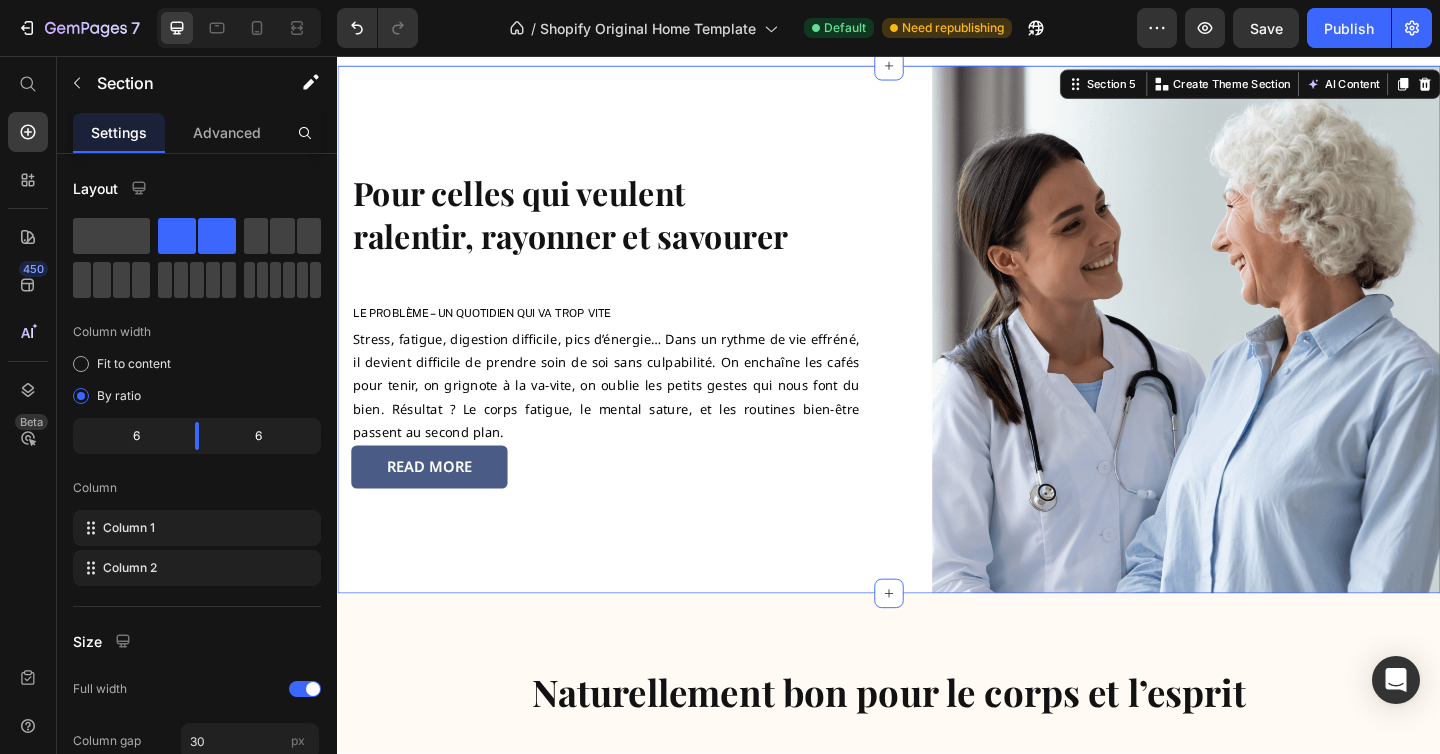 click on "Pour celles qui veulent ralentir, rayonner et savourer Heading Le problème – Un quotidien qui va trop vite Text Block Stress, fatigue, digestion difficile, pics d’énergie… Dans un rythme de vie effréné, il devient difficile de prendre soin de soi sans culpabilité. On enchaîne les cafés pour tenir, on grignote à la va-vite, on oublie les petits gestes qui nous font du bien. Résultat ? Le corps fatigue, le mental sature, et les routines bien-être passent au second plan. Text Block READ MORE Button Row" at bounding box center (629, 353) 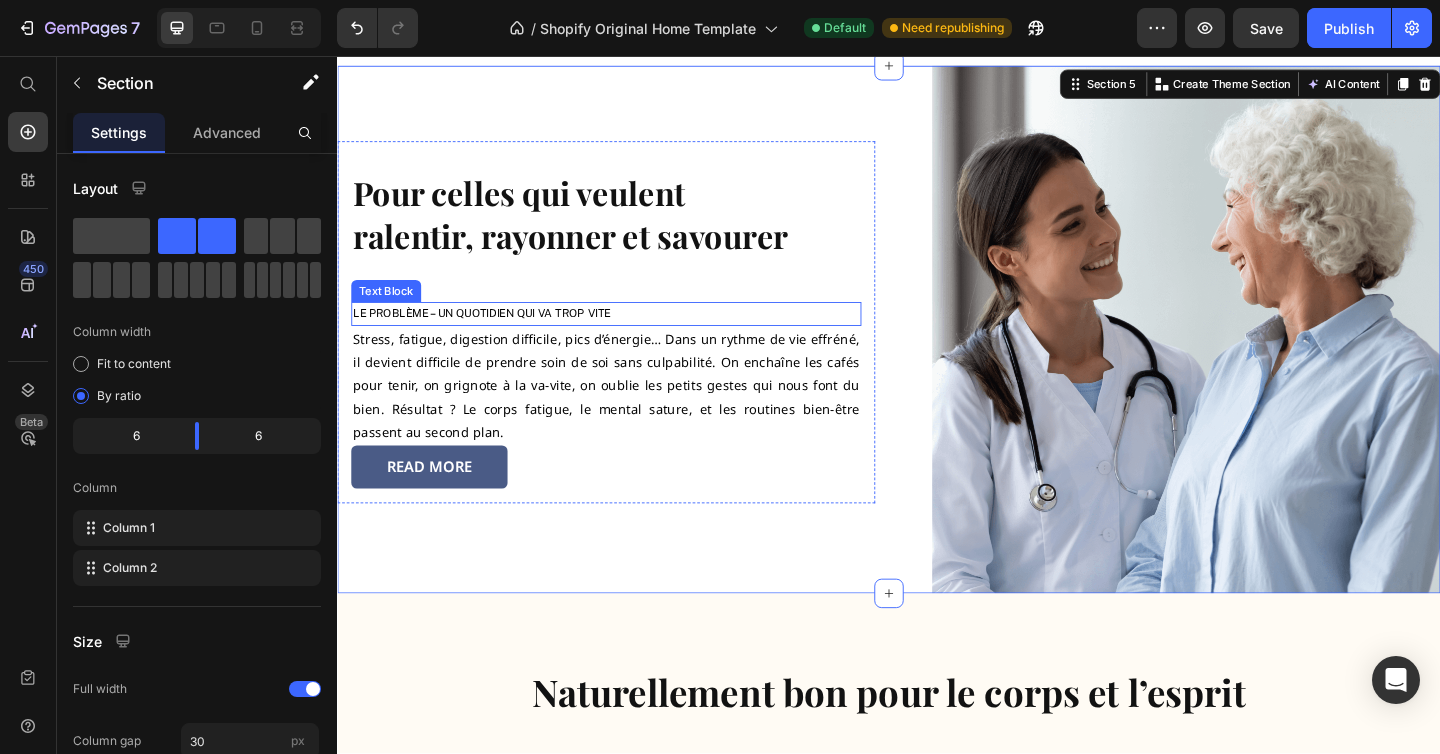 click on "Le problème – Un quotidien qui va trop vite" at bounding box center (629, 337) 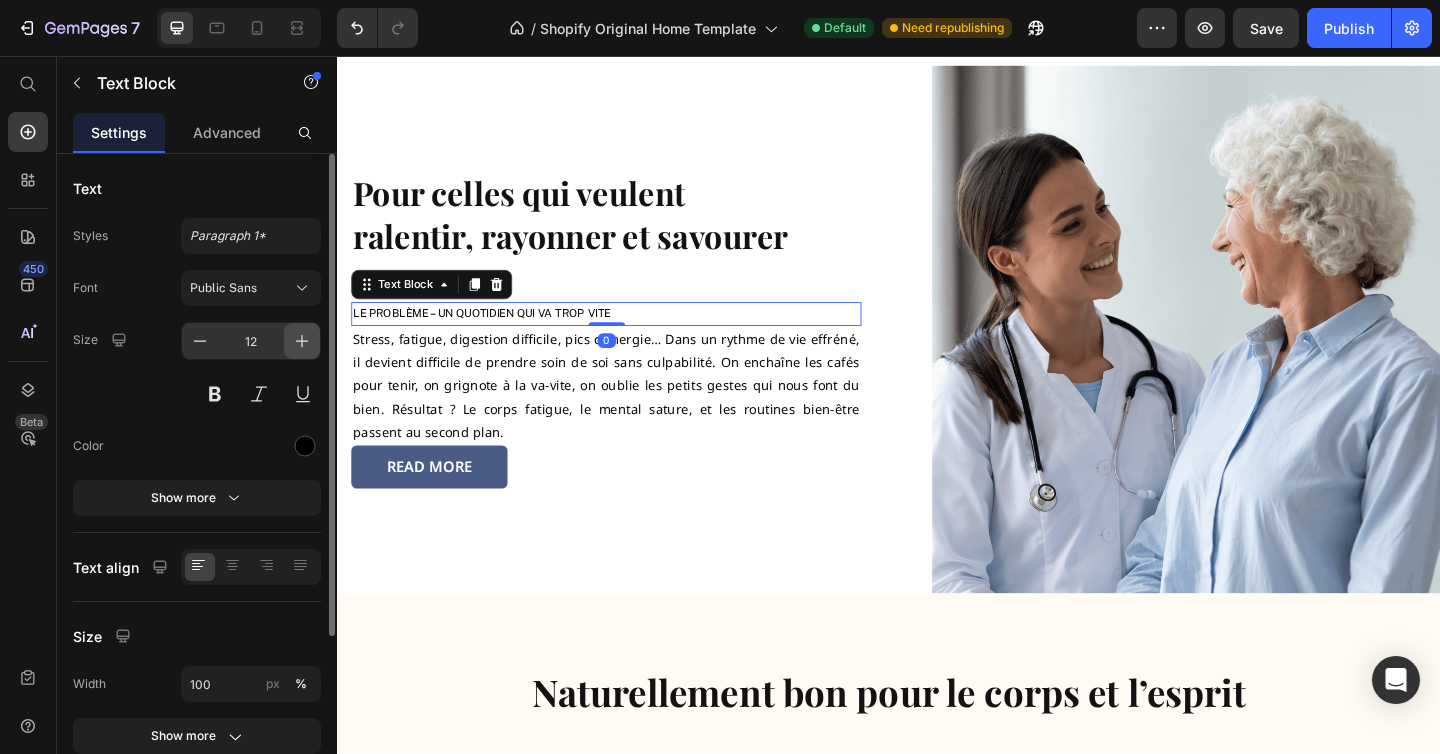 click 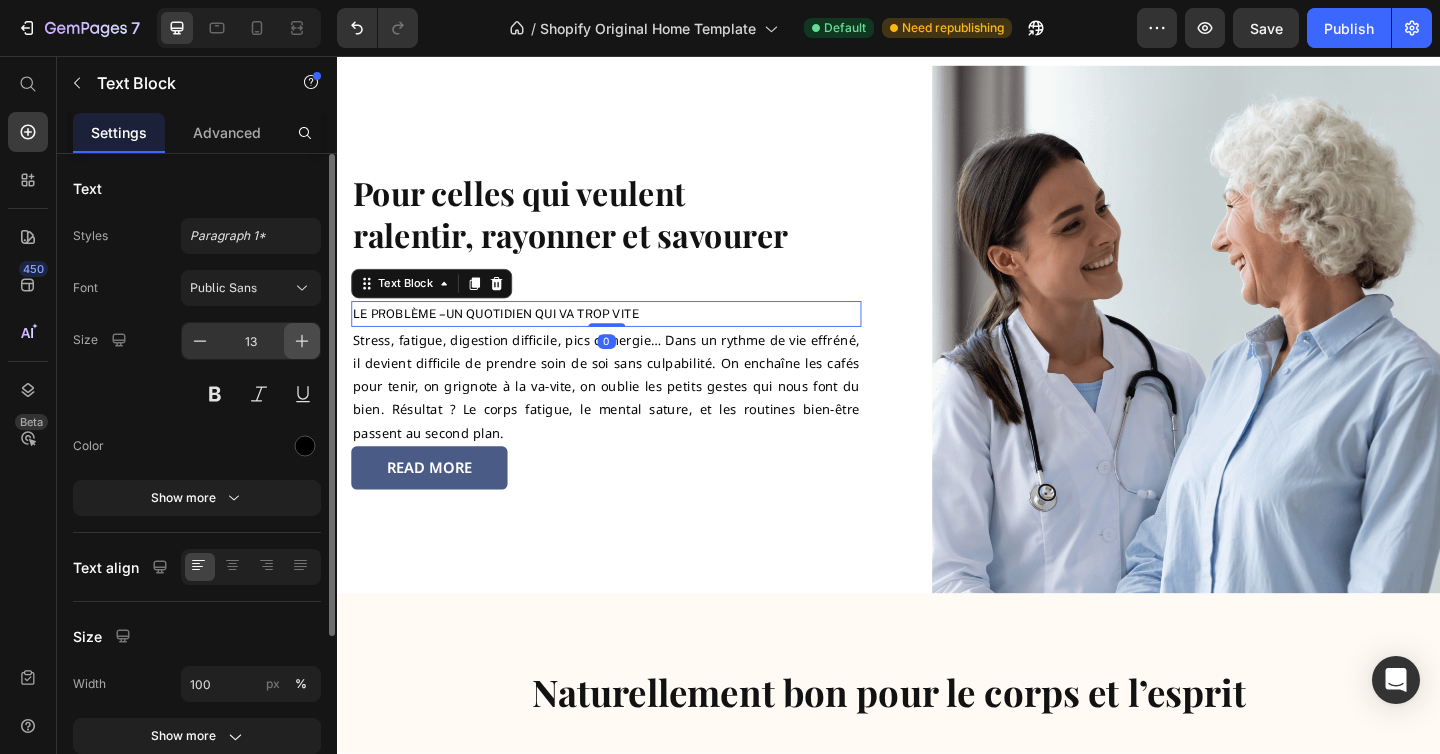 click 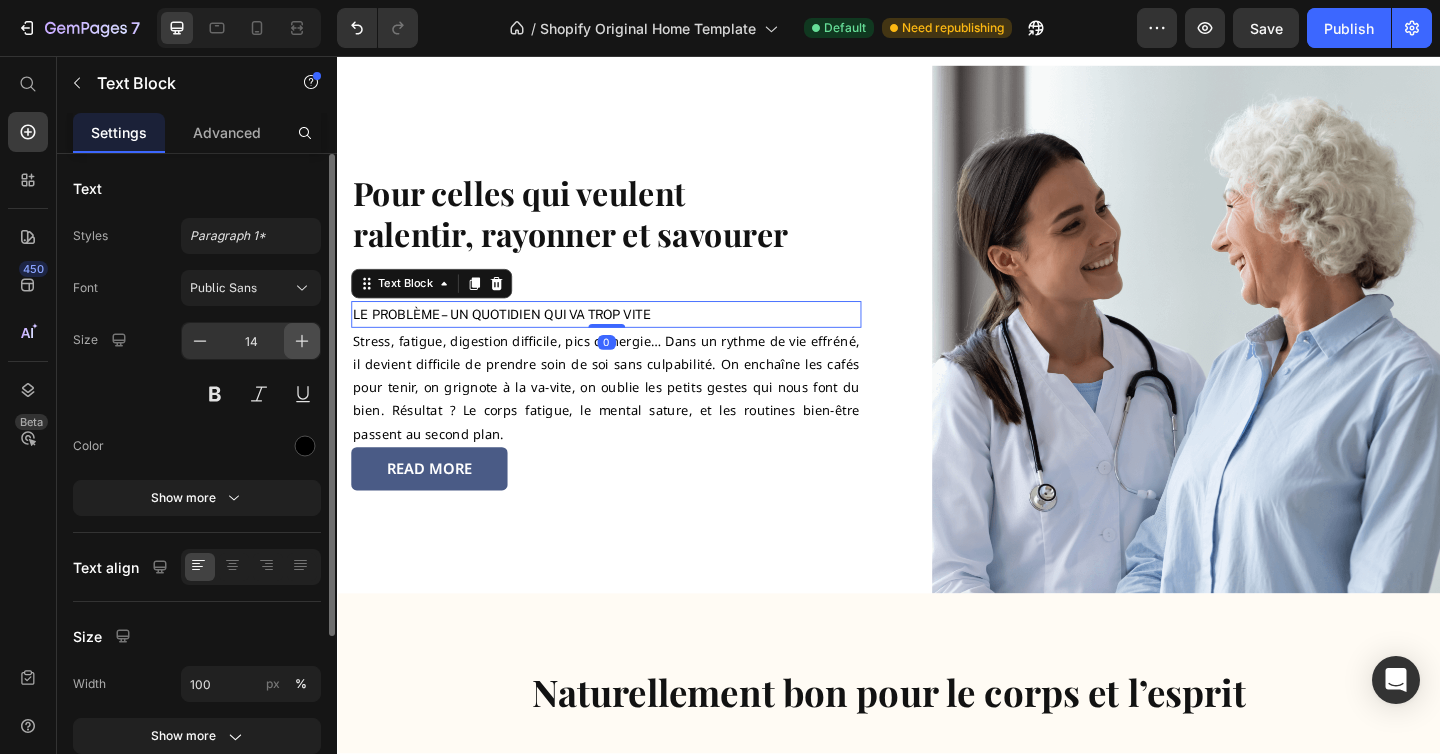 click 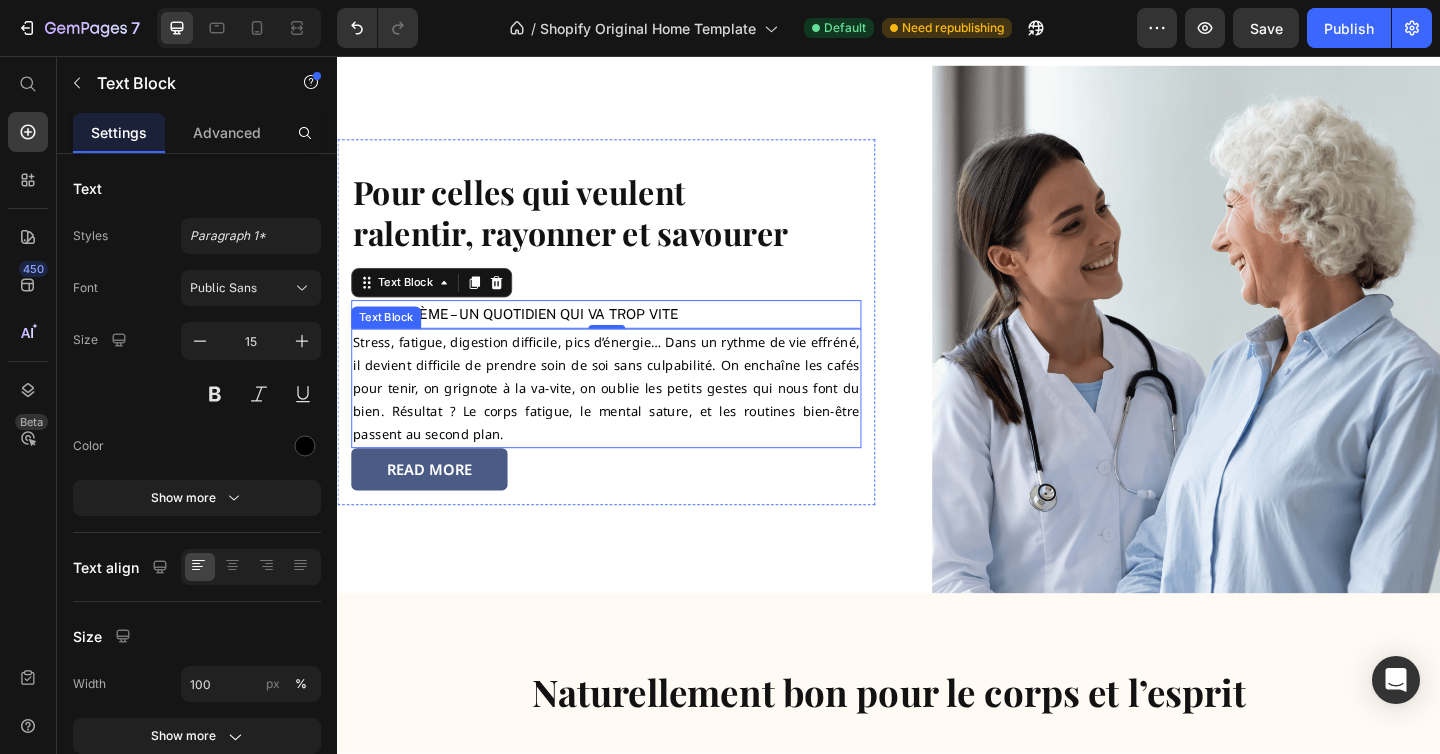 click on "Stress, fatigue, digestion difficile, pics d’énergie… Dans un rythme de vie effréné, il devient difficile de prendre soin de soi sans culpabilité. On enchaîne les cafés pour tenir, on grignote à la va-vite, on oublie les petits gestes qui nous font du bien. Résultat ? Le corps fatigue, le mental sature, et les routines bien-être passent au second plan." at bounding box center [629, 418] 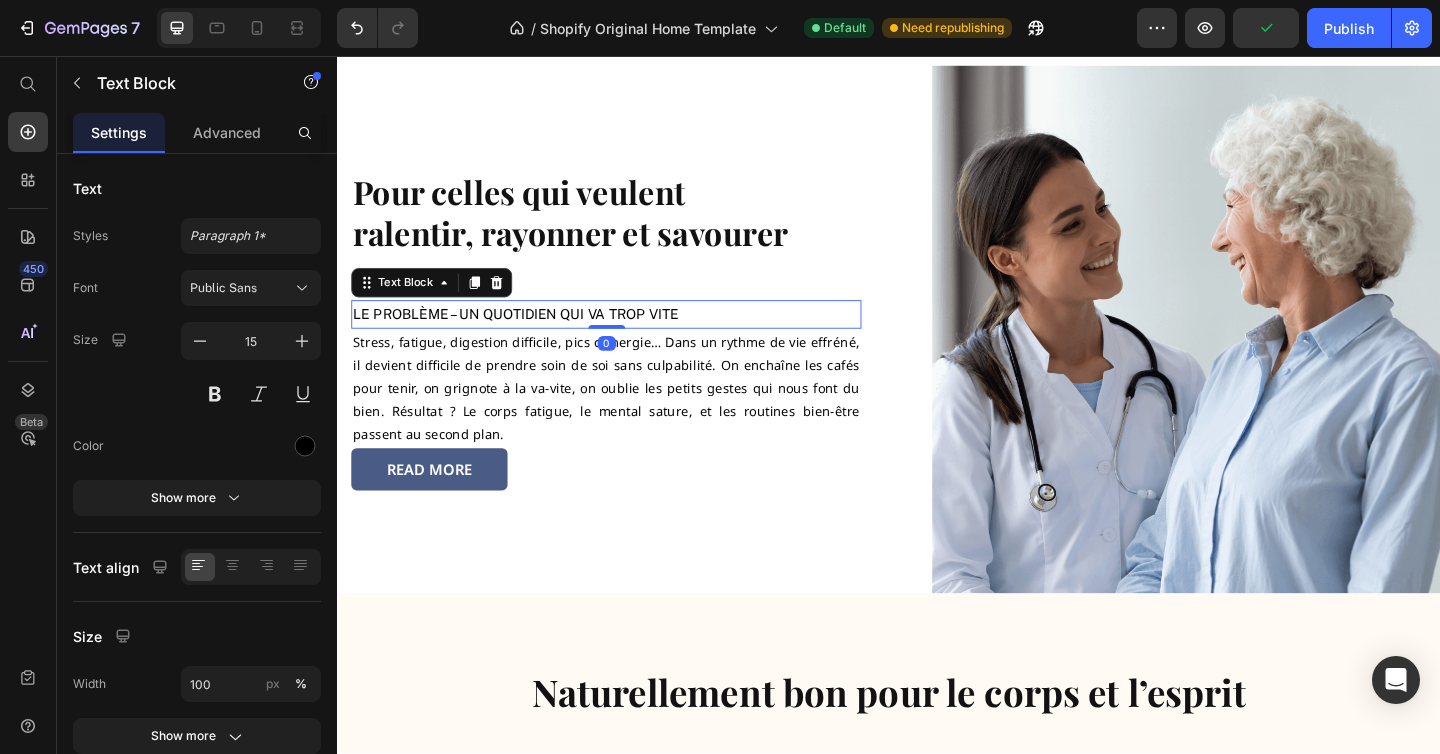 click on "Le problème – Un quotidien qui va trop vite" at bounding box center (629, 337) 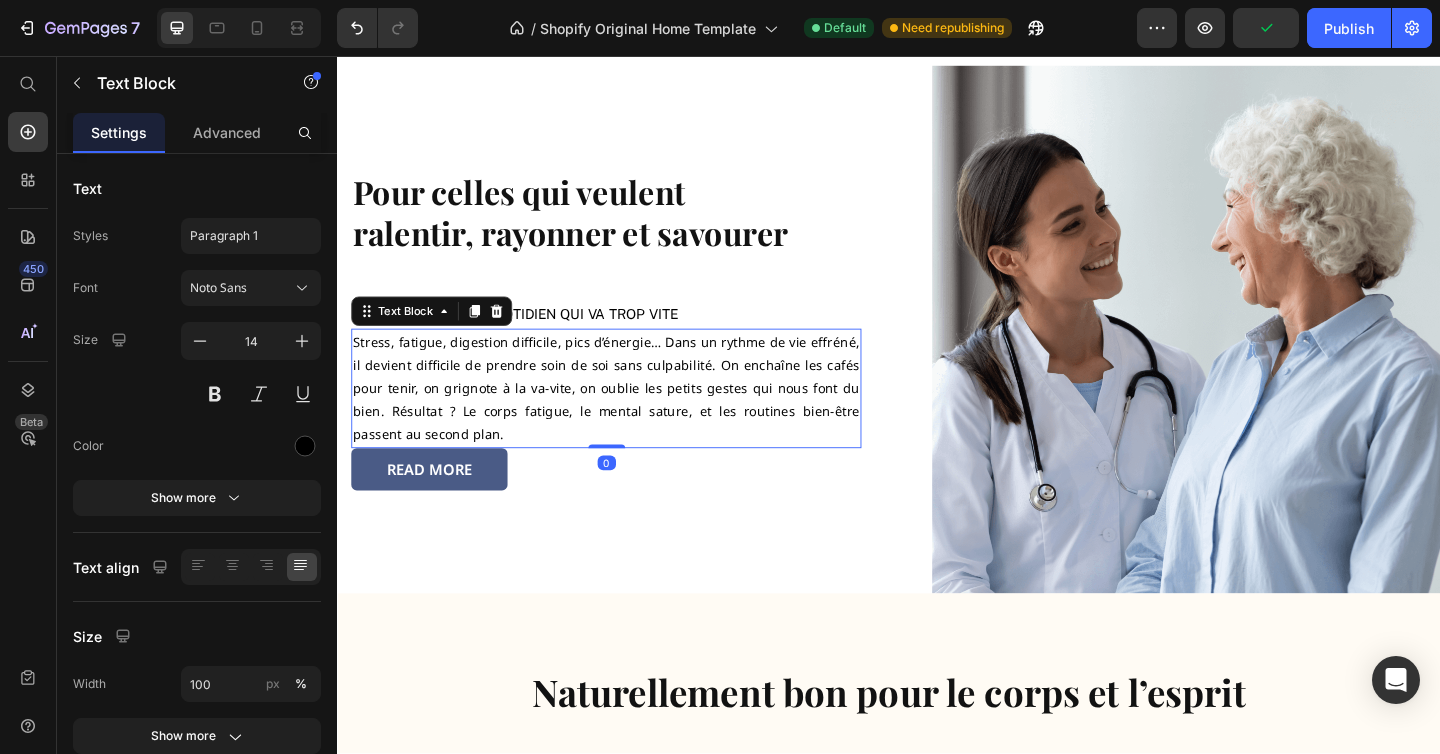 click on "Stress, fatigue, digestion difficile, pics d’énergie… Dans un rythme de vie effréné, il devient difficile de prendre soin de soi sans culpabilité. On enchaîne les cafés pour tenir, on grignote à la va-vite, on oublie les petits gestes qui nous font du bien. Résultat ? Le corps fatigue, le mental sature, et les routines bien-être passent au second plan." at bounding box center (629, 418) 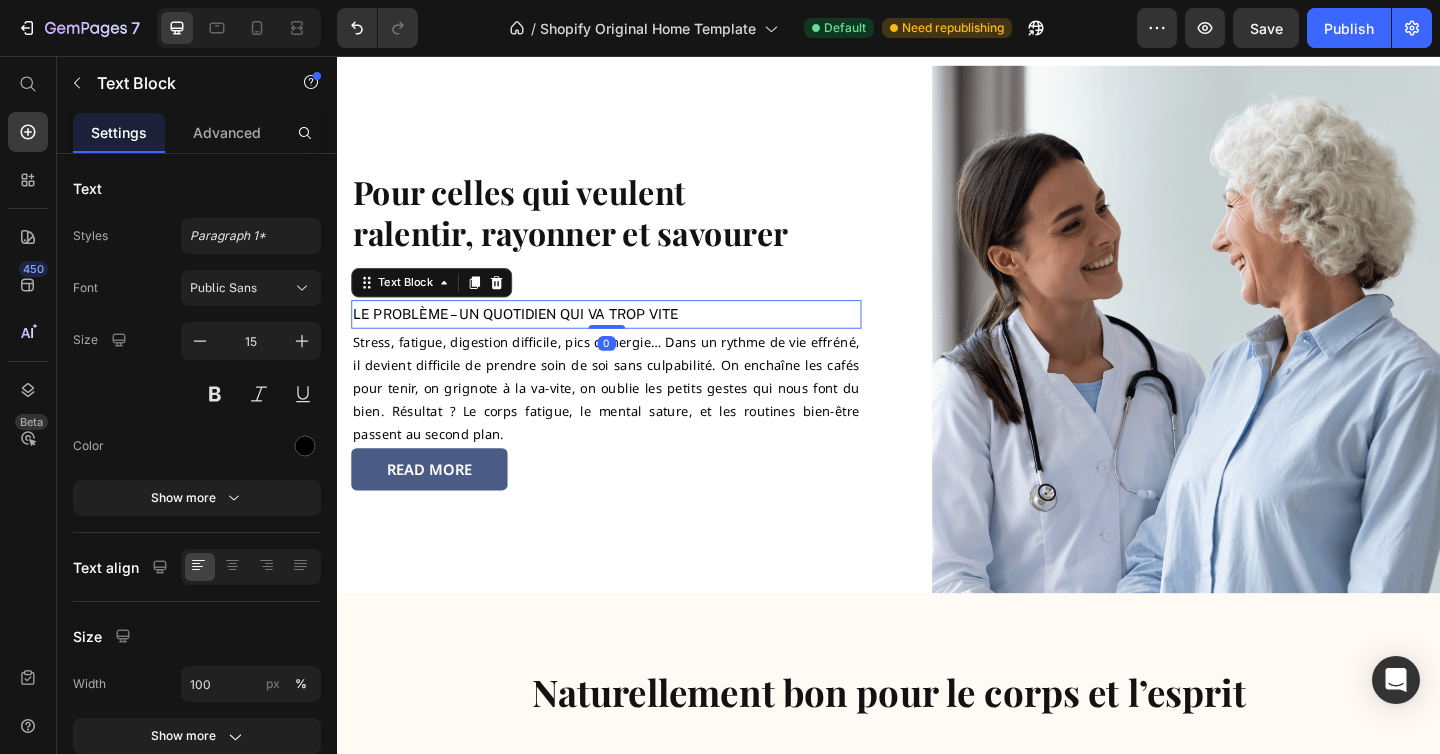 click on "Le problème – Un quotidien qui va trop vite" at bounding box center [629, 337] 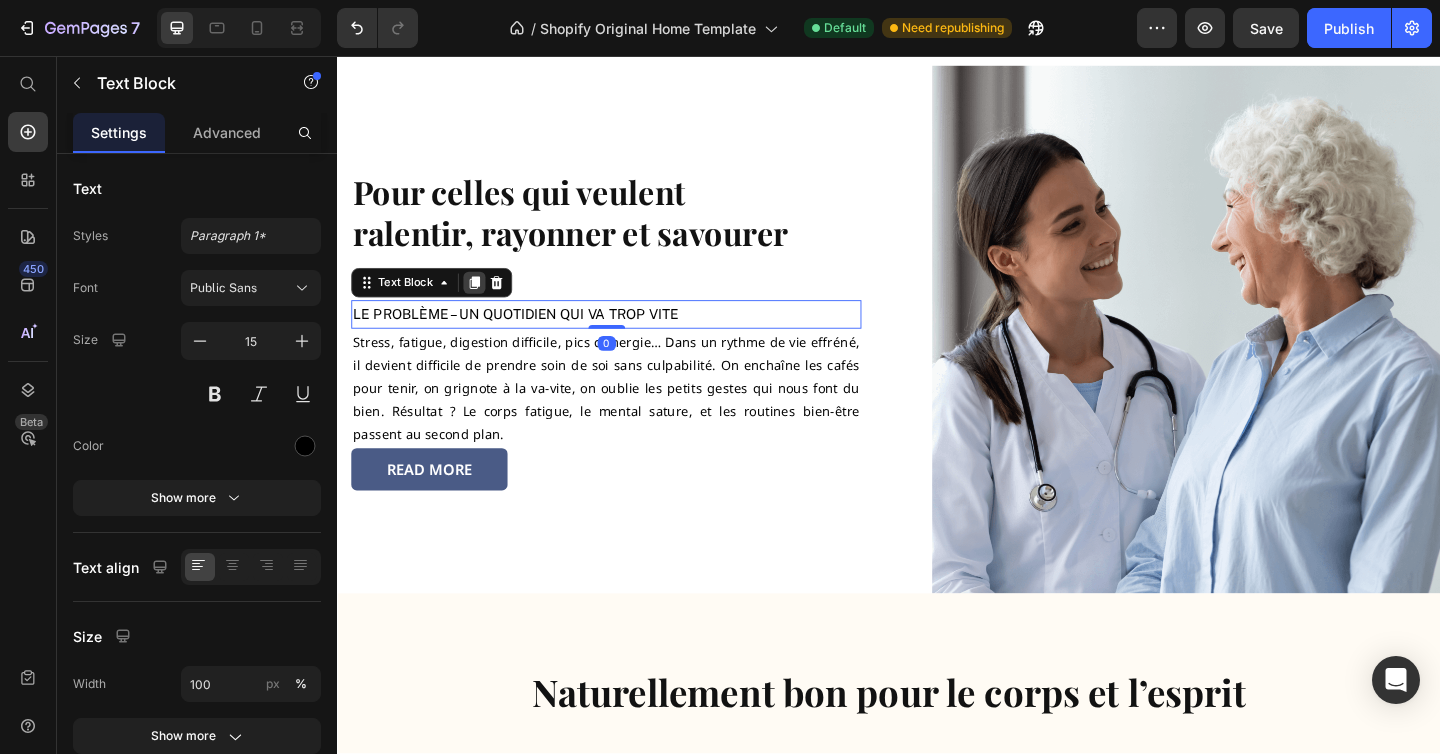 click 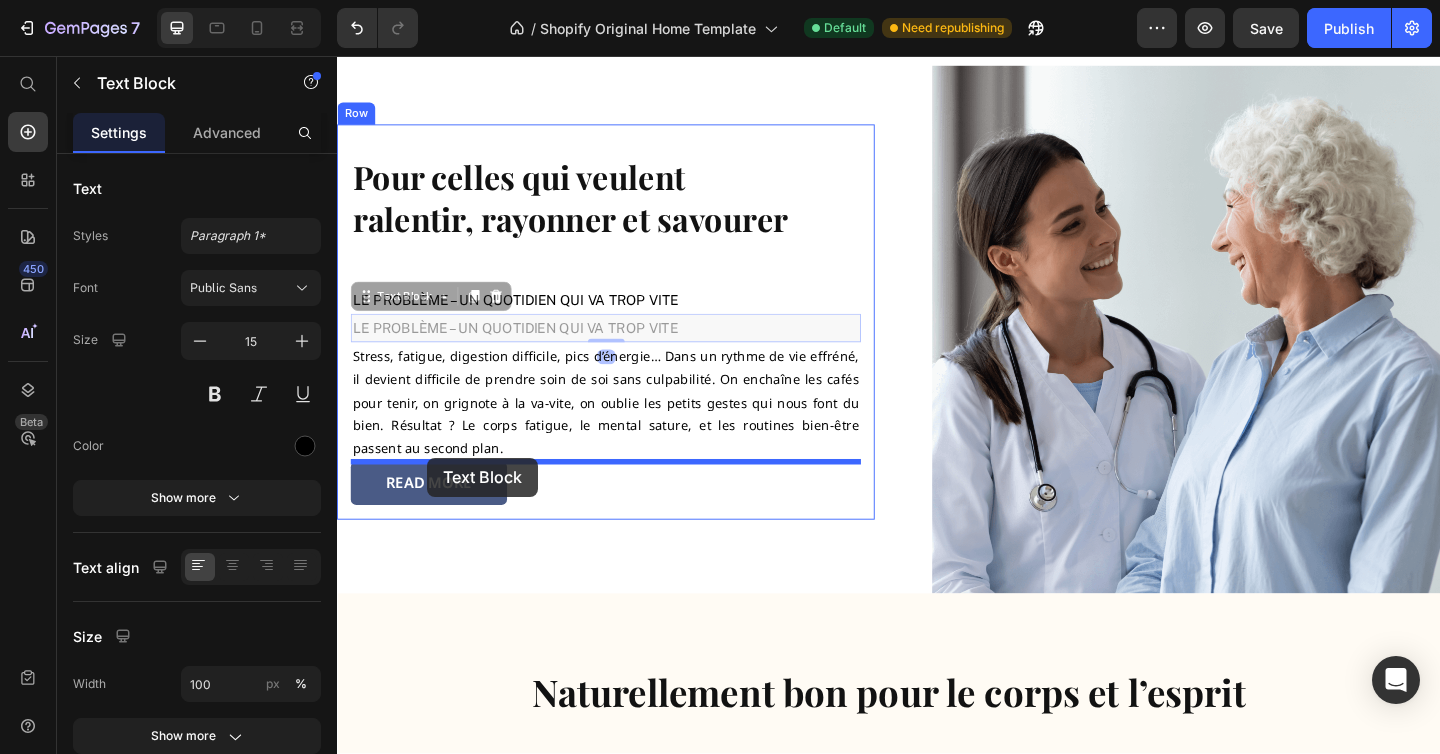 drag, startPoint x: 369, startPoint y: 317, endPoint x: 435, endPoint y: 493, distance: 187.96808 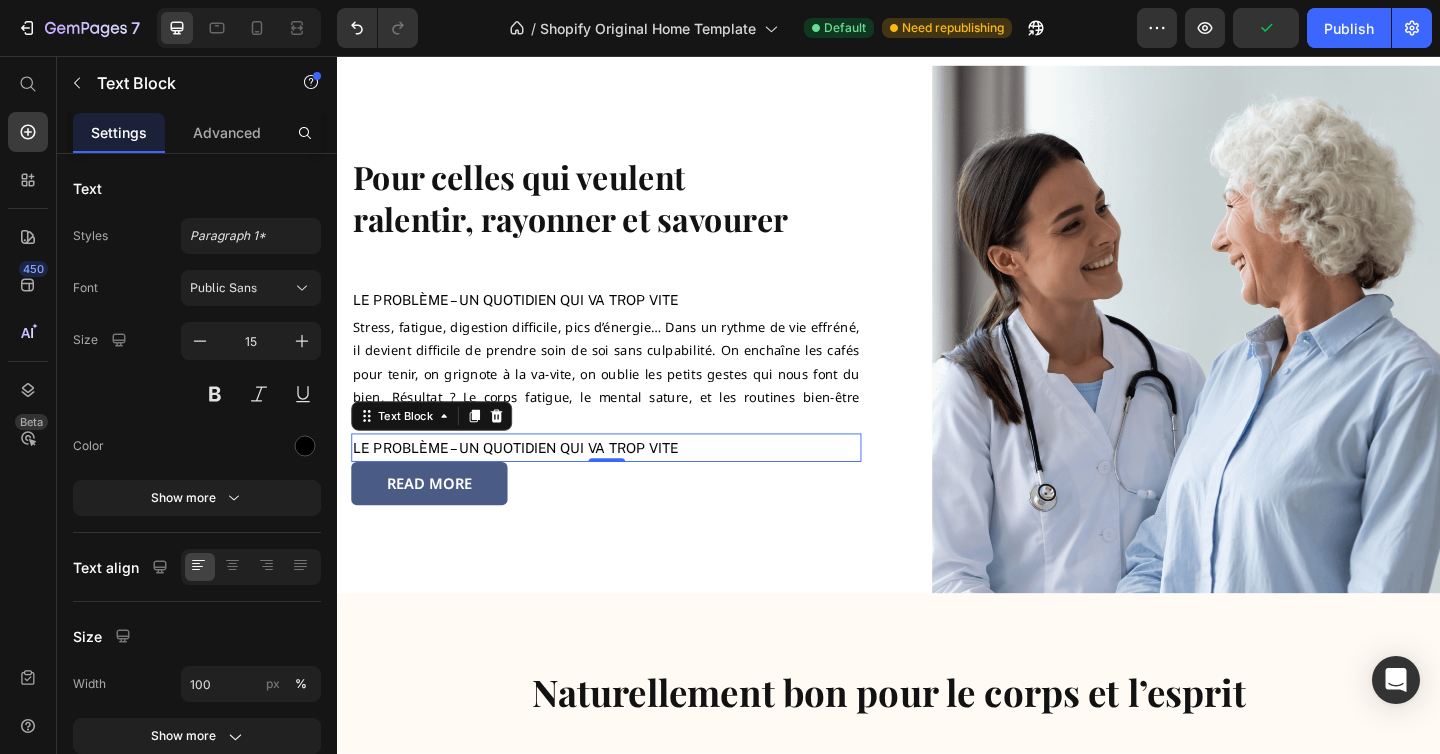 click on "Le problème – Un quotidien qui va trop vite" at bounding box center [629, 482] 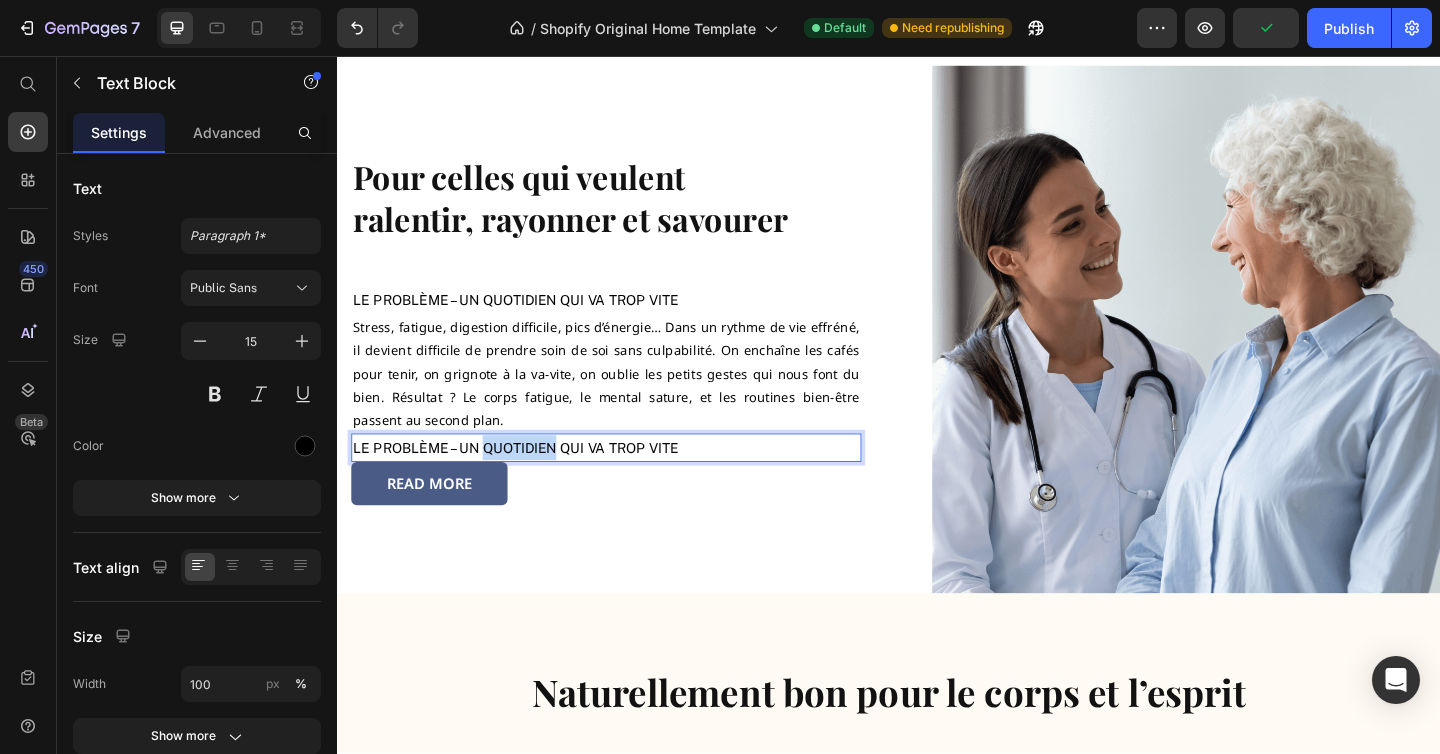 click on "Le problème – Un quotidien qui va trop vite" at bounding box center [629, 482] 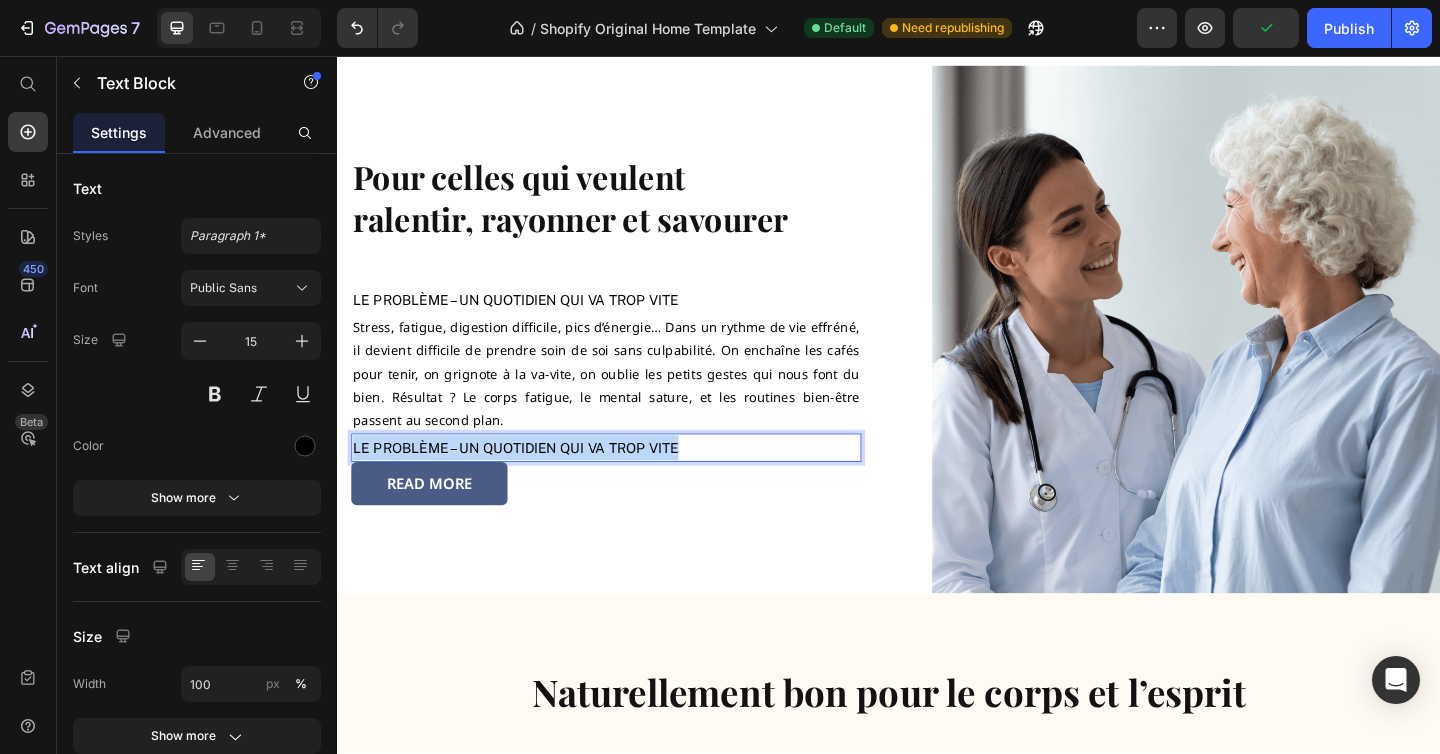 click on "Le problème – Un quotidien qui va trop vite" at bounding box center [629, 482] 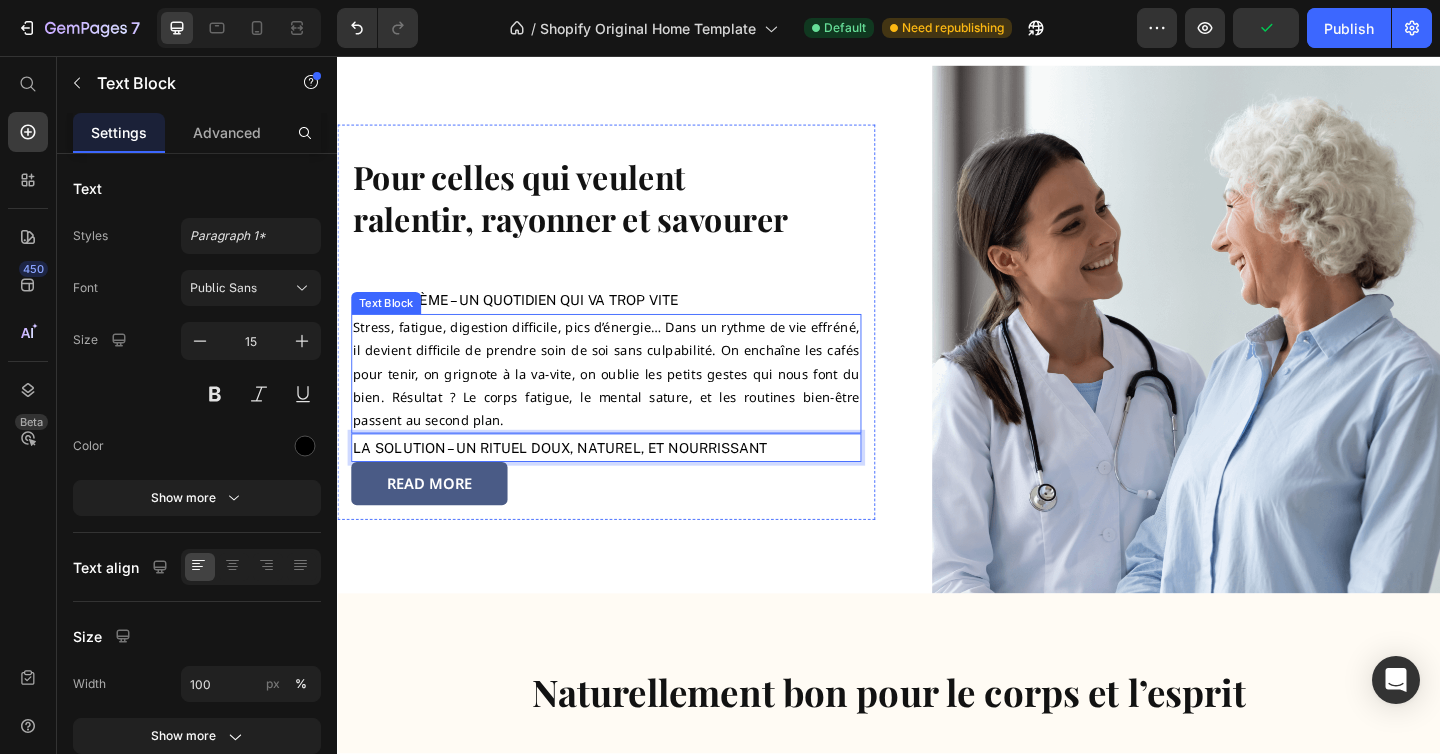 click on "Stress, fatigue, digestion difficile, pics d’énergie… Dans un rythme de vie effréné, il devient difficile de prendre soin de soi sans culpabilité. On enchaîne les cafés pour tenir, on grignote à la va-vite, on oublie les petits gestes qui nous font du bien. Résultat ? Le corps fatigue, le mental sature, et les routines bien-être passent au second plan." at bounding box center [629, 402] 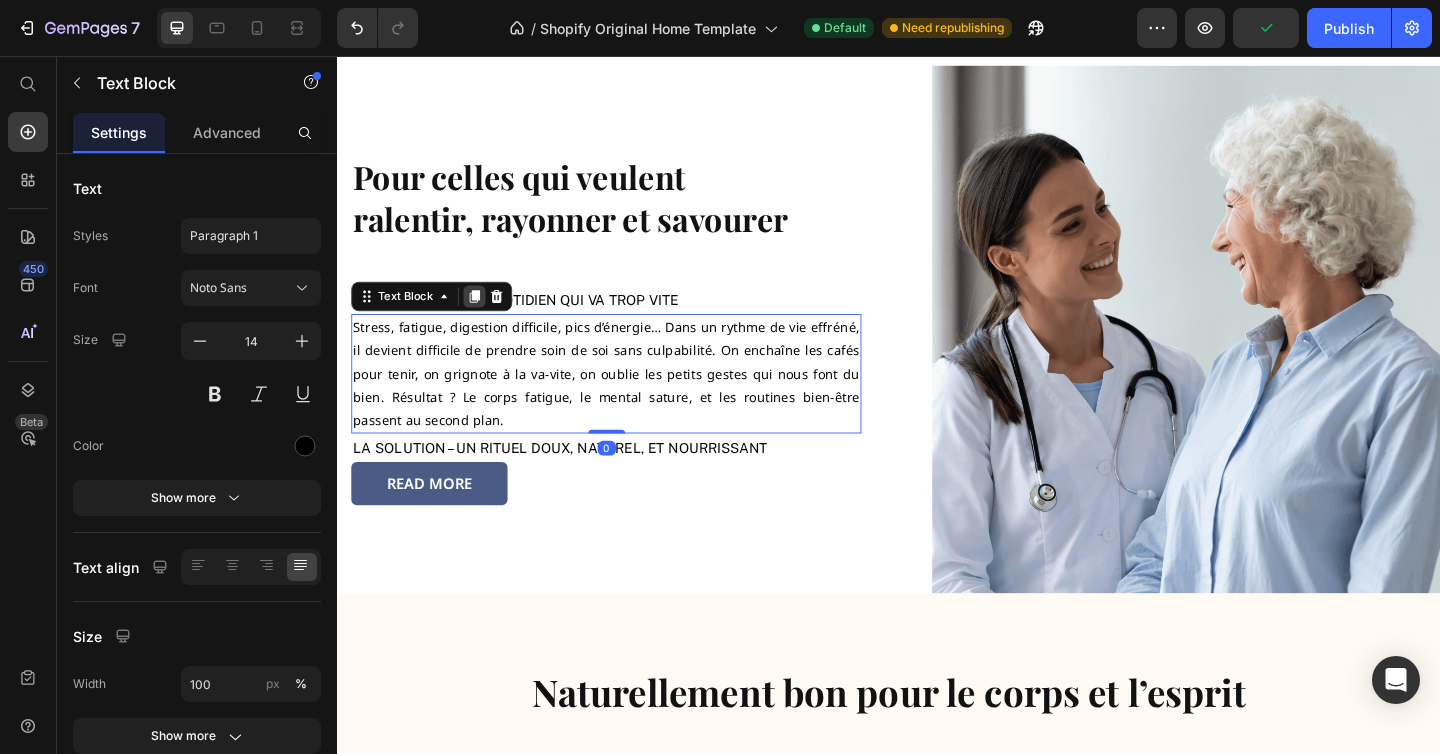 click 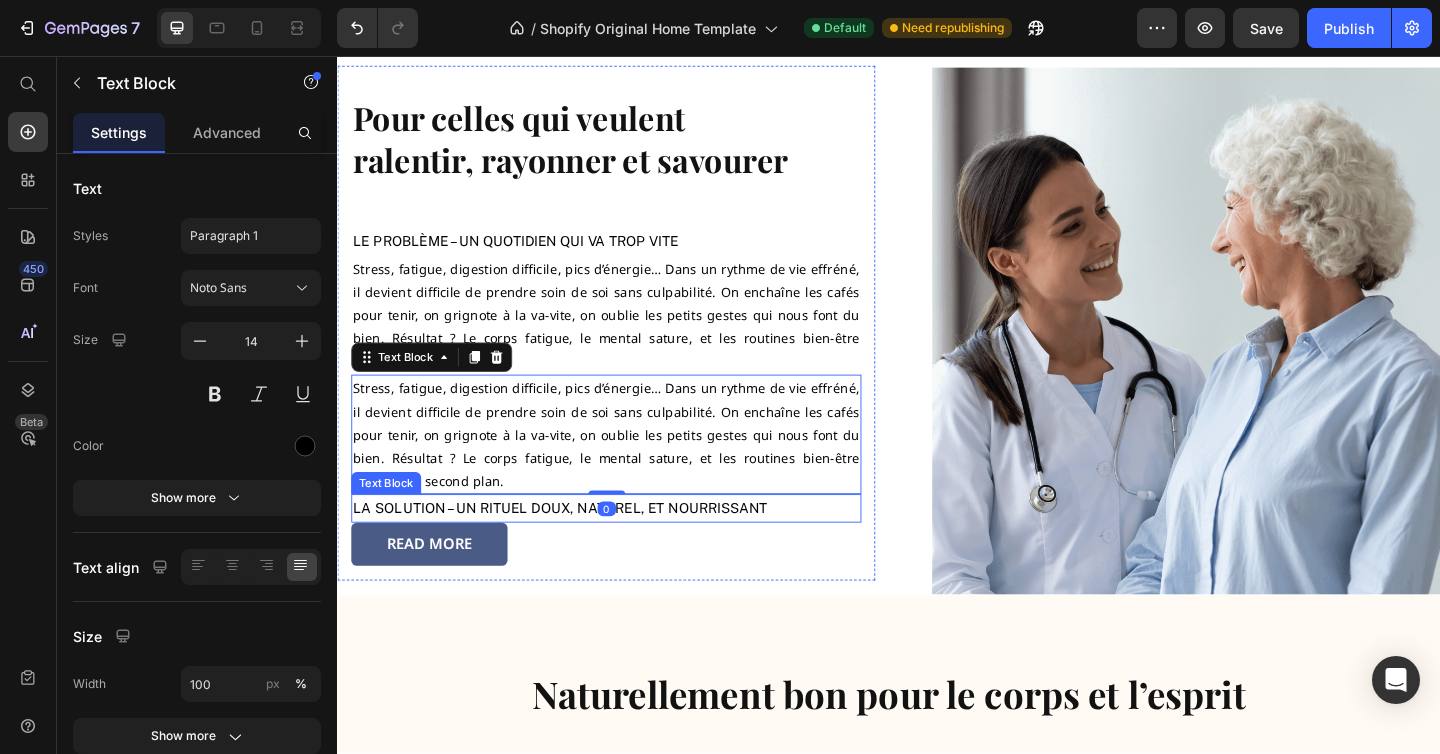 click on "La solution – Un rituel doux, naturel, et nourrissant" at bounding box center (629, 548) 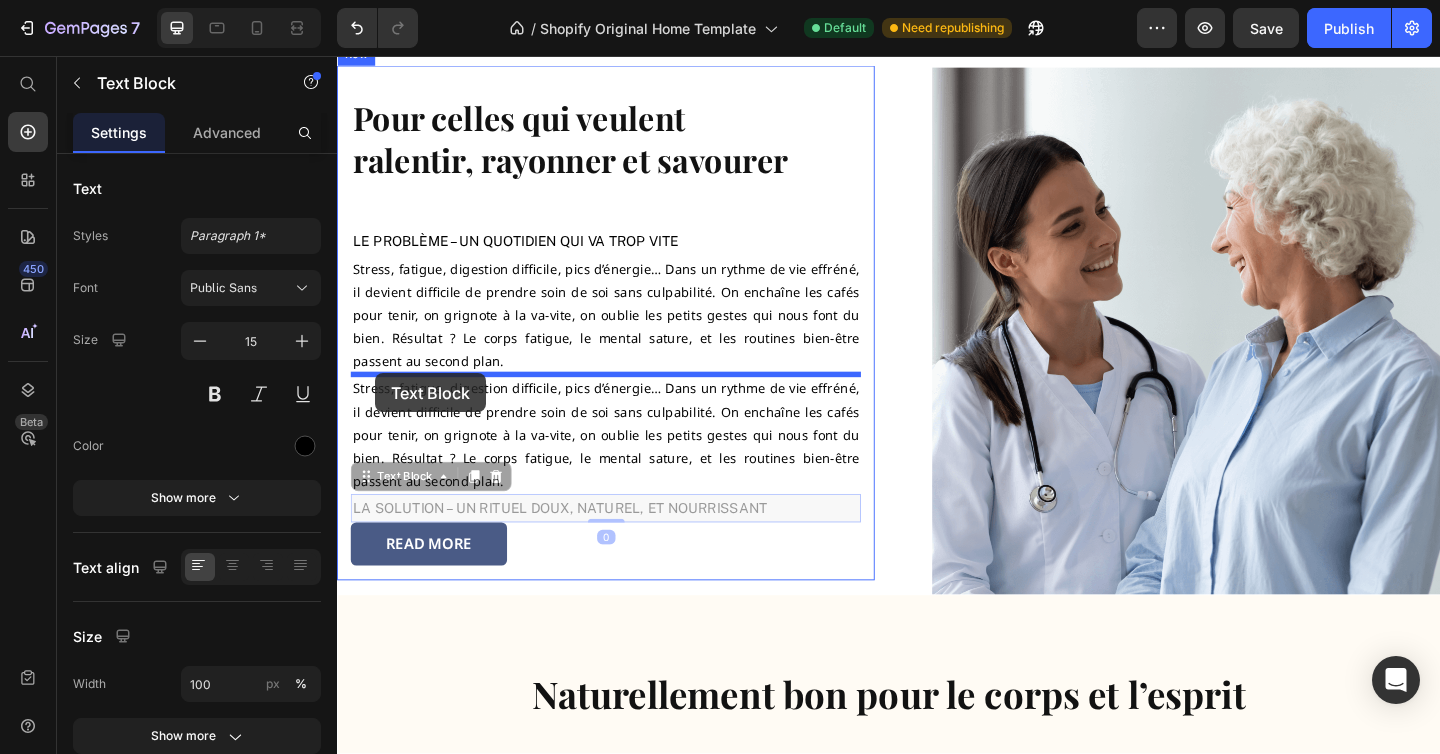 drag, startPoint x: 370, startPoint y: 515, endPoint x: 378, endPoint y: 401, distance: 114.28036 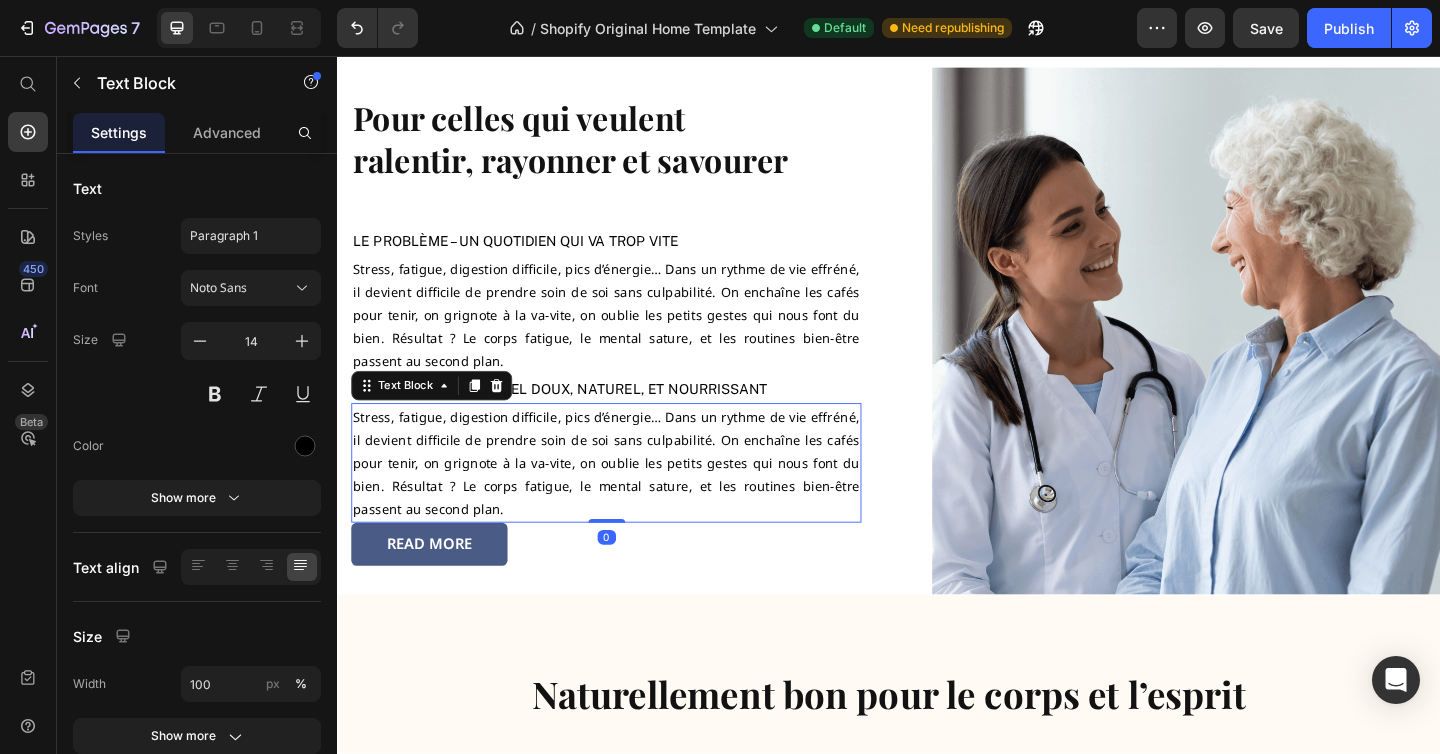 click on "Stress, fatigue, digestion difficile, pics d’énergie… Dans un rythme de vie effréné, il devient difficile de prendre soin de soi sans culpabilité. On enchaîne les cafés pour tenir, on grignote à la va-vite, on oublie les petits gestes qui nous font du bien. Résultat ? Le corps fatigue, le mental sature, et les routines bien-être passent au second plan." at bounding box center [629, 499] 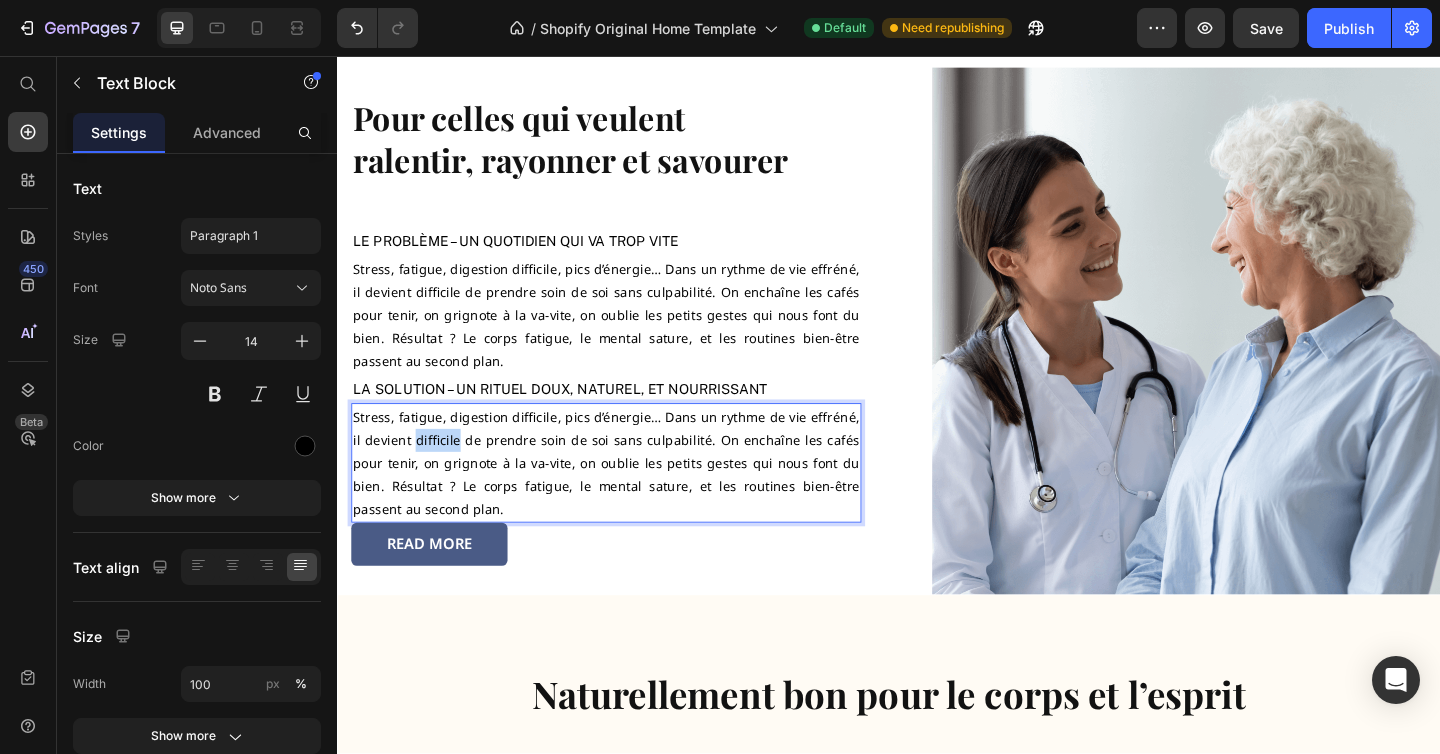 click on "Stress, fatigue, digestion difficile, pics d’énergie… Dans un rythme de vie effréné, il devient difficile de prendre soin de soi sans culpabilité. On enchaîne les cafés pour tenir, on grignote à la va-vite, on oublie les petits gestes qui nous font du bien. Résultat ? Le corps fatigue, le mental sature, et les routines bien-être passent au second plan." at bounding box center (629, 499) 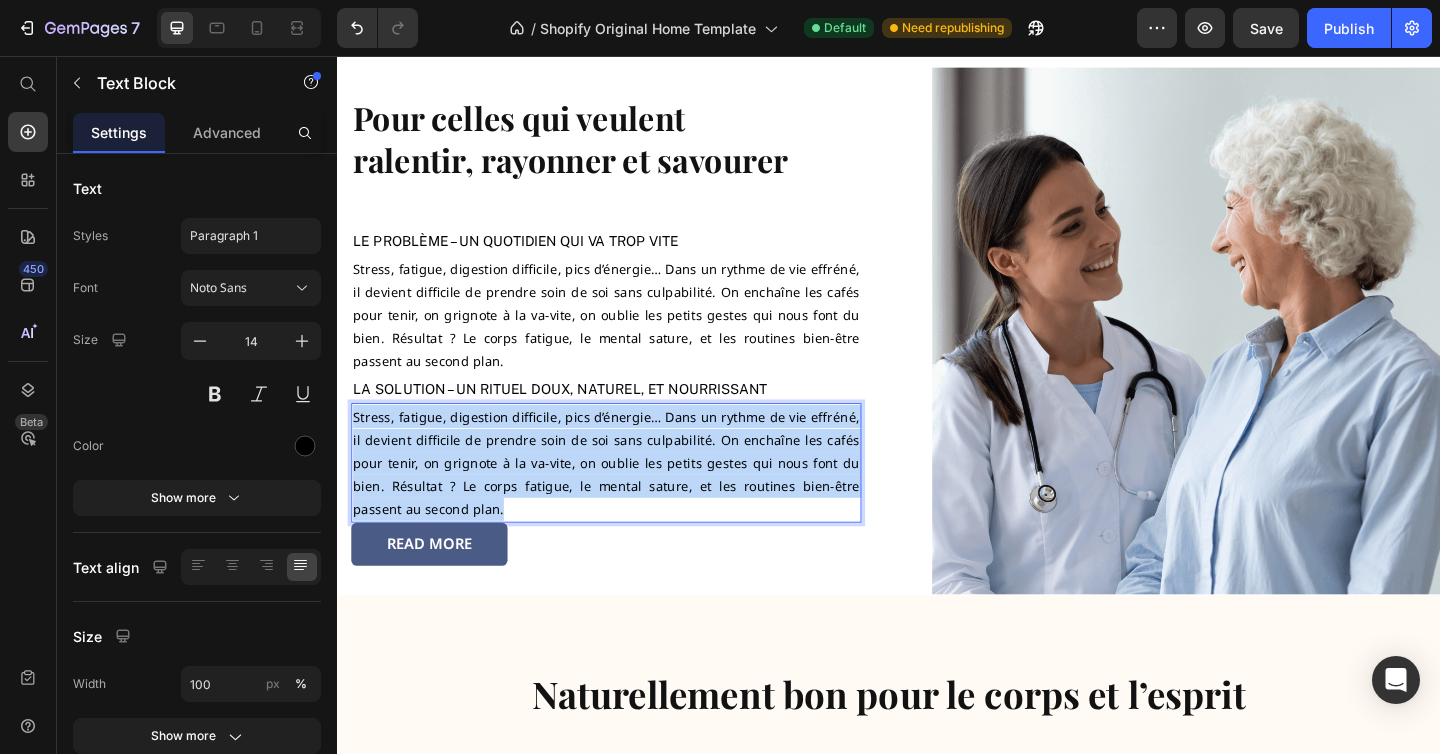 click on "Stress, fatigue, digestion difficile, pics d’énergie… Dans un rythme de vie effréné, il devient difficile de prendre soin de soi sans culpabilité. On enchaîne les cafés pour tenir, on grignote à la va-vite, on oublie les petits gestes qui nous font du bien. Résultat ? Le corps fatigue, le mental sature, et les routines bien-être passent au second plan." at bounding box center [629, 499] 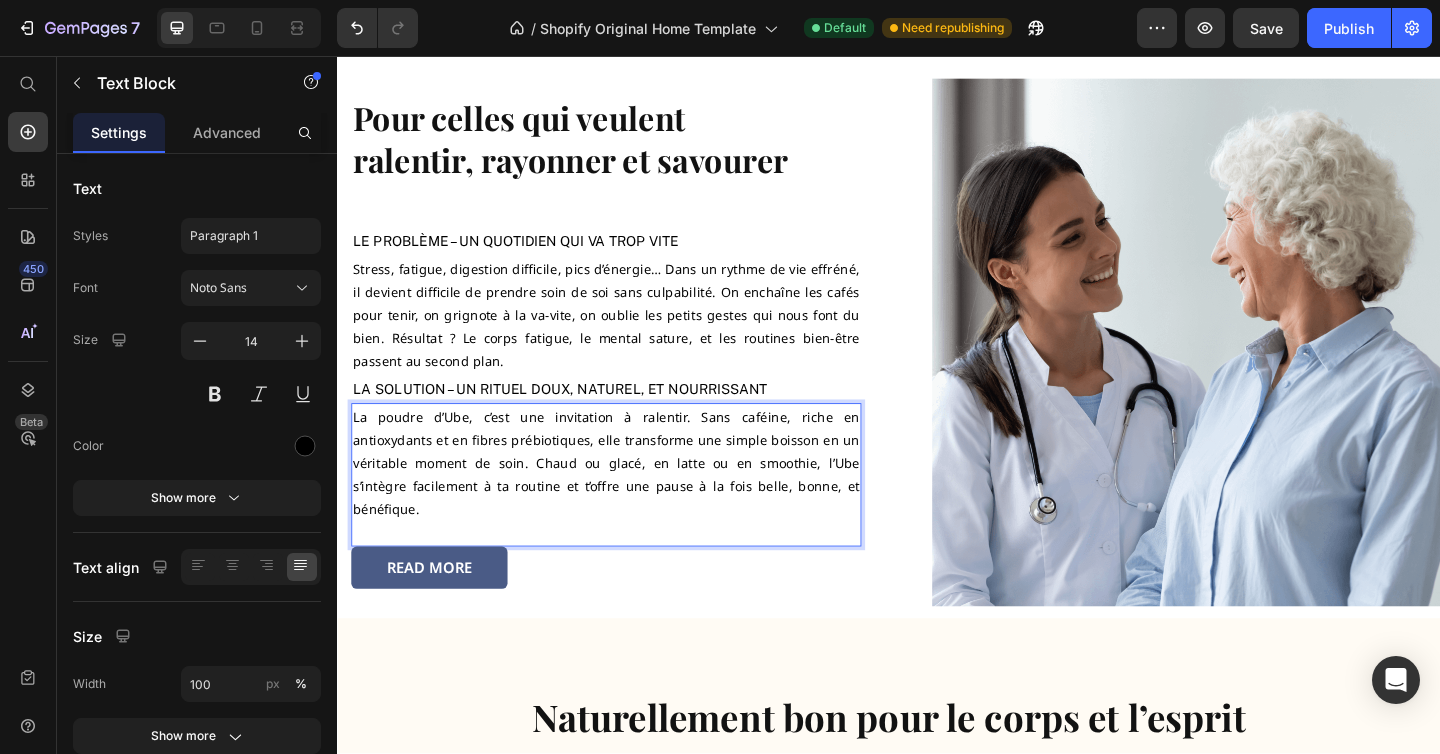 scroll, scrollTop: 2232, scrollLeft: 0, axis: vertical 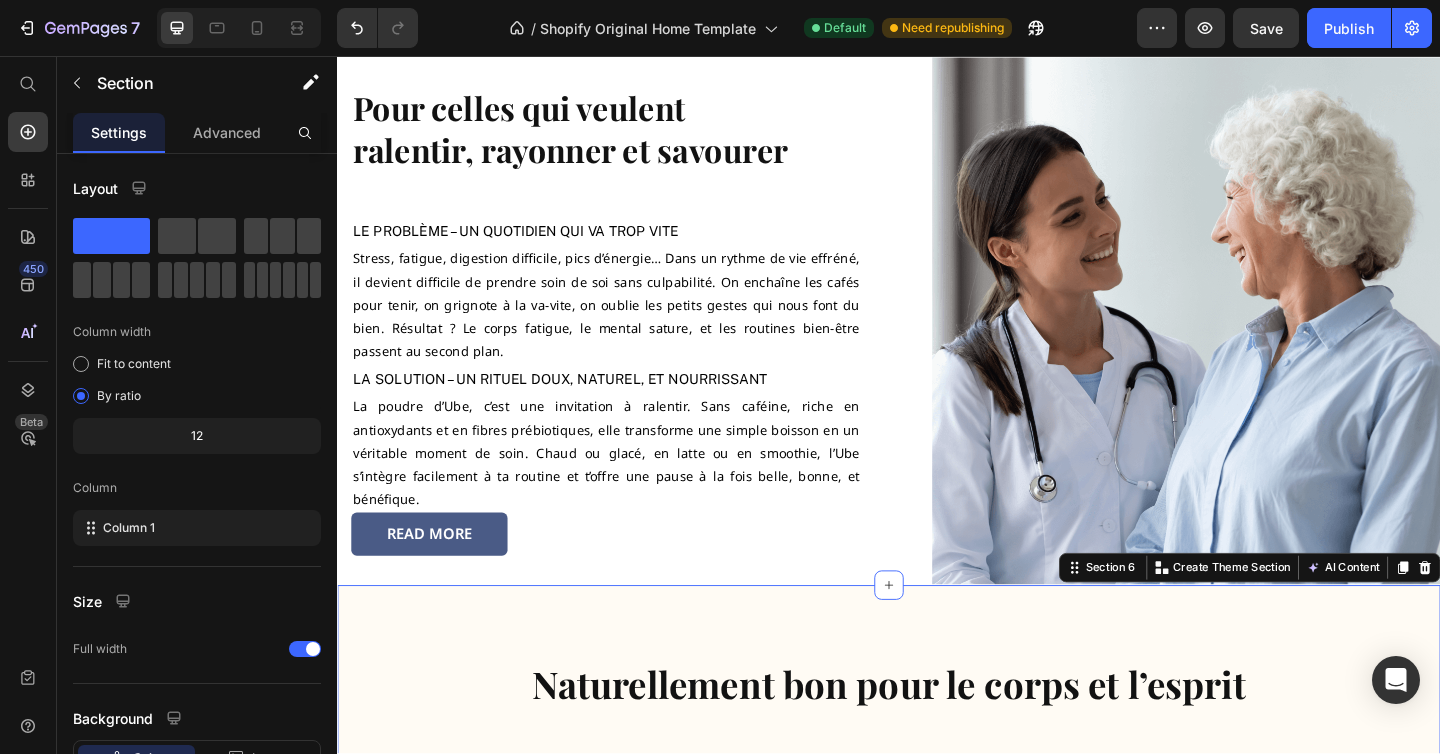 click on "Naturellement bon pour le corps et l’esprit Heading Énergie stable Text Block Row Peau éclatante Text Block Row apaisement naturel Text Block Row Immunité renforcée Text Block Row Digestion douce Text Block Row Super-aliment clean Text Block Row Row Section 6   You can create reusable sections Create Theme Section AI Content Write with GemAI What would you like to describe here? Tone and Voice Persuasive Product Poudre d'Ube Show more Generate" at bounding box center [937, 796] 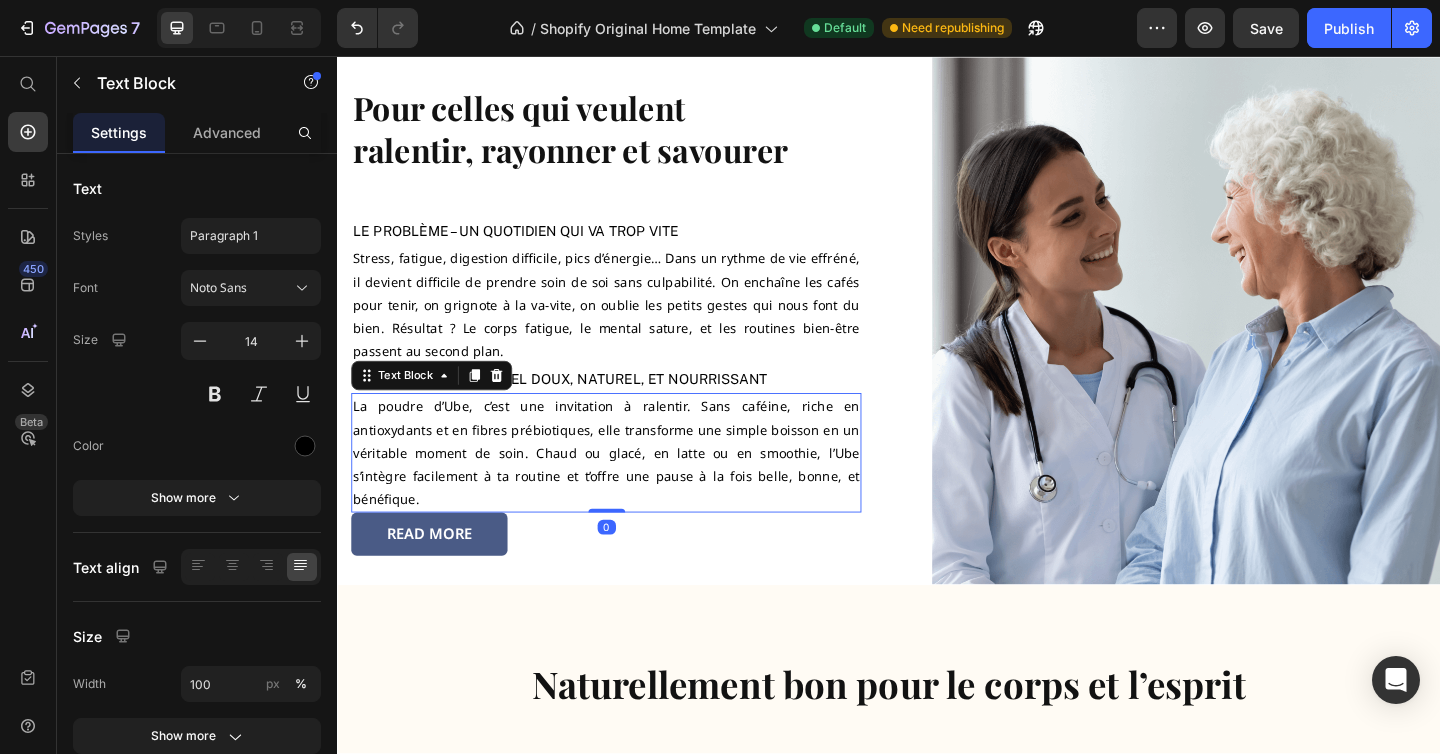 click on "La poudre d’Ube, c’est une invitation à ralentir. Sans caféine, riche en antioxydants et en fibres prébiotiques, elle transforme une simple boisson en un véritable moment de soin. Chaud ou glacé, en latte ou en smoothie, l’Ube s’intègre facilement à ta routine et t’offre une pause à la fois belle, bonne, et bénéfique." at bounding box center [629, 488] 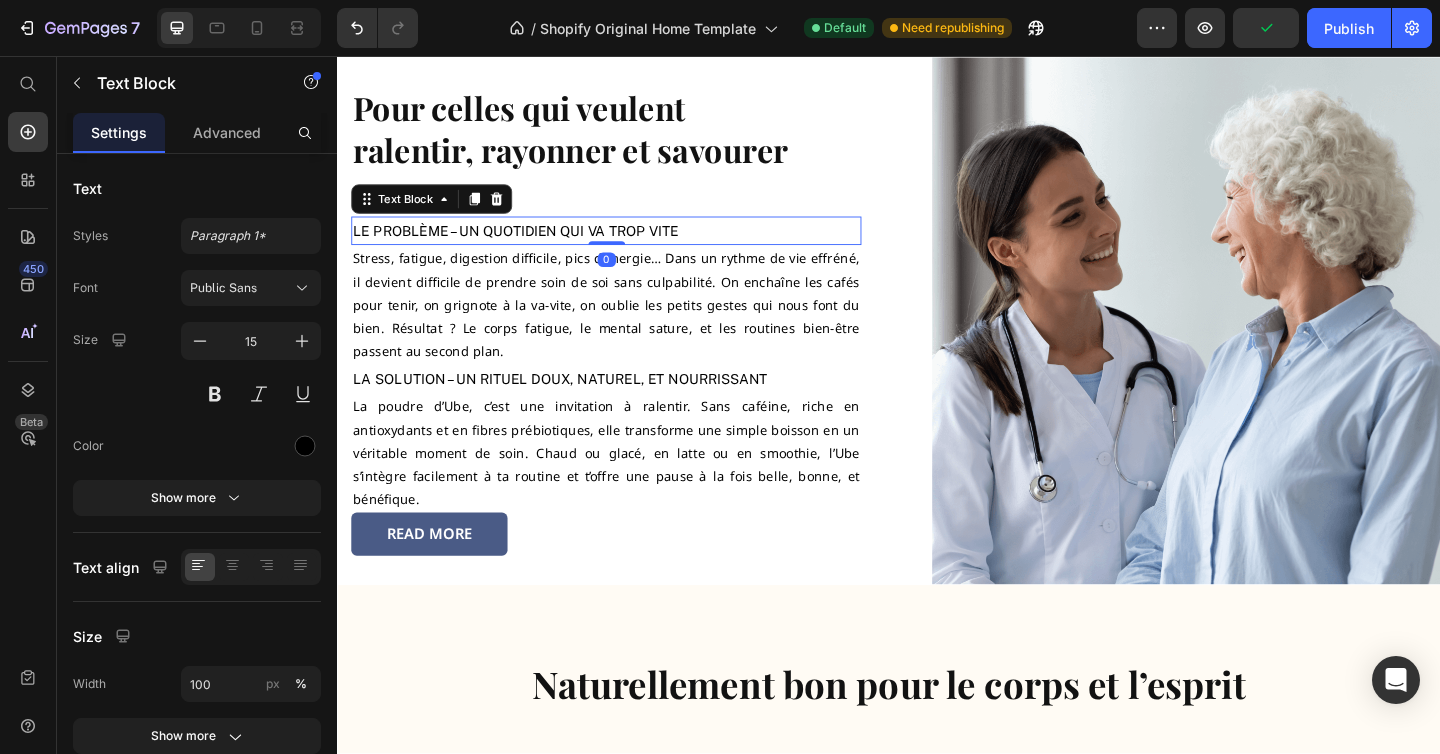 click on "Le problème – Un quotidien qui va trop vite" at bounding box center (629, 246) 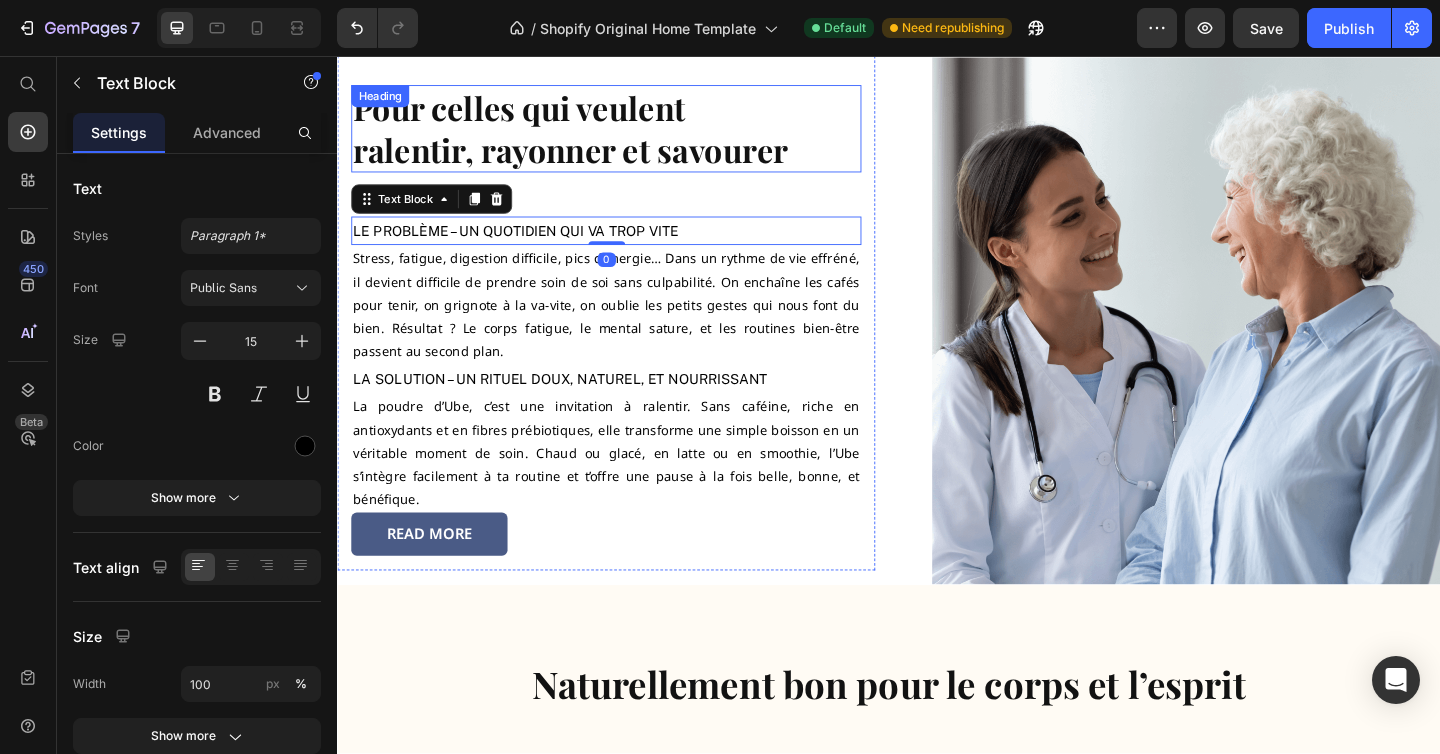 click on "Pour celles qui veulent ralentir, rayonner et savourer" at bounding box center (629, 135) 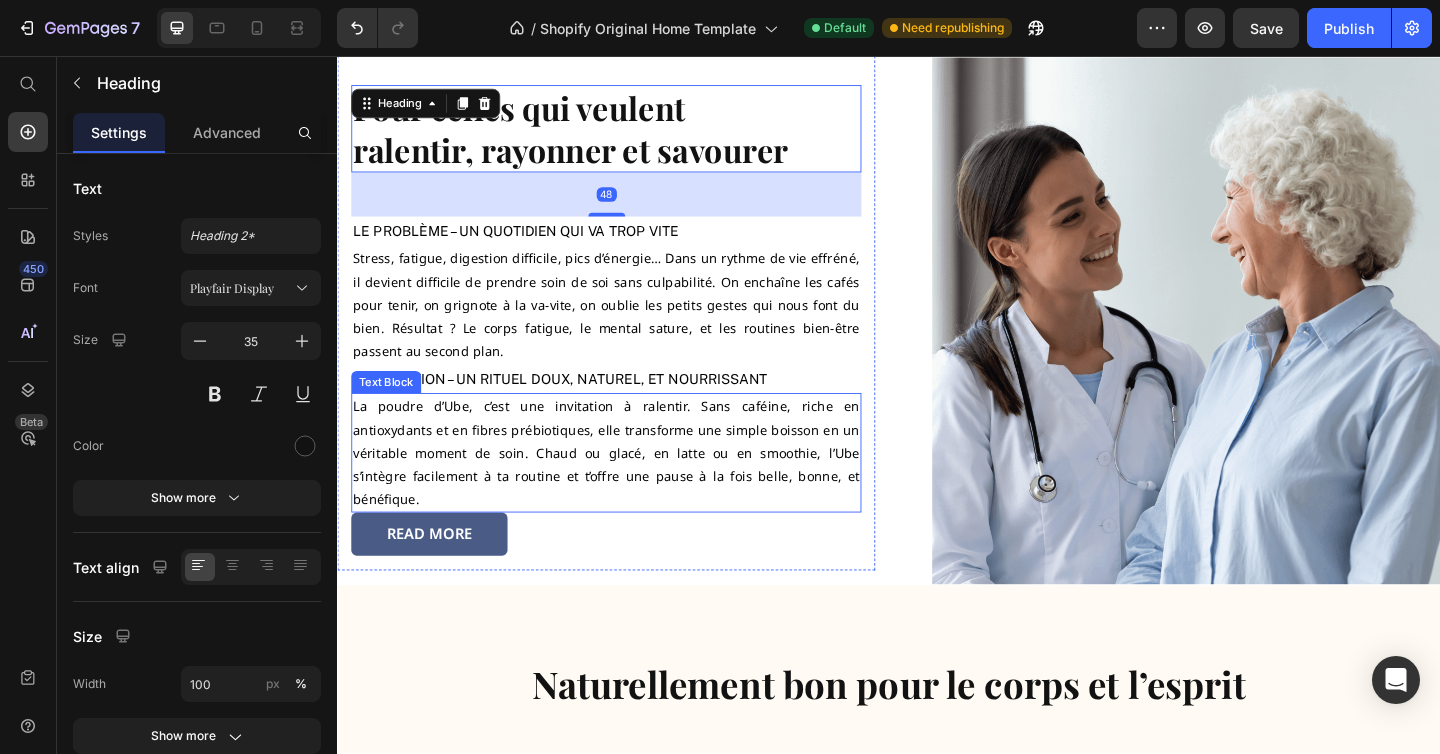 click on "La poudre d’Ube, c’est une invitation à ralentir. Sans caféine, riche en antioxydants et en fibres prébiotiques, elle transforme une simple boisson en un véritable moment de soin. Chaud ou glacé, en latte ou en smoothie, l’Ube s’intègre facilement à ta routine et t’offre une pause à la fois belle, bonne, et bénéfique." at bounding box center (629, 488) 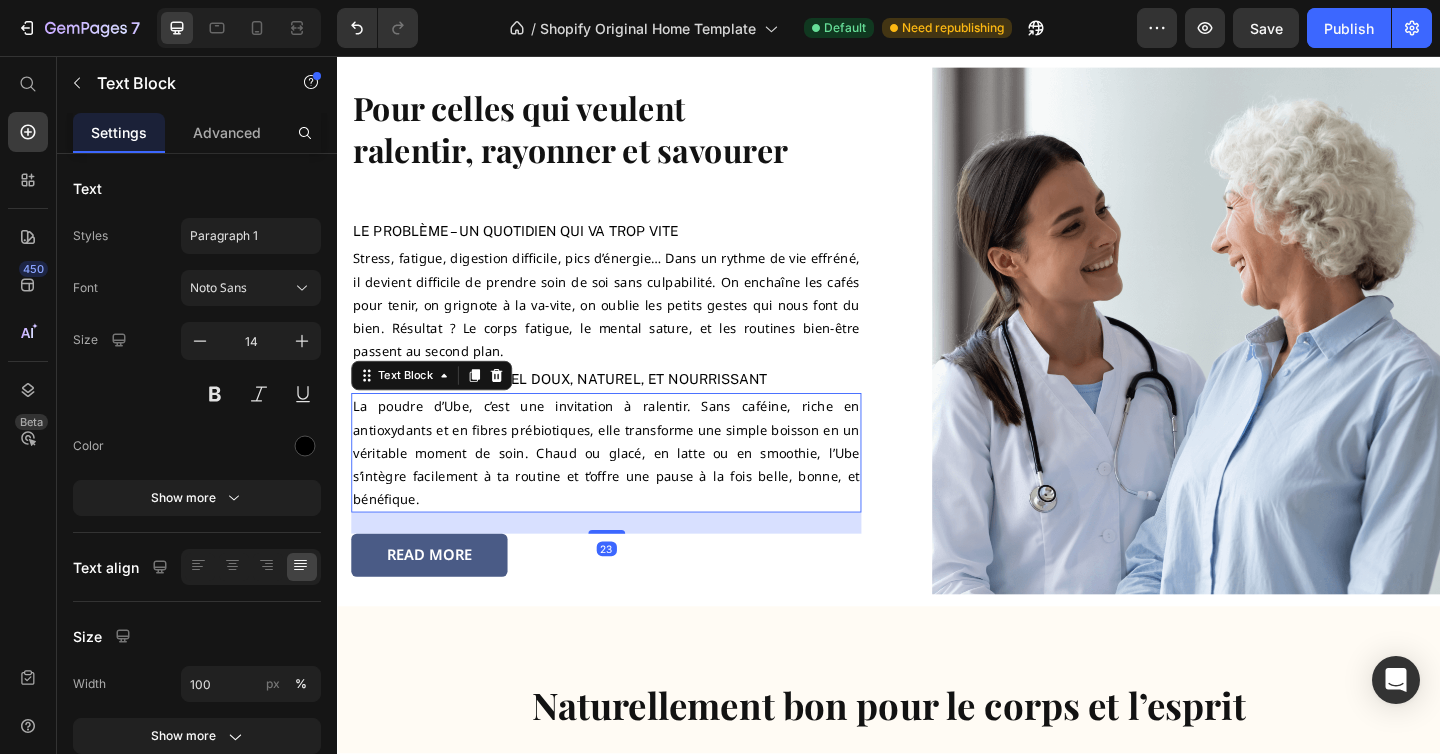 drag, startPoint x: 630, startPoint y: 537, endPoint x: 627, endPoint y: 560, distance: 23.194826 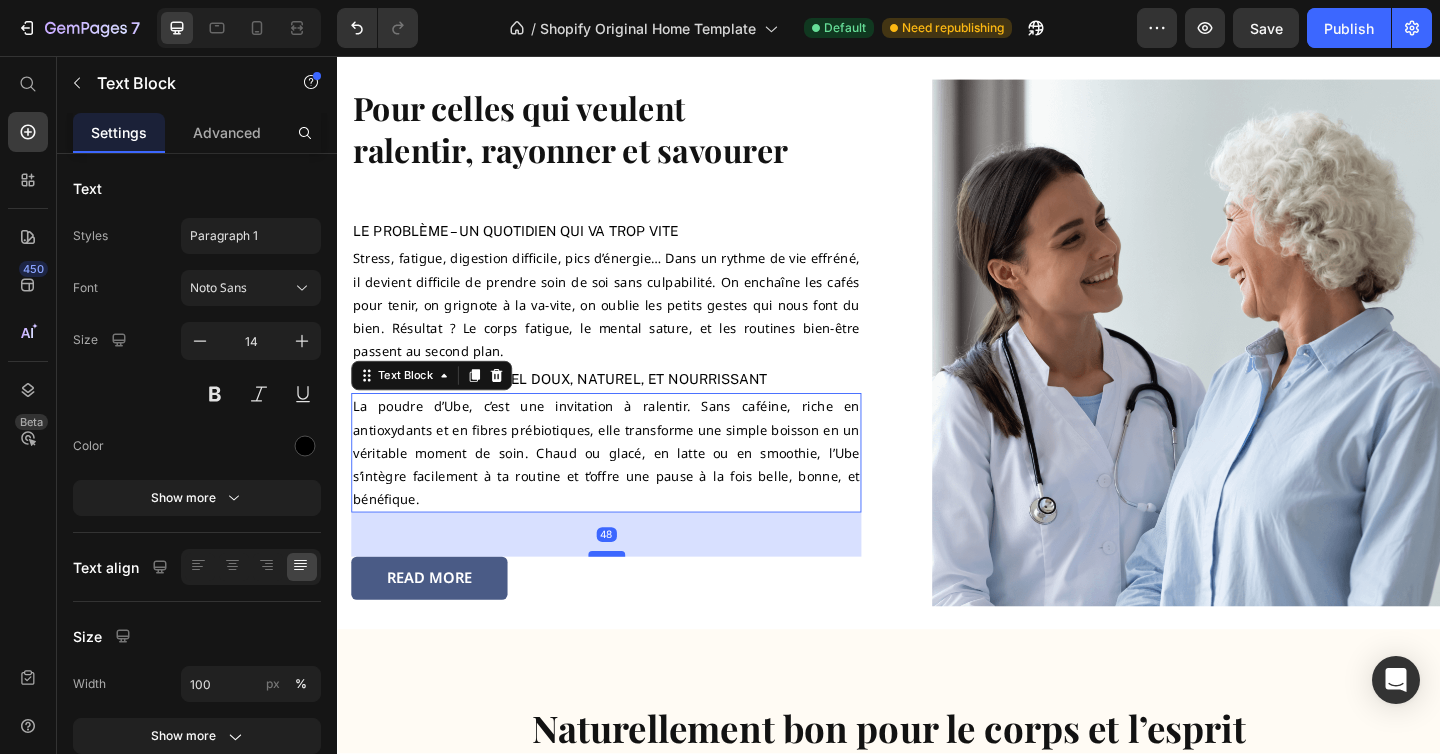 drag, startPoint x: 632, startPoint y: 547, endPoint x: 629, endPoint y: 572, distance: 25.179358 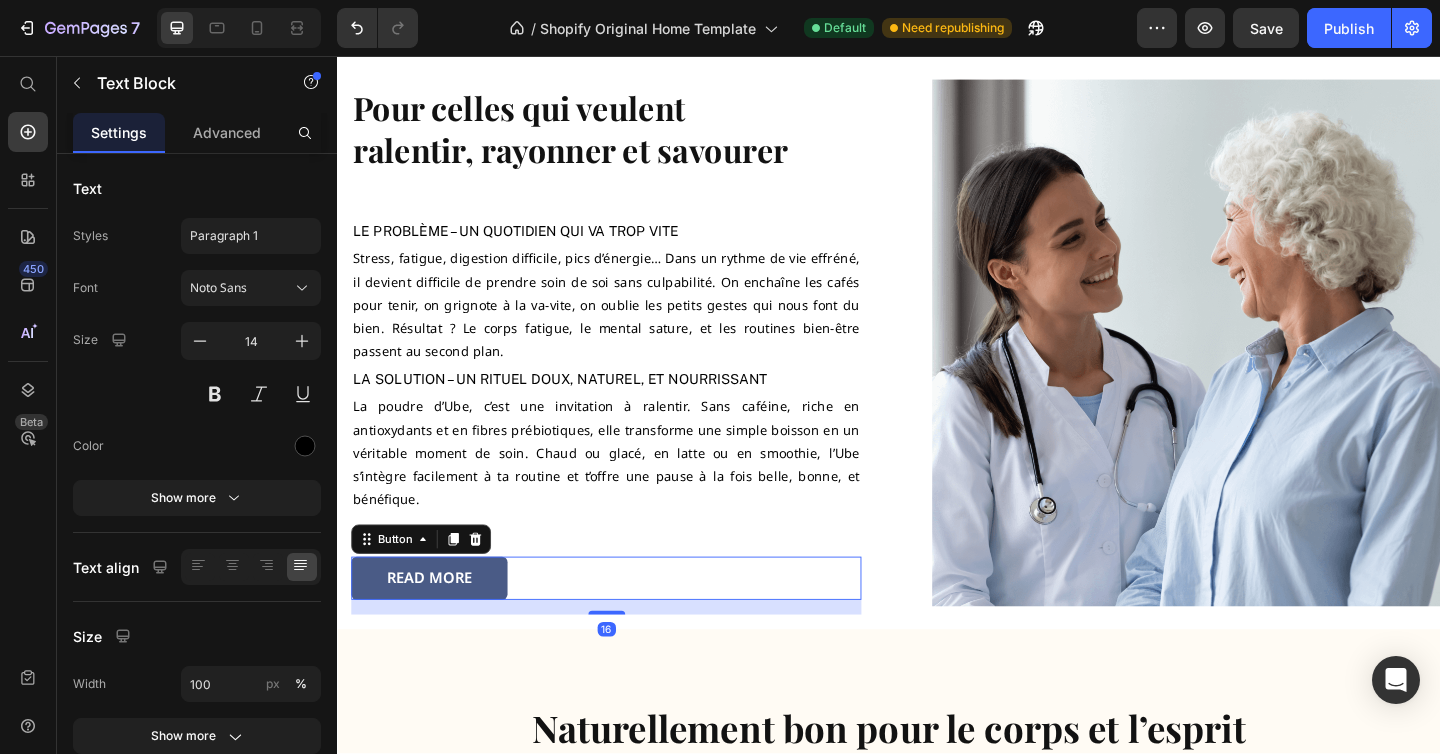 click on "READ MORE Button   16" at bounding box center [629, 624] 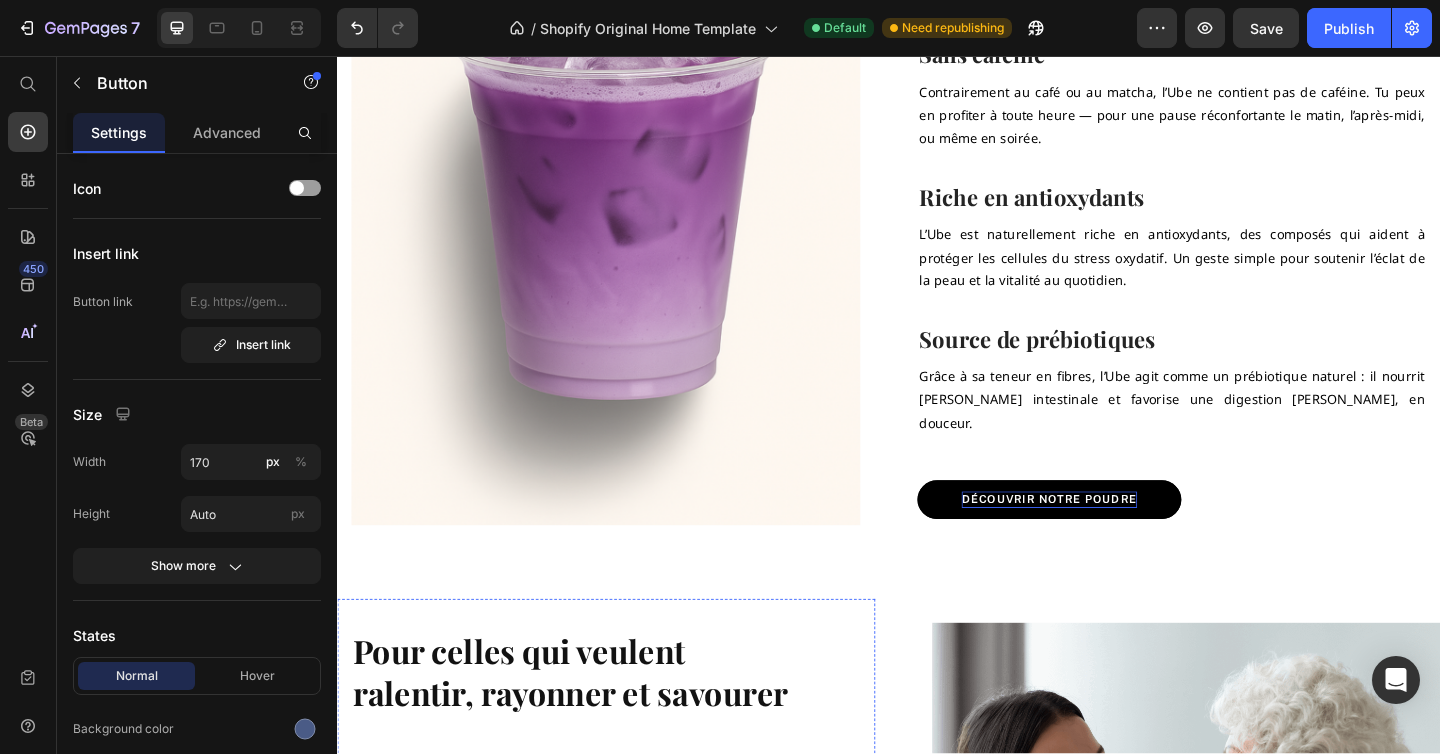 scroll, scrollTop: 1633, scrollLeft: 0, axis: vertical 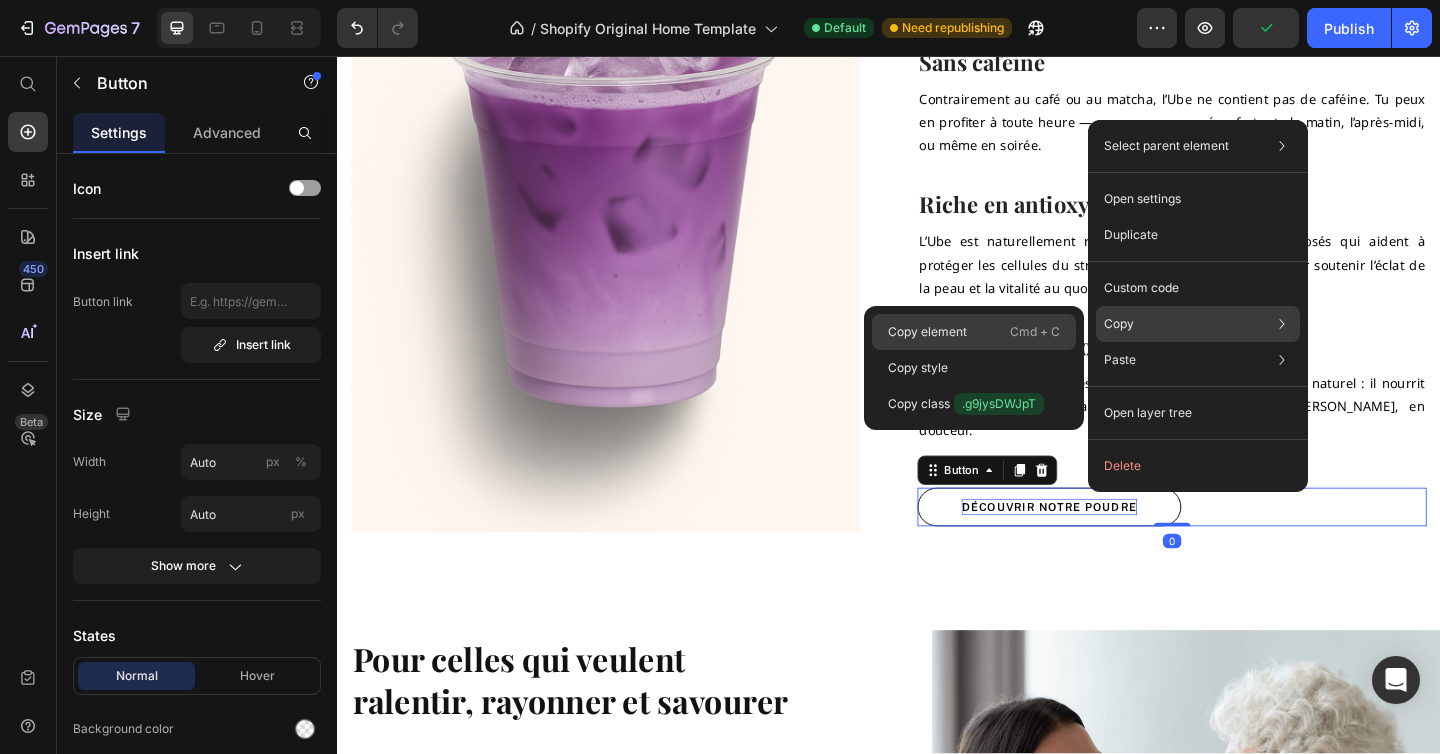 click on "Copy element  Cmd + C" 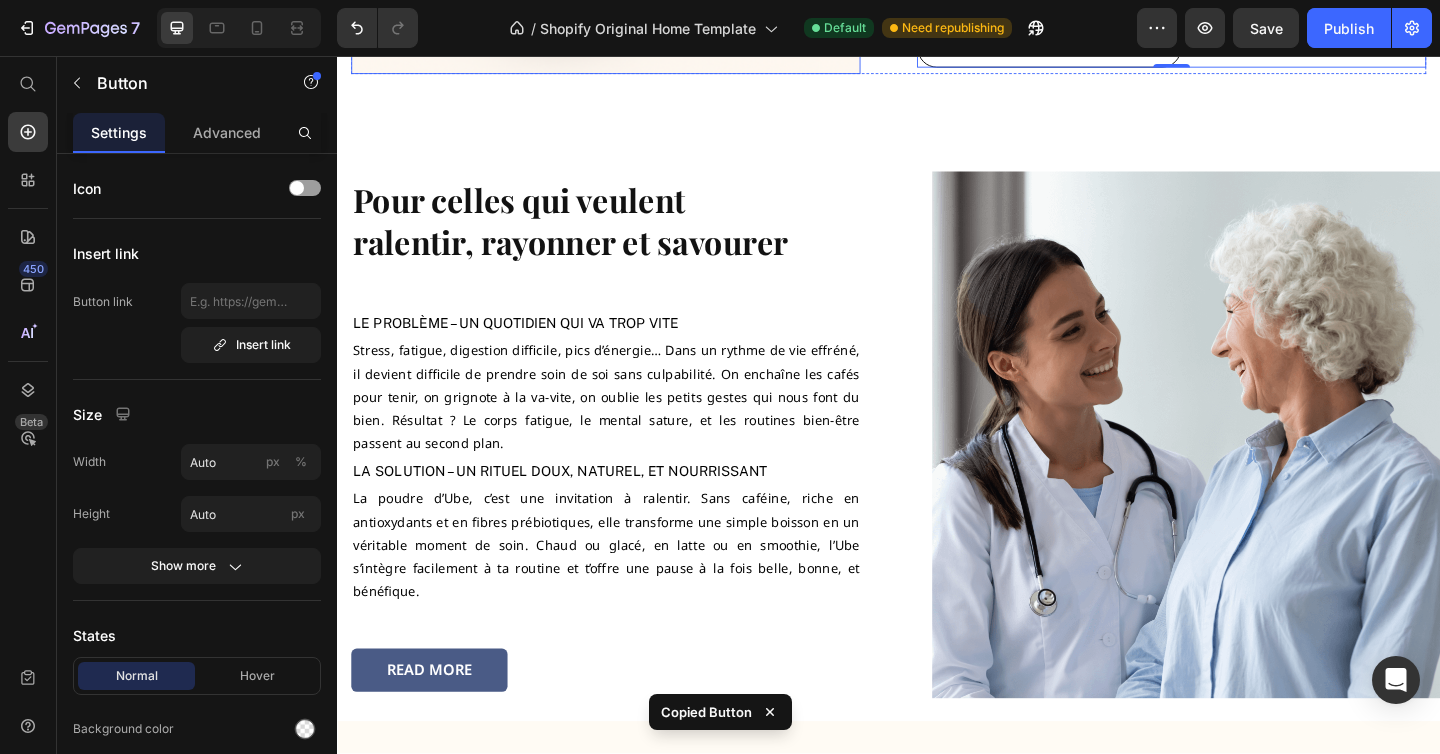 scroll, scrollTop: 2226, scrollLeft: 0, axis: vertical 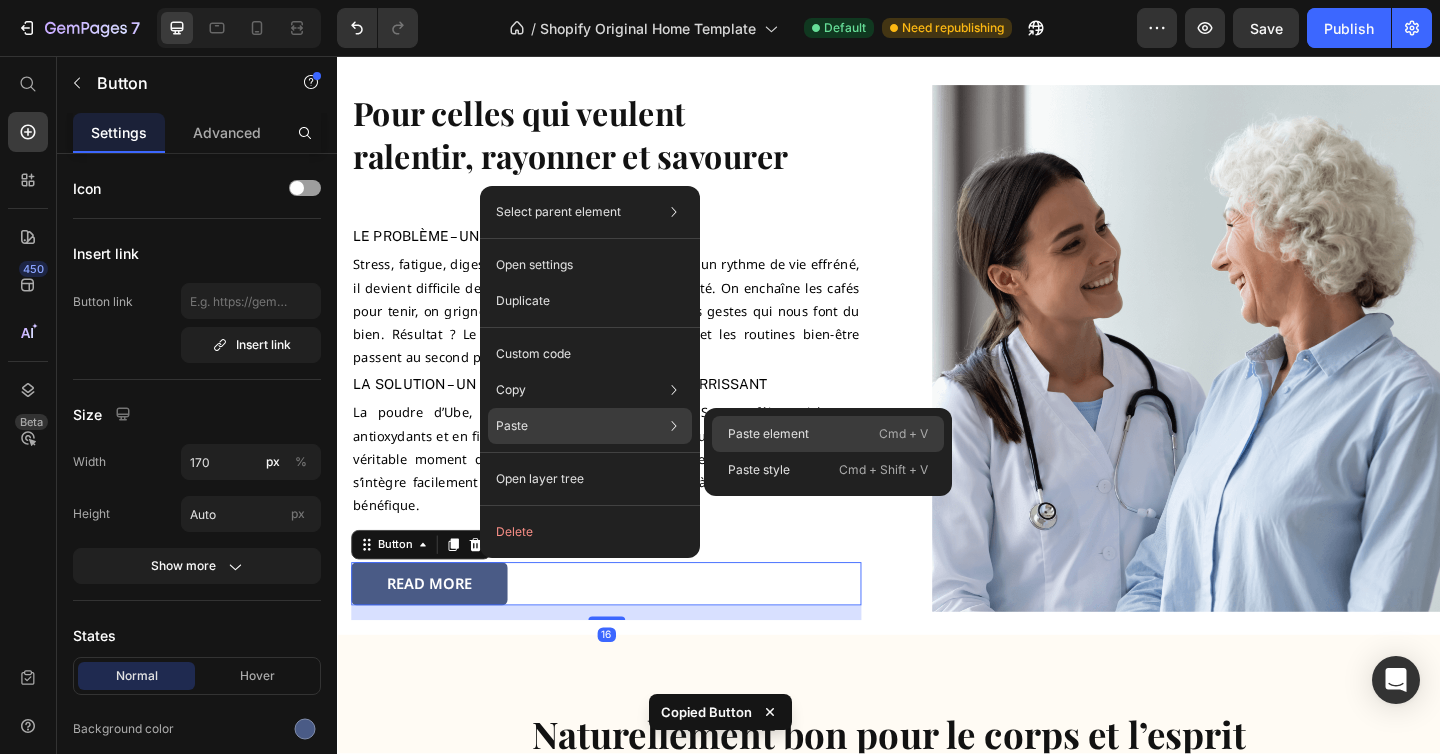 click on "Paste element" at bounding box center [768, 434] 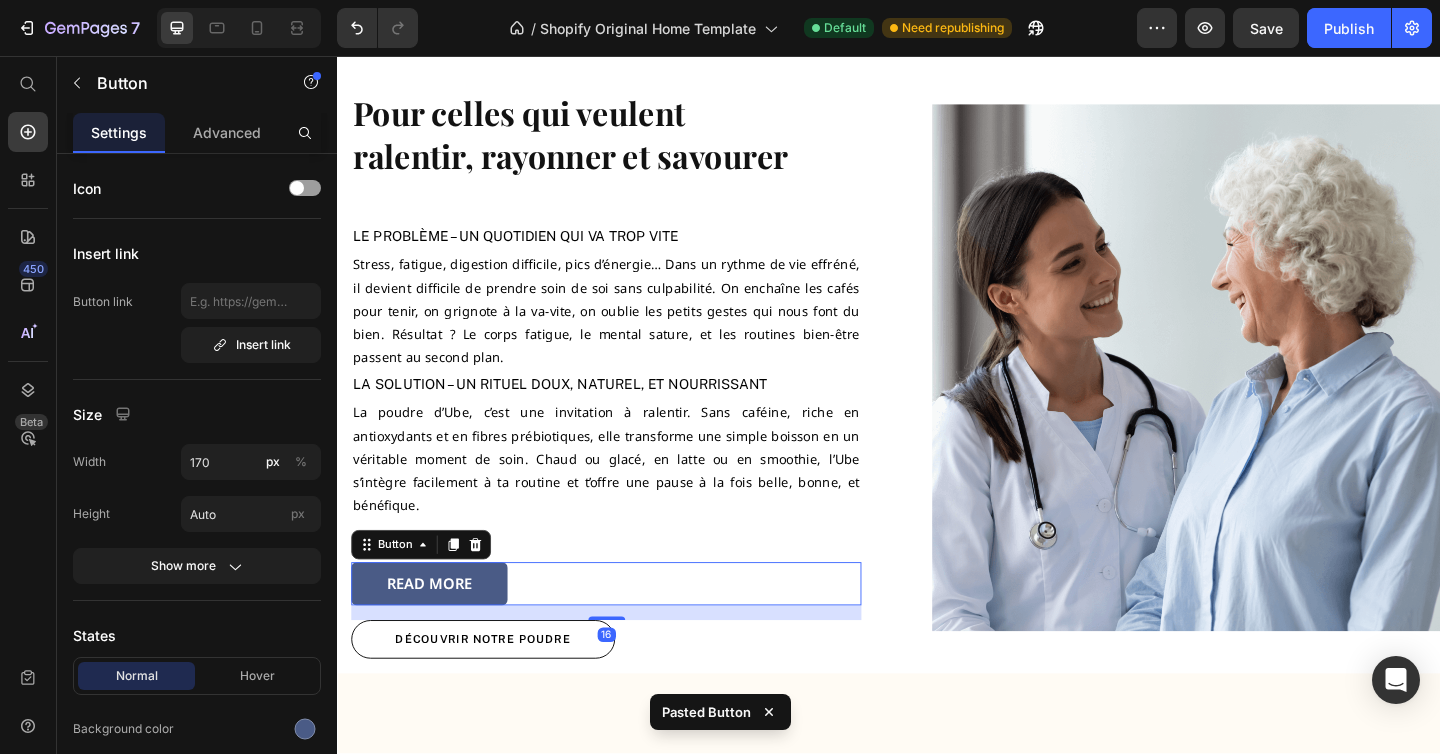 click on "READ MORE Button   16" at bounding box center (629, 630) 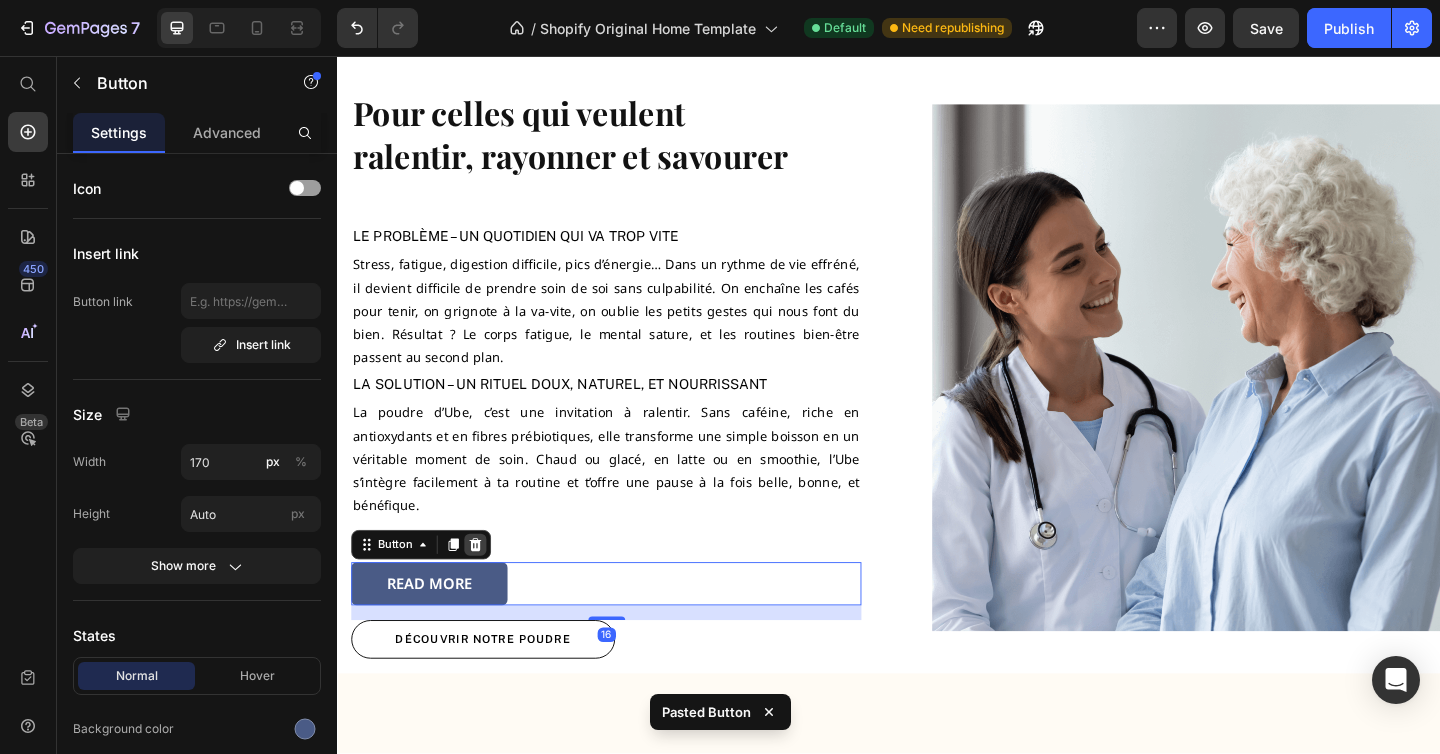 click 